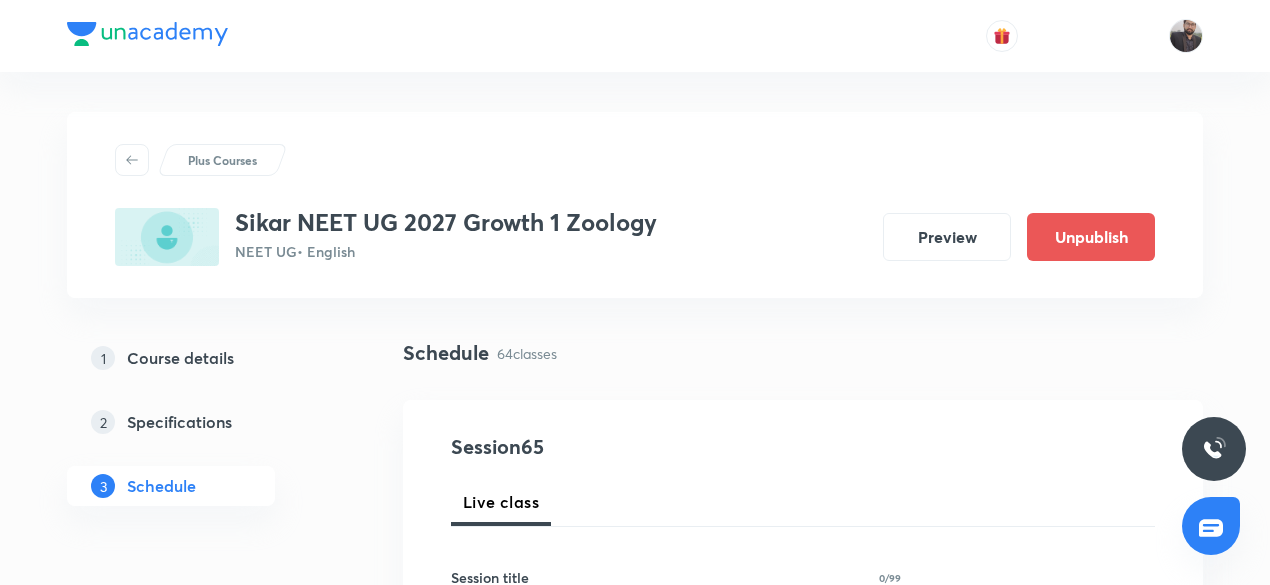 scroll, scrollTop: 10897, scrollLeft: 0, axis: vertical 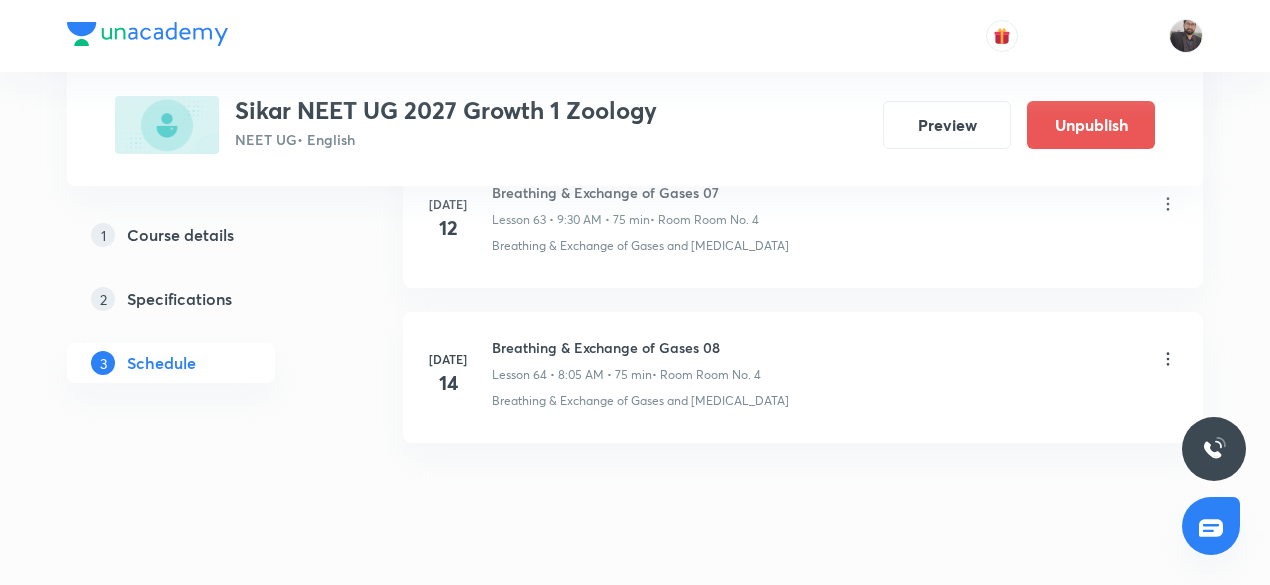 click on "Breathing & Exchange of Gases 08" at bounding box center [626, 347] 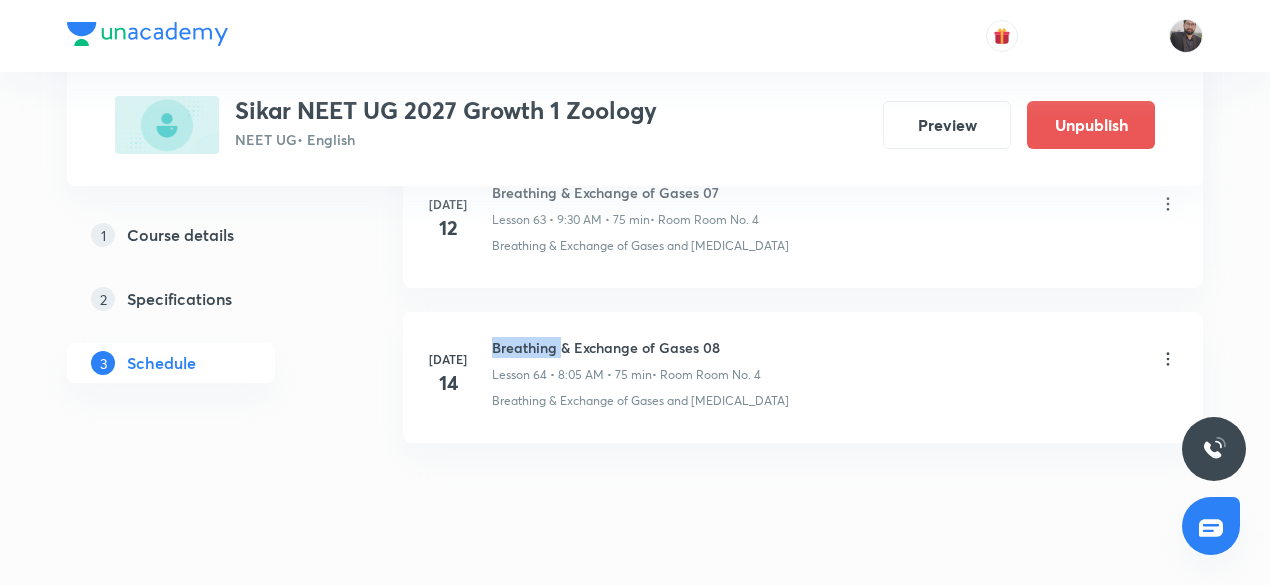click on "Breathing & Exchange of Gases 08" at bounding box center [626, 347] 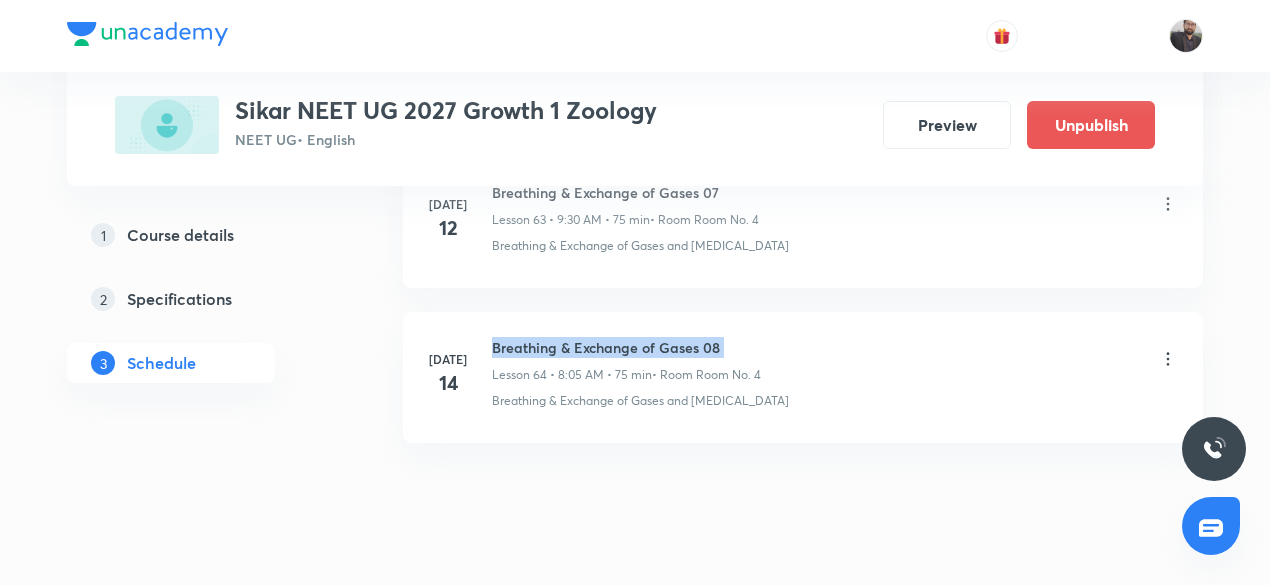 click on "Breathing & Exchange of Gases 08" at bounding box center (626, 347) 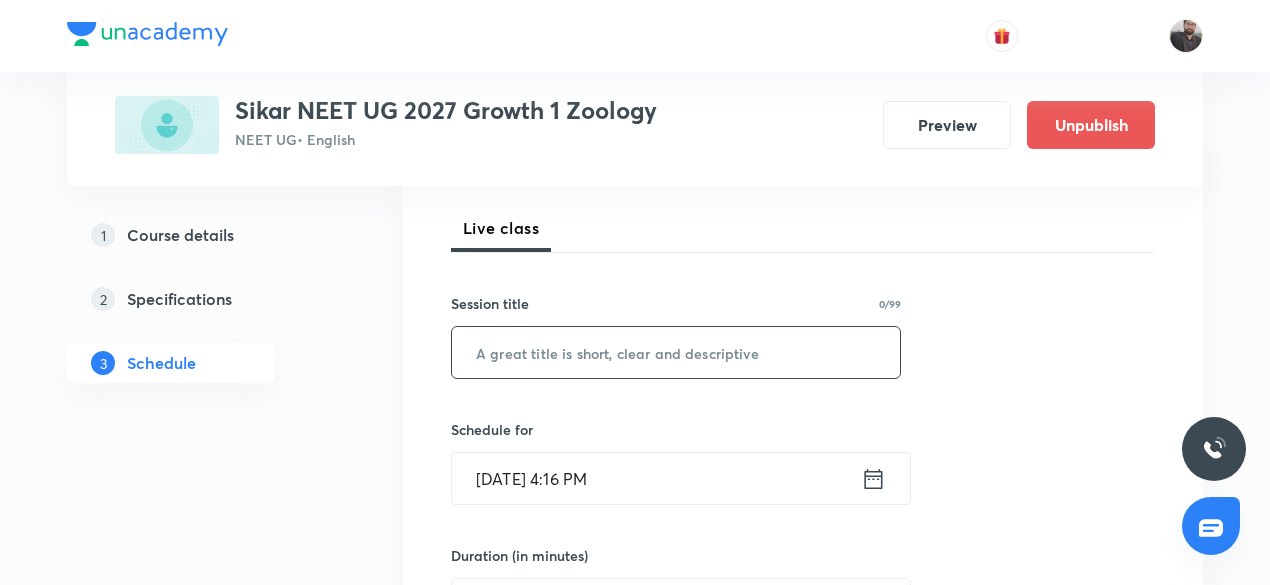 scroll, scrollTop: 275, scrollLeft: 0, axis: vertical 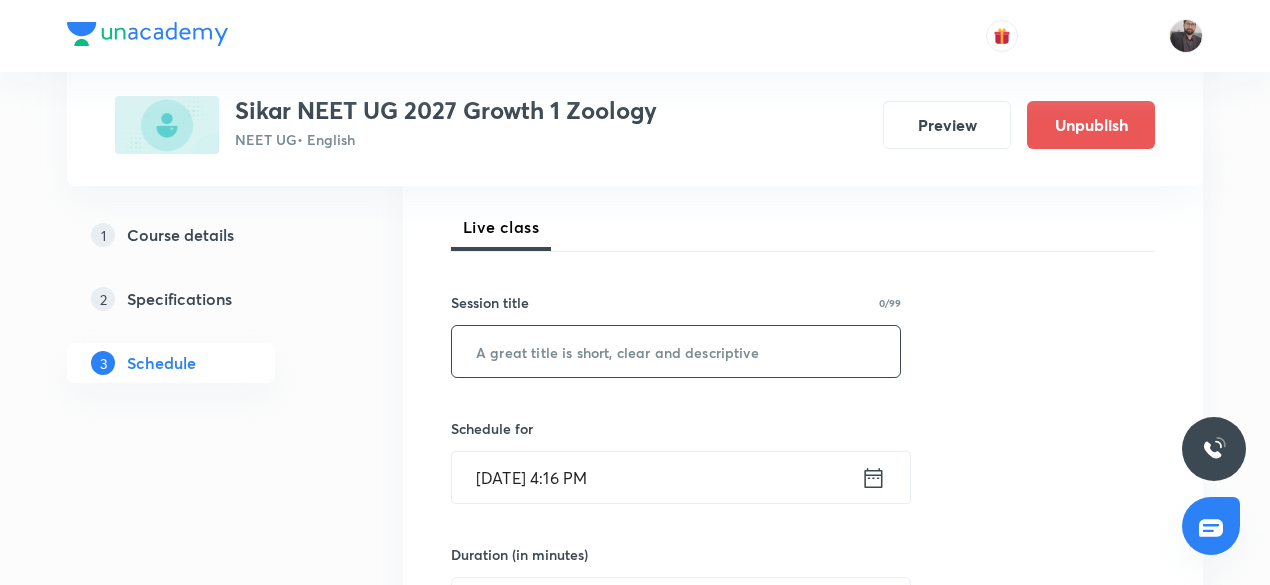 click at bounding box center [676, 351] 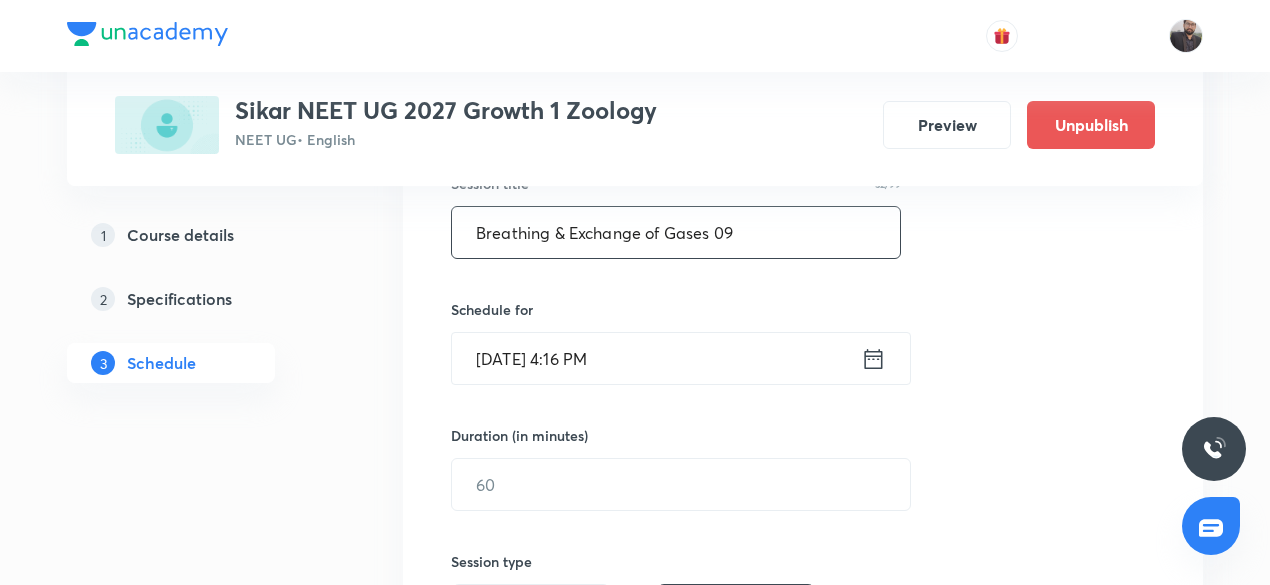 scroll, scrollTop: 399, scrollLeft: 0, axis: vertical 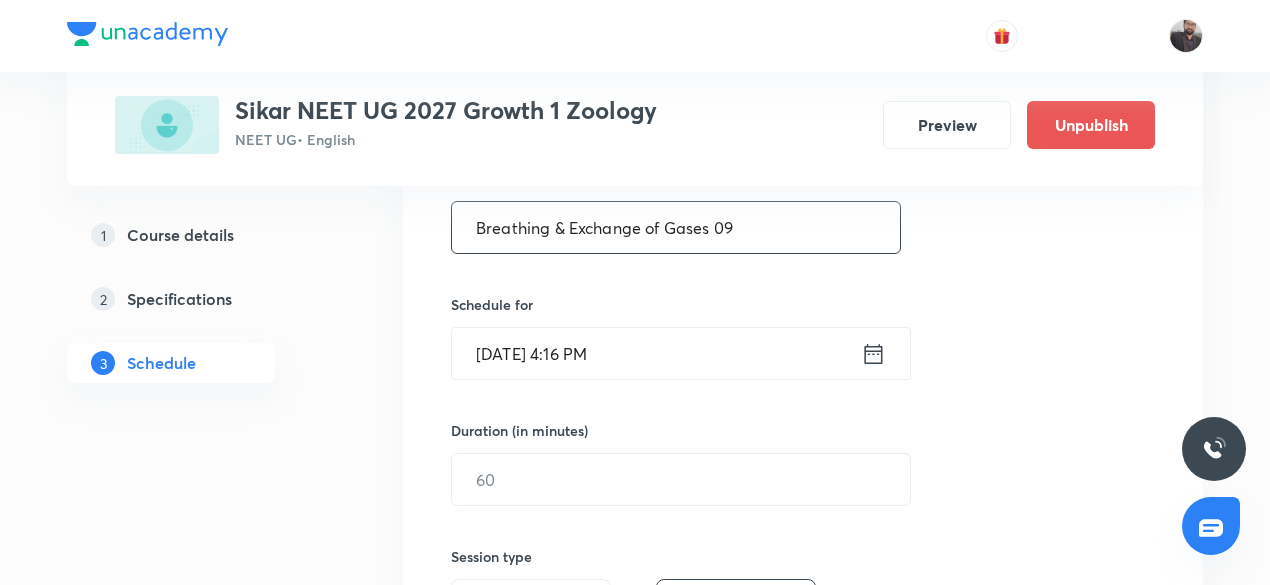 type on "Breathing & Exchange of Gases 09" 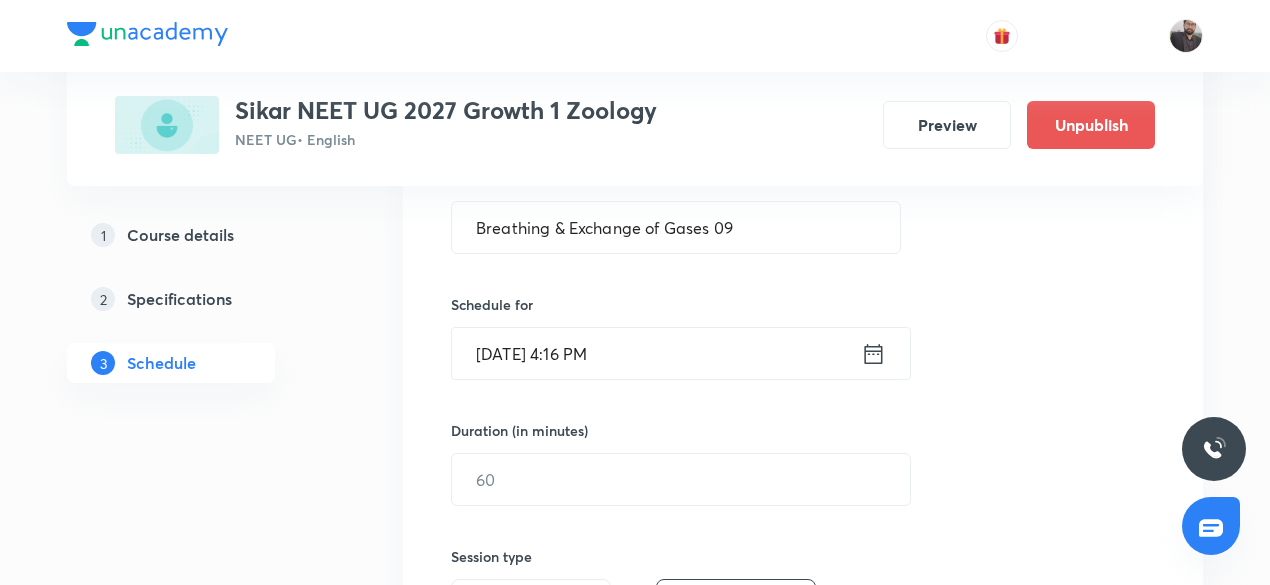click on "Jul 14, 2025, 4:16 PM" at bounding box center (656, 353) 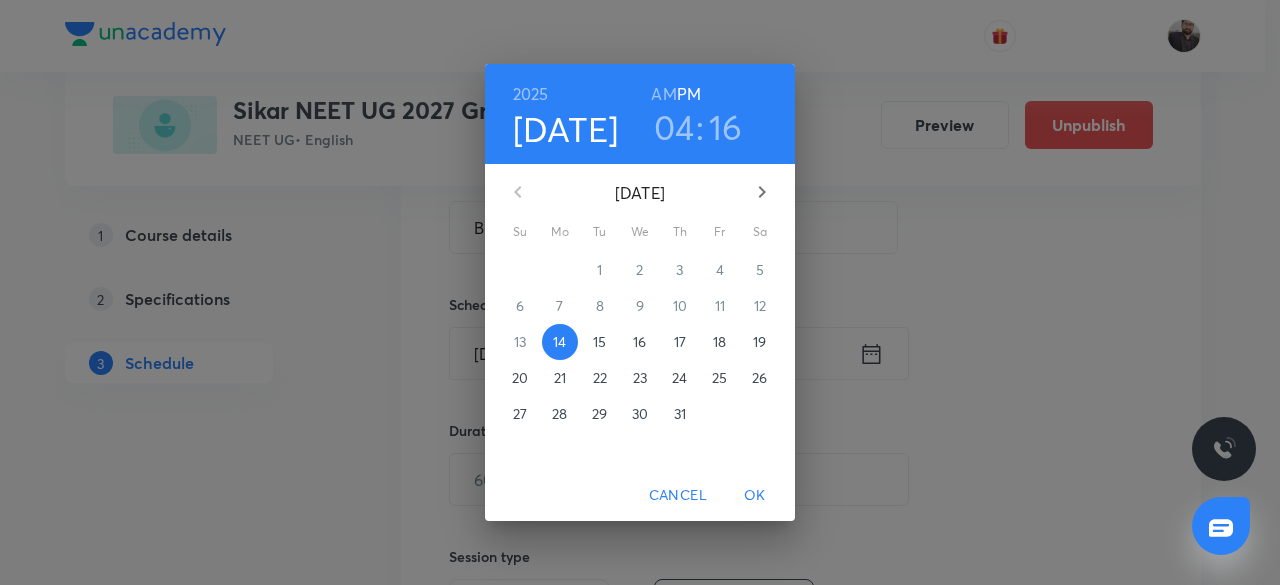 click on "15" at bounding box center (599, 342) 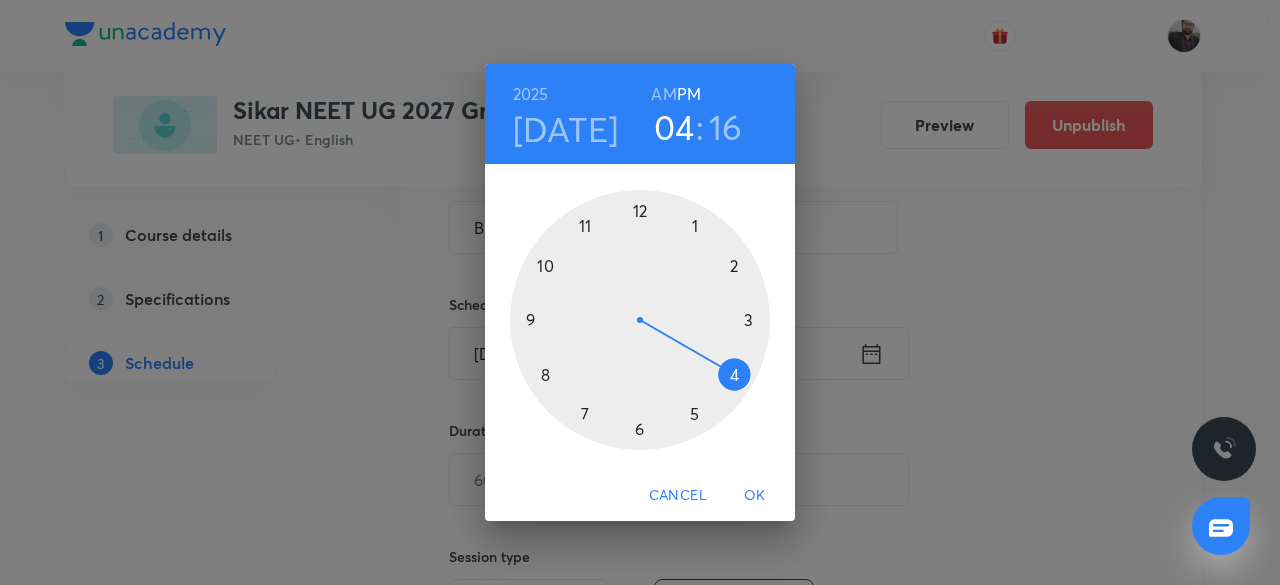 click on "AM" at bounding box center (663, 94) 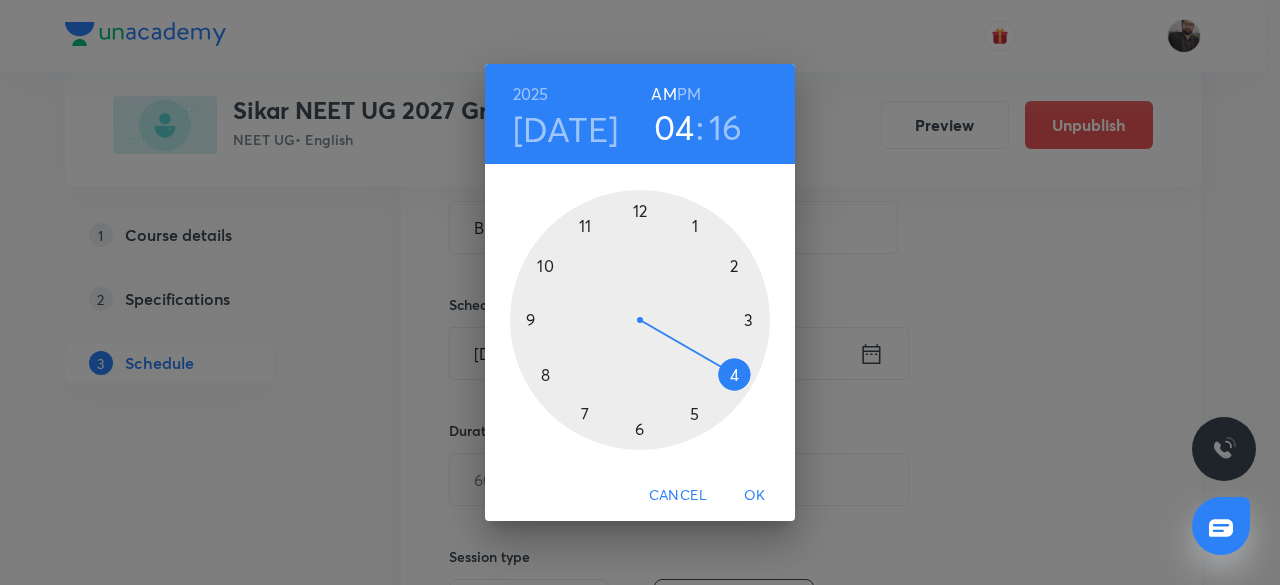 click at bounding box center (640, 320) 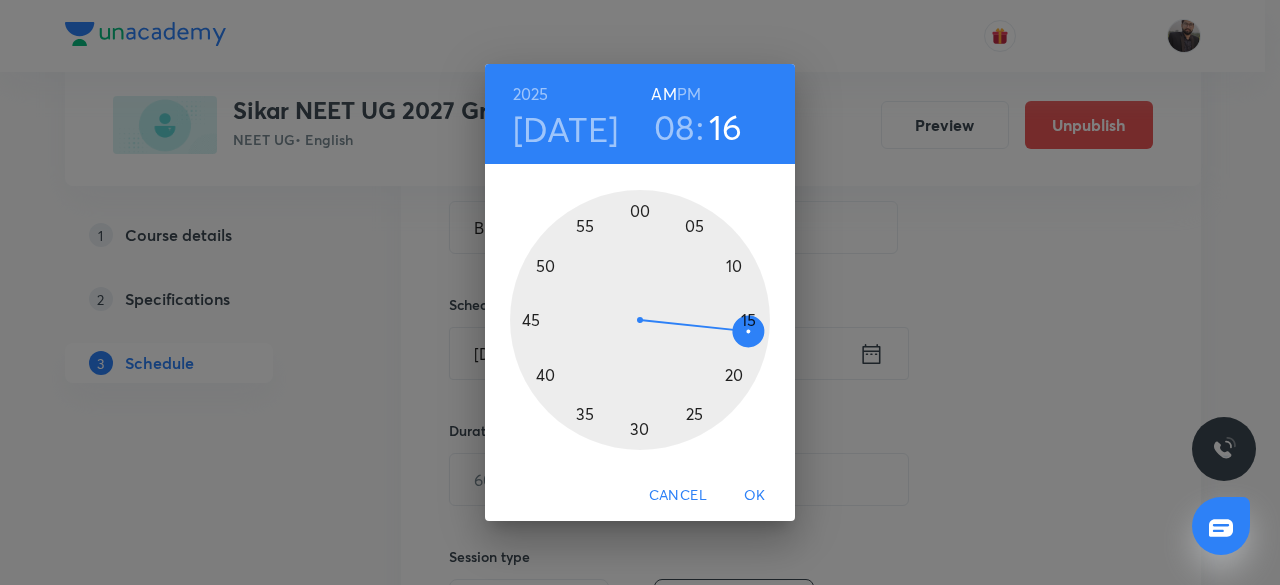 click at bounding box center (640, 320) 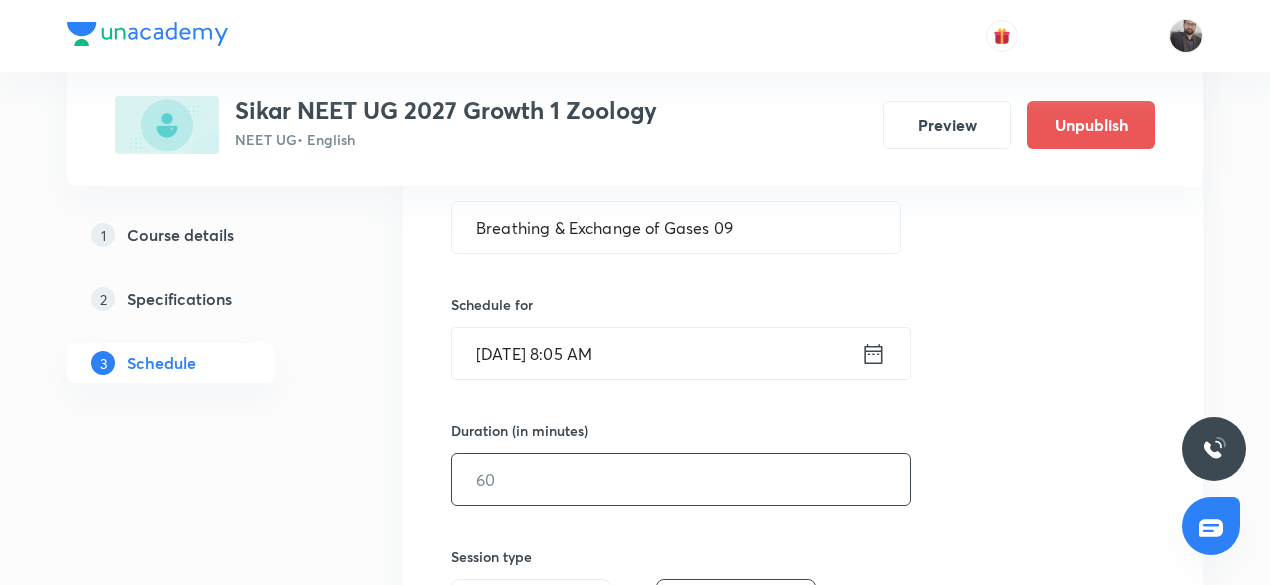 click at bounding box center [681, 479] 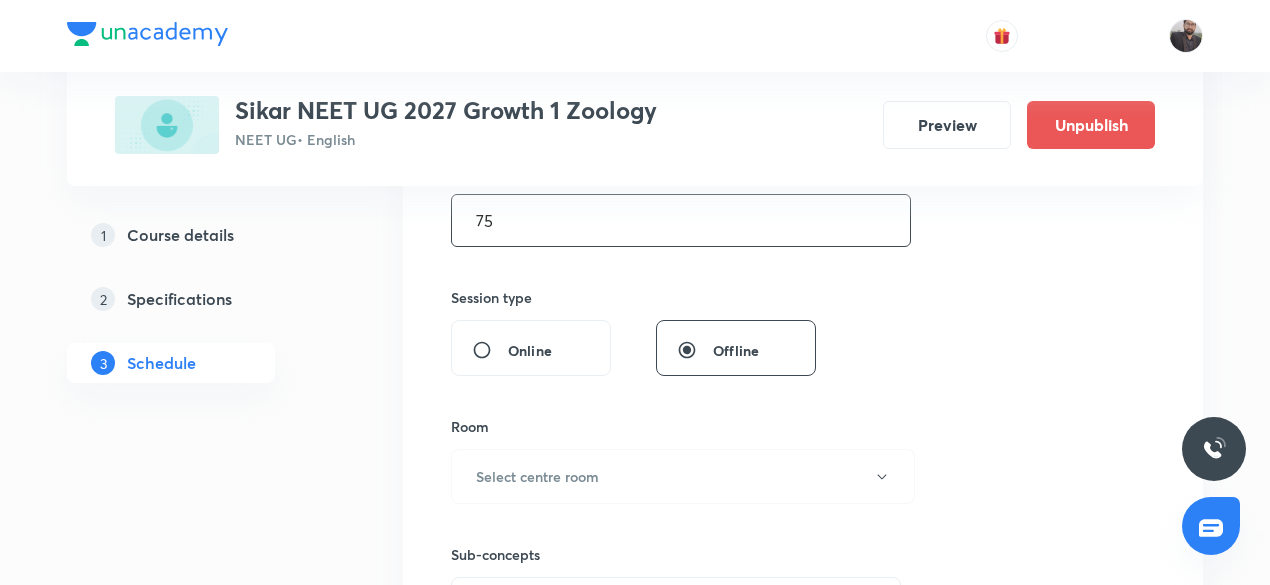 scroll, scrollTop: 661, scrollLeft: 0, axis: vertical 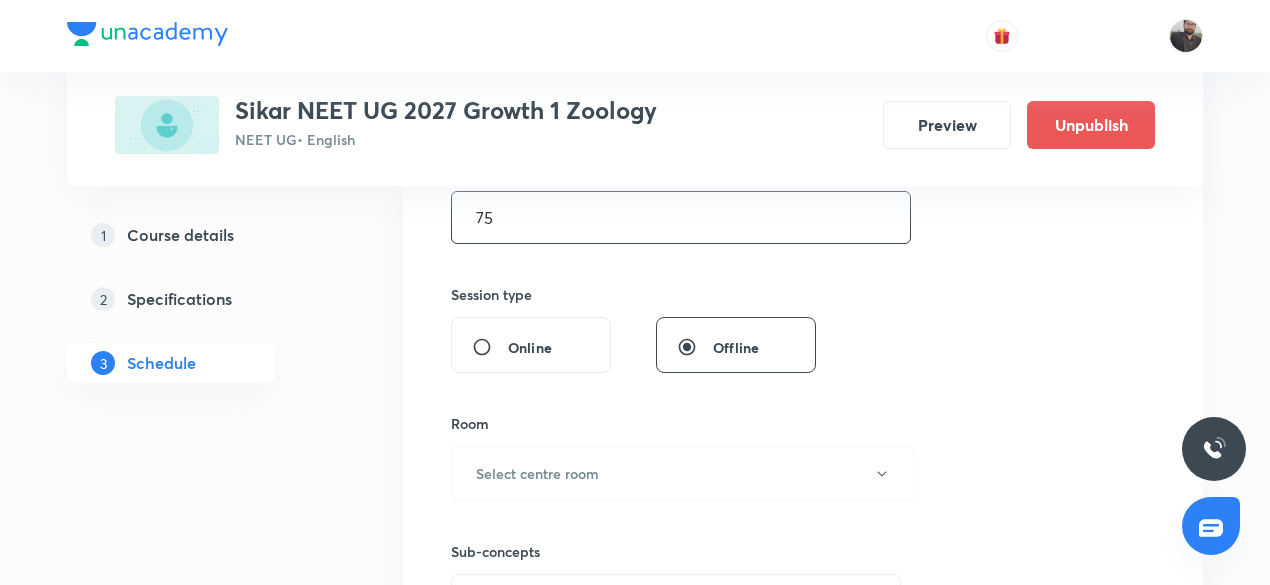 type on "75" 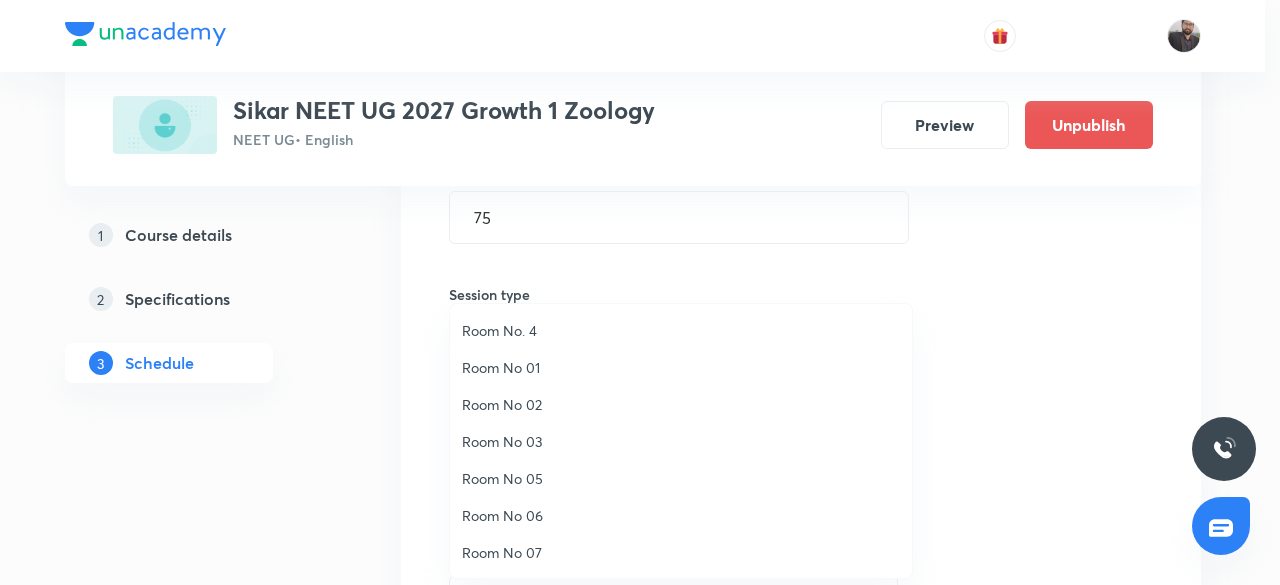 click on "Room No. 4" at bounding box center (681, 330) 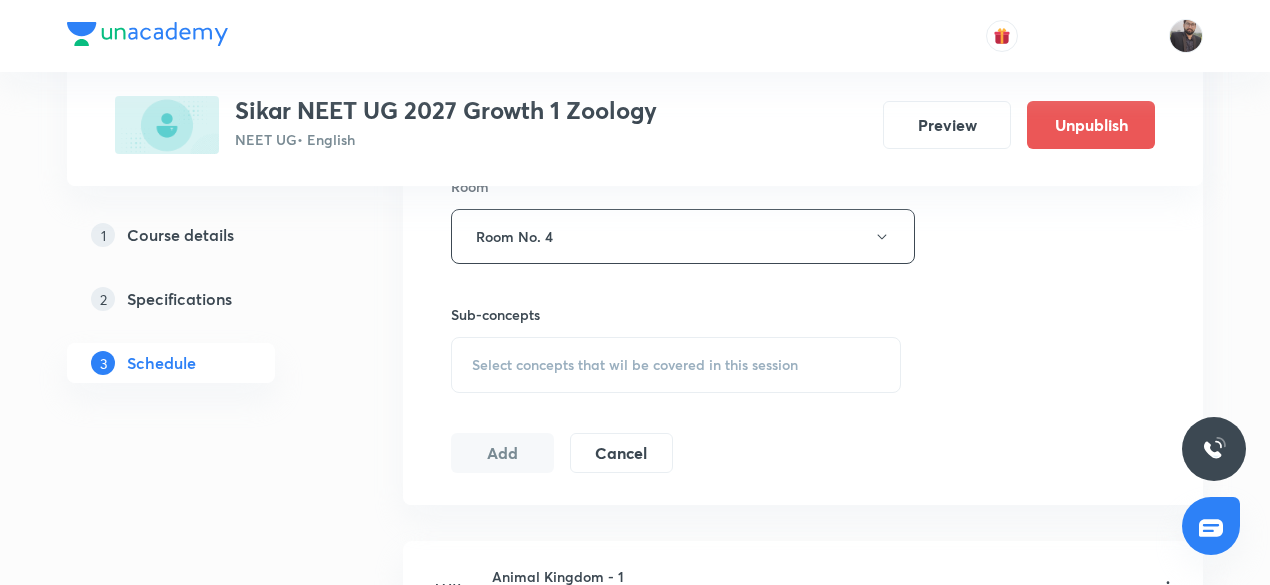 scroll, scrollTop: 901, scrollLeft: 0, axis: vertical 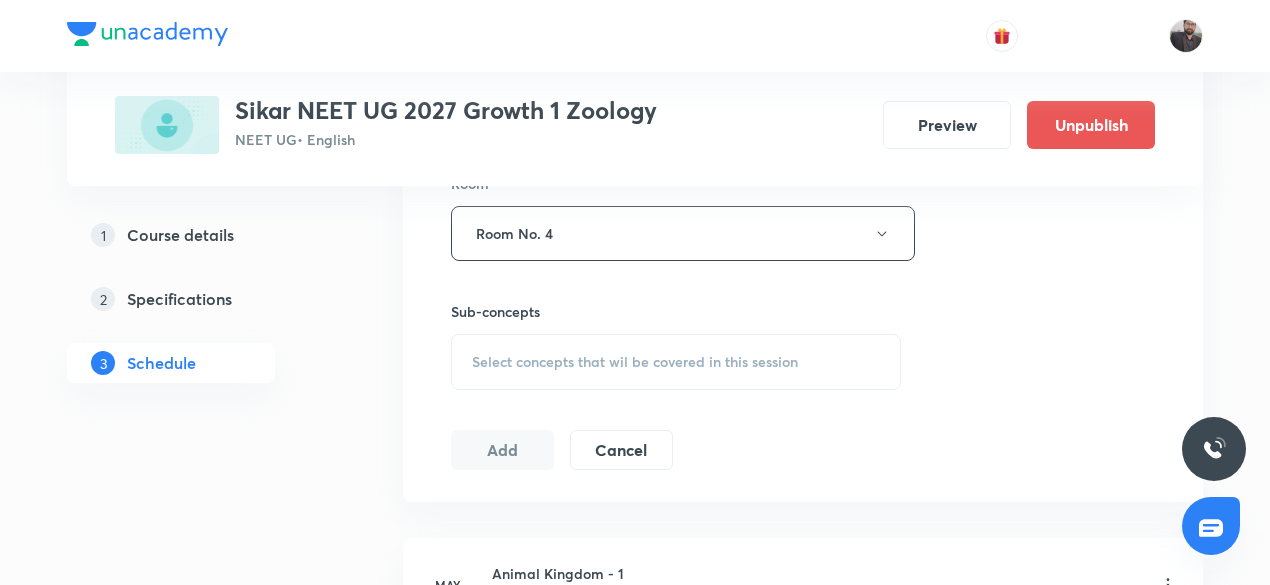 click on "Select concepts that wil be covered in this session" at bounding box center [676, 362] 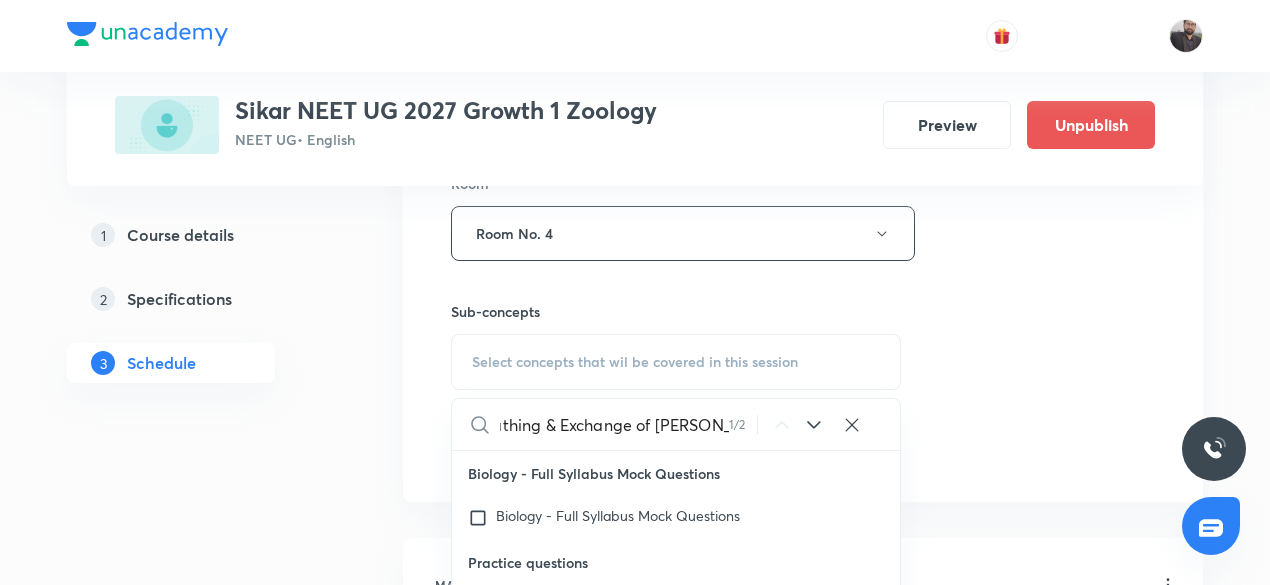 scroll, scrollTop: 0, scrollLeft: 0, axis: both 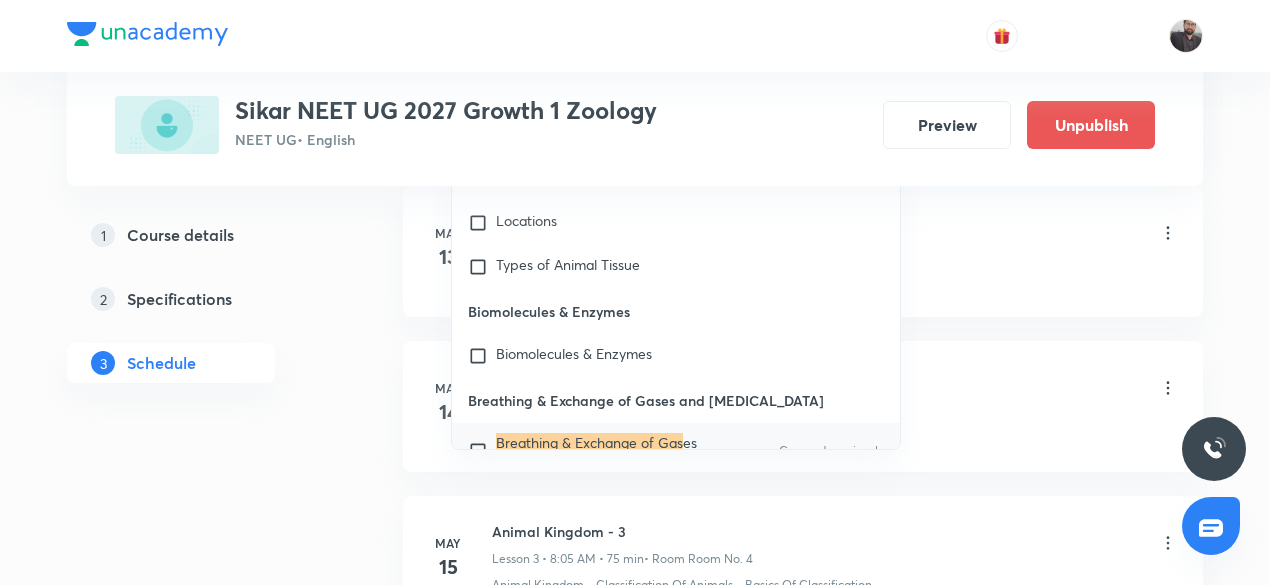 type on "Breathing & Exchange of Gas" 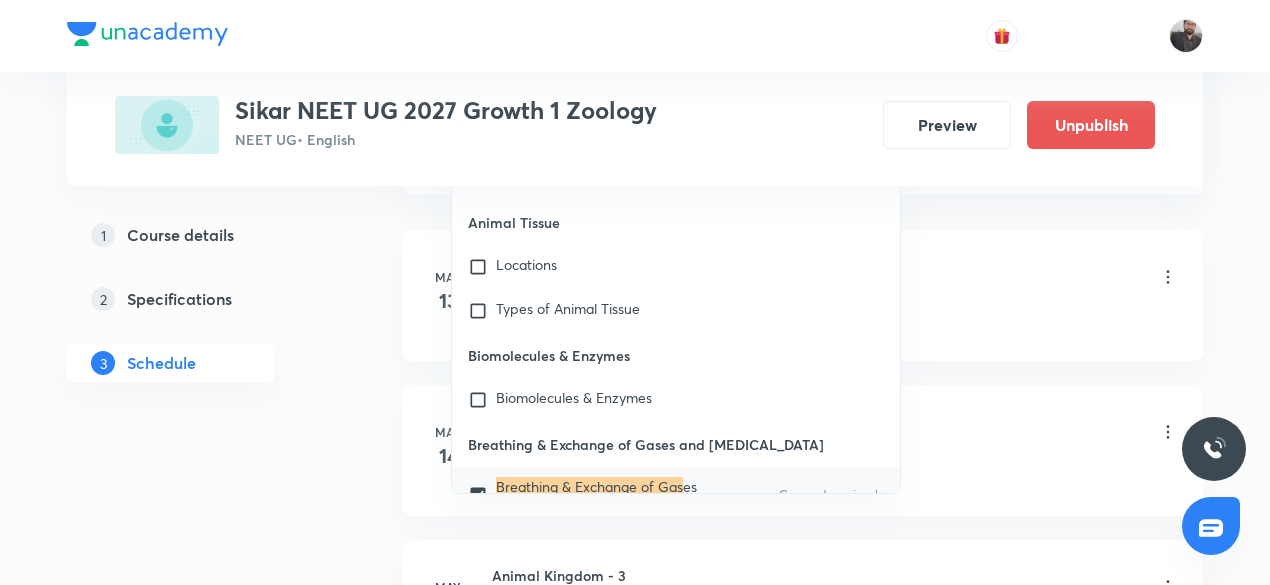 click on "Basics Of Classification" at bounding box center [835, 319] 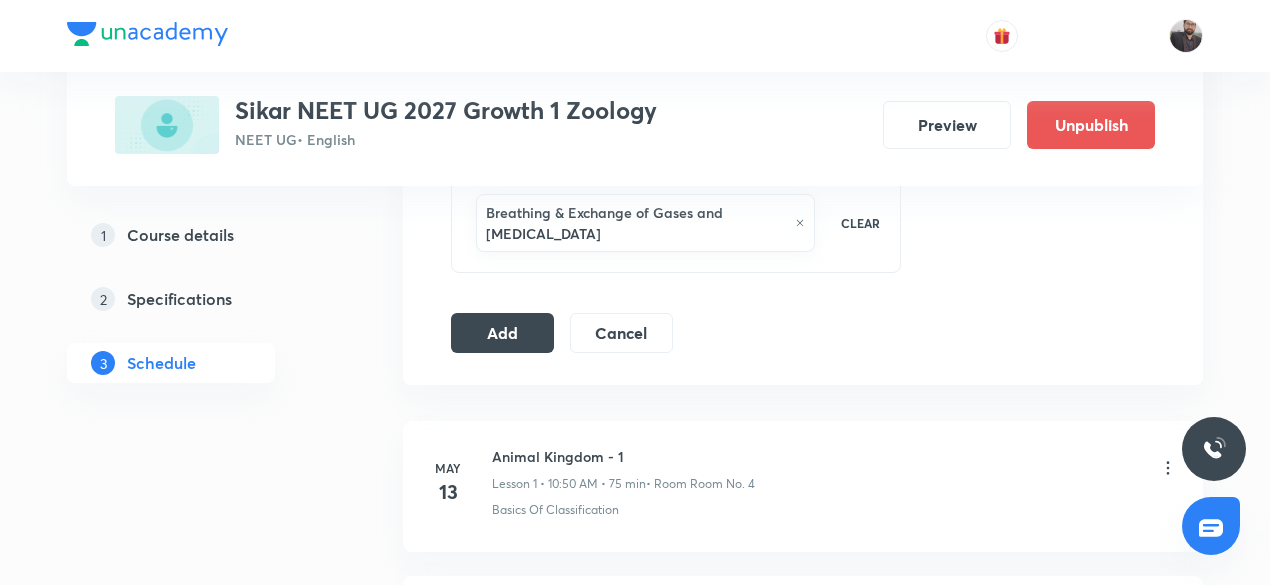 scroll, scrollTop: 1029, scrollLeft: 0, axis: vertical 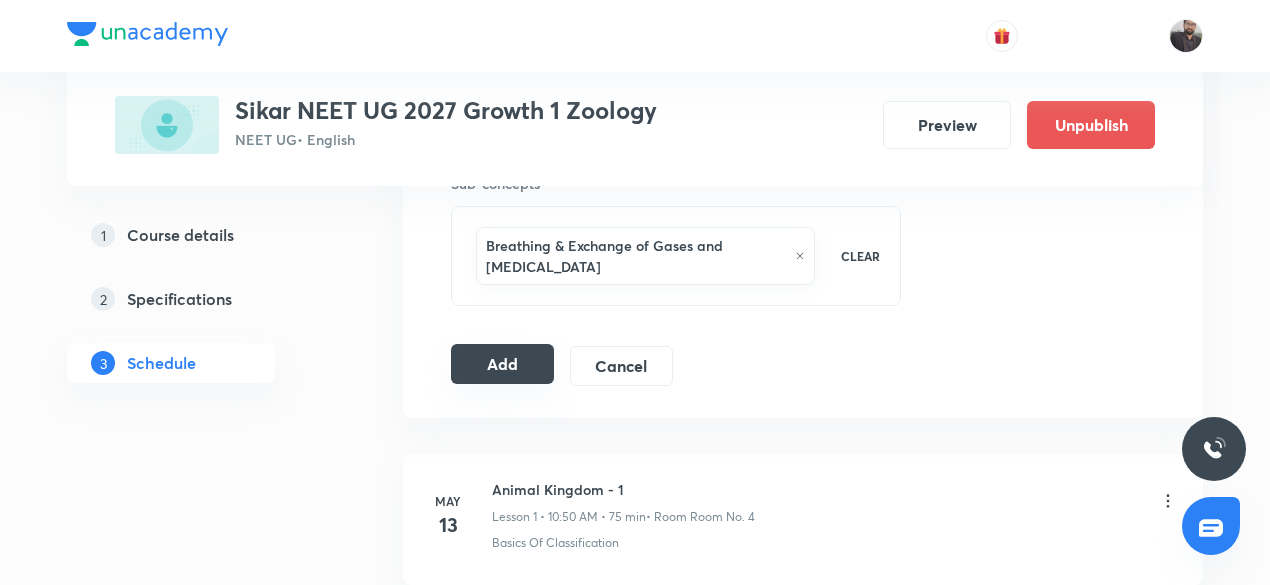 click on "Add" at bounding box center [502, 364] 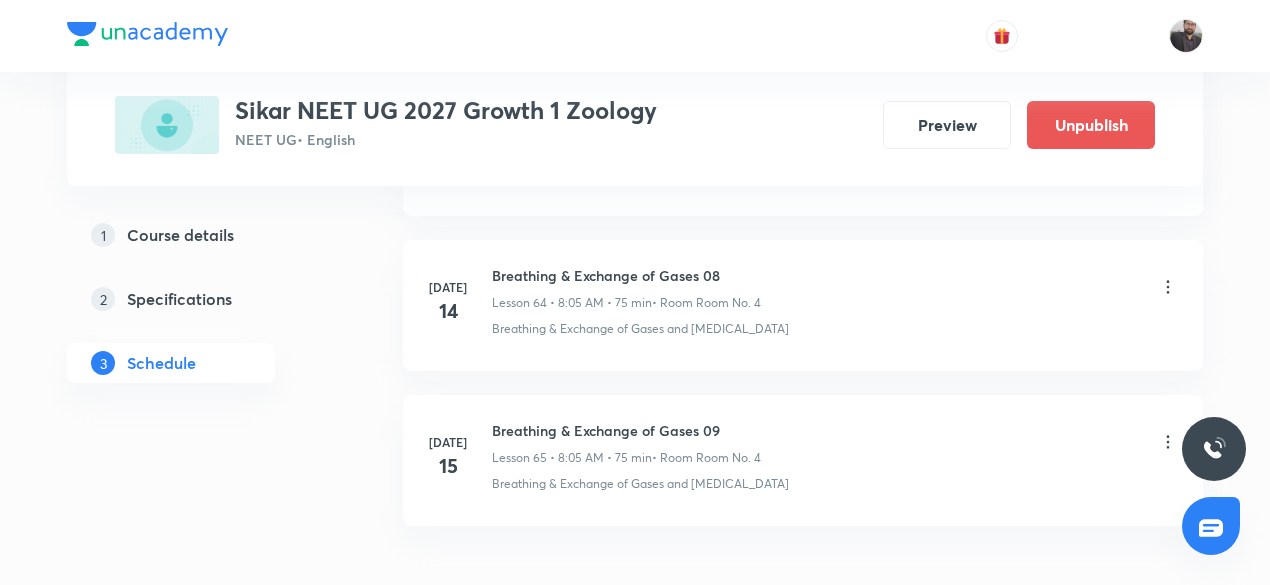 scroll, scrollTop: 10136, scrollLeft: 0, axis: vertical 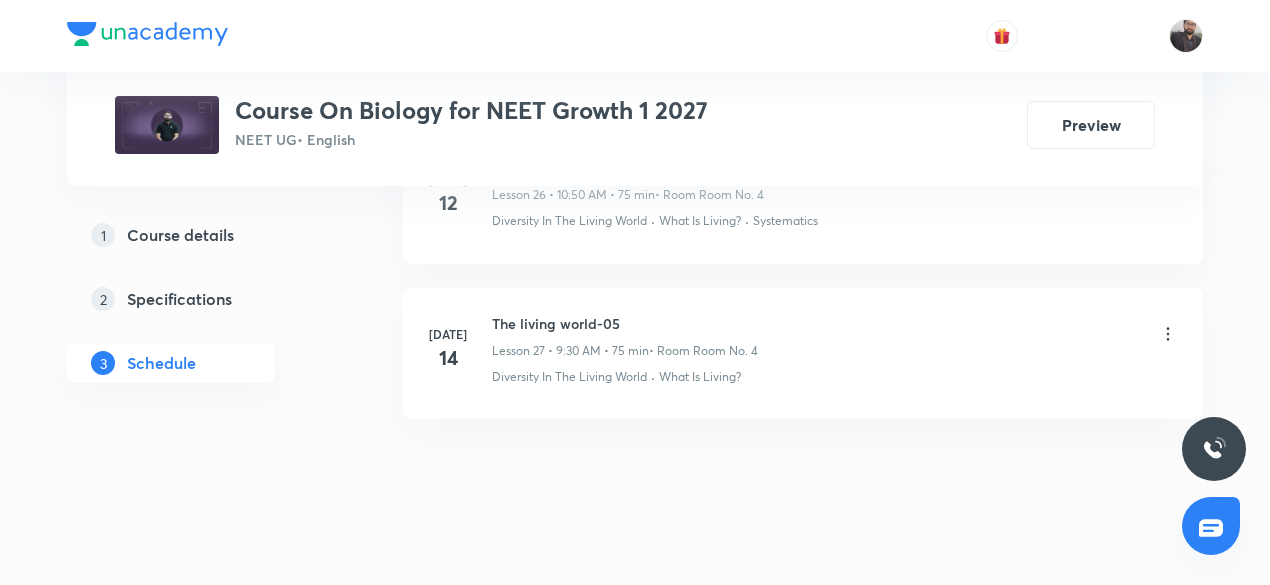click on "The living world-05" at bounding box center [625, 323] 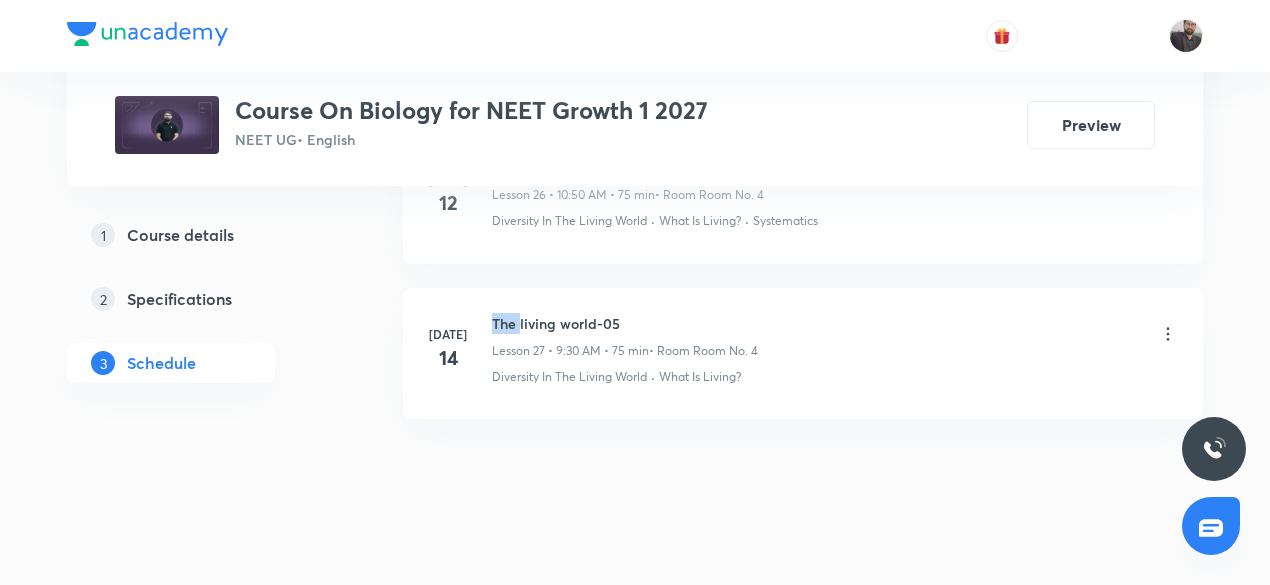 click on "The living world-05" at bounding box center (625, 323) 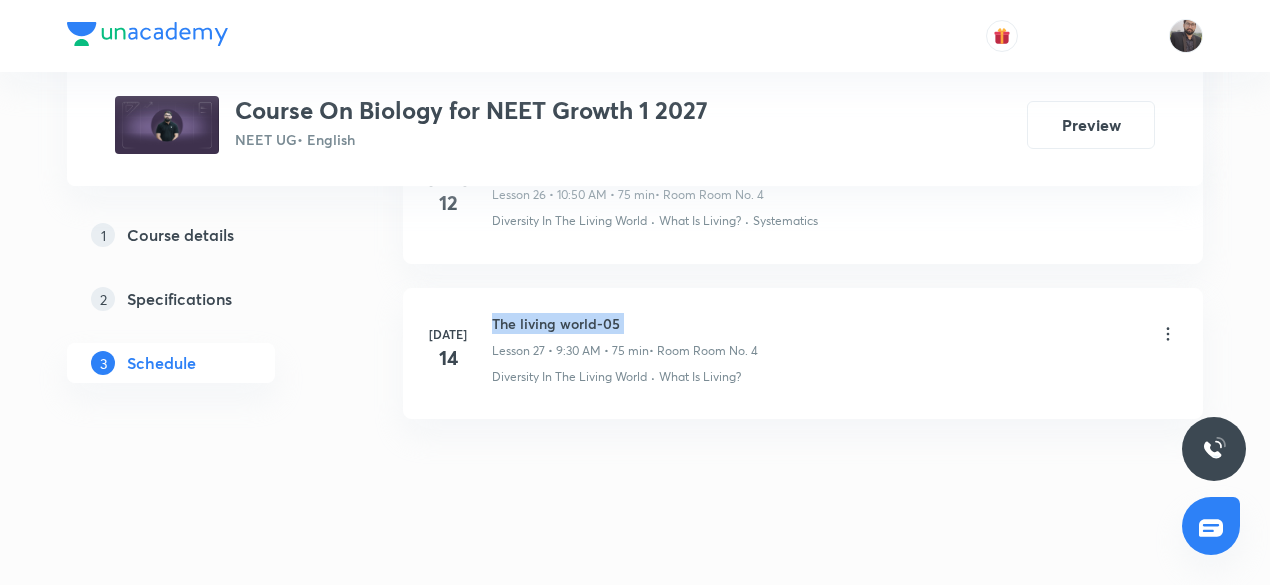 click on "The living world-05" at bounding box center (625, 323) 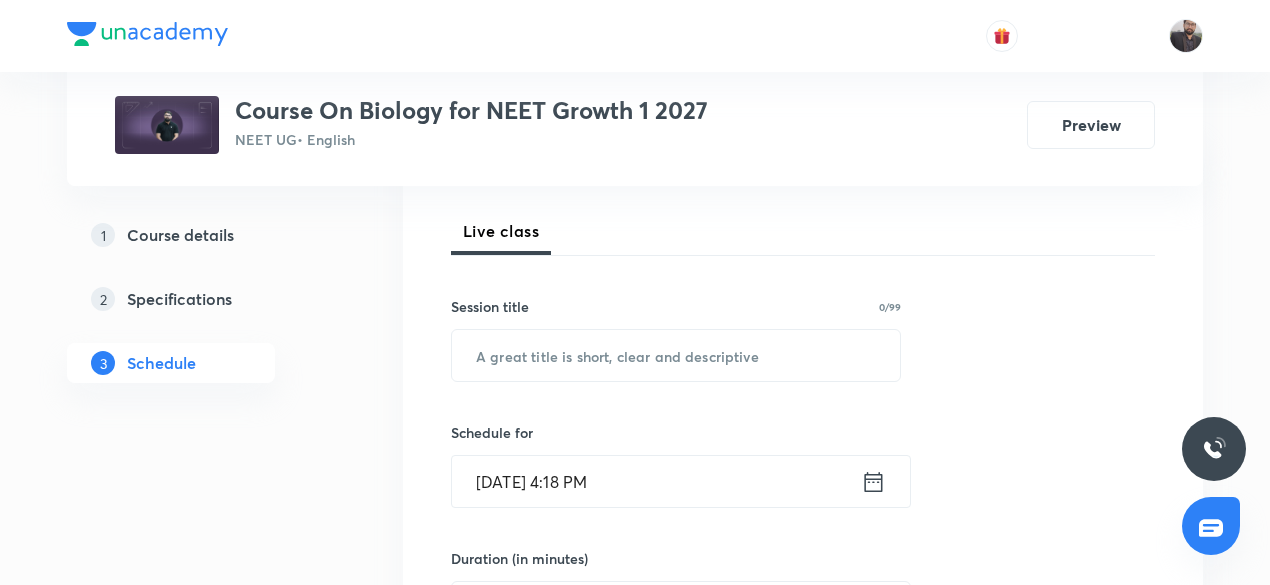 scroll, scrollTop: 325, scrollLeft: 0, axis: vertical 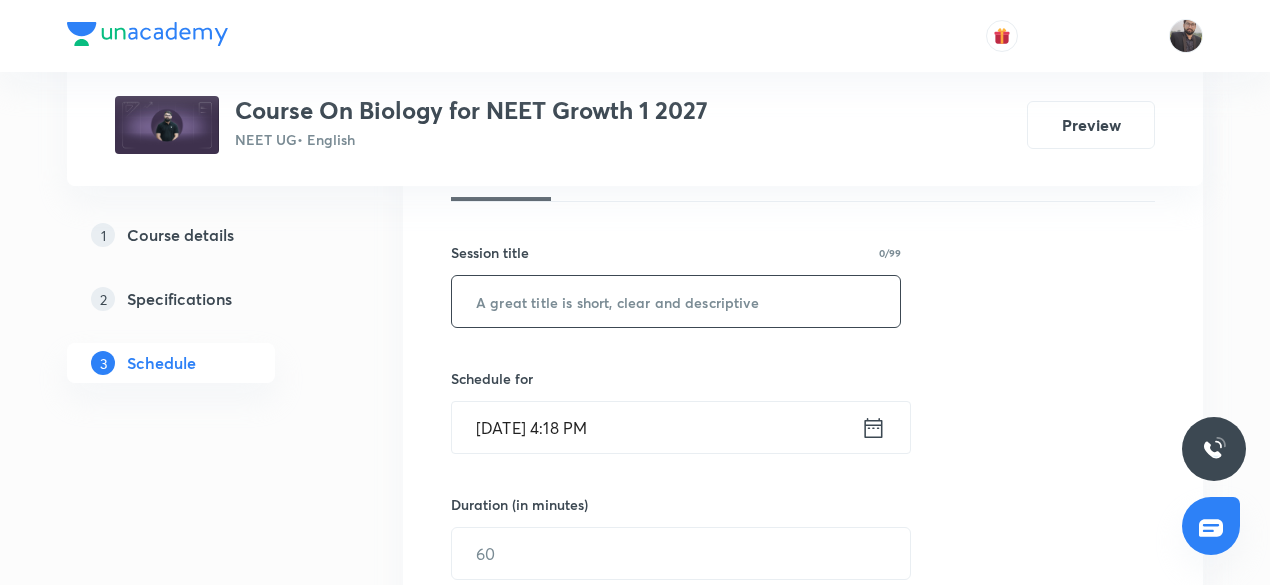 click at bounding box center (676, 301) 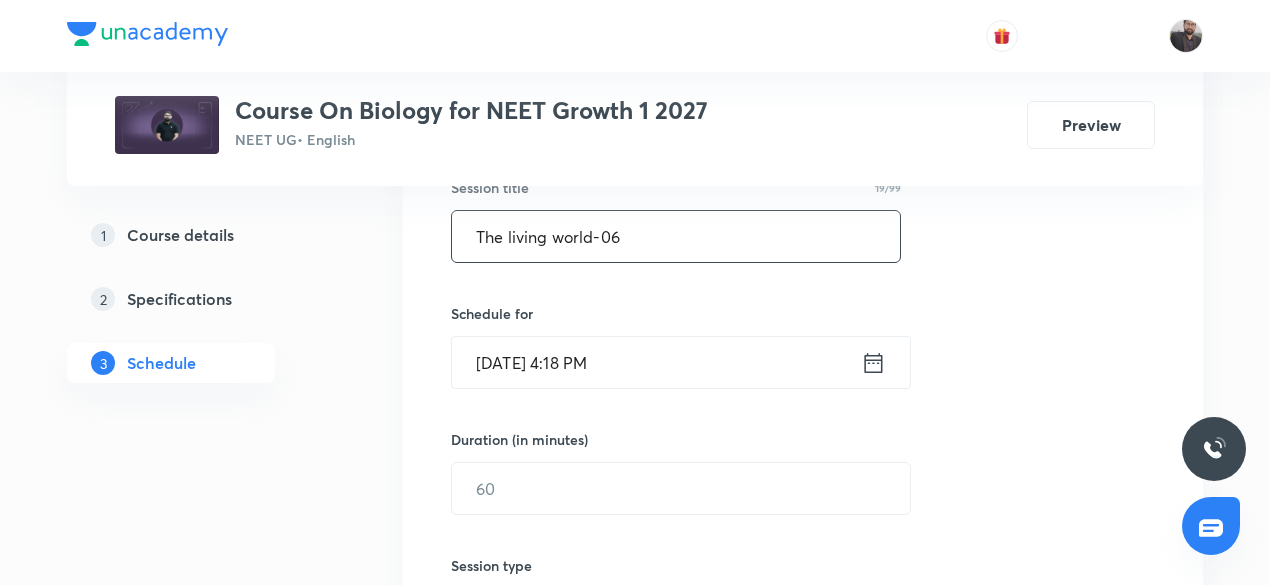 scroll, scrollTop: 408, scrollLeft: 0, axis: vertical 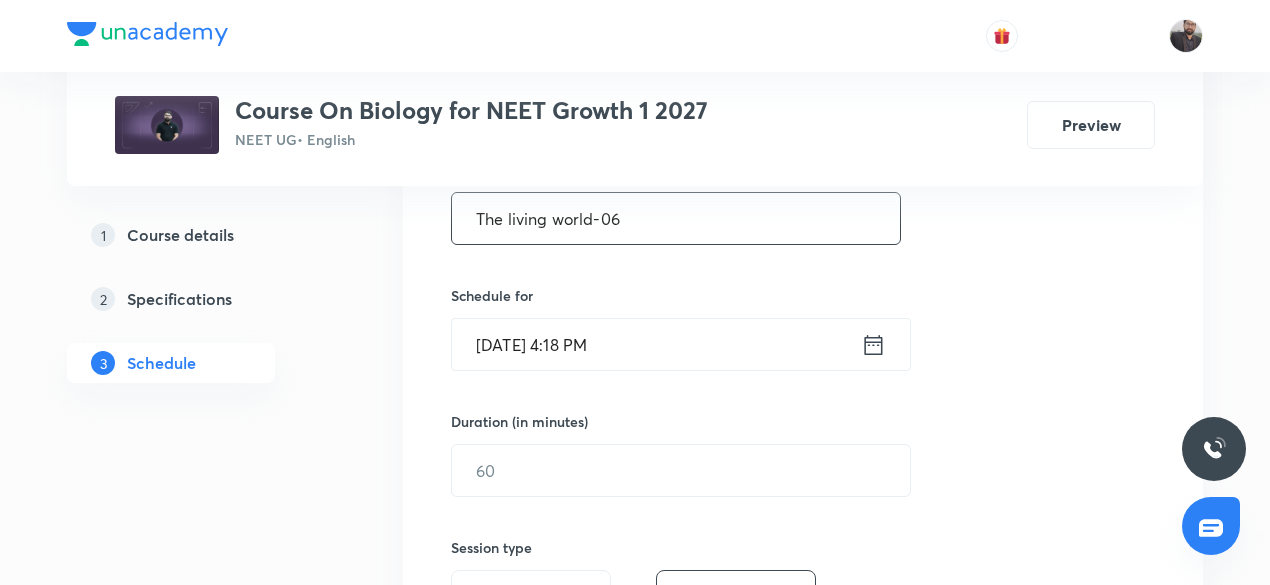 type on "The living world-06" 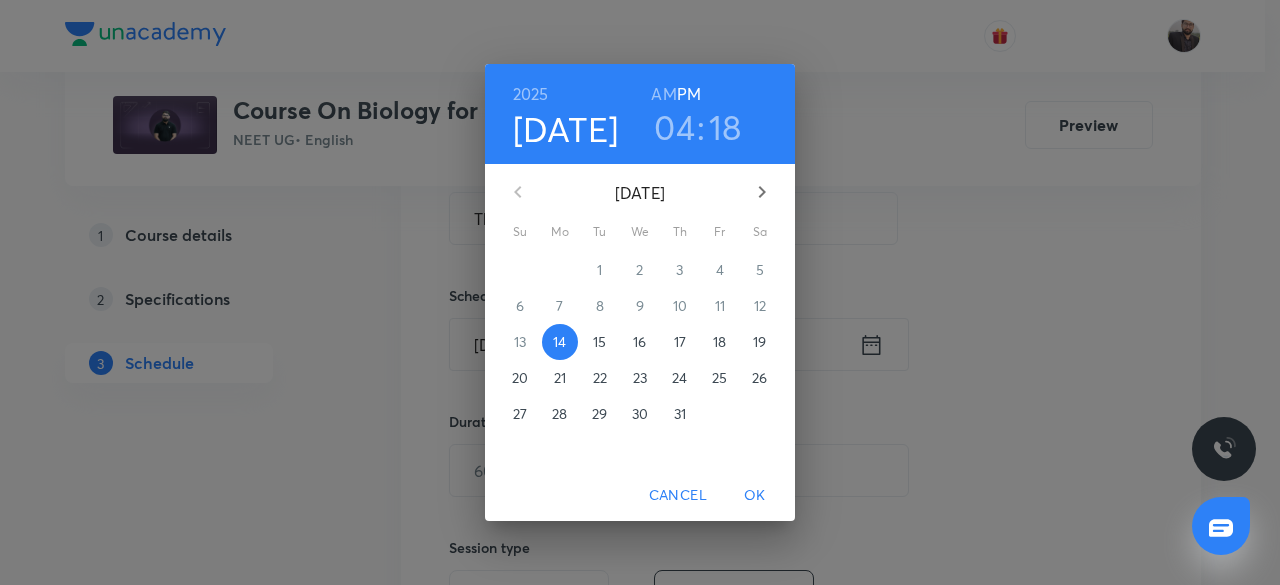 click on "15" at bounding box center (600, 342) 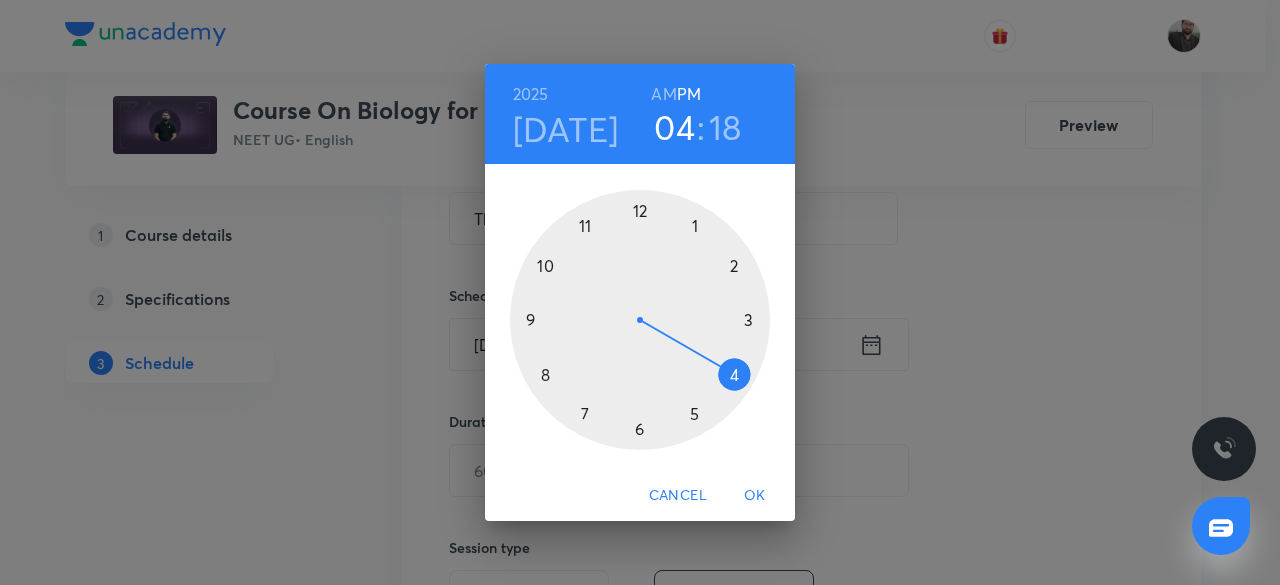 click on "AM" at bounding box center (663, 94) 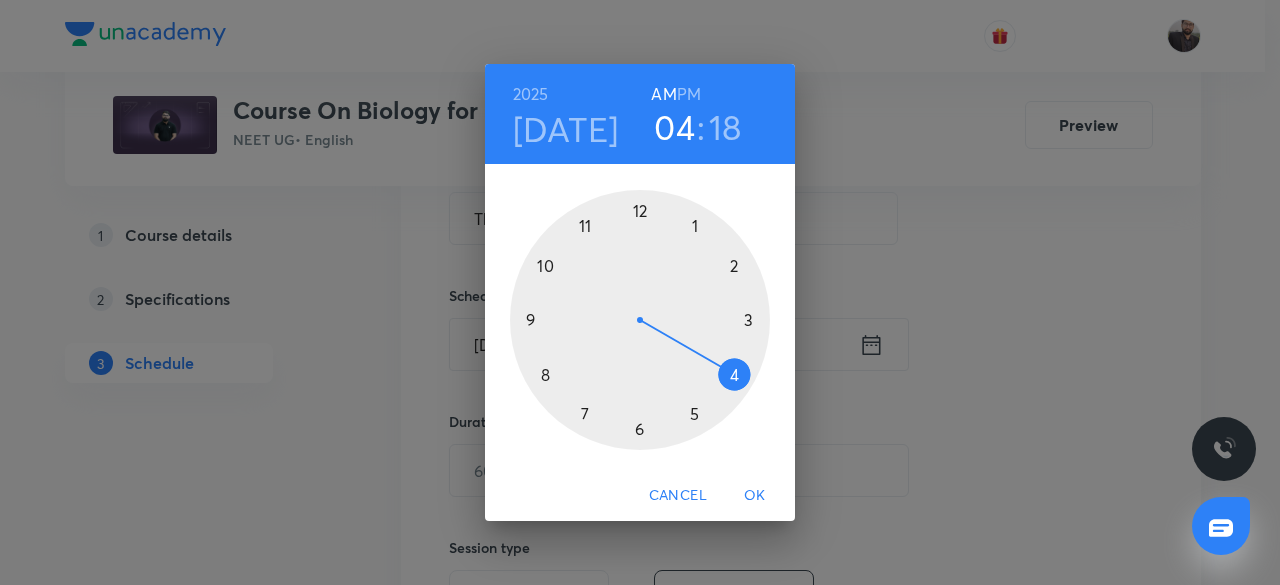 click at bounding box center (640, 320) 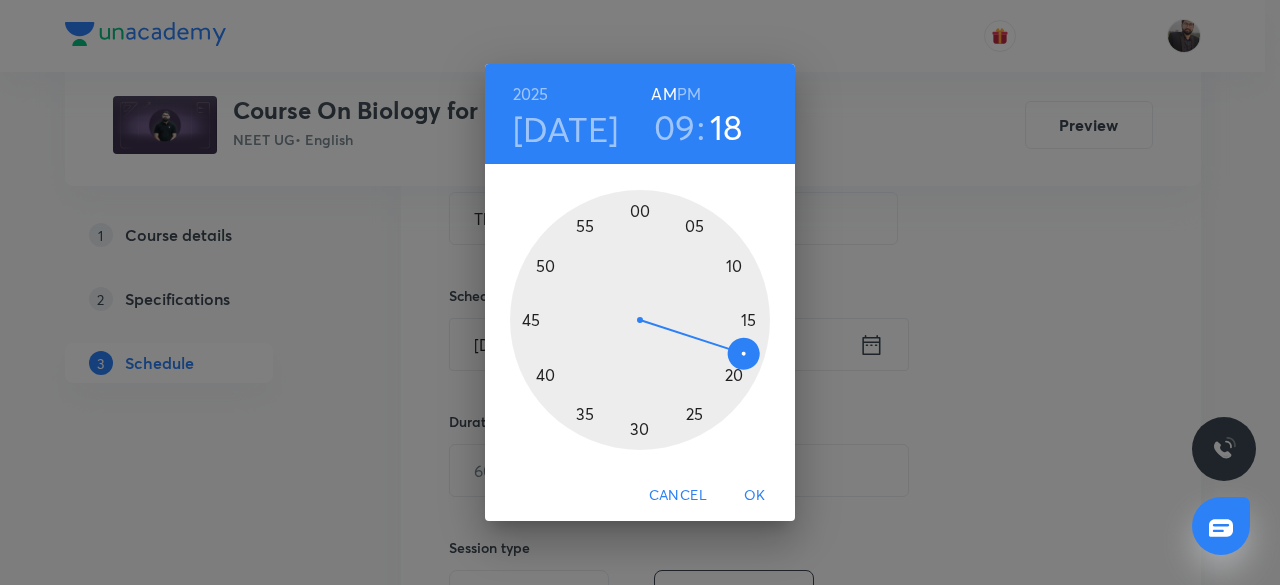 click at bounding box center [640, 320] 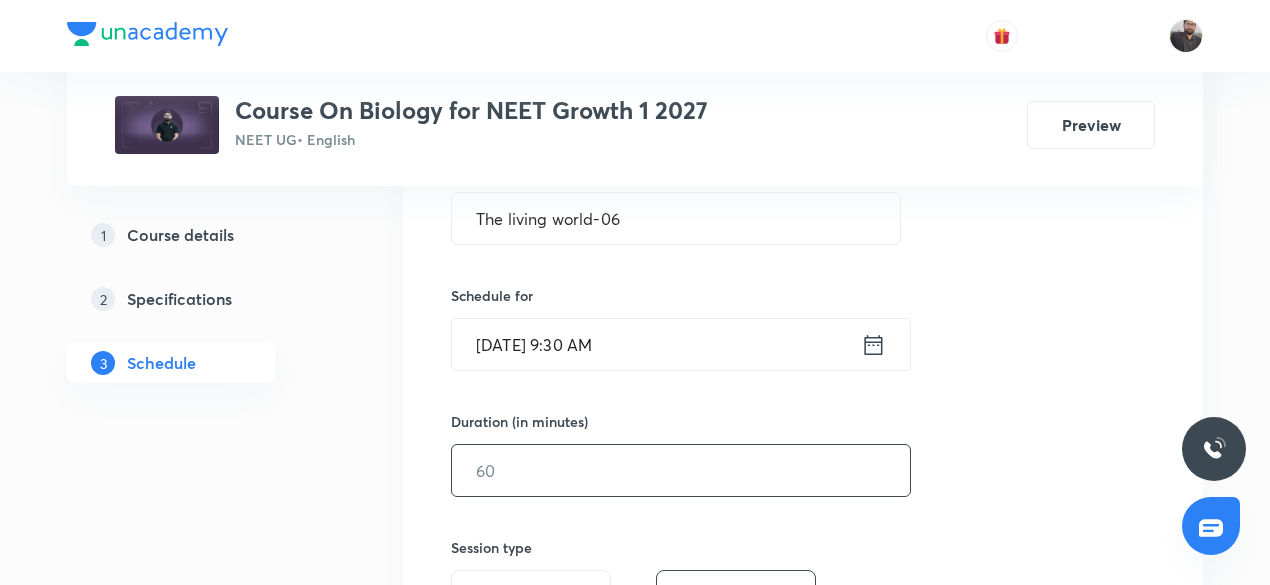 click at bounding box center [681, 470] 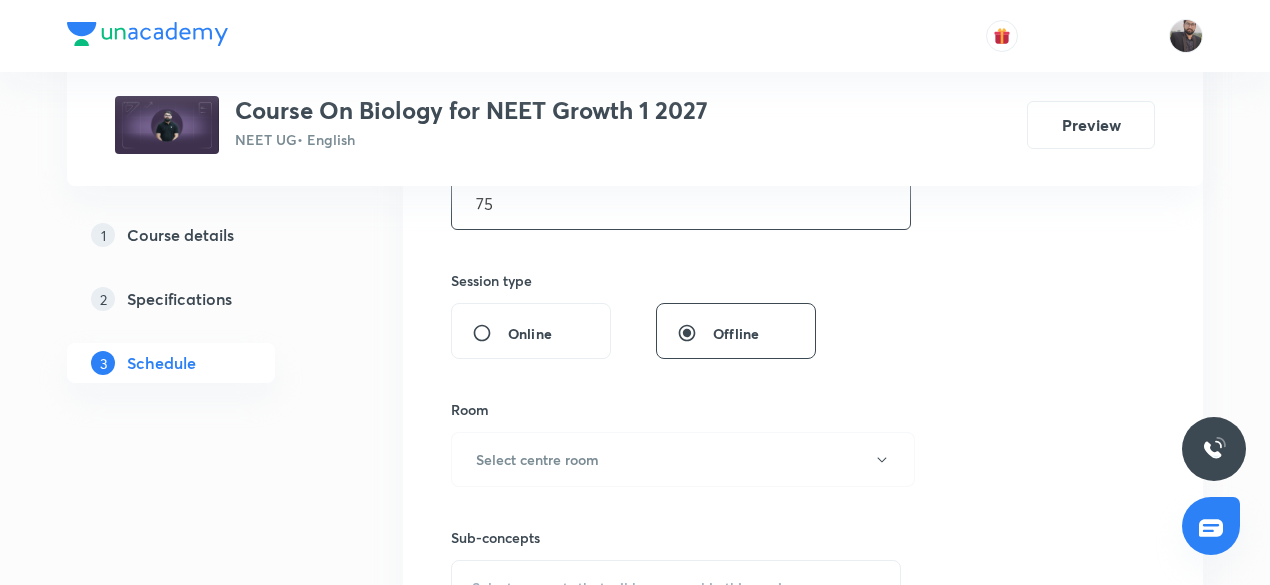 scroll, scrollTop: 679, scrollLeft: 0, axis: vertical 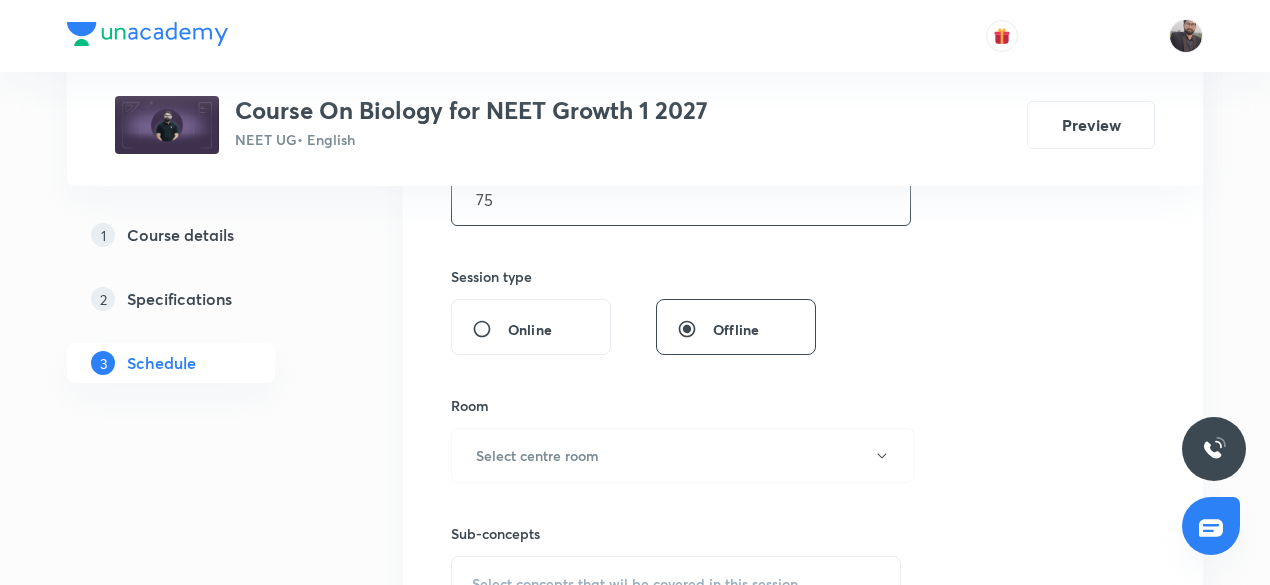 type on "75" 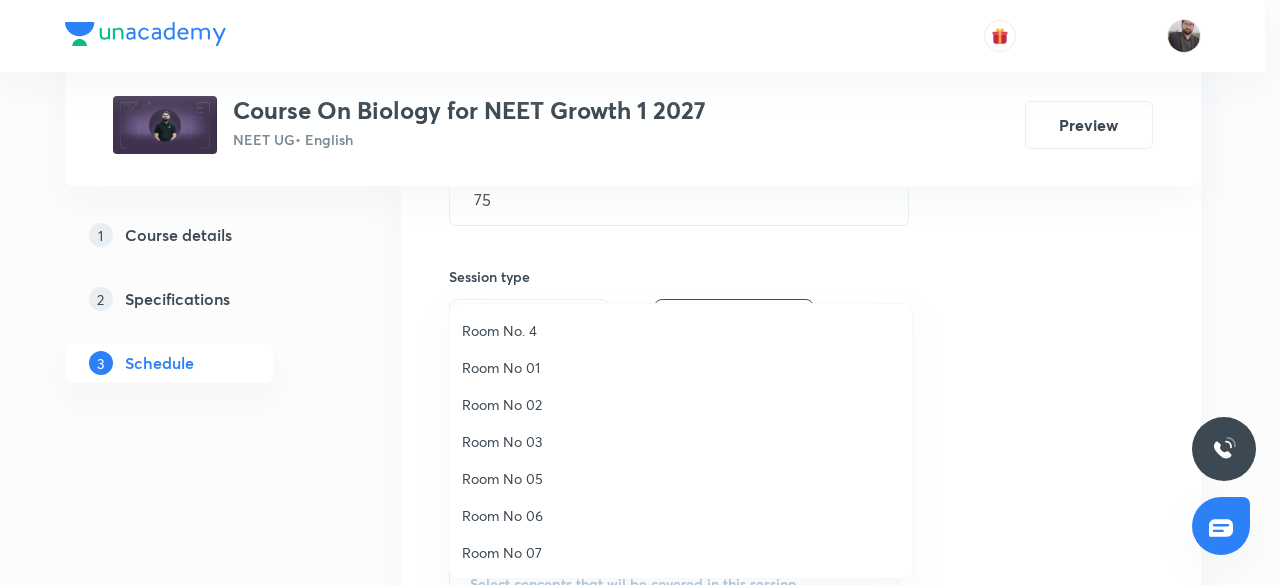 click on "Room No. 4" at bounding box center (681, 330) 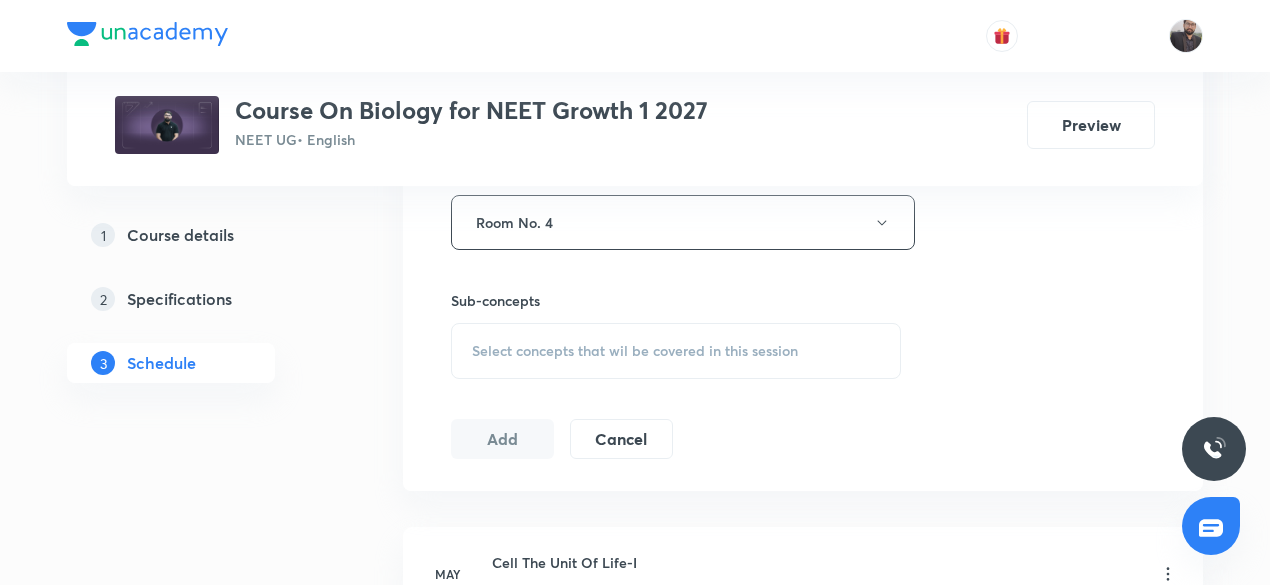 scroll, scrollTop: 921, scrollLeft: 0, axis: vertical 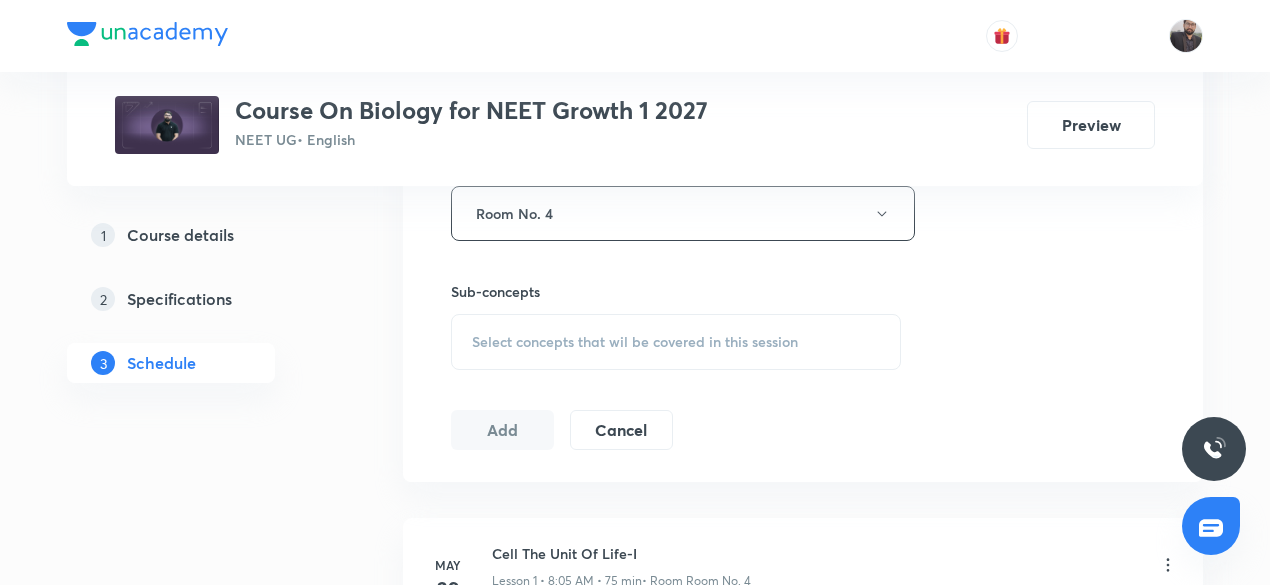 click on "Select concepts that wil be covered in this session" at bounding box center [676, 342] 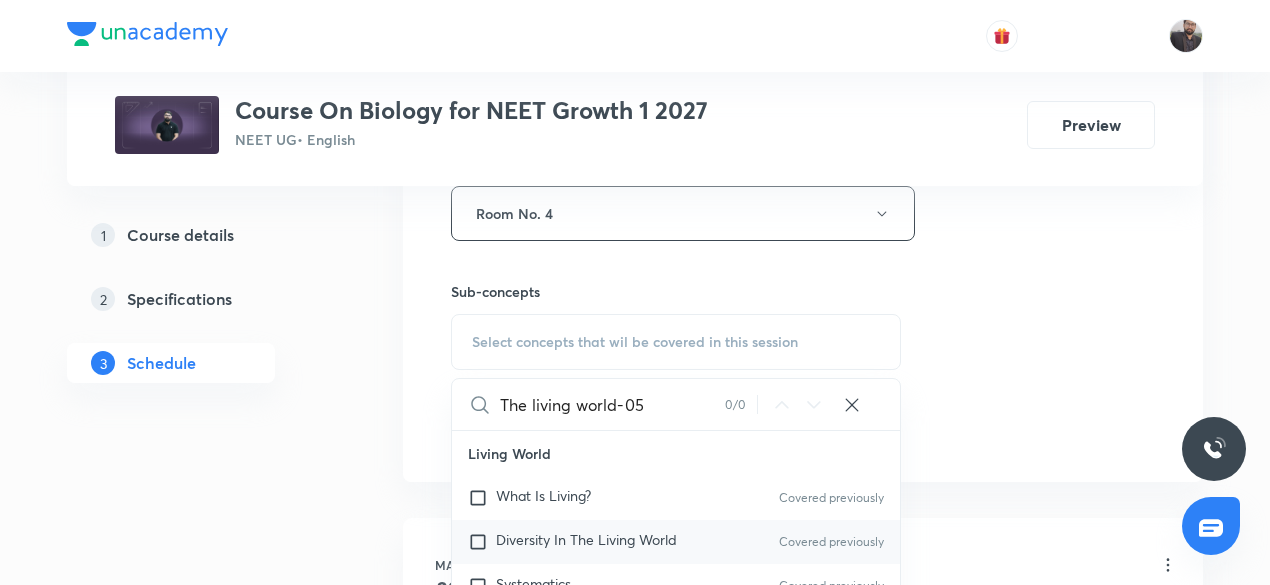 type on "The living world-05" 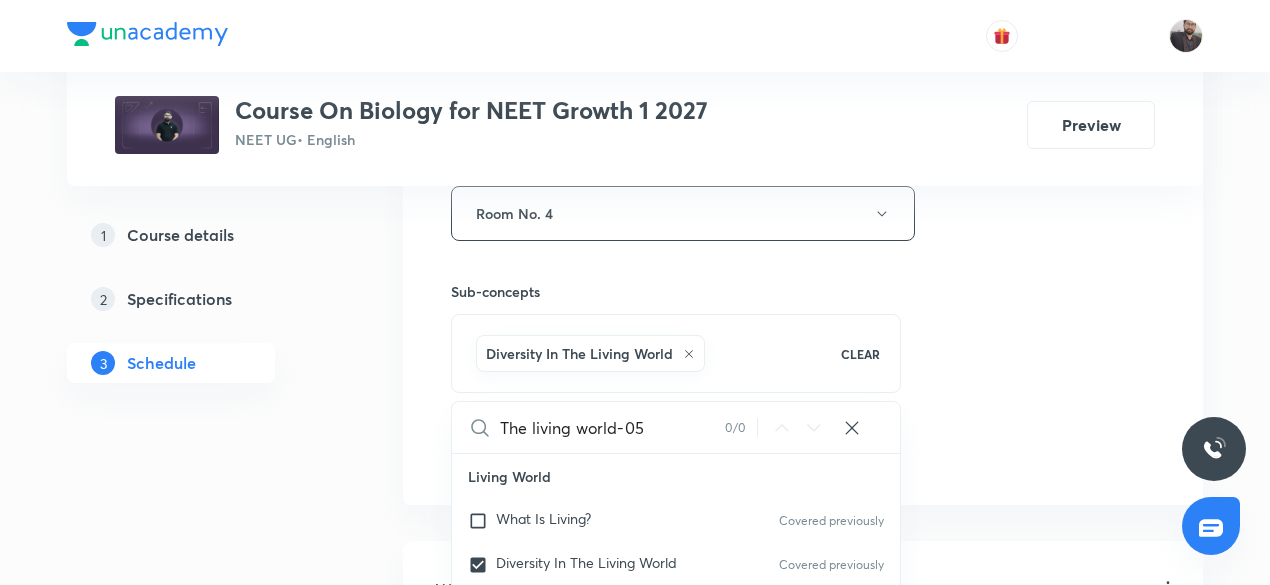 click on "Session  28 Live class Session title 19/99 The living world-06 ​ Schedule for Jul 15, 2025, 9:30 AM ​ Duration (in minutes) 75 ​   Session type Online Offline Room Room No. 4 Sub-concepts Diversity In The Living World CLEAR The living world-05 0 / 0 ​ Living World What Is Living? Covered previously Diversity In The Living World Covered previously Systematics Covered previously Types Of Taxonomy Fundamental Components Of Taxonomy Taxonomic Categories Taxonomical Aids The Three Domains Of Life Biological Nomenclature  Biological Classification System Of Classification Kingdom Monera Kingdom Protista Kingdom Fungi Kingdom Plantae Kingdom Animalia Linchens Mycorrhiza Virus Prions Viroids Plant Kingdom Algae Bryophytes Pteridophytes Gymnosperms Angiosperms Animal Kingdom Basics Of Classification Classification Of Animals Animal Kingdom Animal Diversity Animal Diversity Morphology - Flowering Plants Plant Morphology Root Types Of Roots Stem Types Of Stem  Leaf Inflorescence Flower Fruit Seed The Tissues ER" at bounding box center (803, -8) 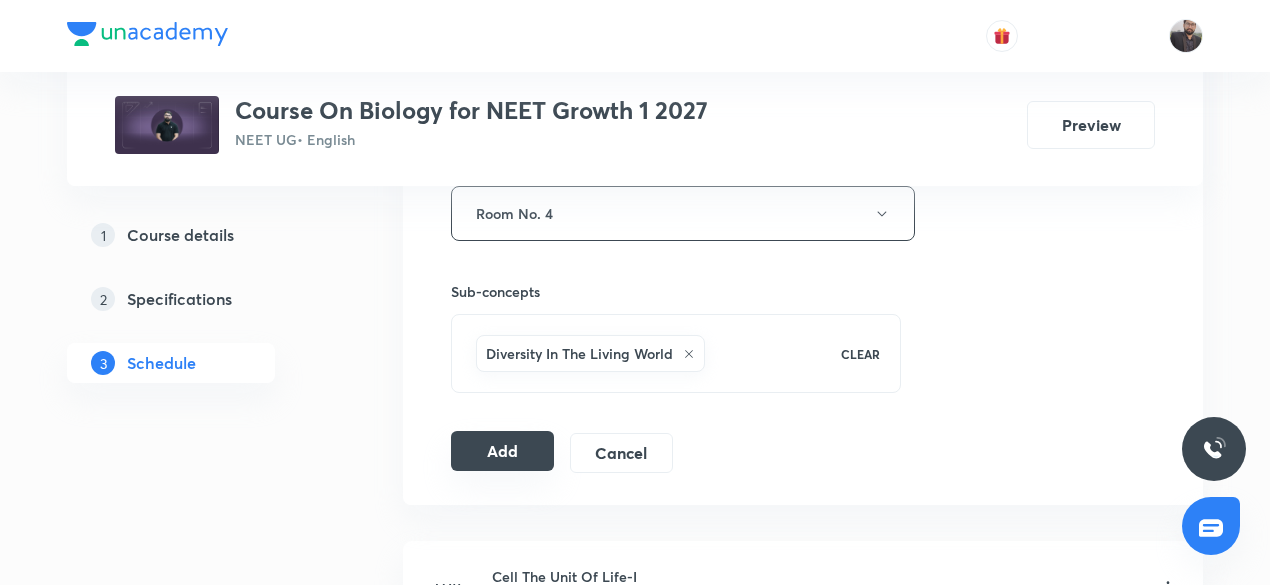 click on "Add" at bounding box center [502, 451] 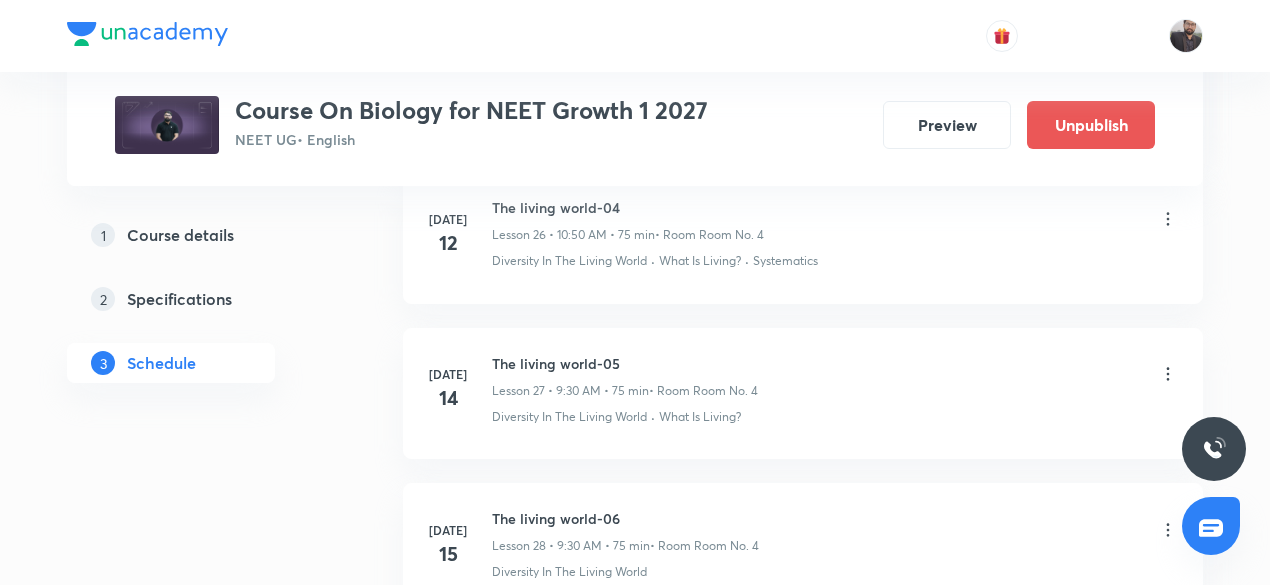 scroll, scrollTop: 4461, scrollLeft: 0, axis: vertical 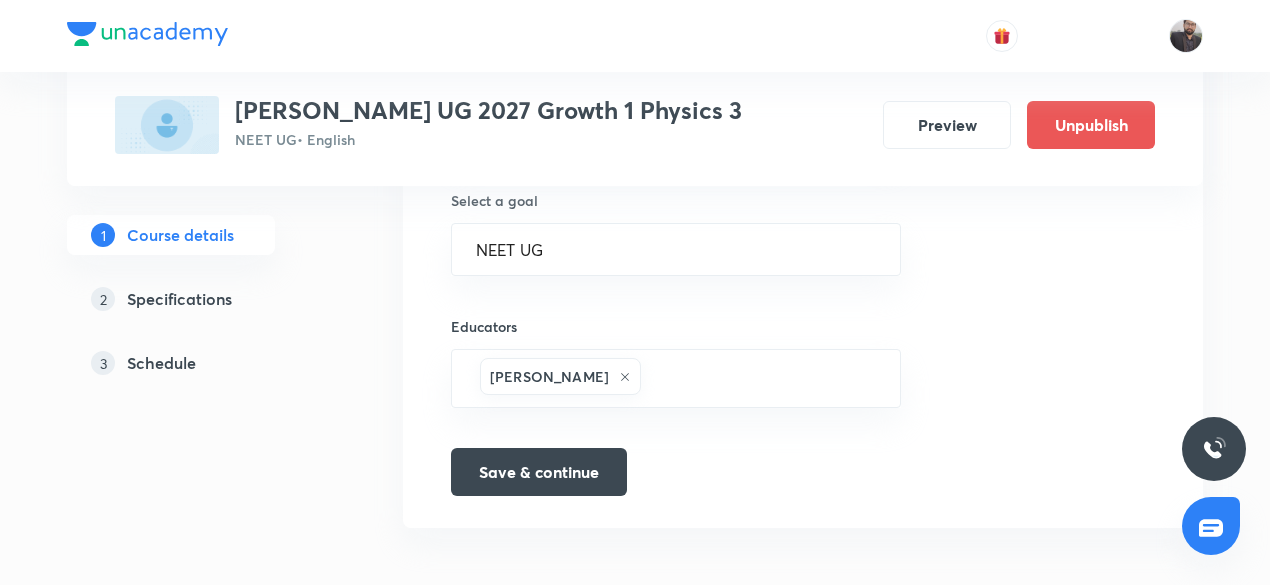 click on "Schedule" at bounding box center [161, 363] 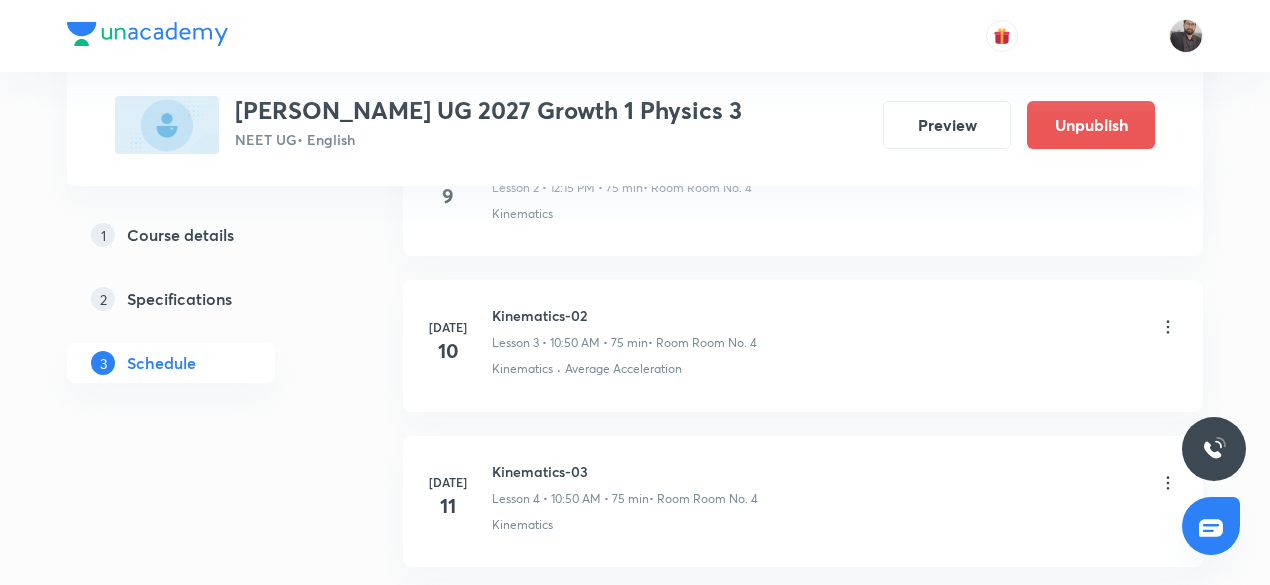 scroll, scrollTop: 1787, scrollLeft: 0, axis: vertical 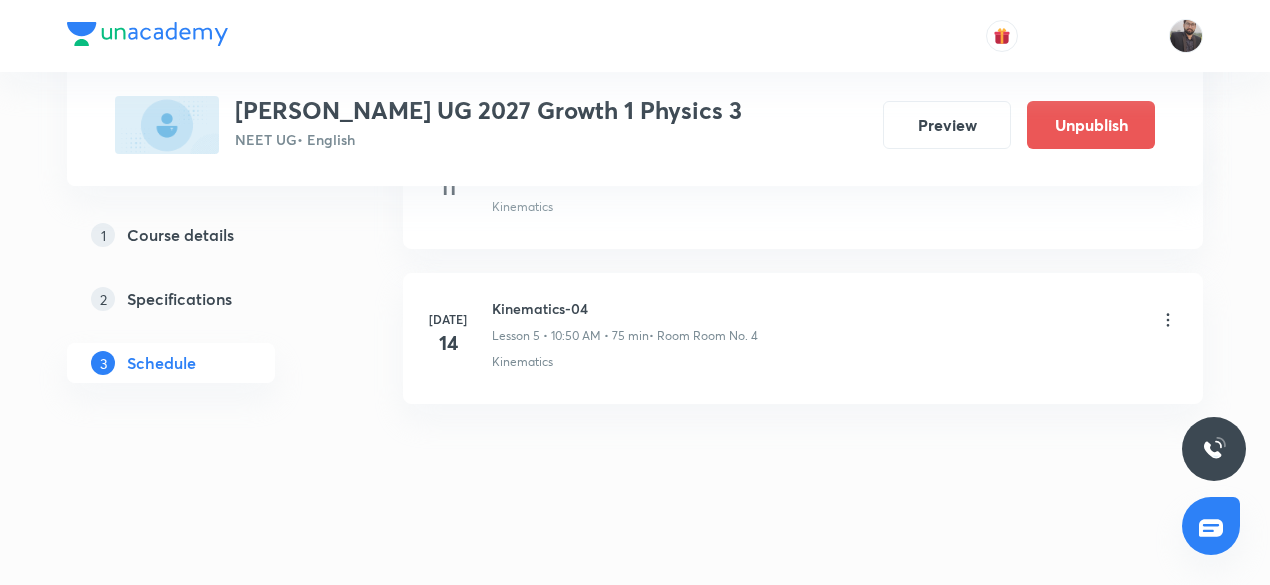 click on "[DATE] Kinematics-04 Lesson 5 • 10:50 AM • 75 min  • Room Room No. 4 Kinematics" at bounding box center [803, 334] 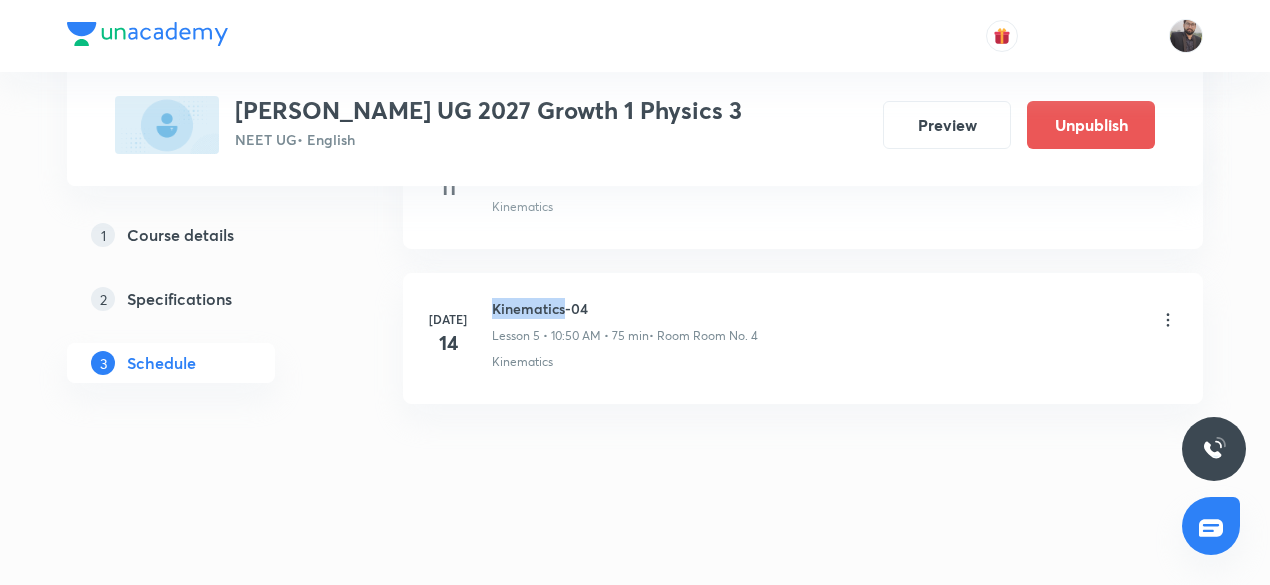click on "[DATE] Kinematics-04 Lesson 5 • 10:50 AM • 75 min  • Room Room No. 4 Kinematics" at bounding box center (803, 334) 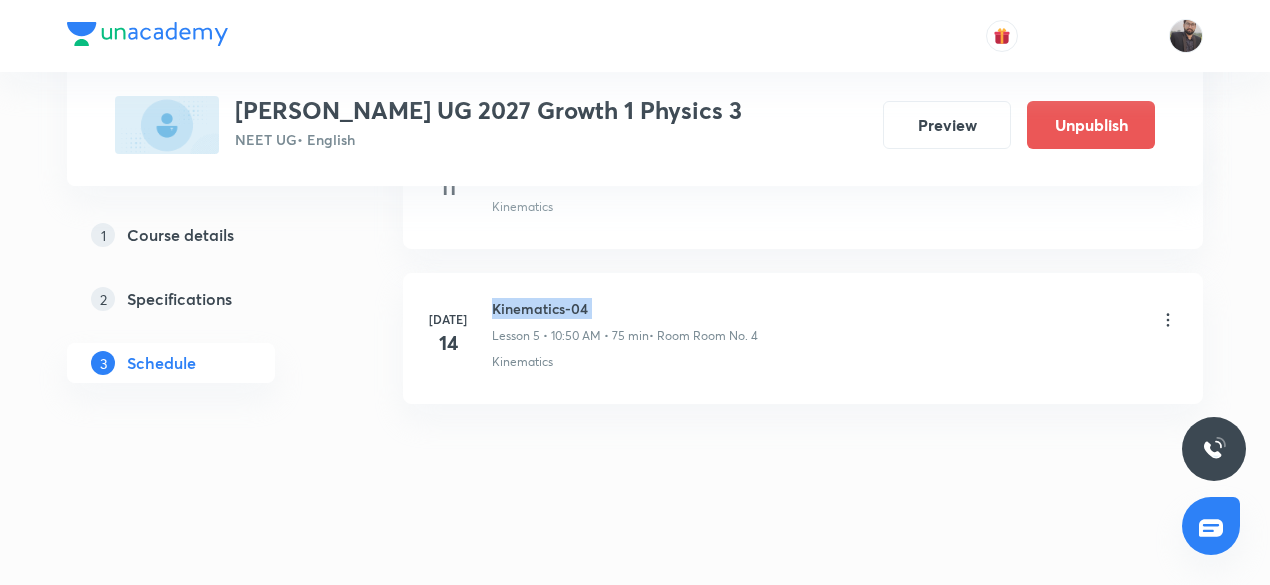 click on "[DATE] Kinematics-04 Lesson 5 • 10:50 AM • 75 min  • Room Room No. 4 Kinematics" at bounding box center (803, 334) 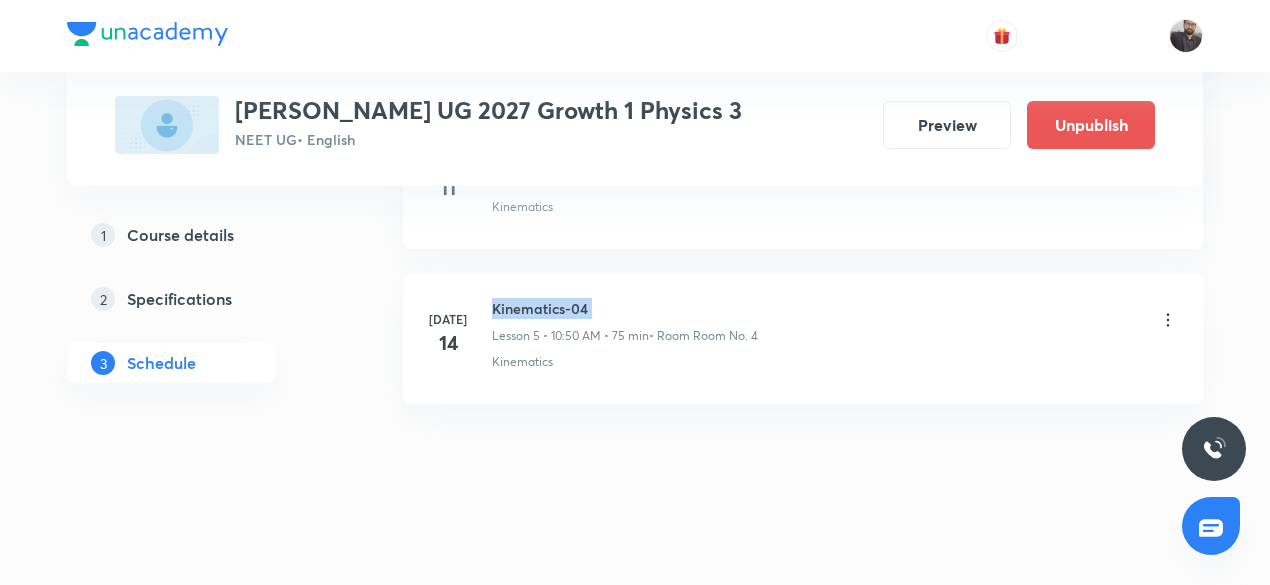 copy on "Kinematics-04" 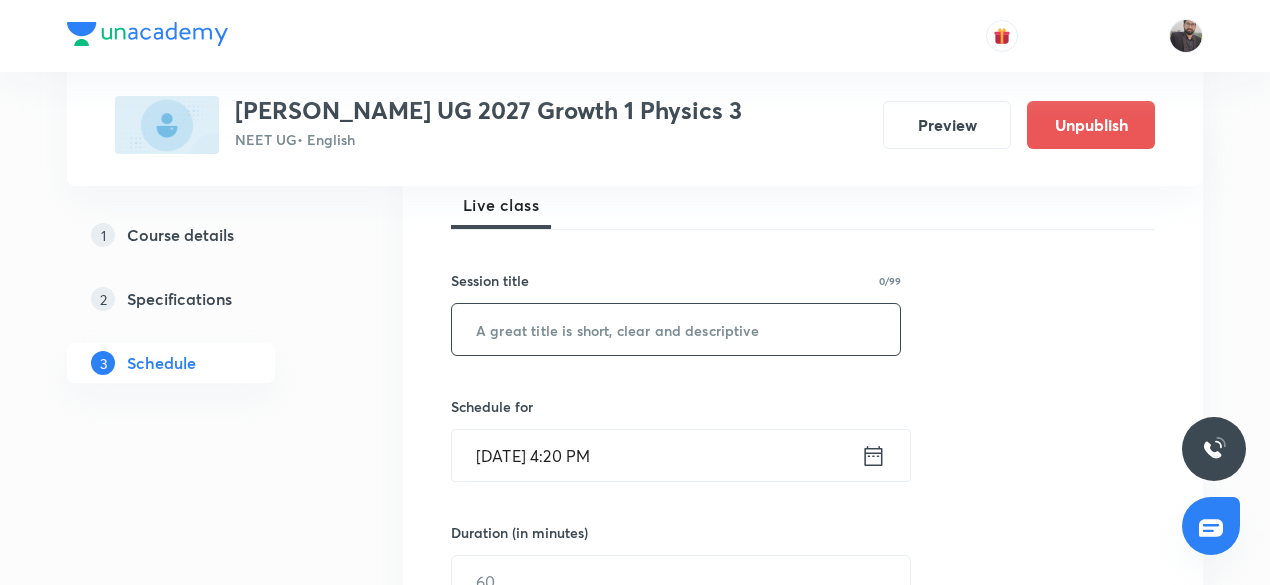 scroll, scrollTop: 298, scrollLeft: 0, axis: vertical 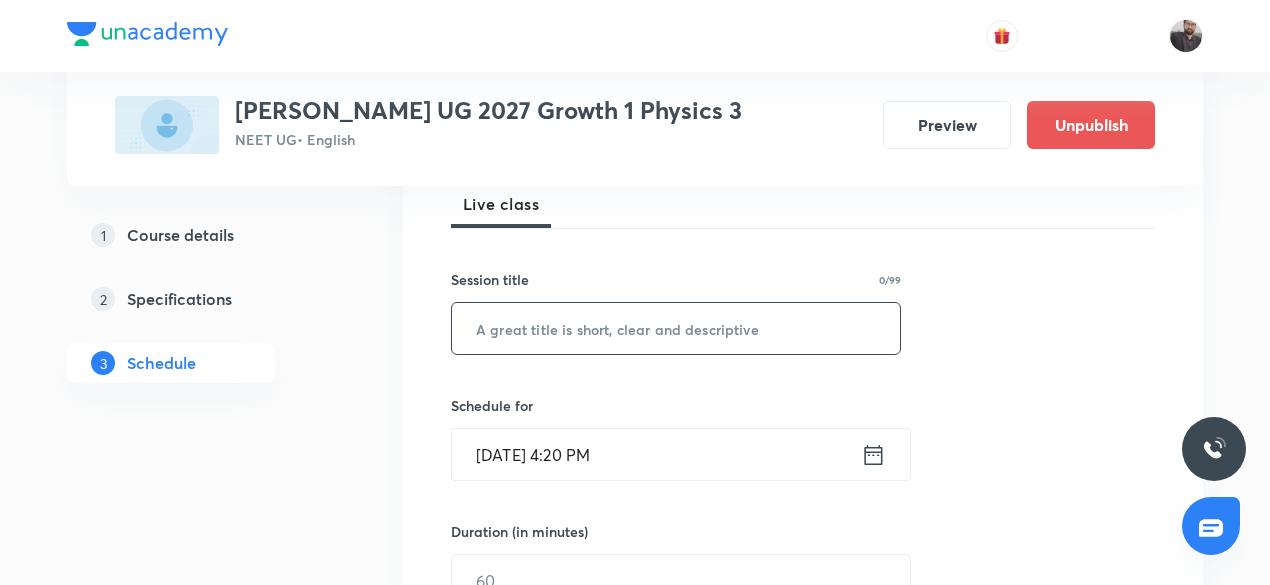 click at bounding box center (676, 328) 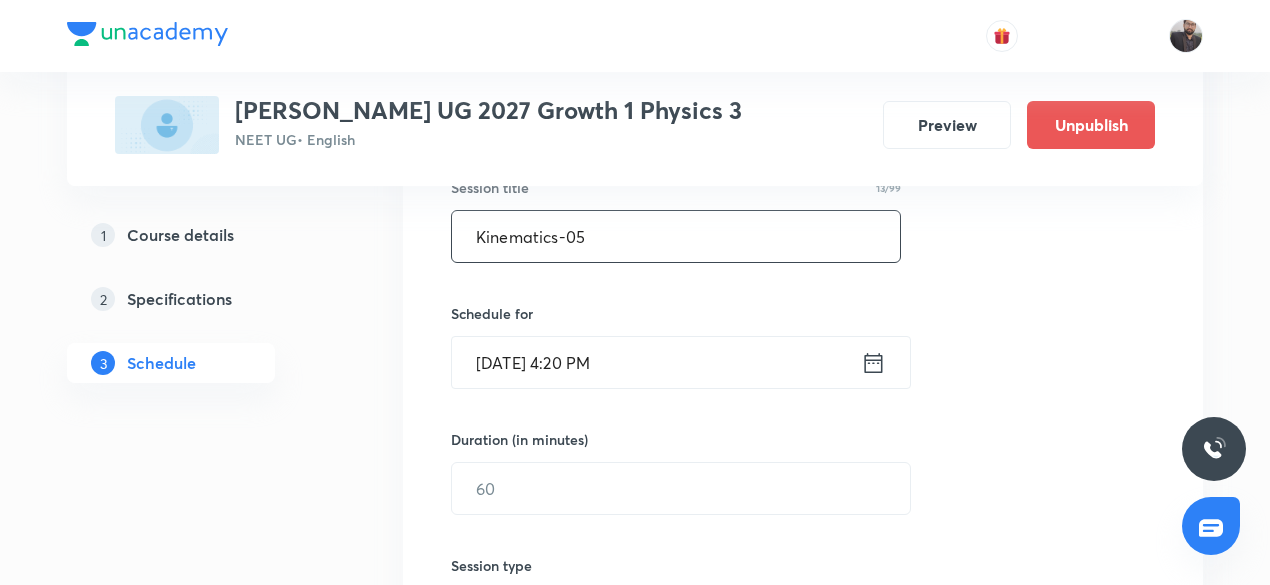 scroll, scrollTop: 406, scrollLeft: 0, axis: vertical 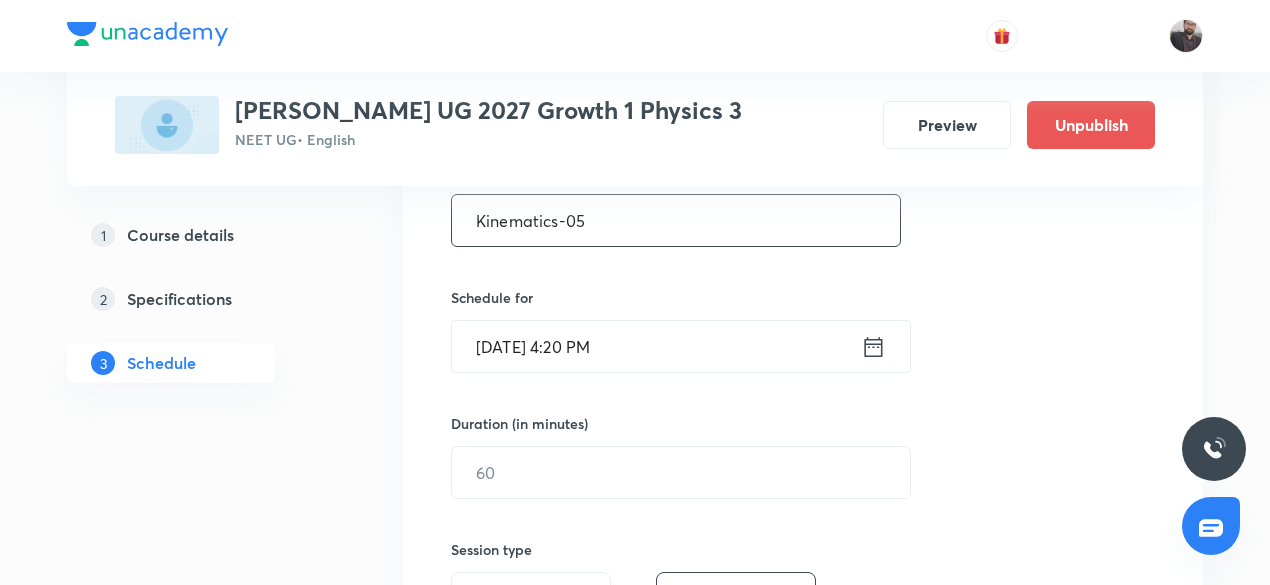 type on "Kinematics-05" 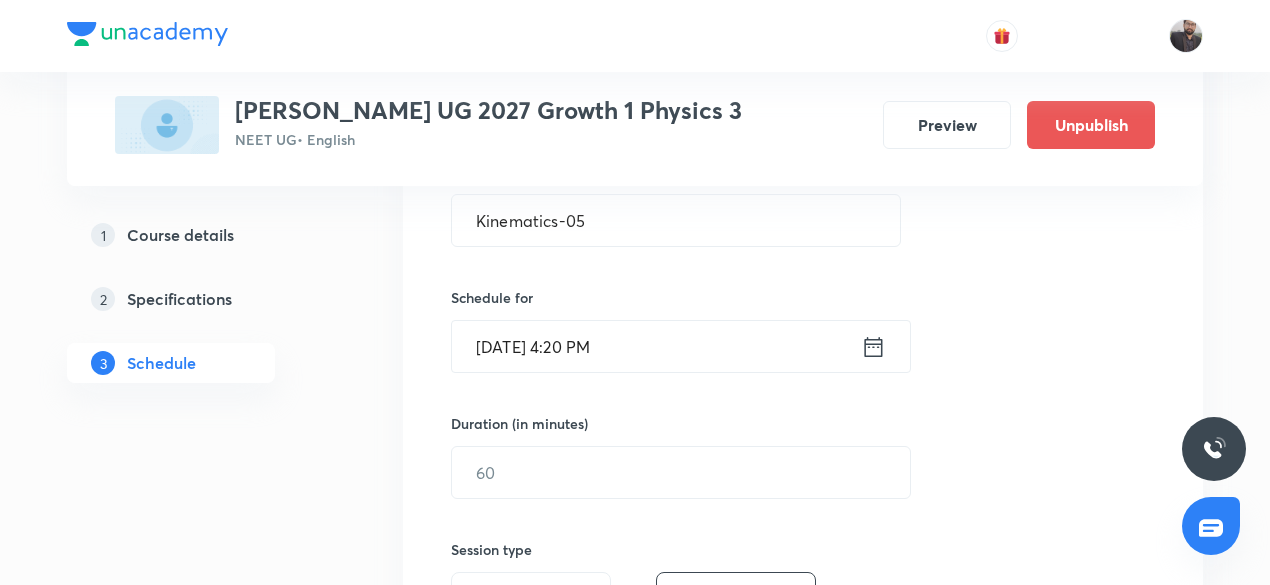click on "[DATE] 4:20 PM" at bounding box center [656, 346] 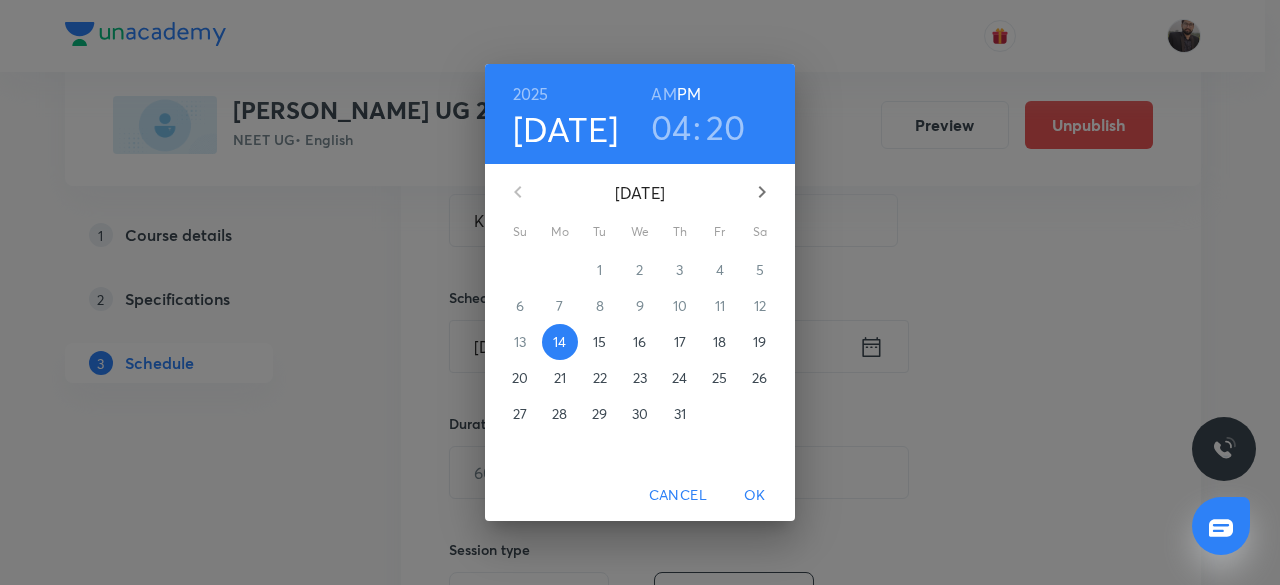 click on "15" at bounding box center [600, 342] 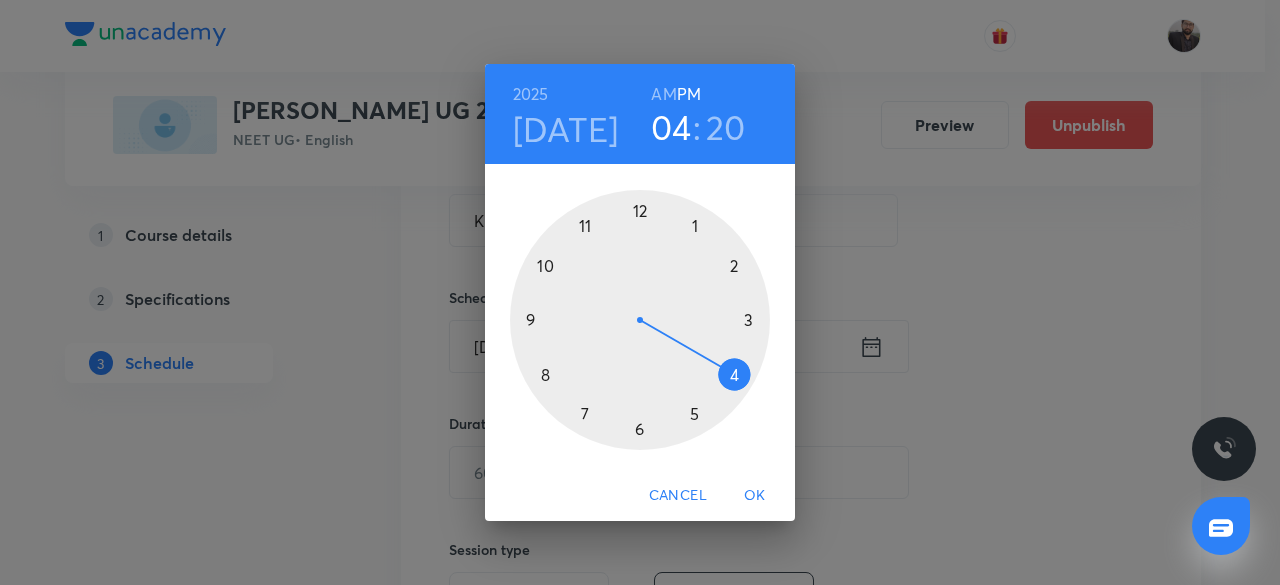 click on "AM" at bounding box center (663, 94) 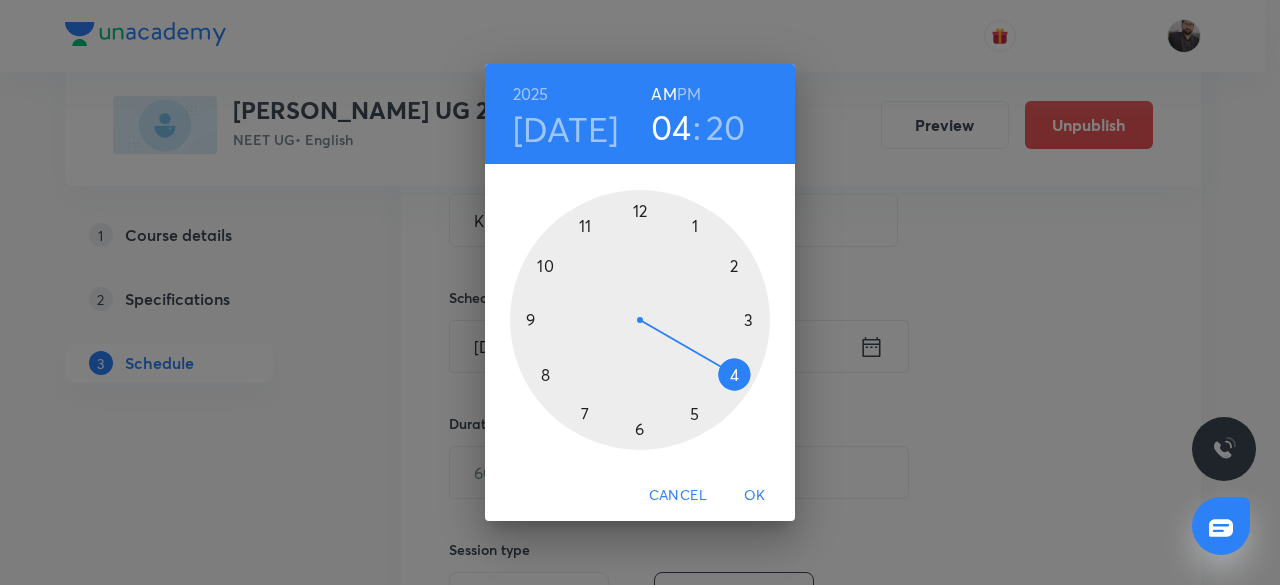 click at bounding box center [640, 320] 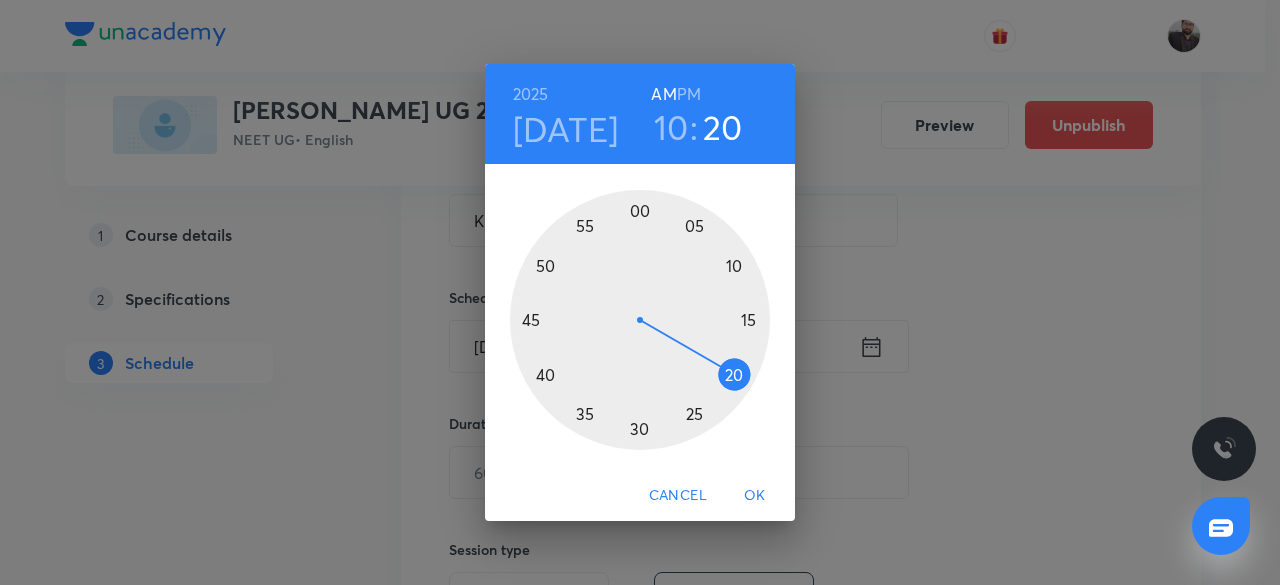 click at bounding box center (640, 320) 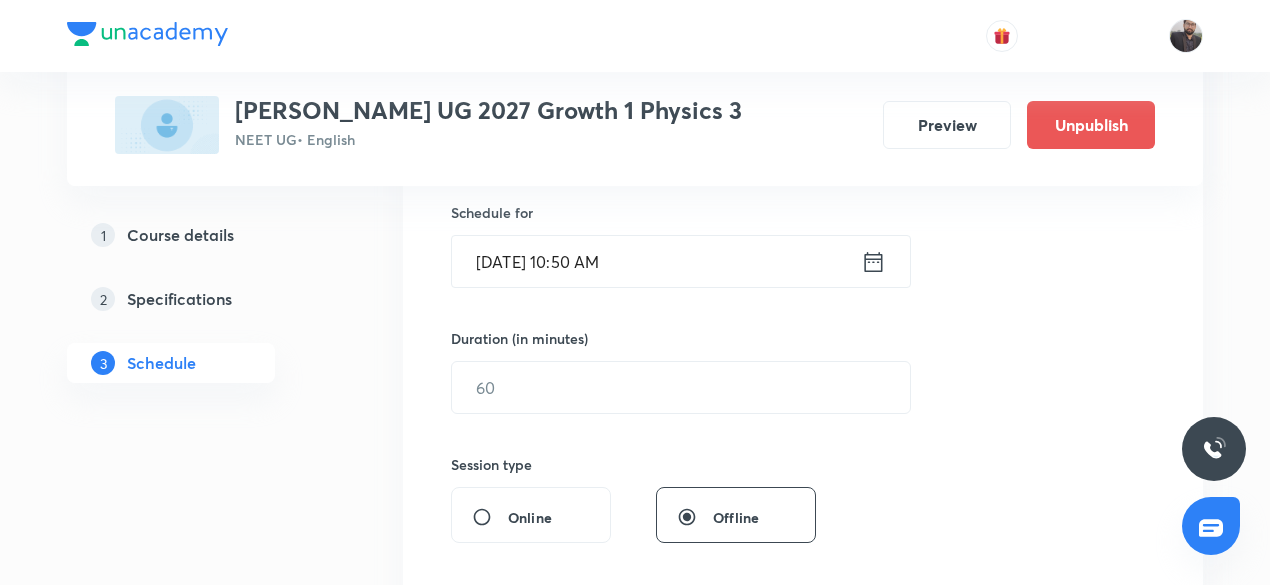 scroll, scrollTop: 493, scrollLeft: 0, axis: vertical 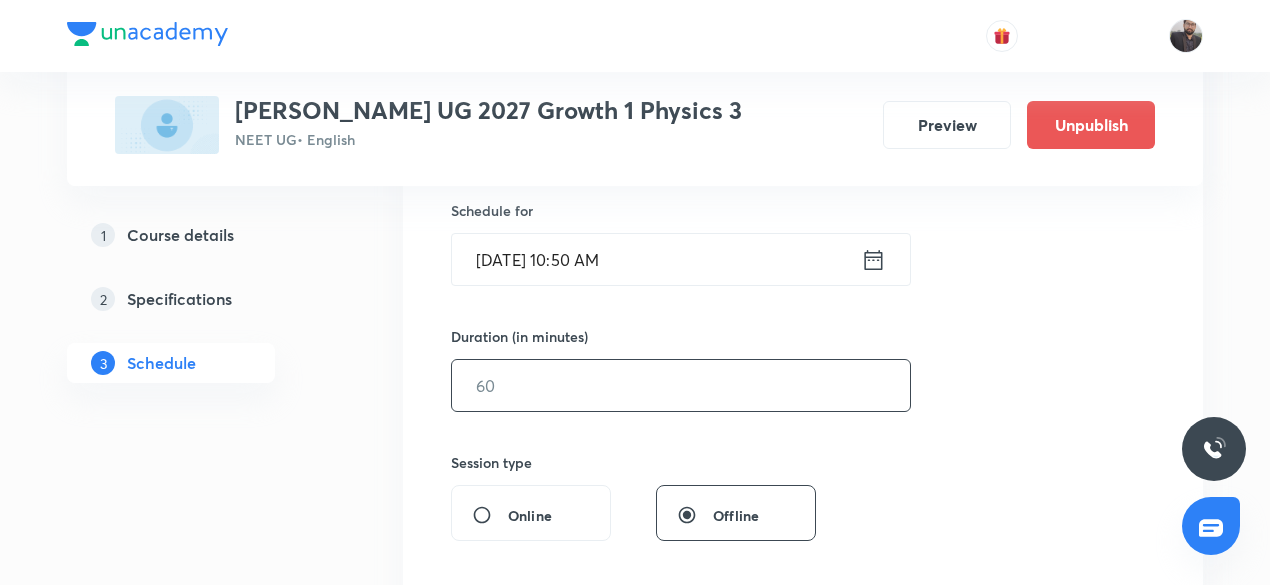click at bounding box center [681, 385] 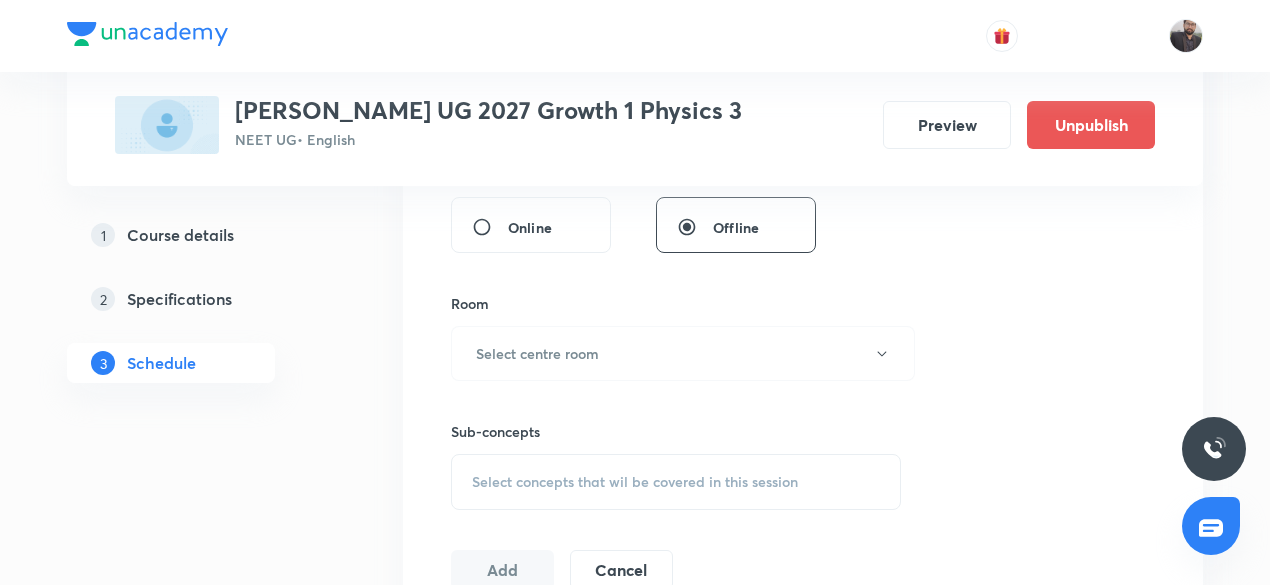 scroll, scrollTop: 783, scrollLeft: 0, axis: vertical 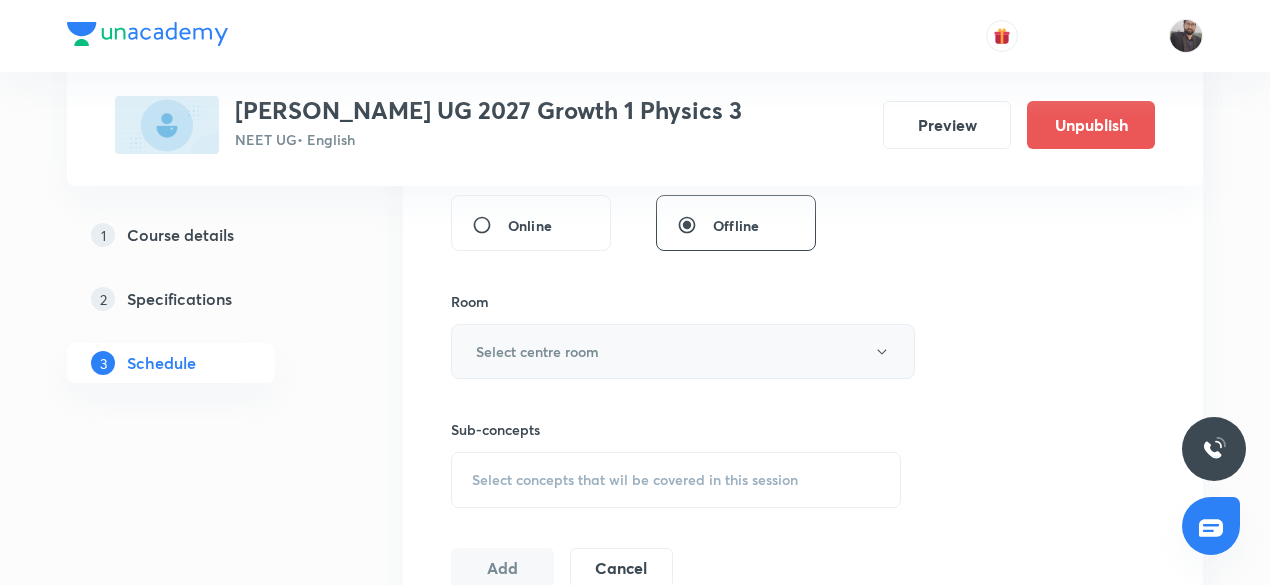 type on "75" 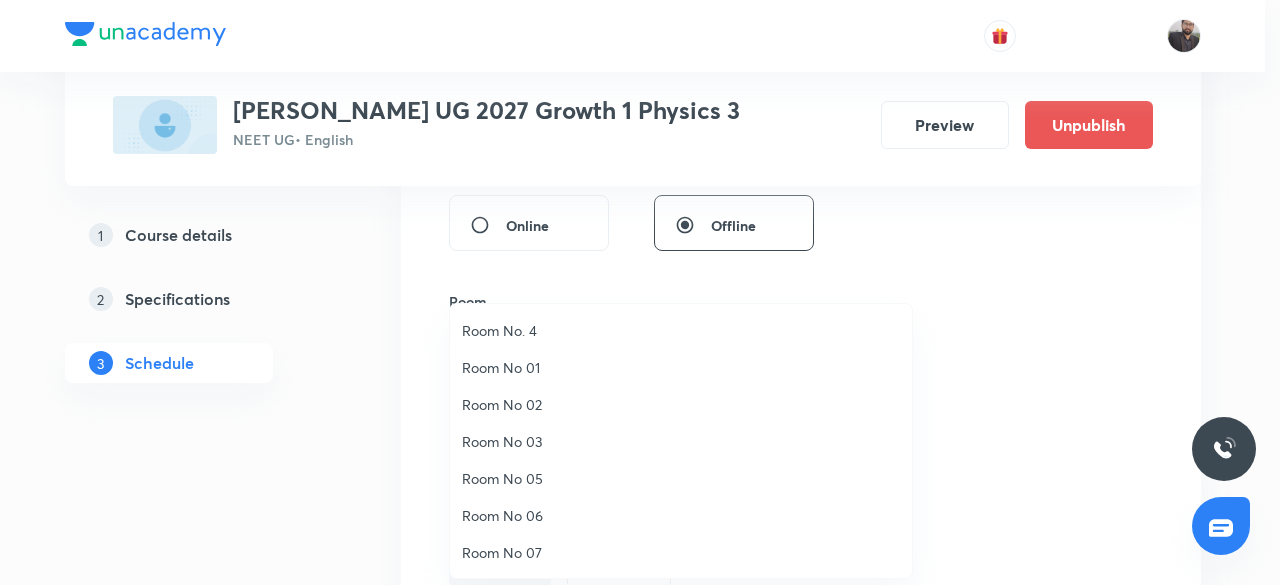 click on "Room No. 4" at bounding box center [681, 330] 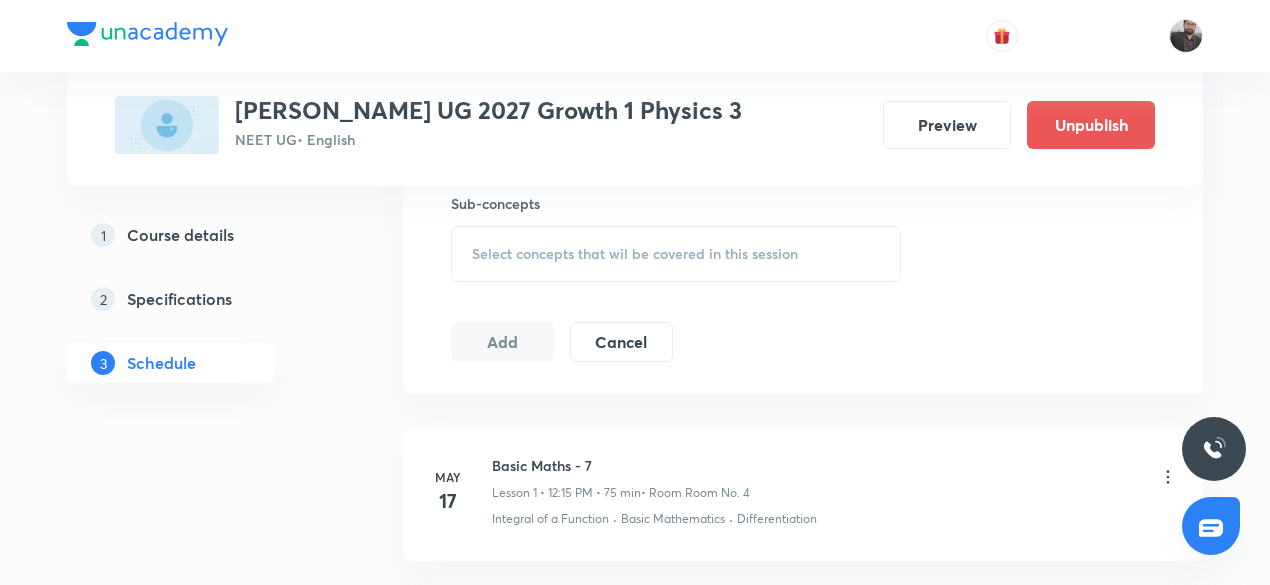scroll, scrollTop: 1010, scrollLeft: 0, axis: vertical 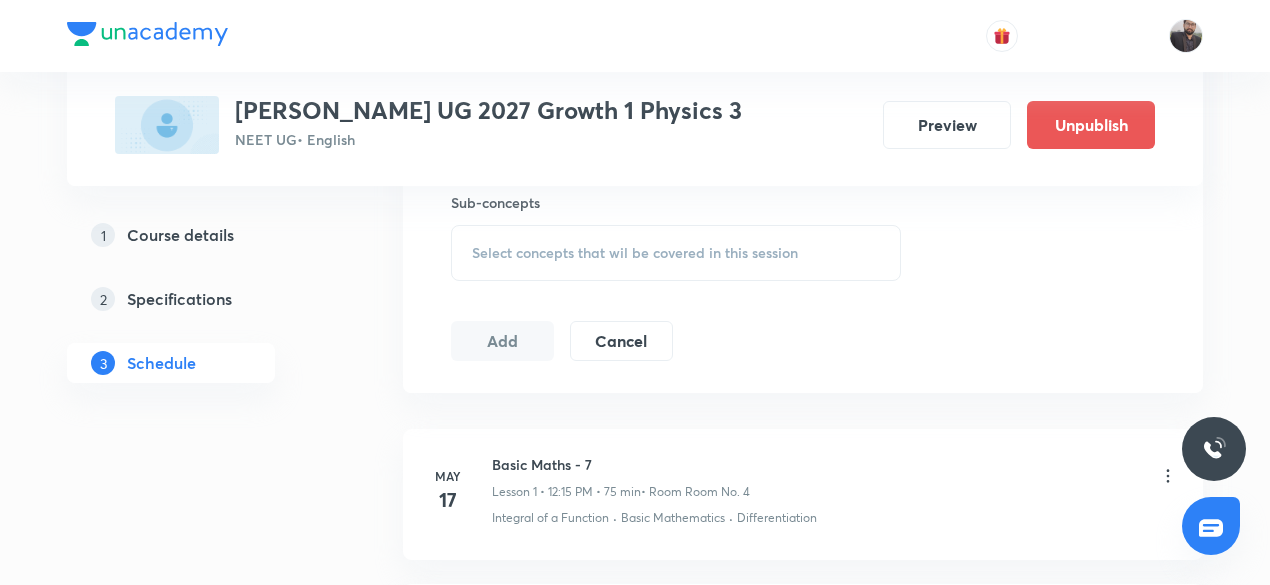 click on "Select concepts that wil be covered in this session" at bounding box center [676, 253] 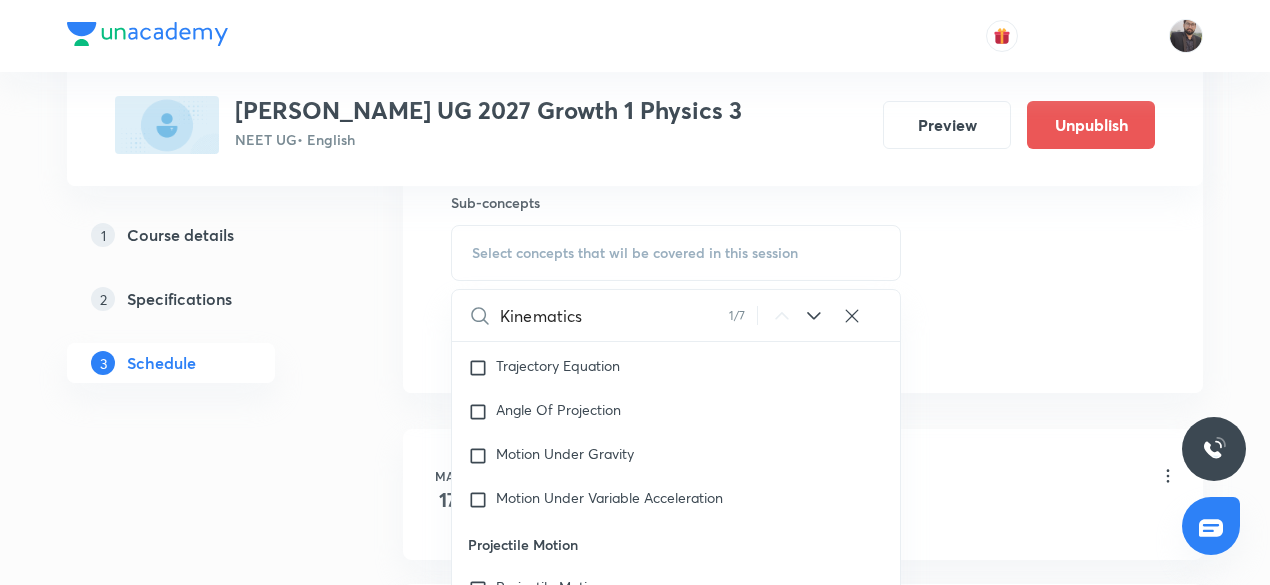scroll, scrollTop: 3749, scrollLeft: 0, axis: vertical 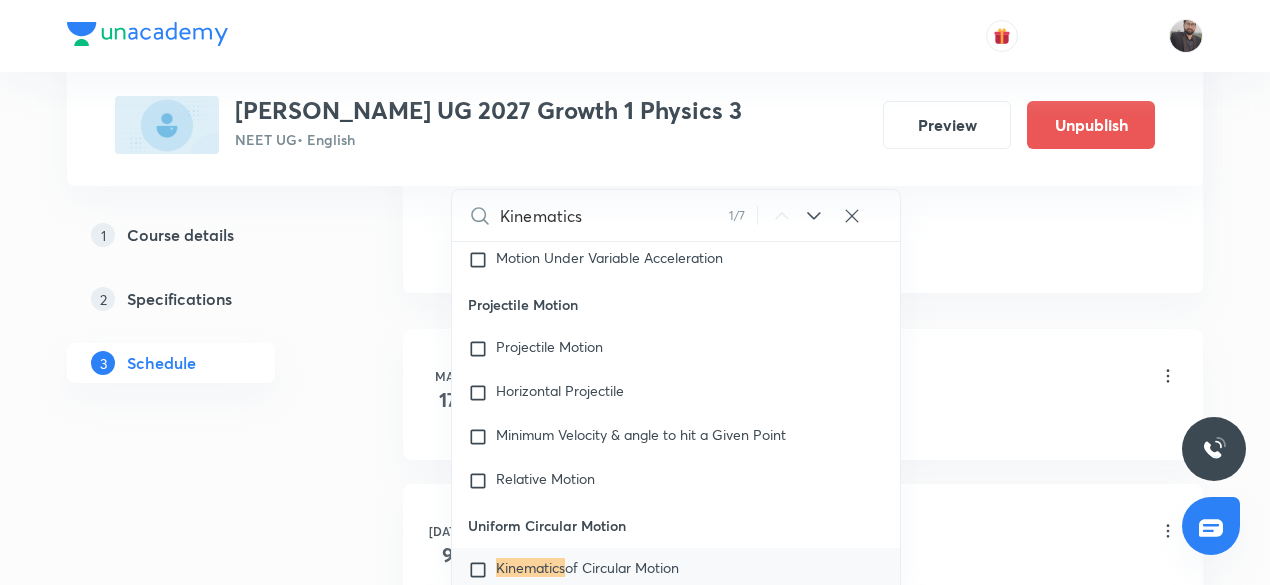 type on "Kinematics" 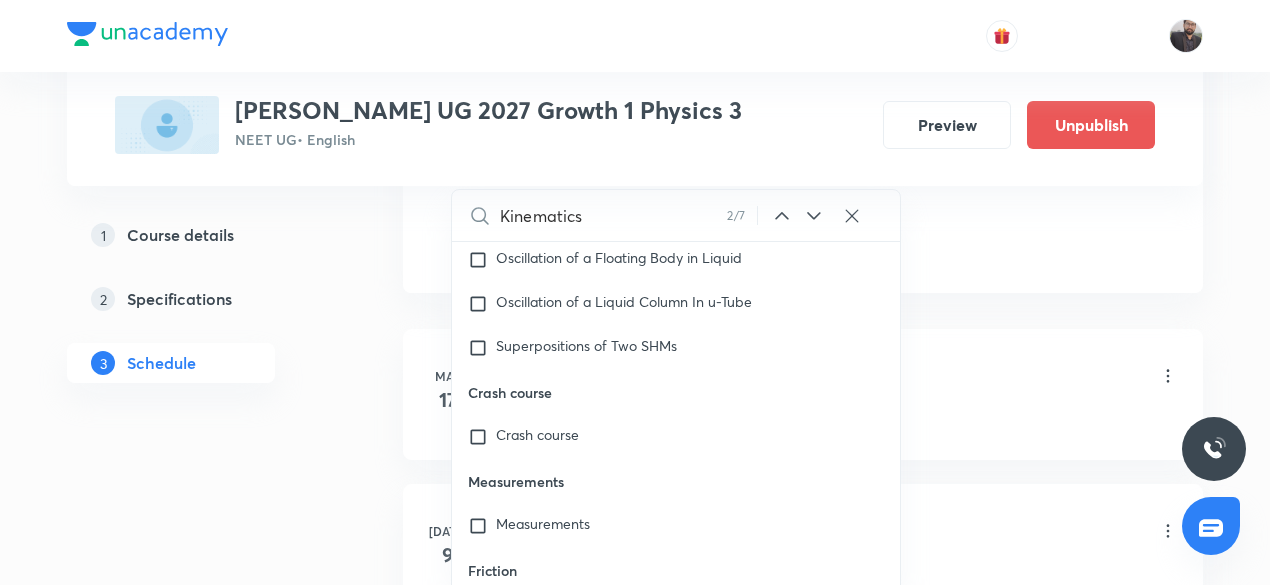scroll, scrollTop: 9118, scrollLeft: 0, axis: vertical 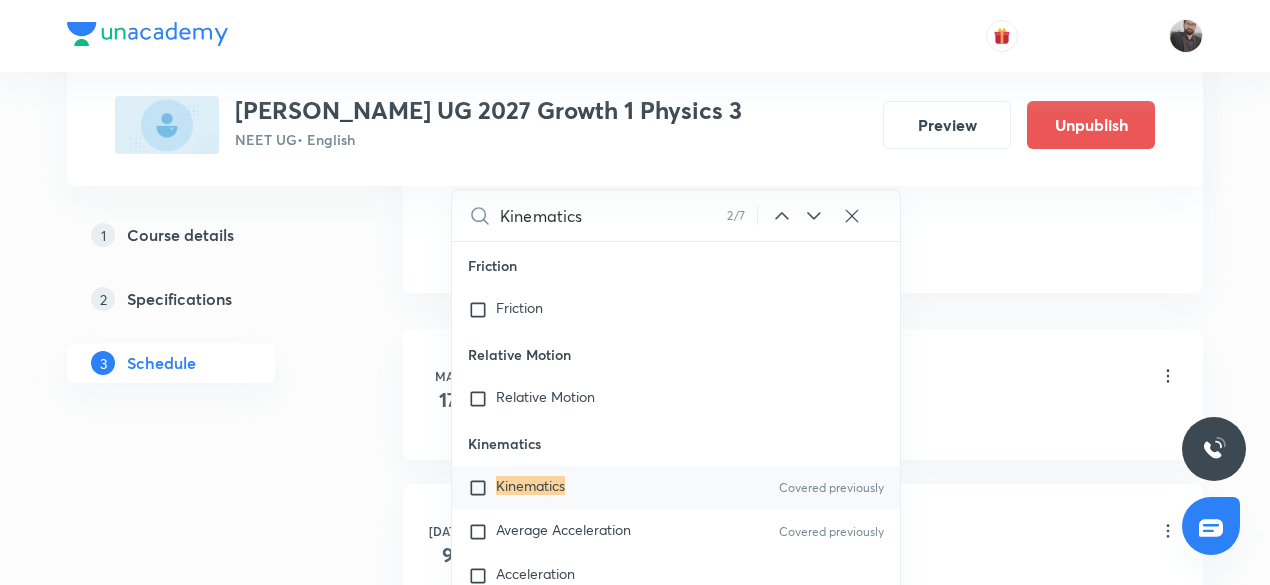 click at bounding box center [482, 488] 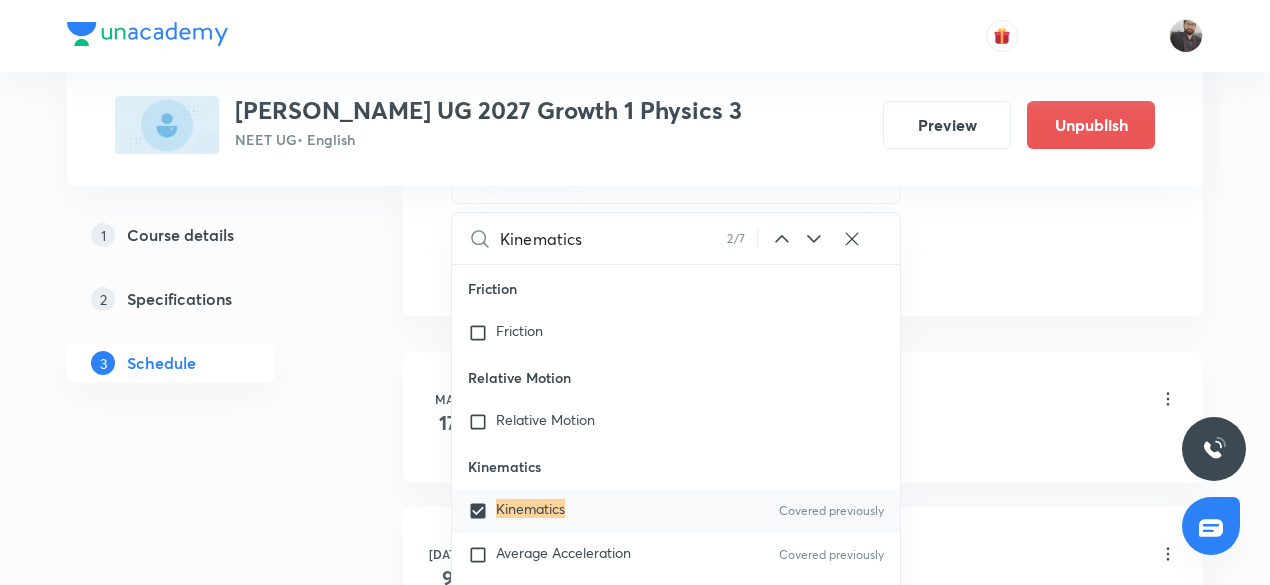 click on "Session  6 Live class Session title 13/99 Kinematics-05 ​ Schedule for Jul 15, 2025, 10:50 AM ​ Duration (in minutes) 75 ​   Session type Online Offline Room Room No. 4 Sub-concepts Kinematics CLEAR Kinematics 2 / 7 ​ Physics - Full Syllabus Mock Questions Physics - Full Syllabus Mock Questions Physics Previous Year Question Physics Previous Year Question Units & Dimensions Physical quantity Applications of Dimensional Analysis Significant Figures Units of Physical Quantities System of Units Dimensions of Some Mathematical Functions Unit and Dimension Product of Two Vectors Subtraction of Vectors Cross Product Least Count Analysis Errors of Measurement Vernier Callipers Screw Gauge Zero Error Basic Mathematics Elementary Algebra Elementary Trigonometry Basic Coordinate Geometry Functions Differentiation Covered previously Integral of a Function Covered previously Use of Differentiation & Integration in One Dimensional Motion Derivatives of Equations of Motion by Calculus Basic Mathematics Unit Vectors" at bounding box center (803, -197) 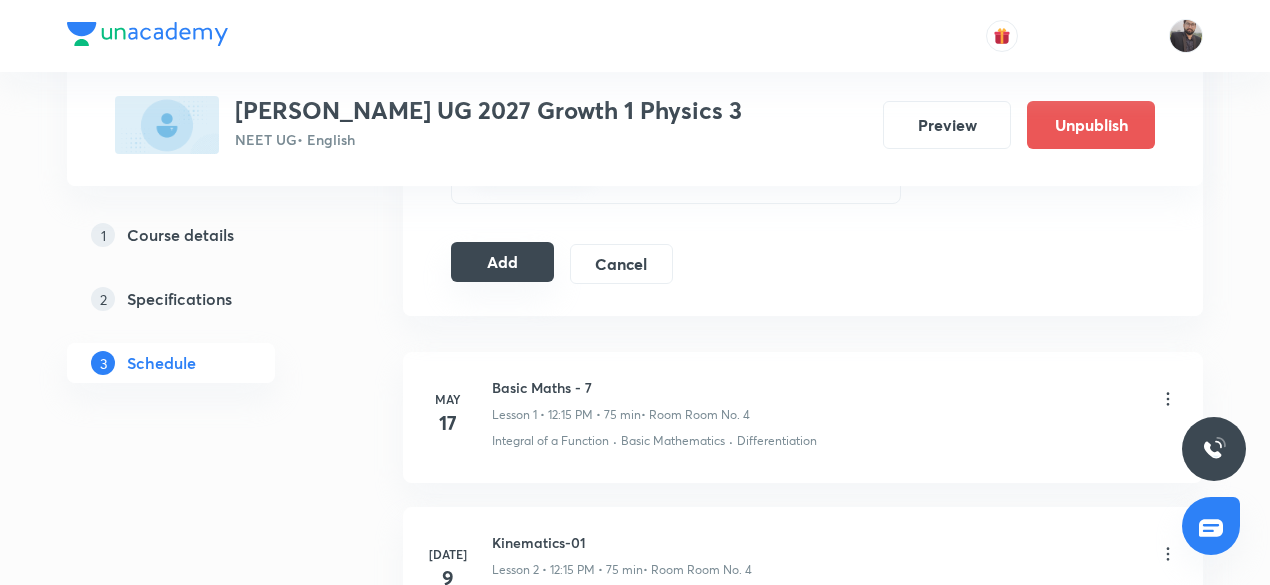 click on "Add" at bounding box center [502, 262] 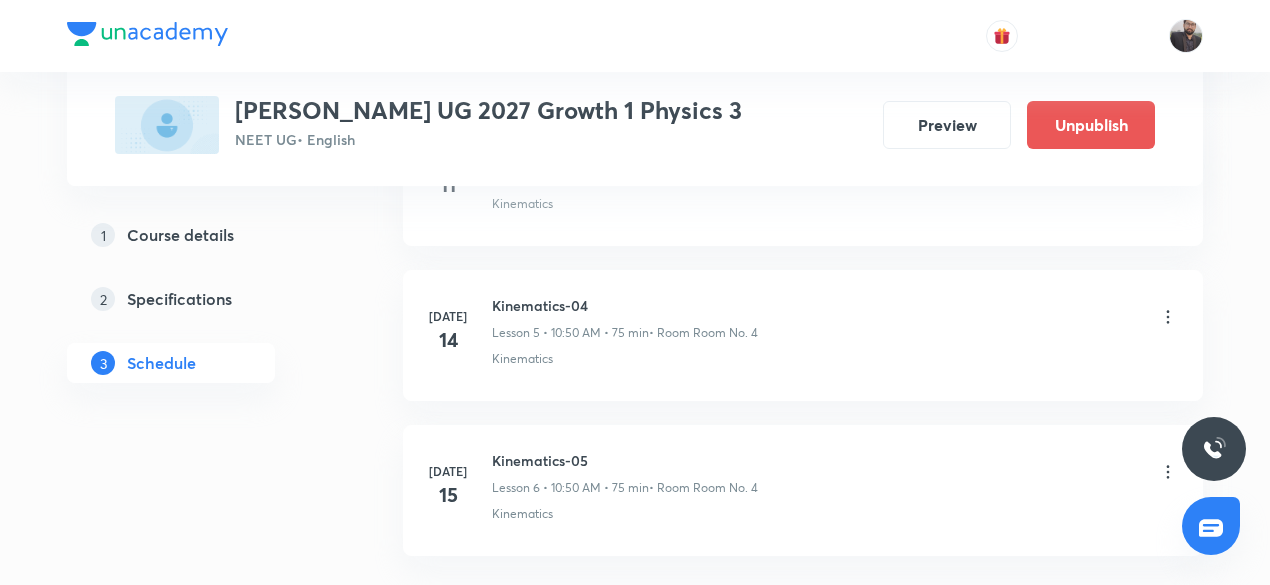 scroll, scrollTop: 1025, scrollLeft: 0, axis: vertical 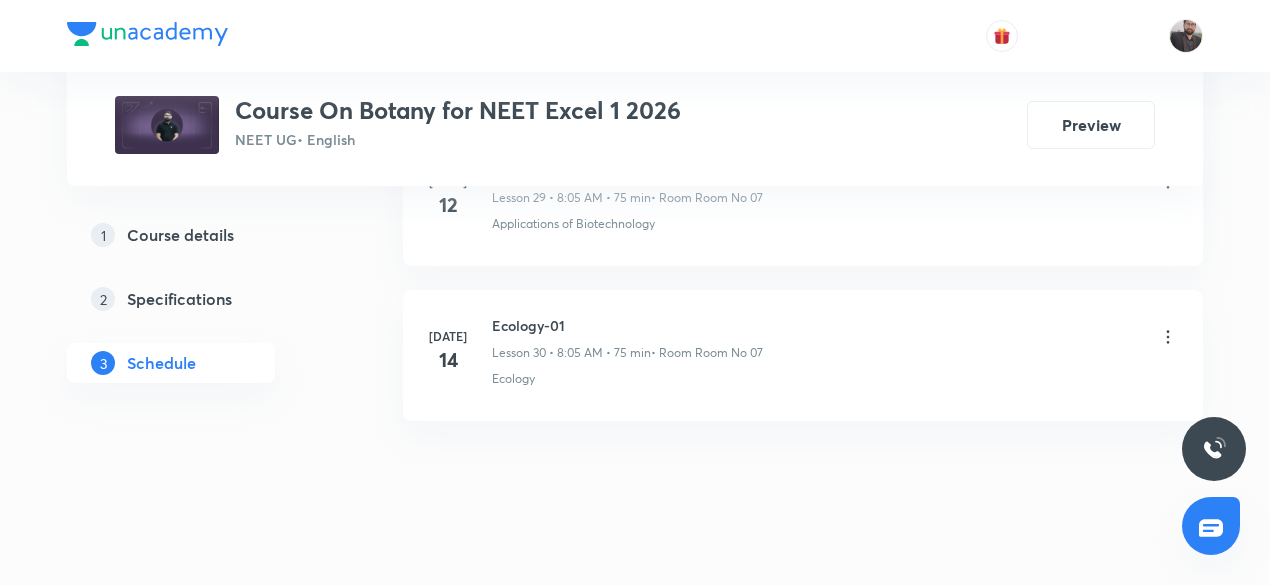 click on "[DATE]" at bounding box center [460, 351] 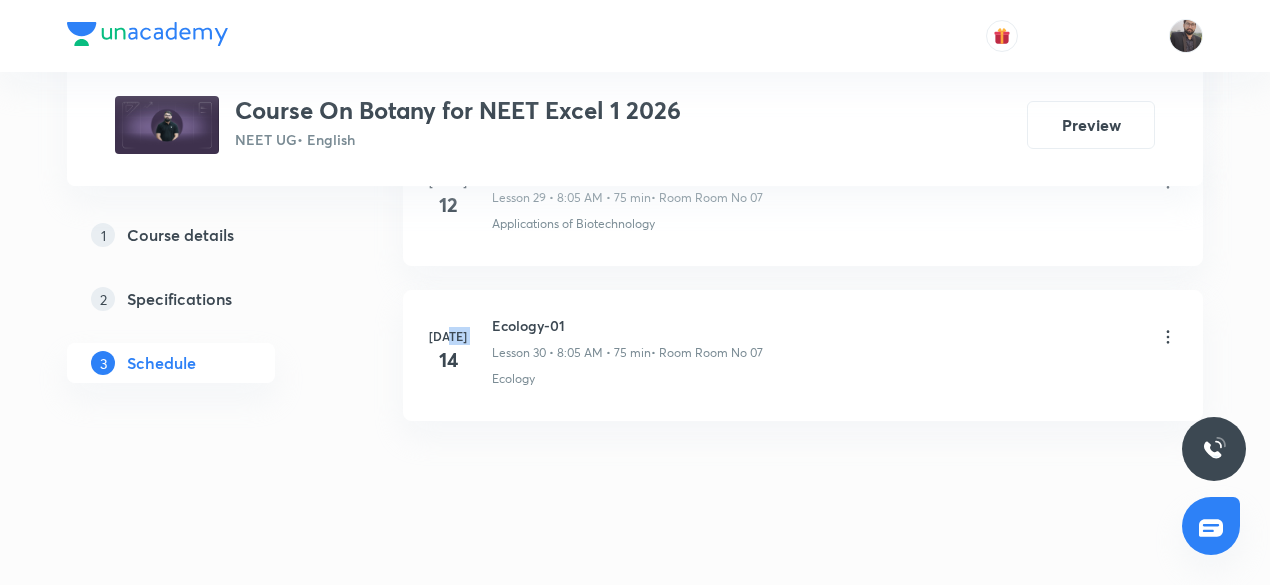 click on "[DATE]" at bounding box center [460, 351] 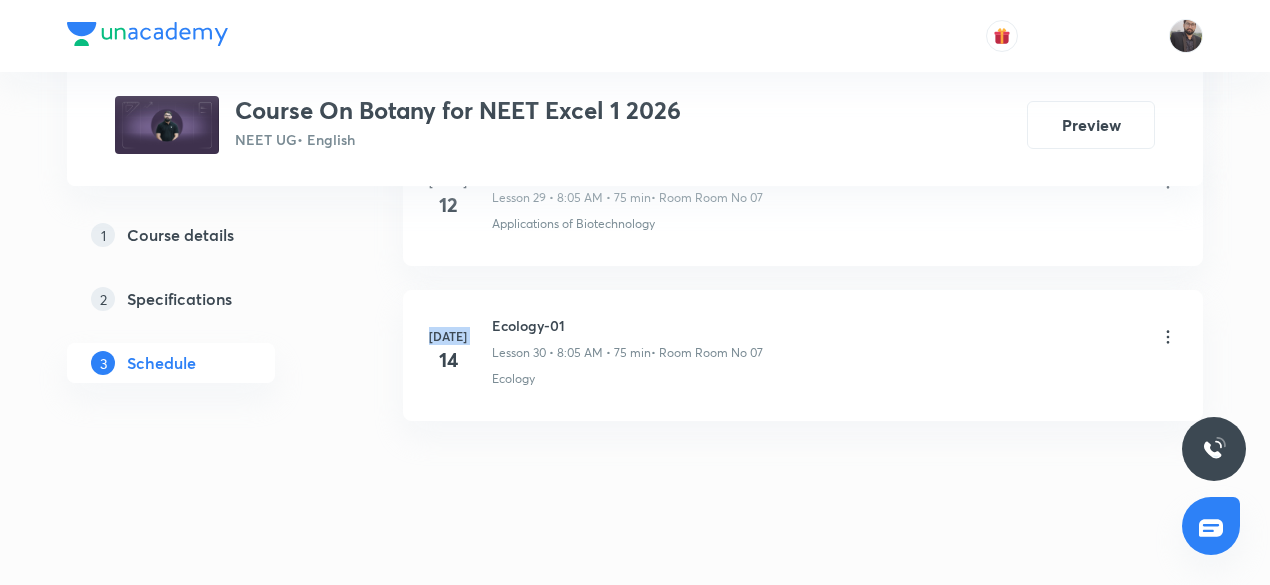 click on "[DATE]" at bounding box center [460, 351] 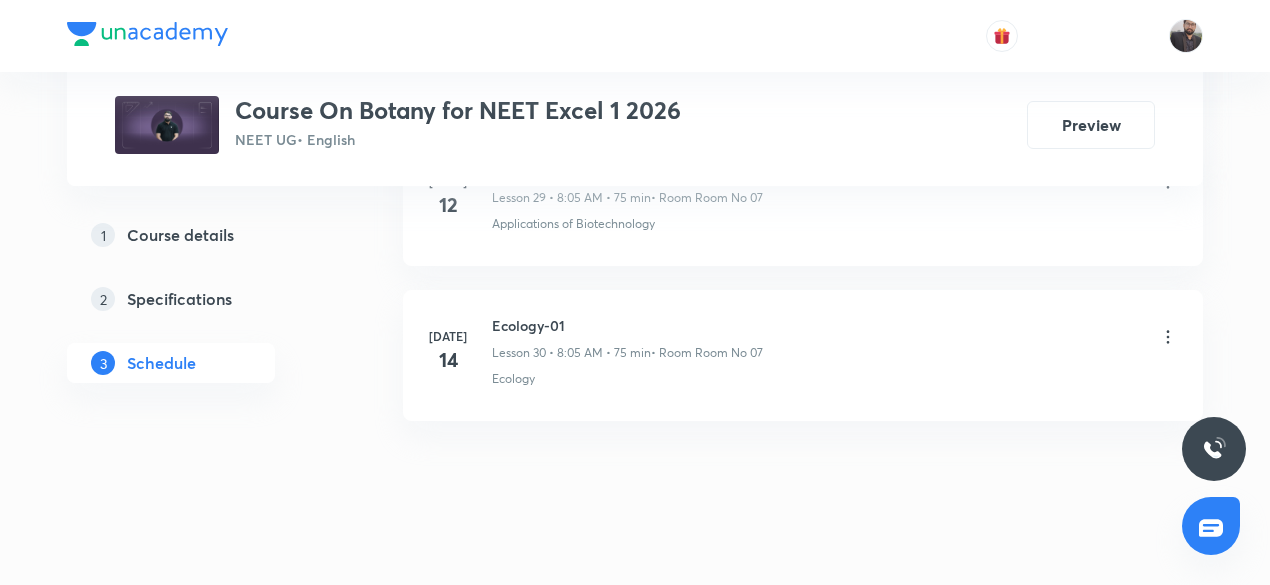 click on "Ecology-01" at bounding box center [627, 325] 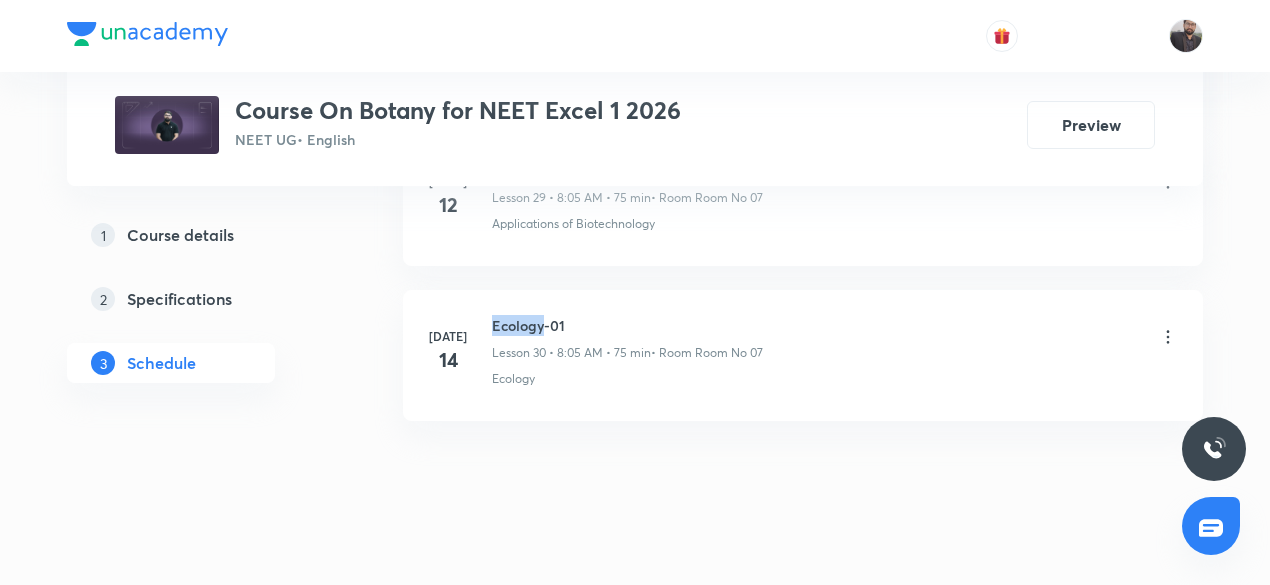 click on "Ecology-01" at bounding box center [627, 325] 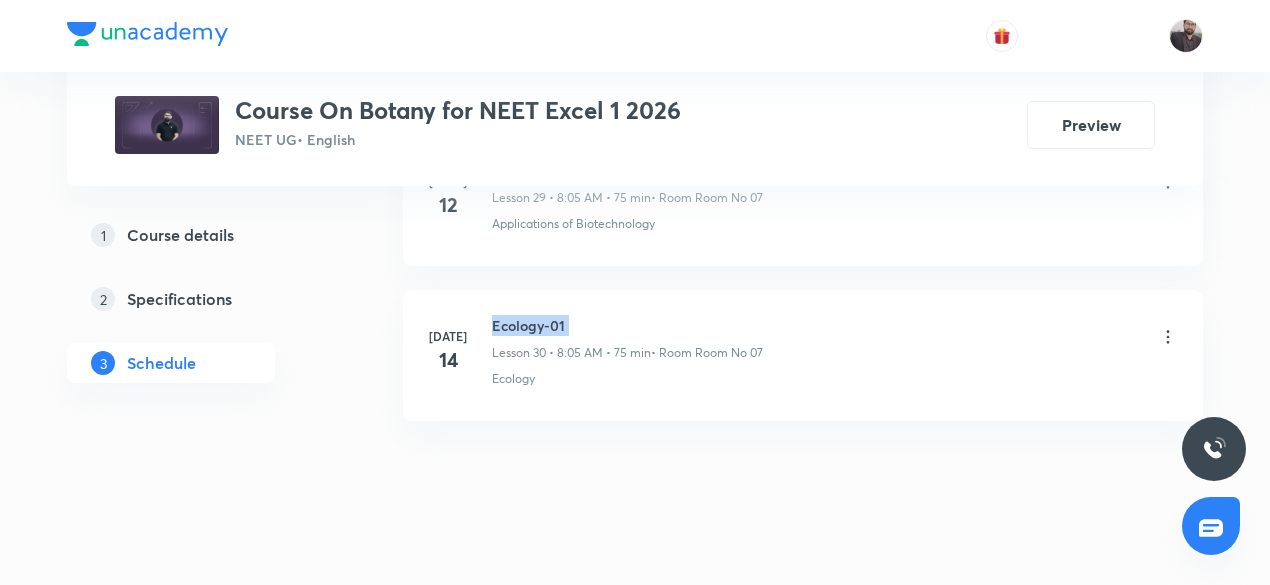 click on "Ecology-01" at bounding box center [627, 325] 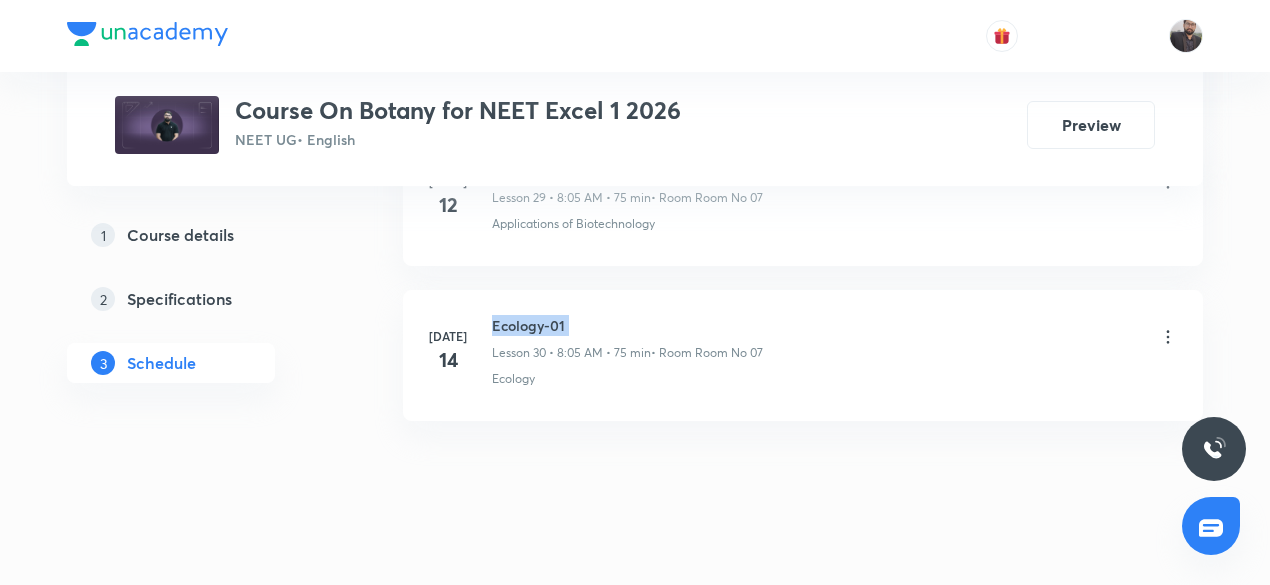 copy on "Ecology-01" 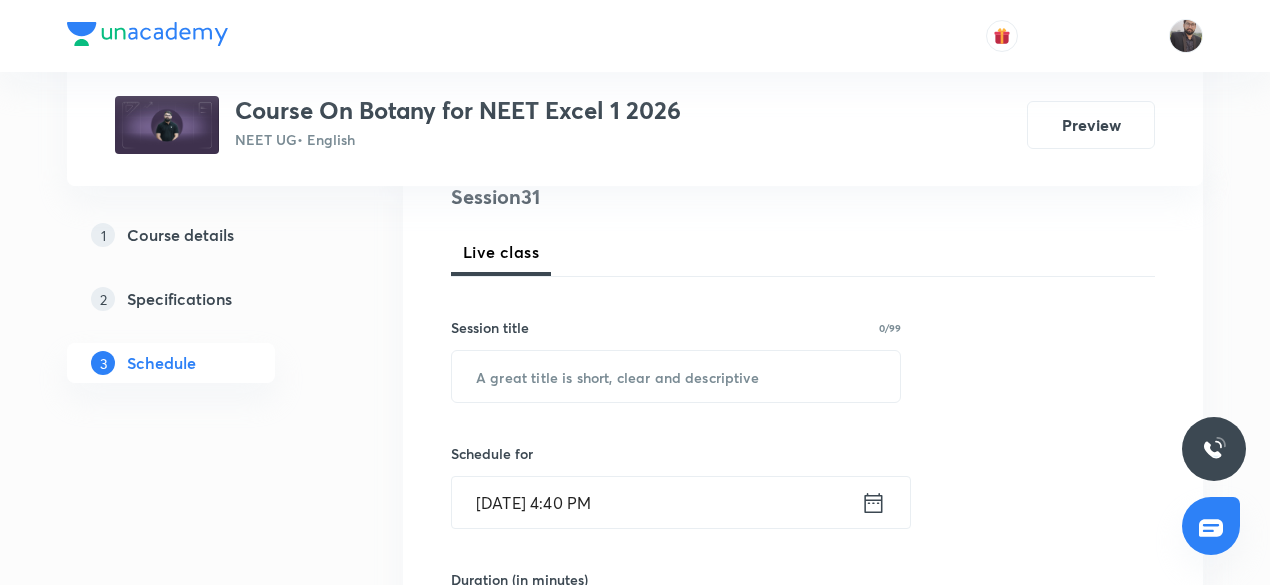 scroll, scrollTop: 258, scrollLeft: 0, axis: vertical 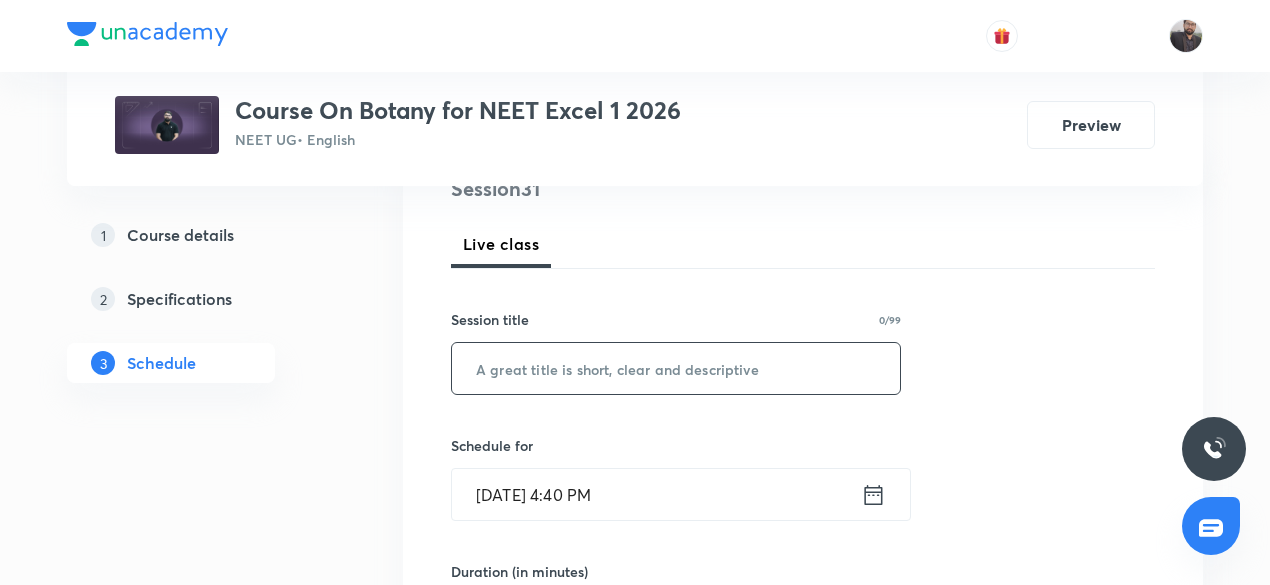 click at bounding box center [676, 368] 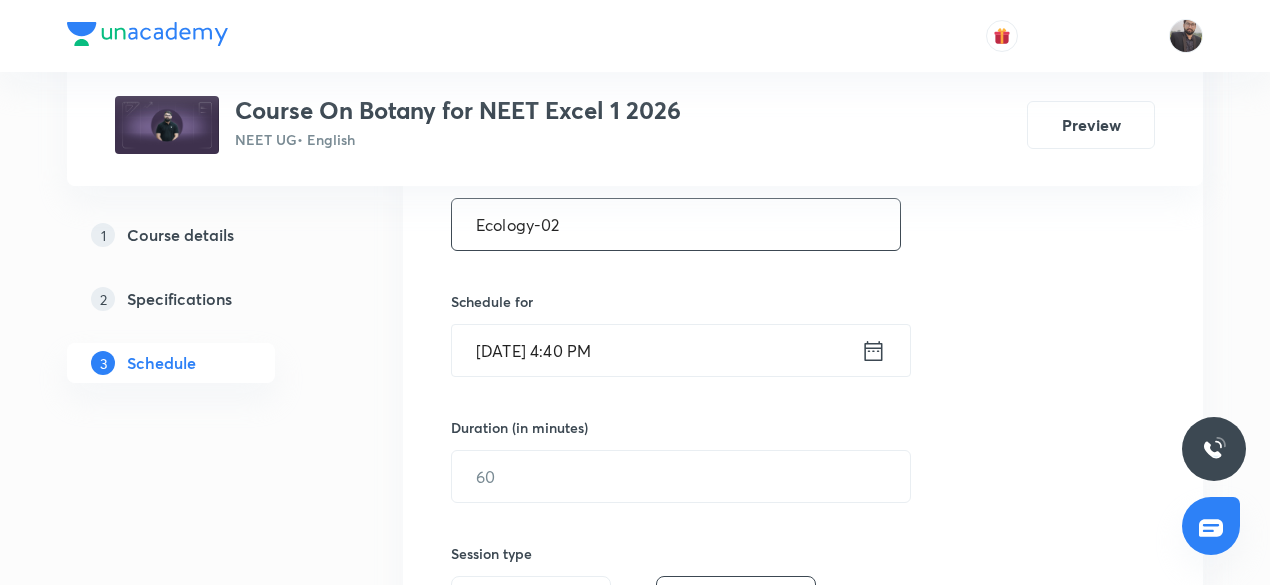 scroll, scrollTop: 404, scrollLeft: 0, axis: vertical 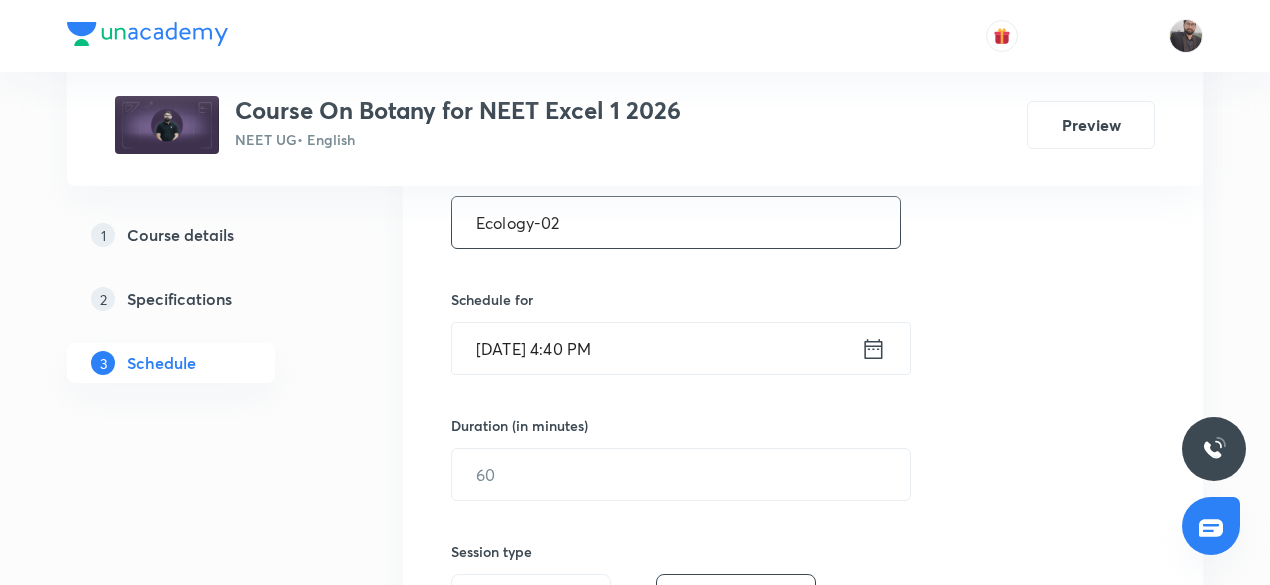 type on "Ecology-02" 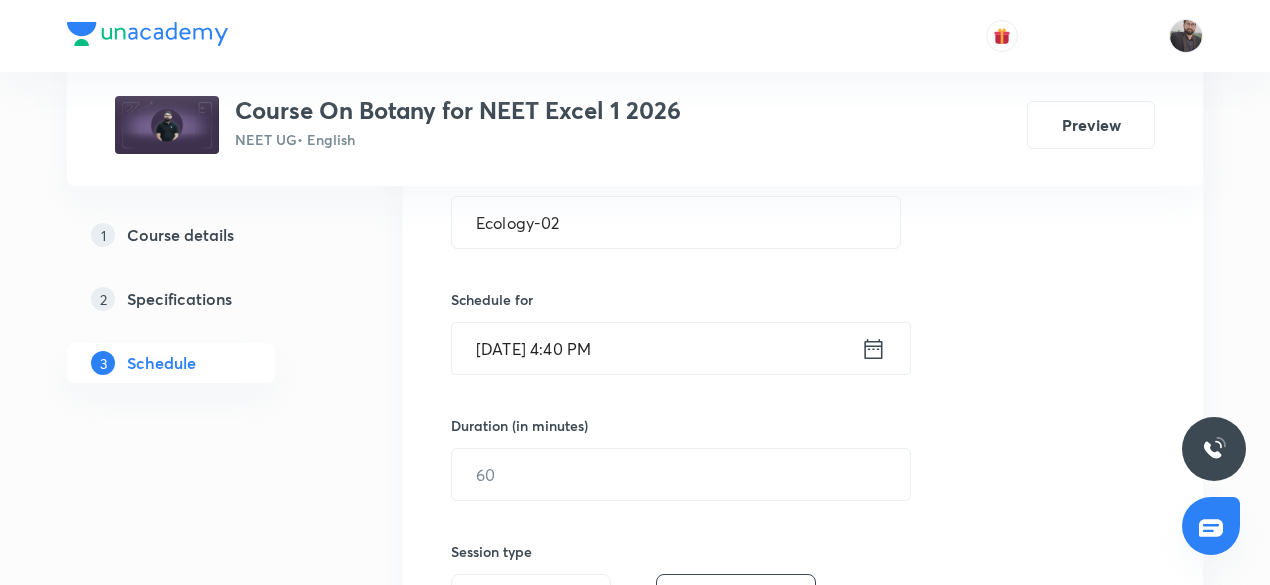 click on "Jul 14, 2025, 4:40 PM" at bounding box center (656, 348) 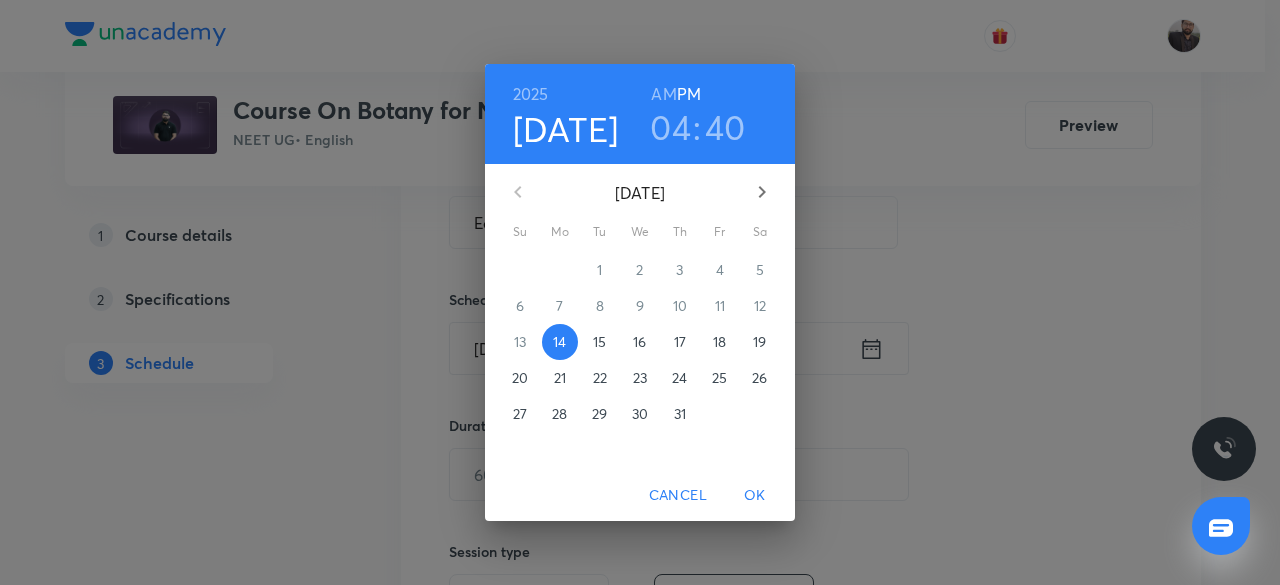 click on "15" at bounding box center (599, 342) 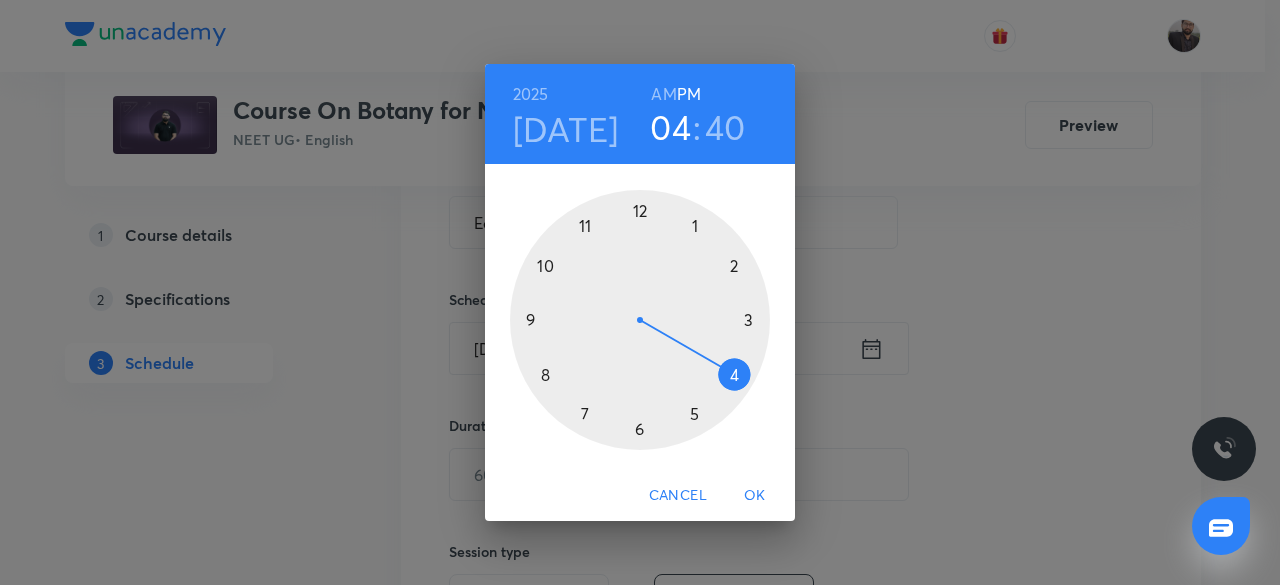 click on "AM" at bounding box center [663, 94] 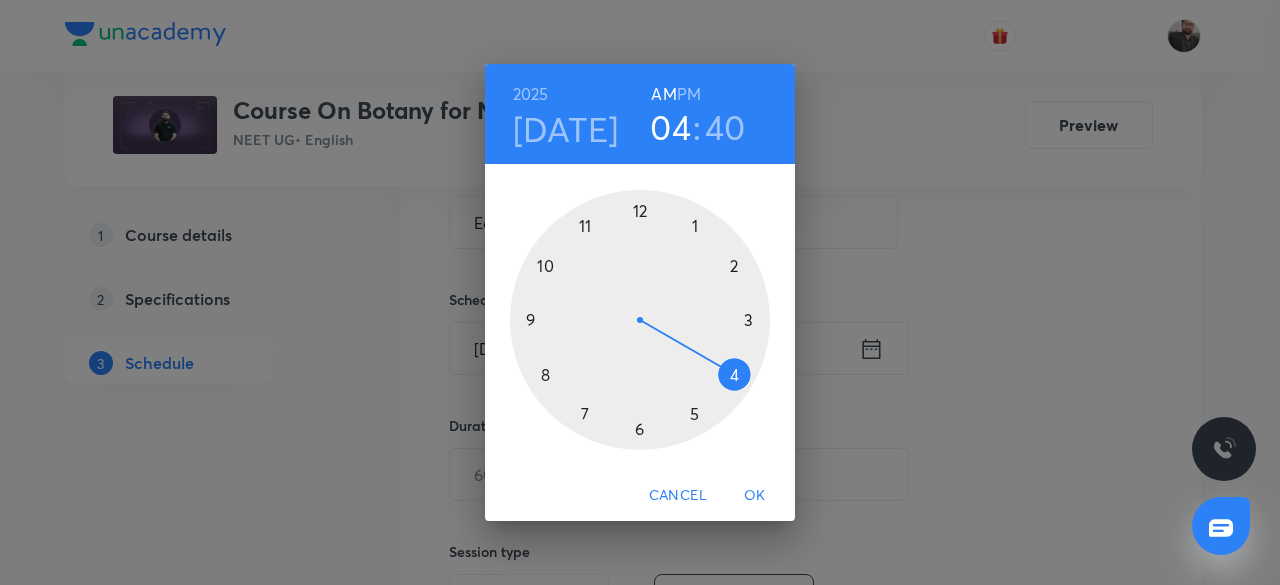 click at bounding box center [640, 320] 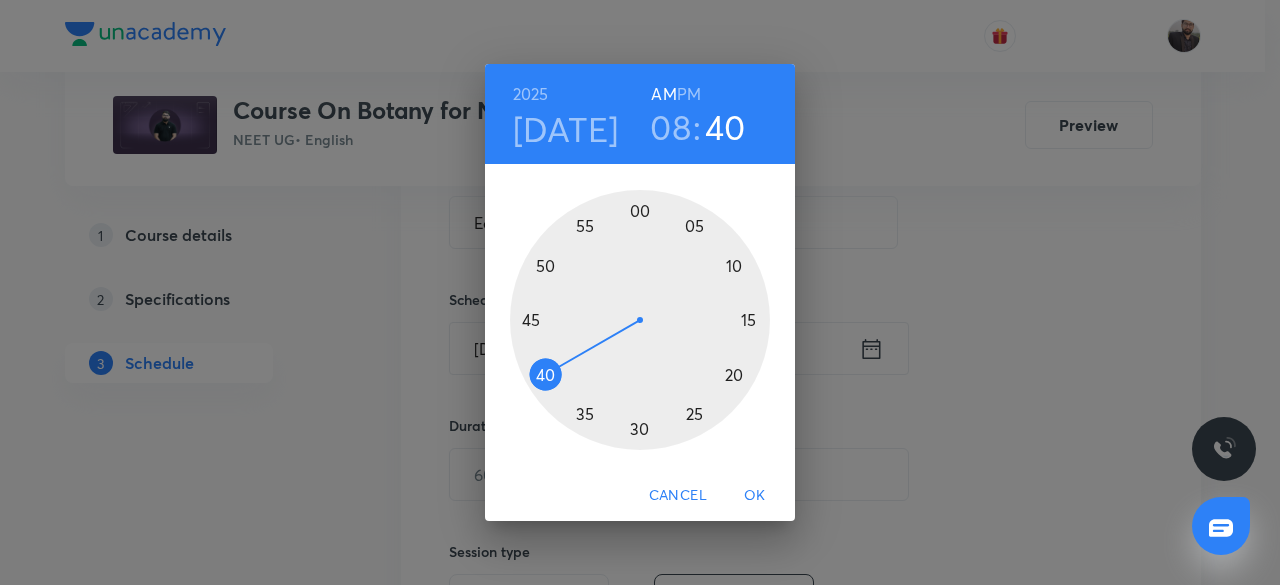 click at bounding box center (640, 320) 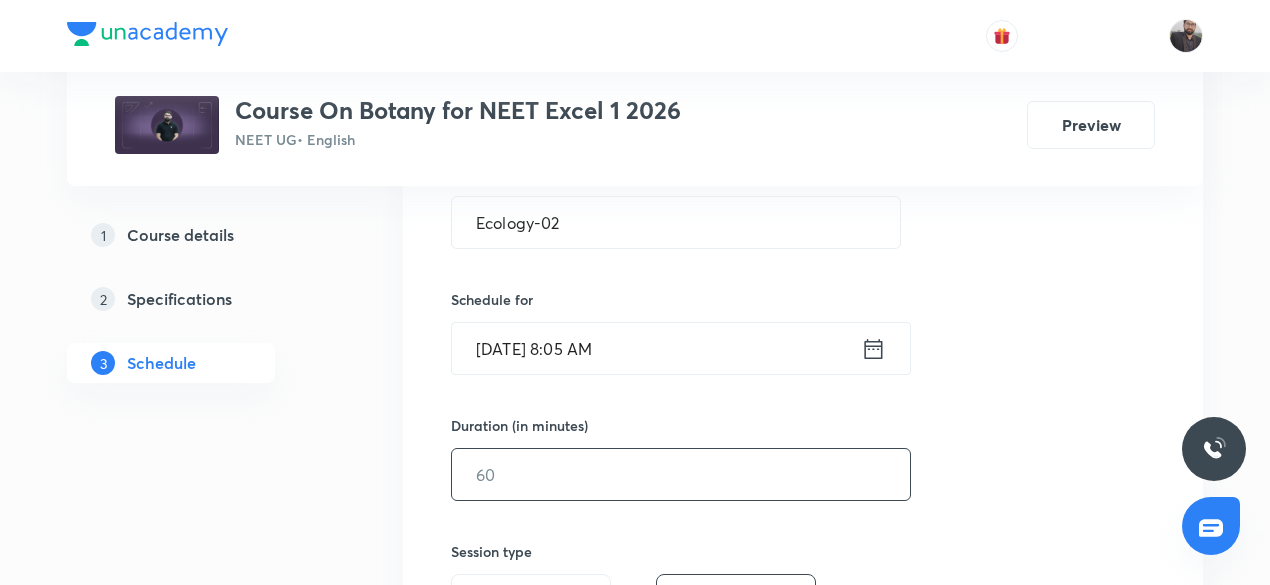 click at bounding box center (681, 474) 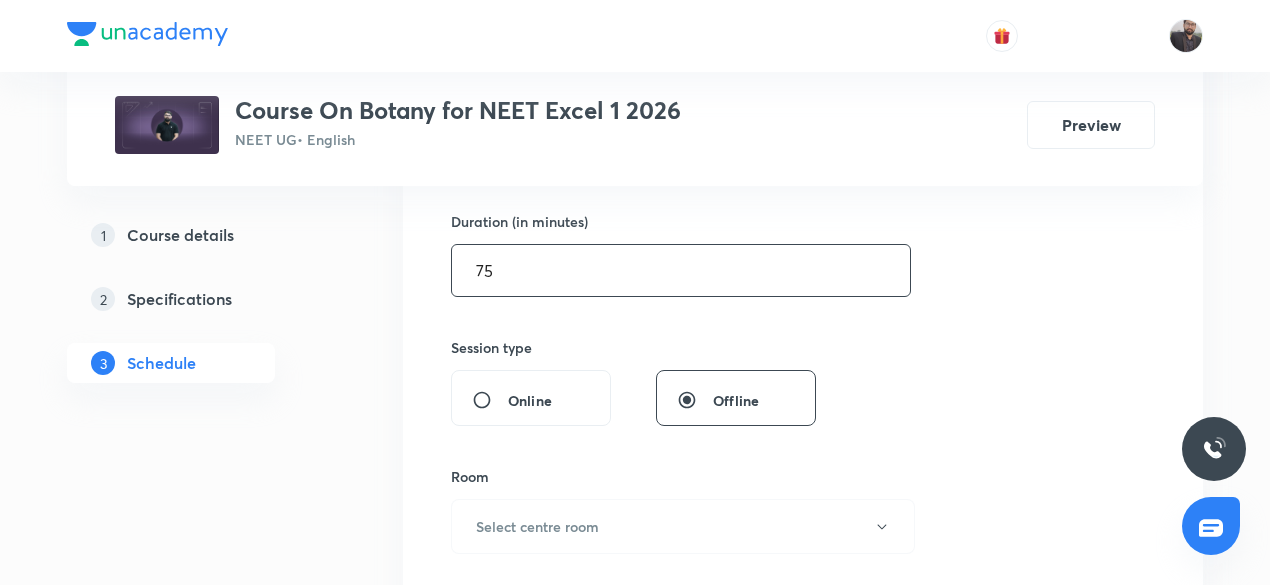 scroll, scrollTop: 613, scrollLeft: 0, axis: vertical 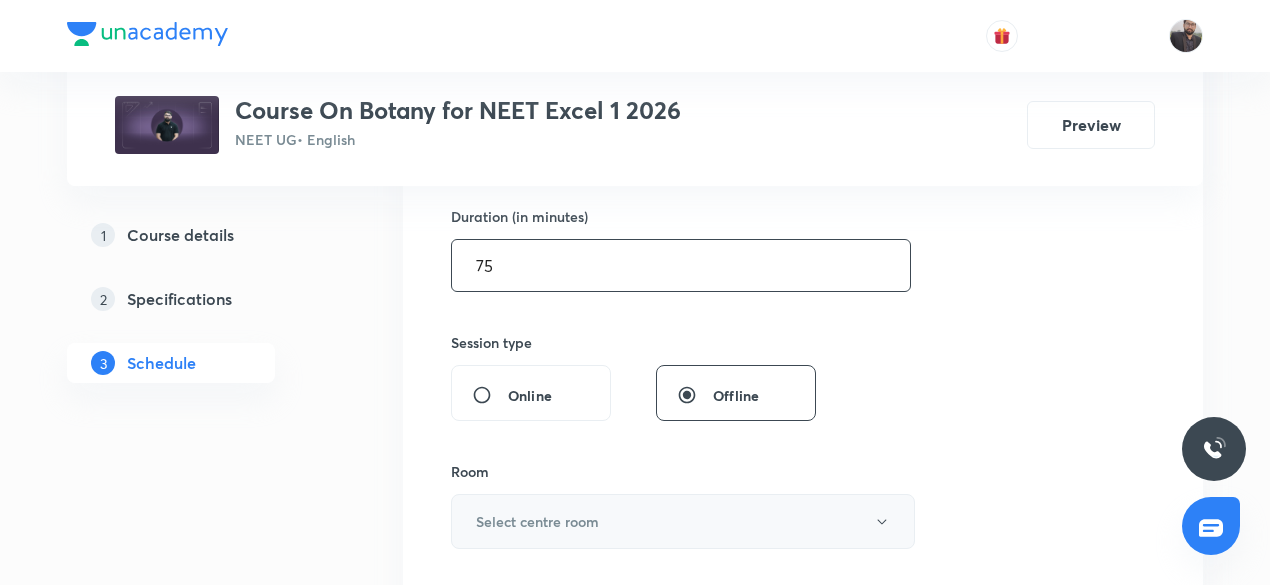 type on "75" 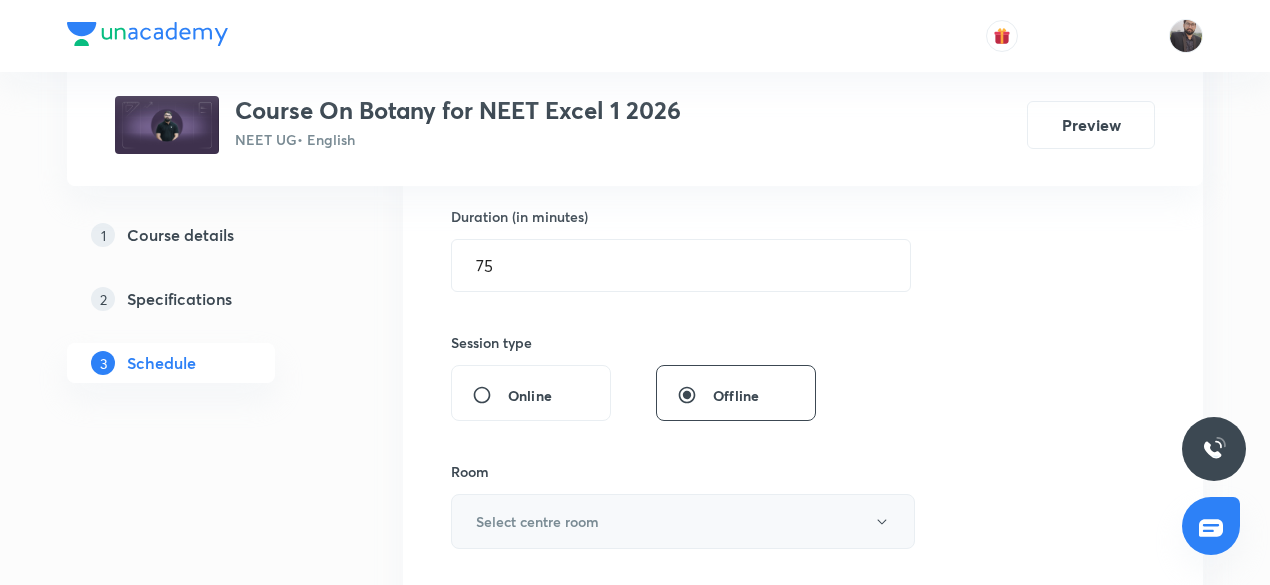 click on "Select centre room" at bounding box center (537, 521) 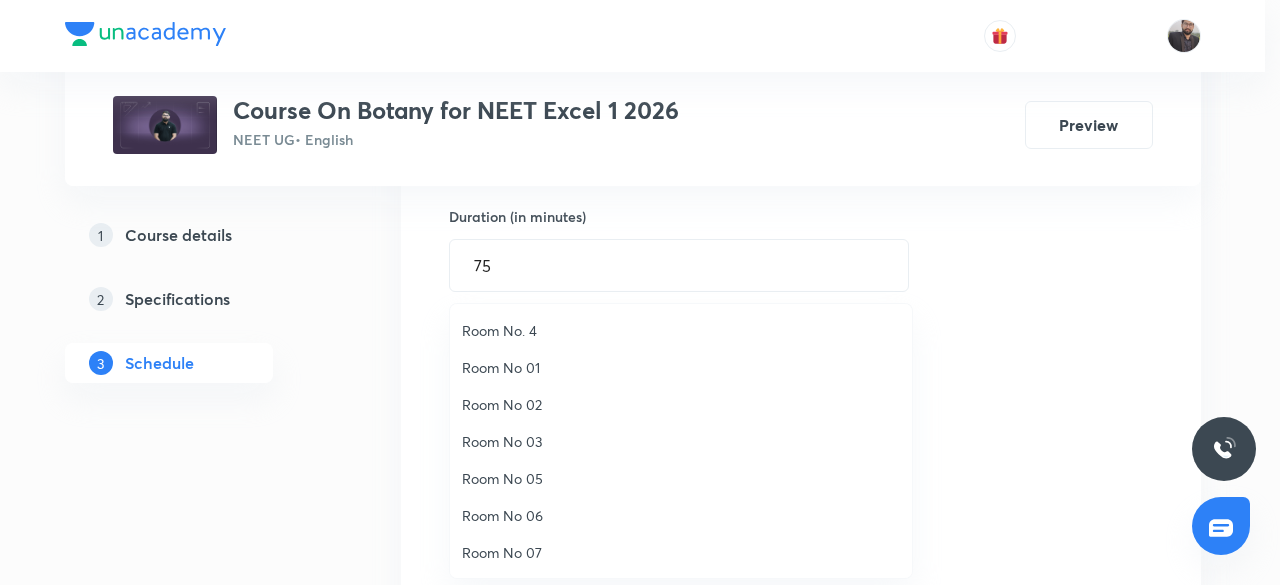 click on "Room No 07" at bounding box center (681, 552) 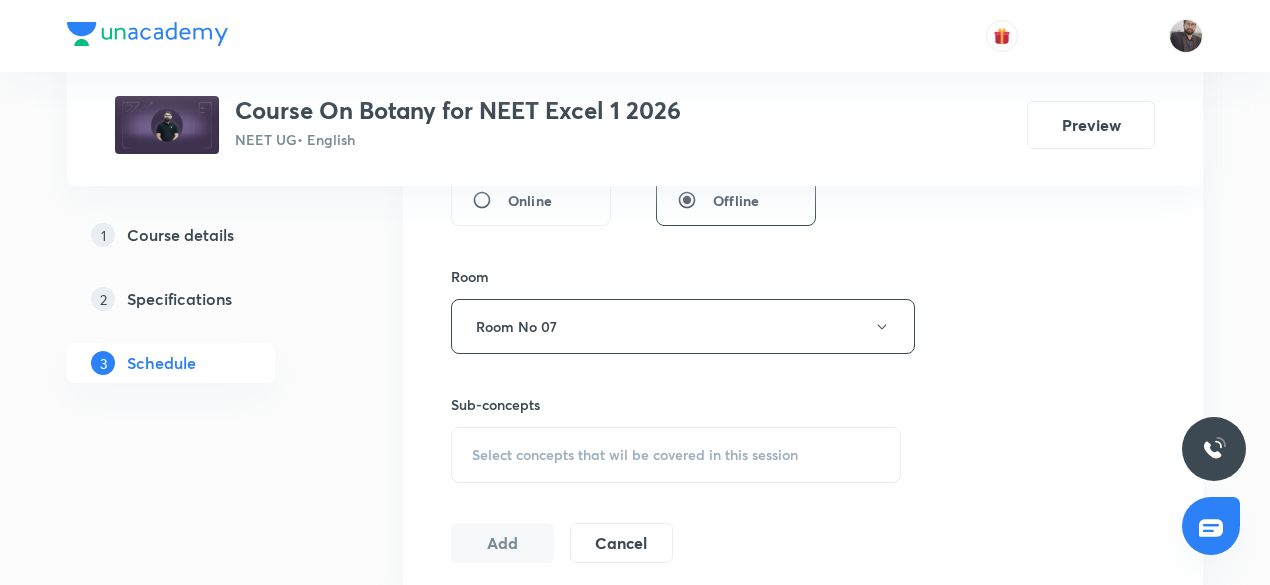 scroll, scrollTop: 812, scrollLeft: 0, axis: vertical 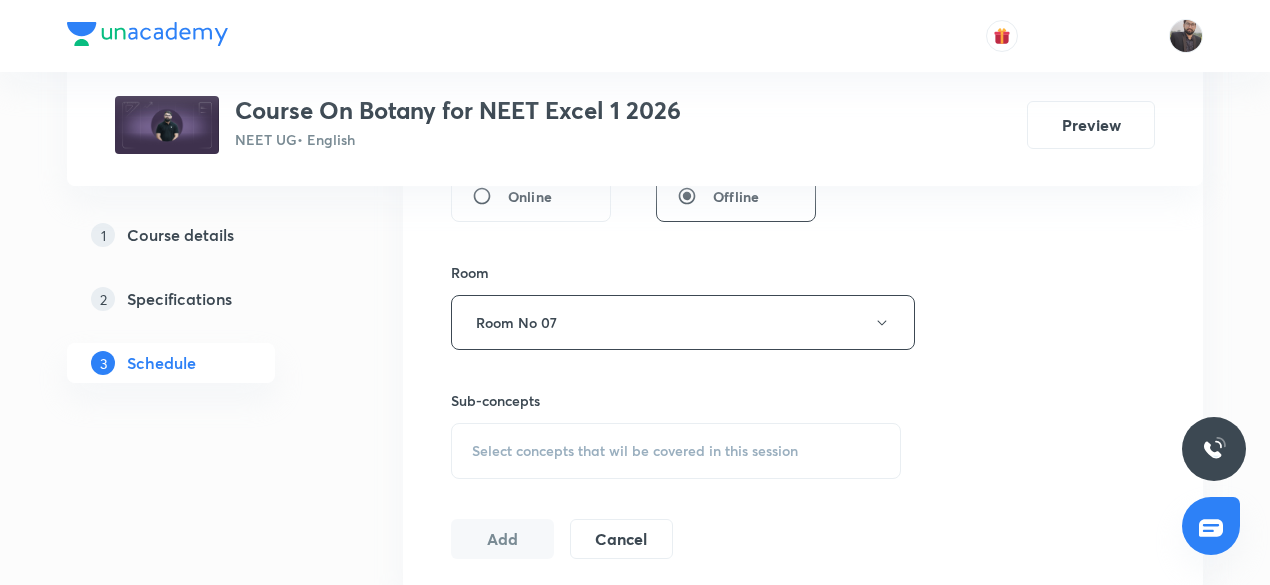 click on "Select concepts that wil be covered in this session" at bounding box center (635, 451) 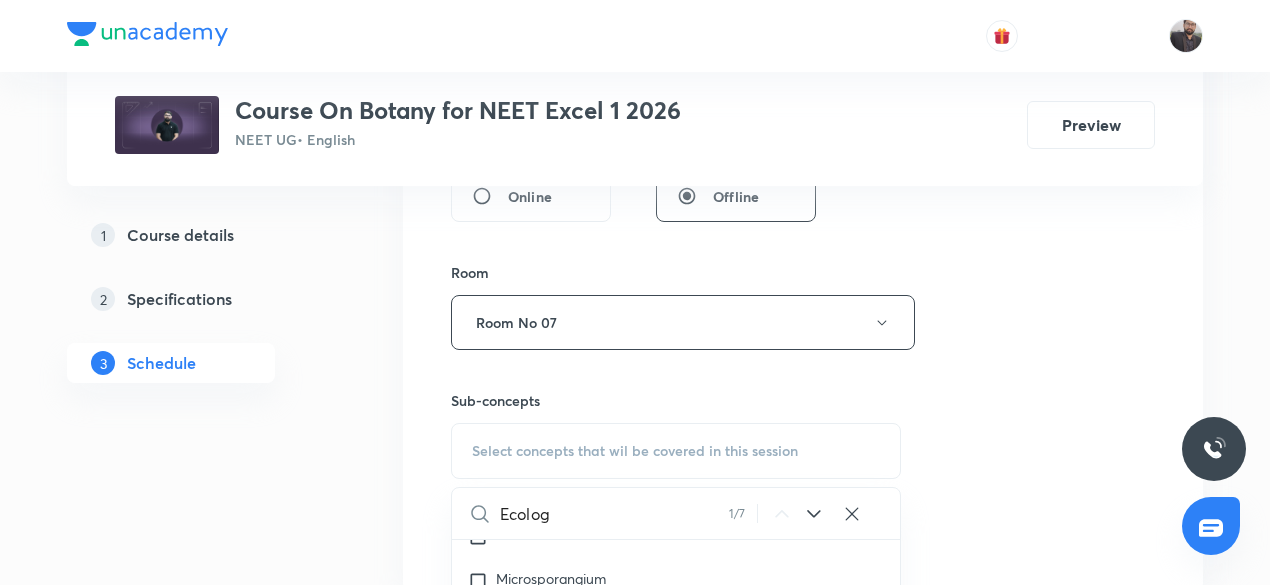 scroll, scrollTop: 15458, scrollLeft: 0, axis: vertical 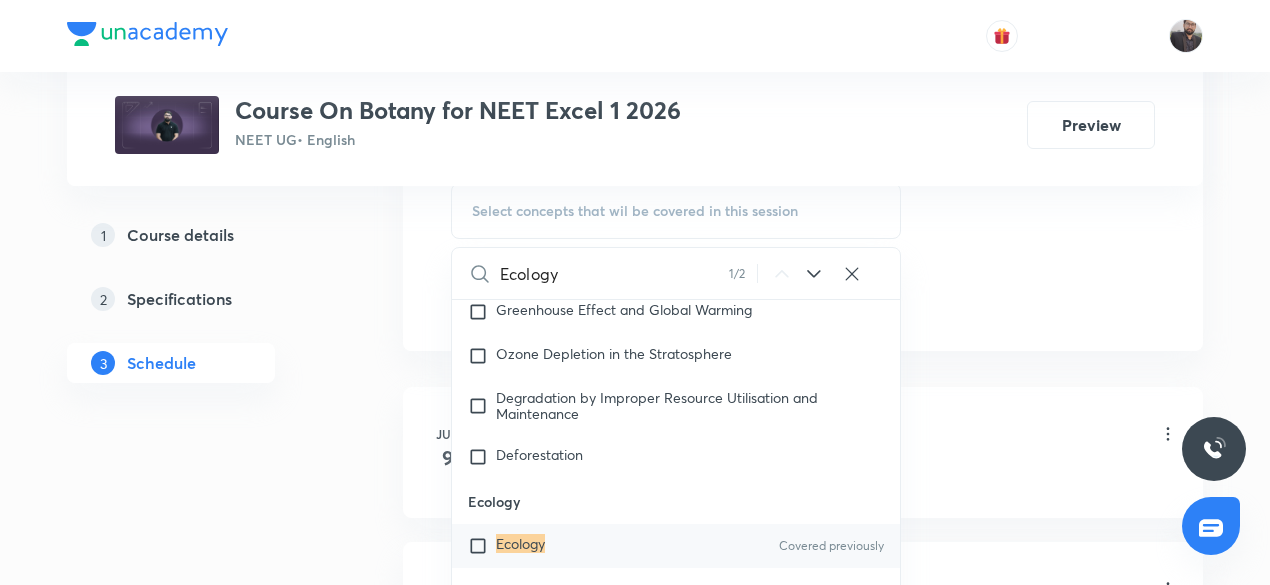 type on "Ecology" 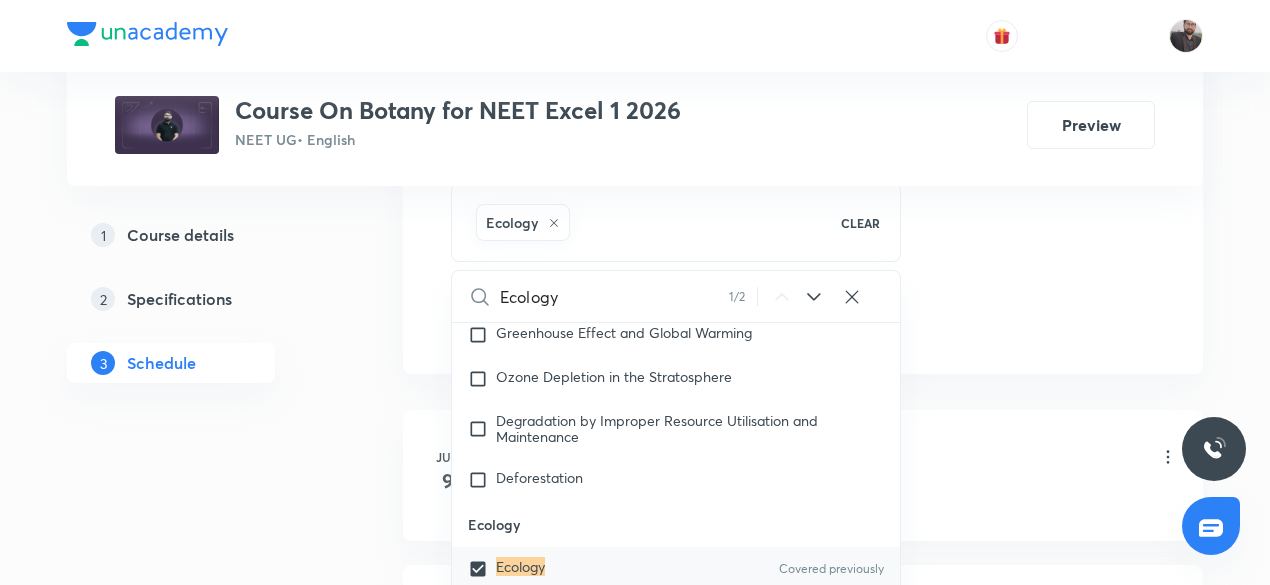 click on "Session  31 Live class Session title 10/99 Ecology-02 ​ Schedule for Jul 15, 2025, 8:05 AM ​ Duration (in minutes) 75 ​   Session type Online Offline Room Room No 07 Sub-concepts Ecology CLEAR Ecology 1 / 2 ​ Living World What Is Living? Diversity In The Living World Systematics Types Of Taxonomy Fundamental Components Of Taxonomy Taxonomic Categories Taxonomical Aids The Three Domains Of Life Biological Nomenclature  Biological Classification System Of Classification Kingdom Monera Kingdom Protista Kingdom Fungi Kingdom Plantae Kingdom Animalia Linchens Mycorrhiza Virus Prions Viroids Plant Kingdom Algae Bryophytes Pteridophytes Gymnosperms Angiosperms Animal Kingdom Basics Of Classification Classification Of Animals Animal Kingdom Animal Diversity Animal Diversity Morphology - Flowering Plants Plant Morphology Root Types Of Roots Stem Types Of Stem  Leaf Inflorescence Flower Fruit Seed Semi-Technical Description Of A Typical Flowering Plant Description Of Some Important Families The Tissues Frogs ER" at bounding box center (803, -139) 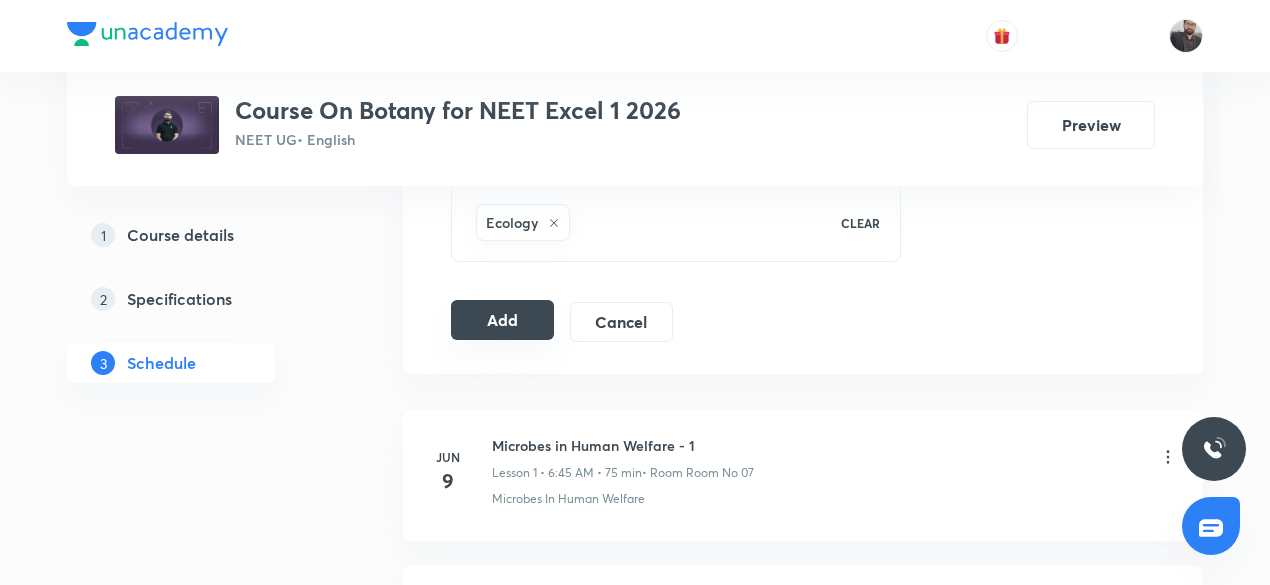 click on "Add" at bounding box center [502, 320] 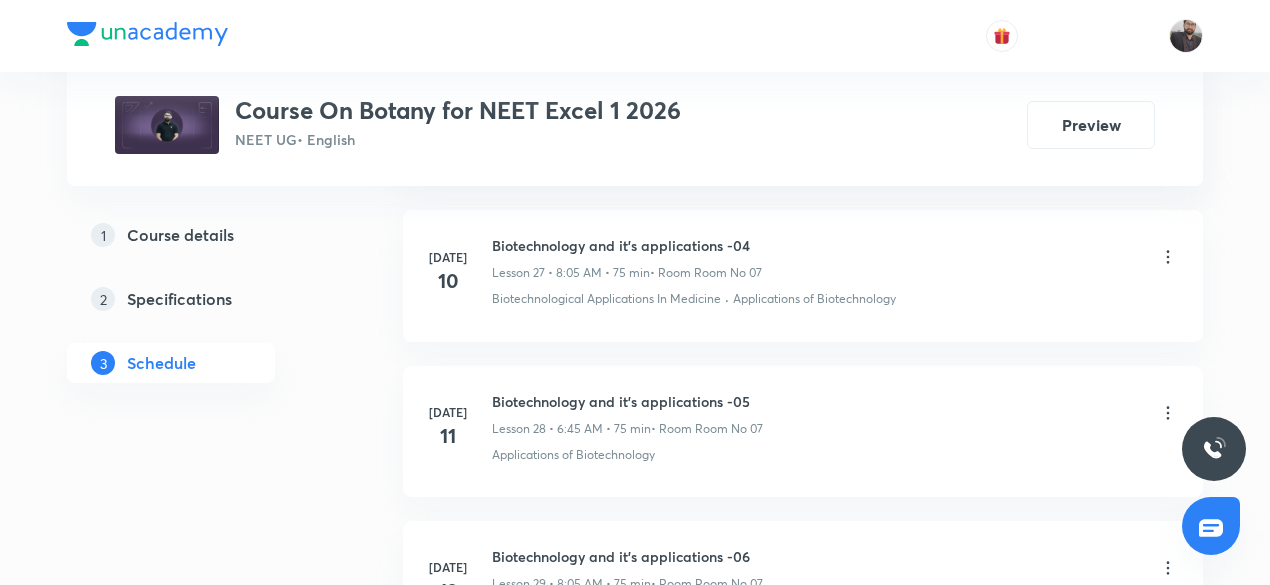 scroll, scrollTop: 5669, scrollLeft: 0, axis: vertical 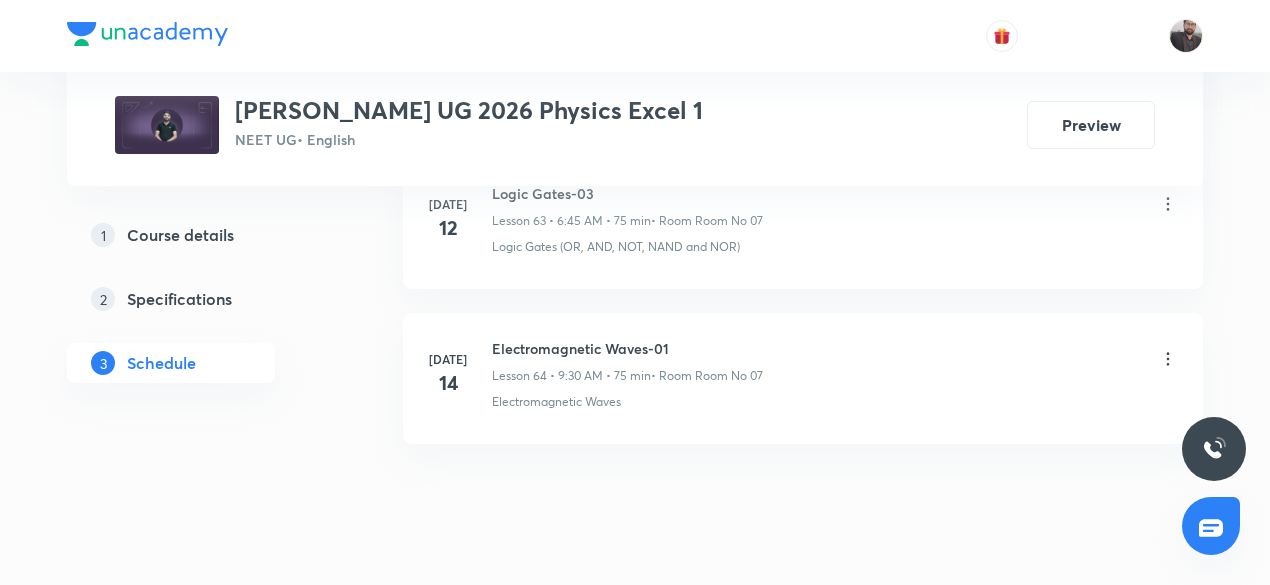 click on "Electromagnetic Waves-01" at bounding box center [627, 348] 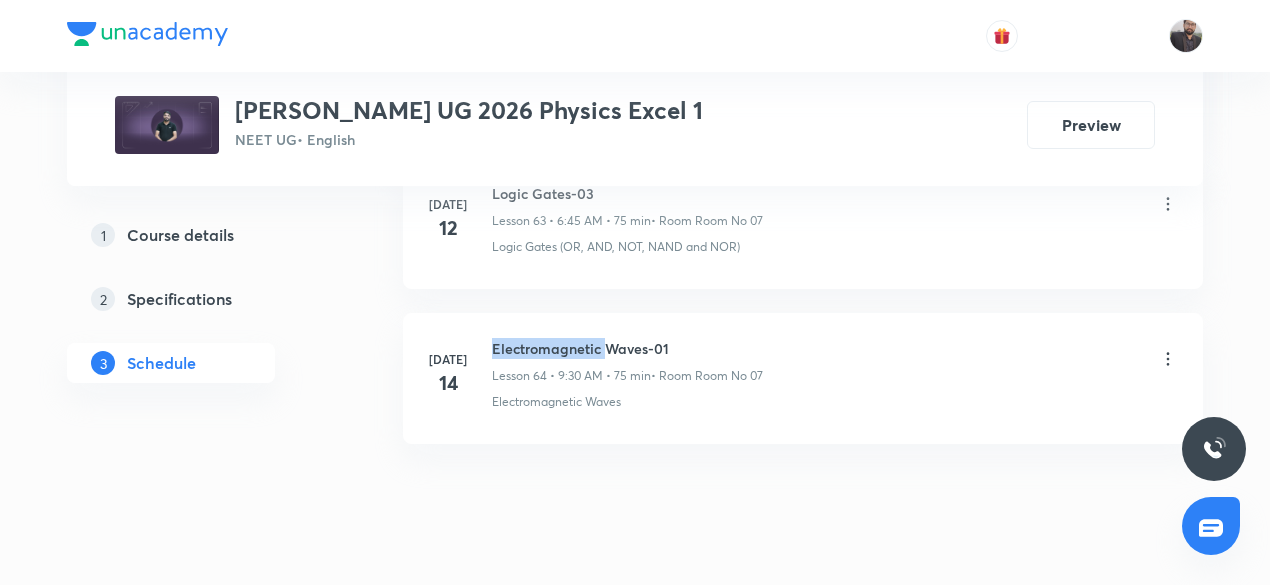 click on "Electromagnetic Waves-01" at bounding box center (627, 348) 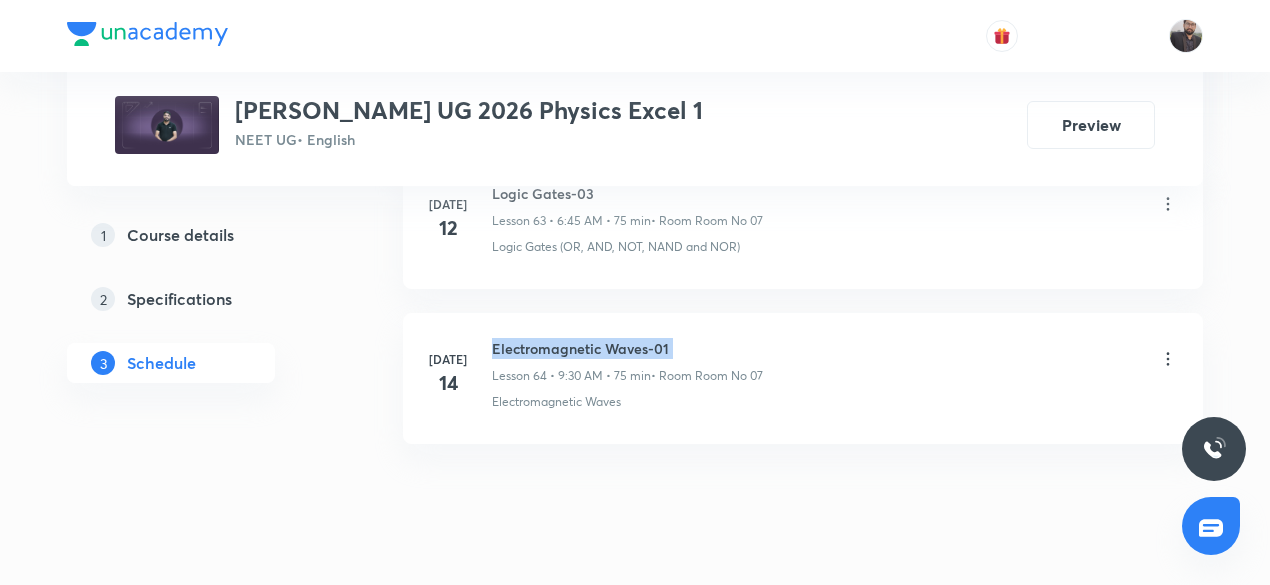 click on "Electromagnetic Waves-01" at bounding box center (627, 348) 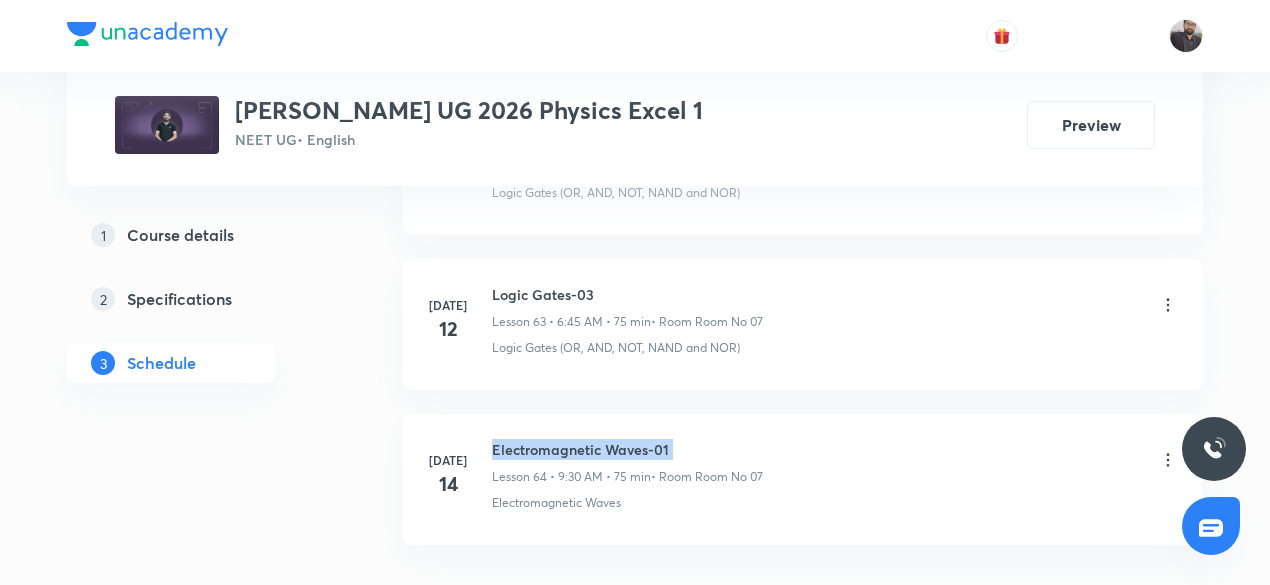 scroll, scrollTop: 10797, scrollLeft: 0, axis: vertical 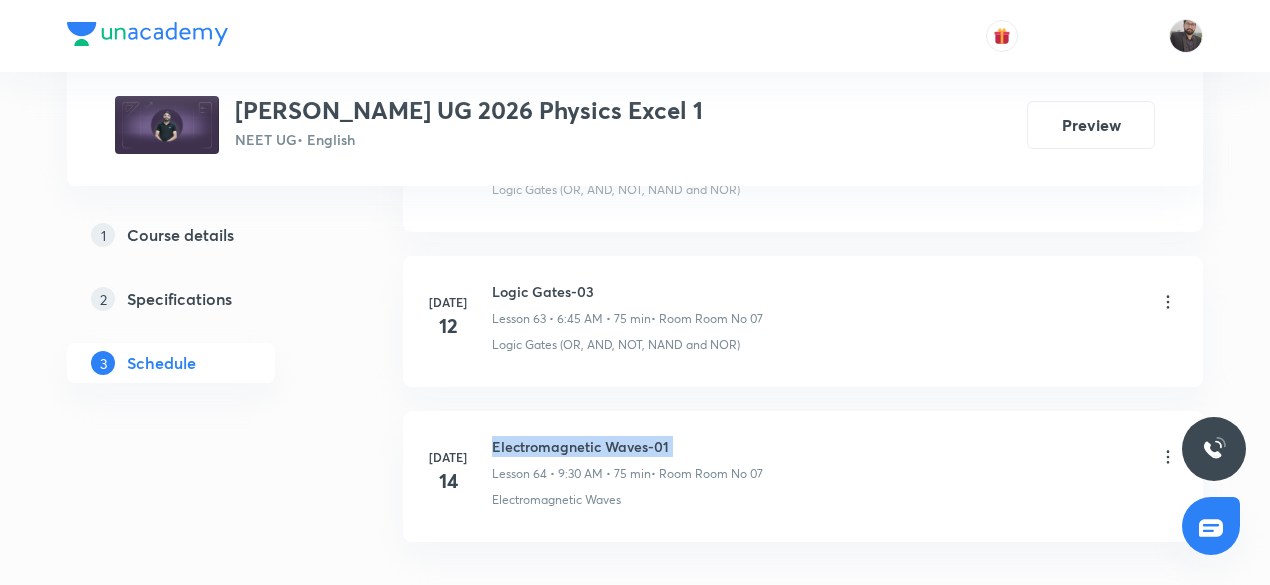 copy on "Electromagnetic Waves-01" 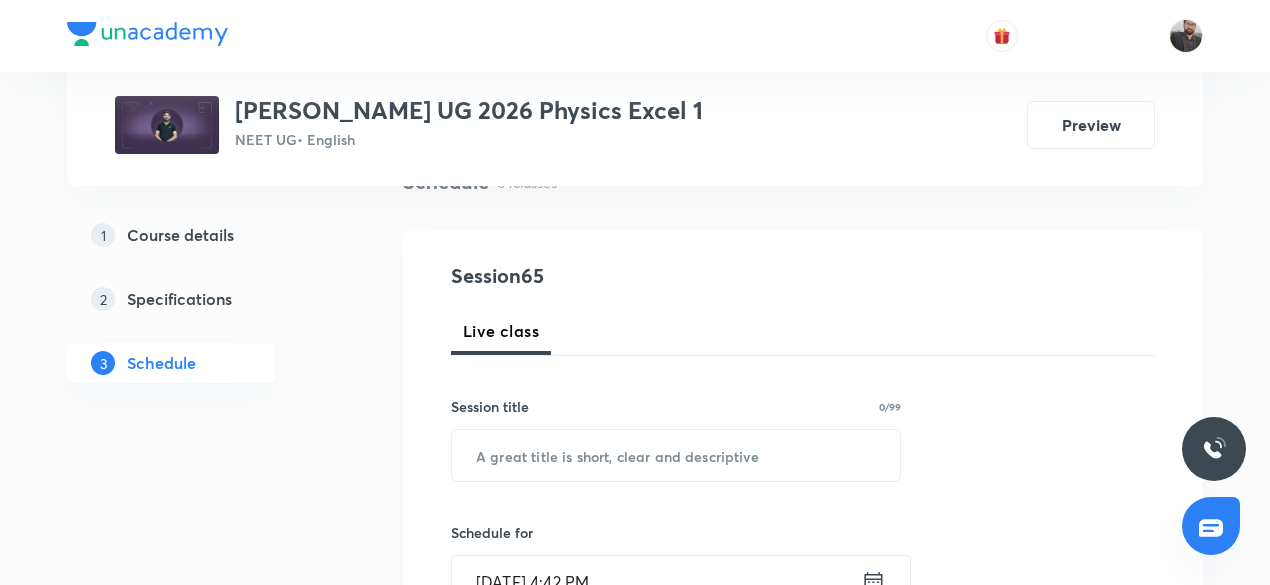scroll, scrollTop: 207, scrollLeft: 0, axis: vertical 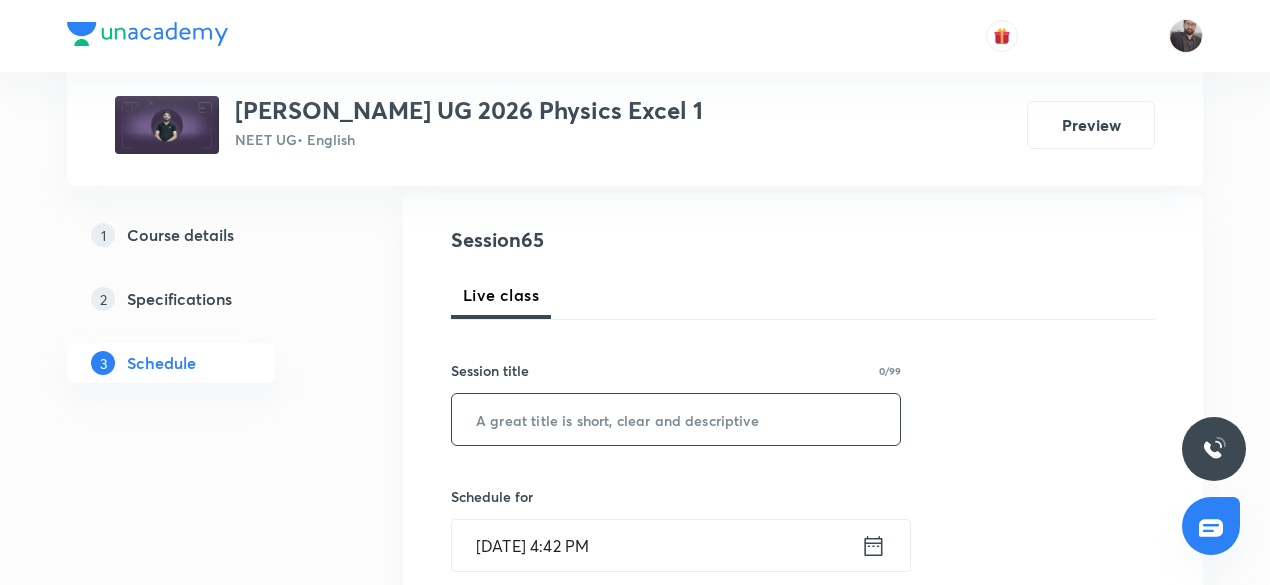 click at bounding box center [676, 419] 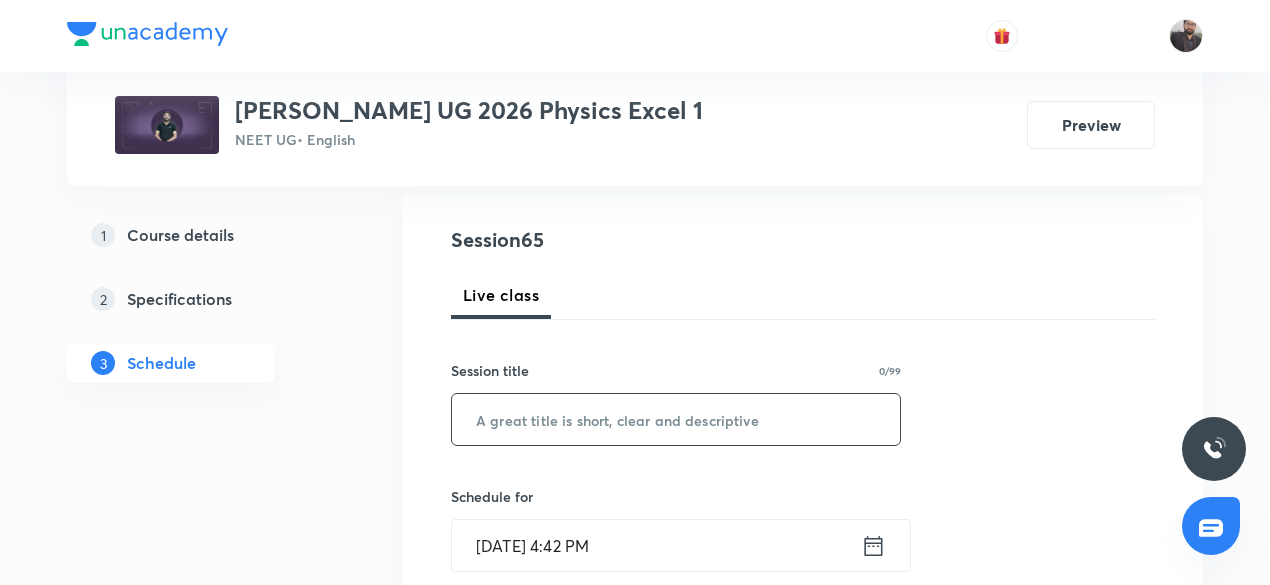 paste on "Electromagnetic Waves-01" 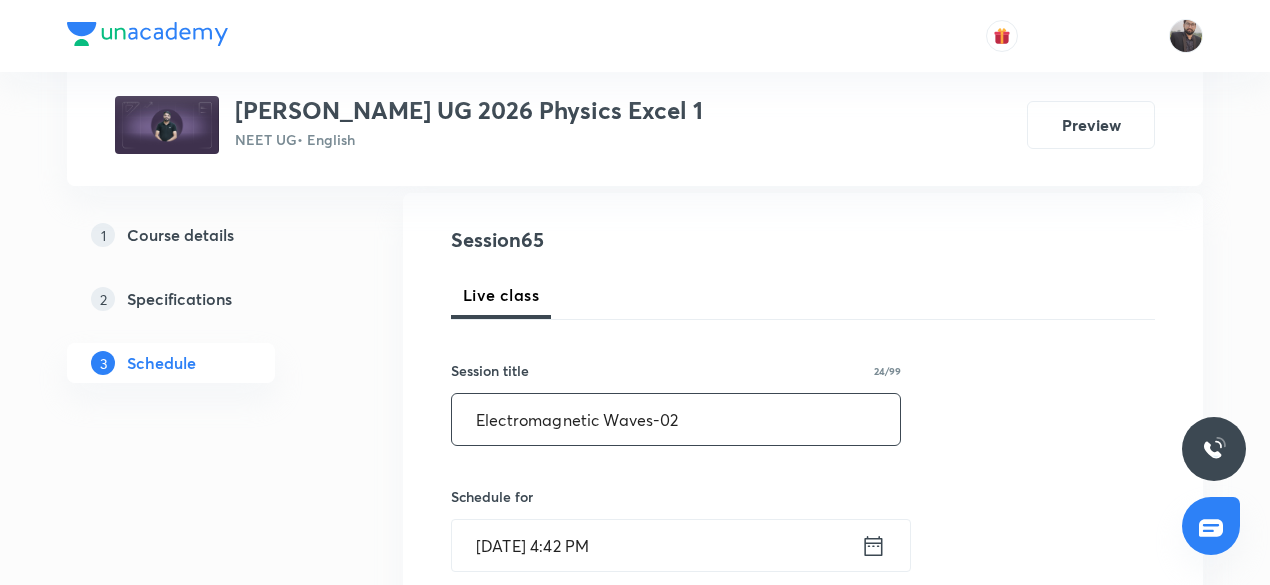 type on "Electromagnetic Waves-02" 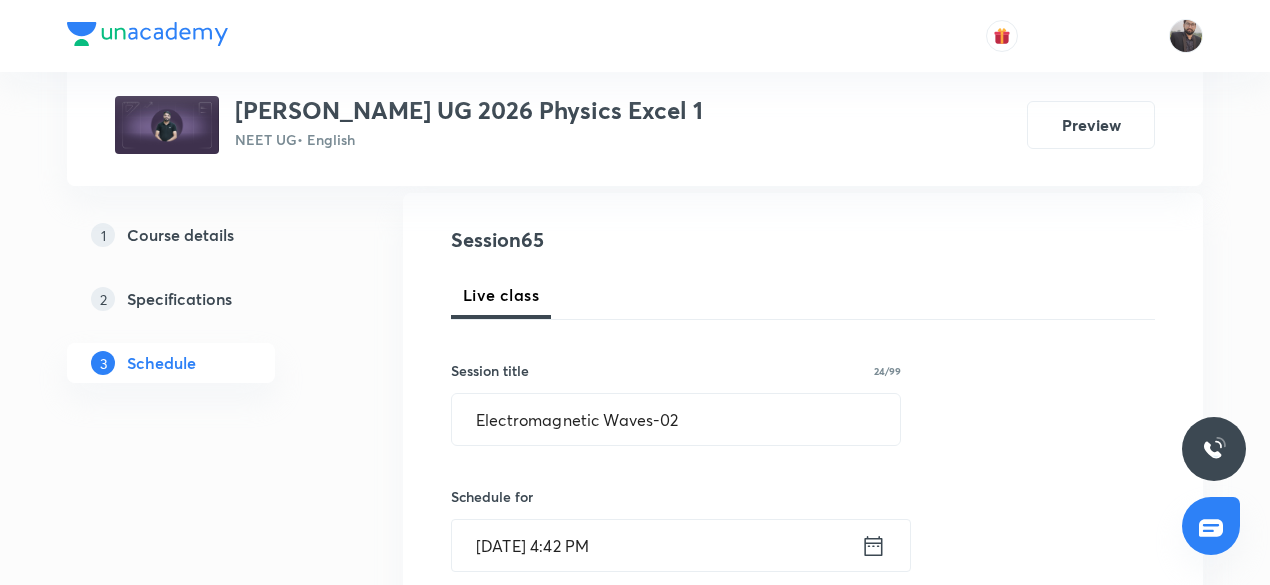 click on "Jul 14, 2025, 4:42 PM" at bounding box center [656, 545] 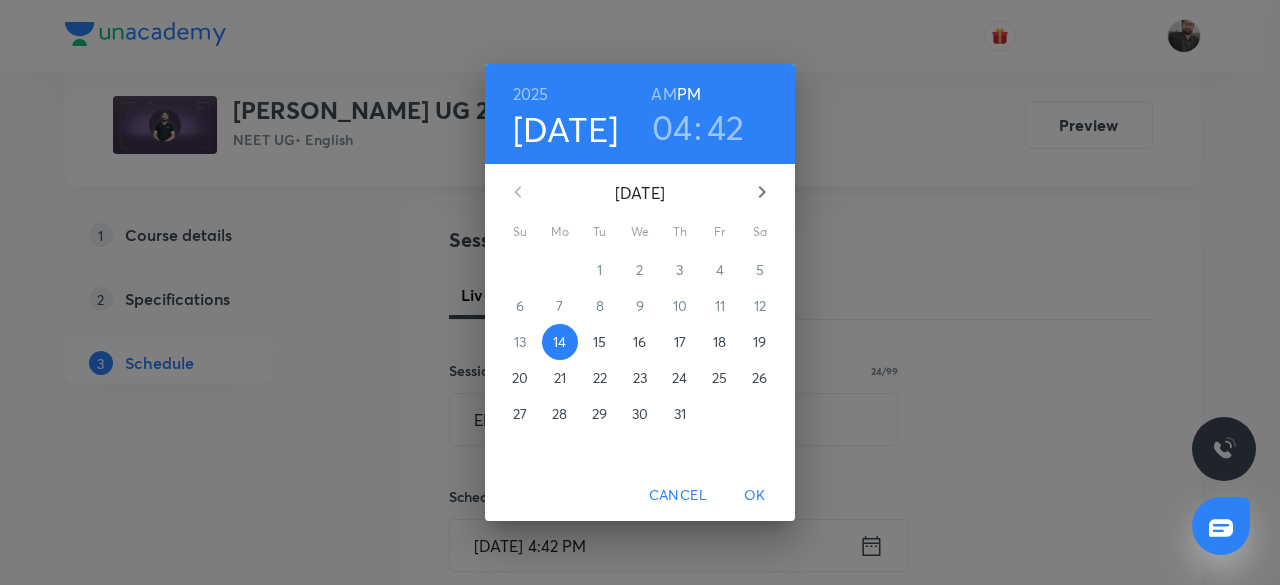 click on "15" at bounding box center [599, 342] 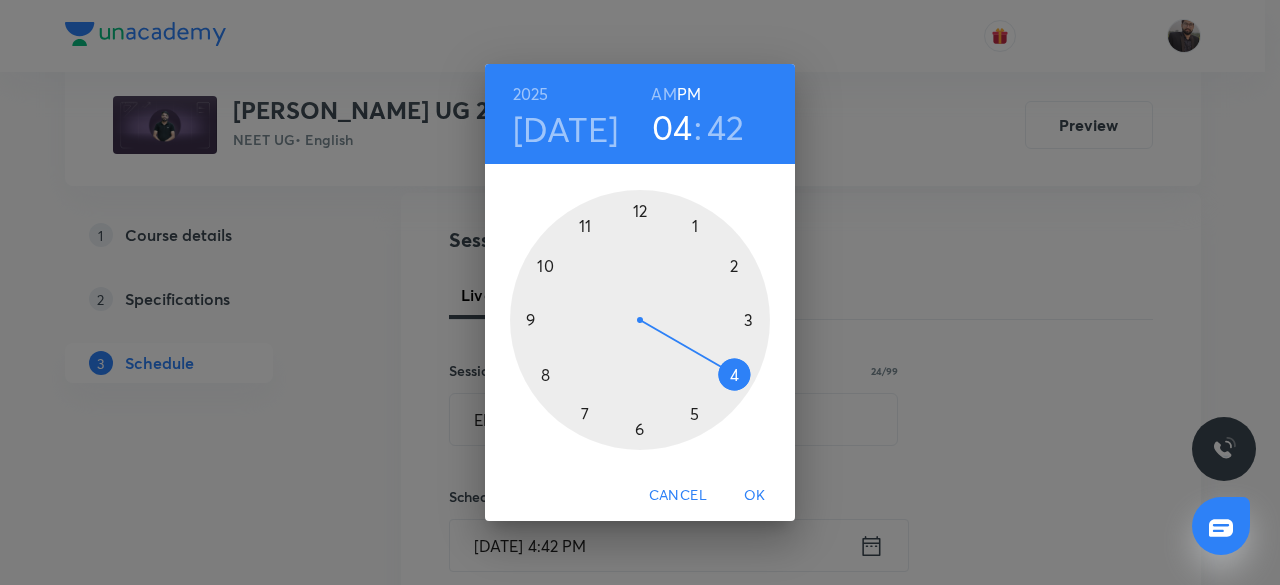 click on "AM" at bounding box center (663, 94) 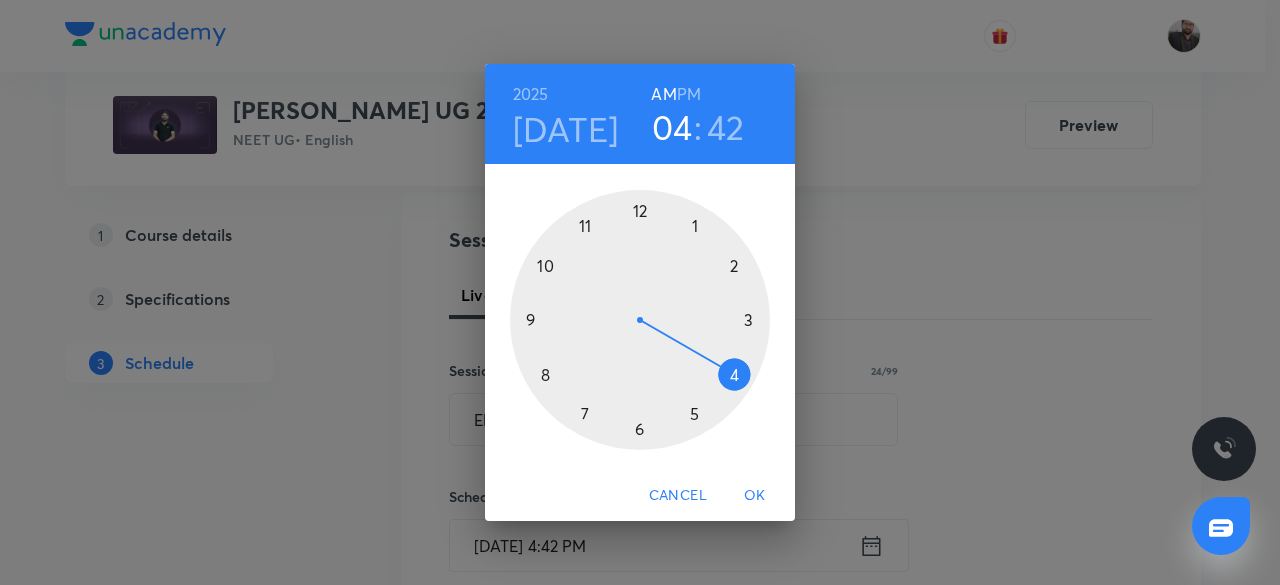 click at bounding box center [640, 320] 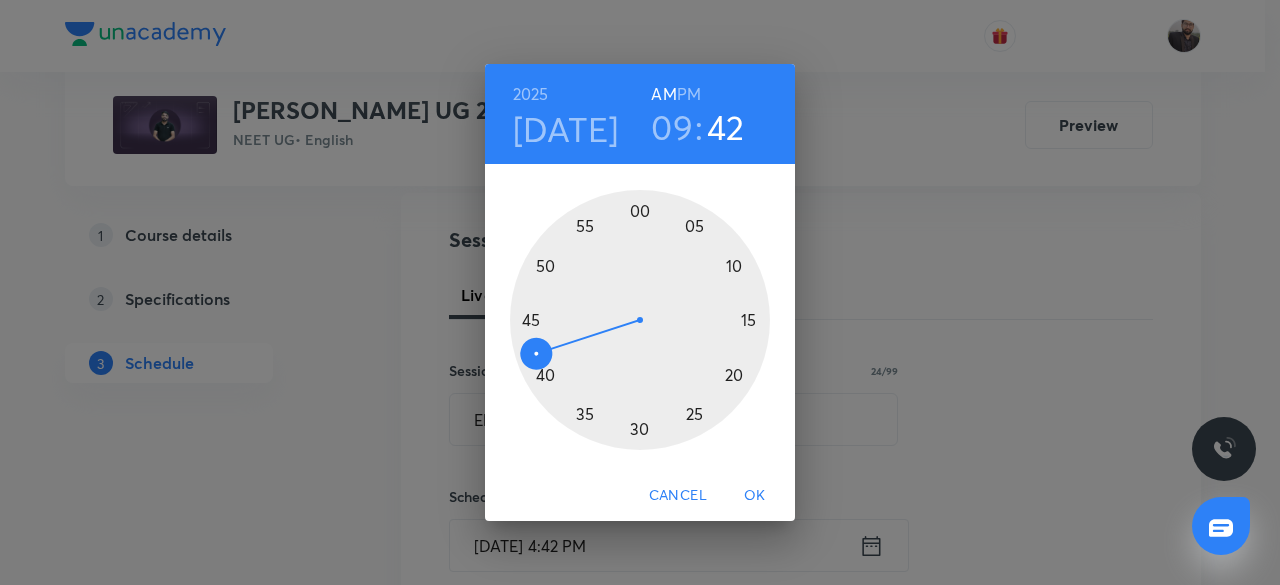 click at bounding box center (640, 320) 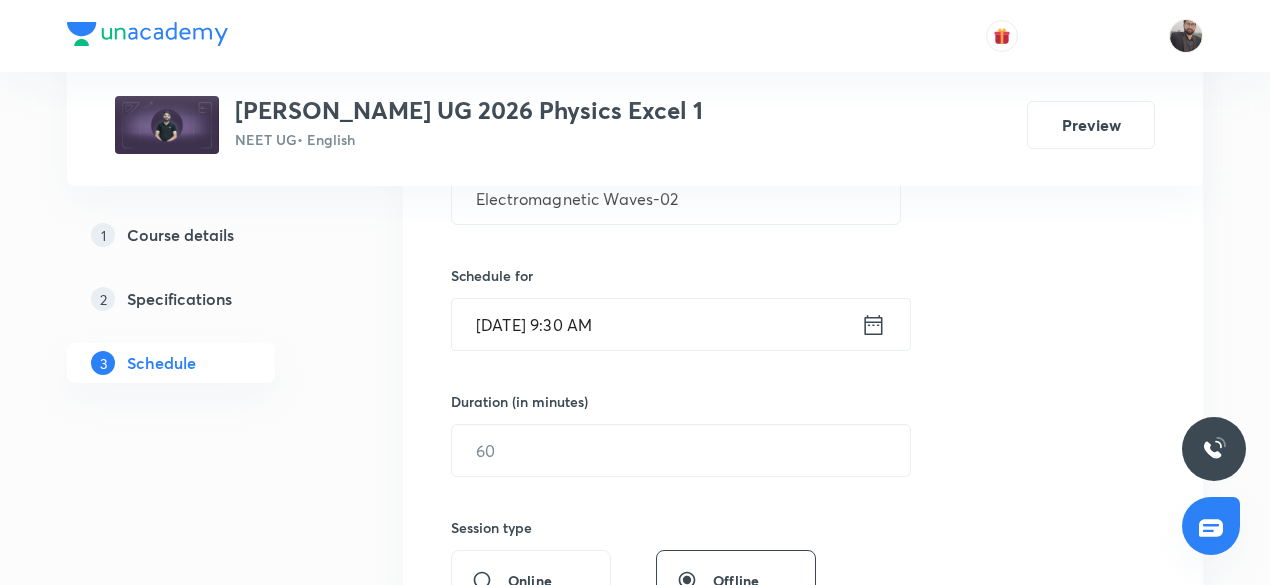 scroll, scrollTop: 431, scrollLeft: 0, axis: vertical 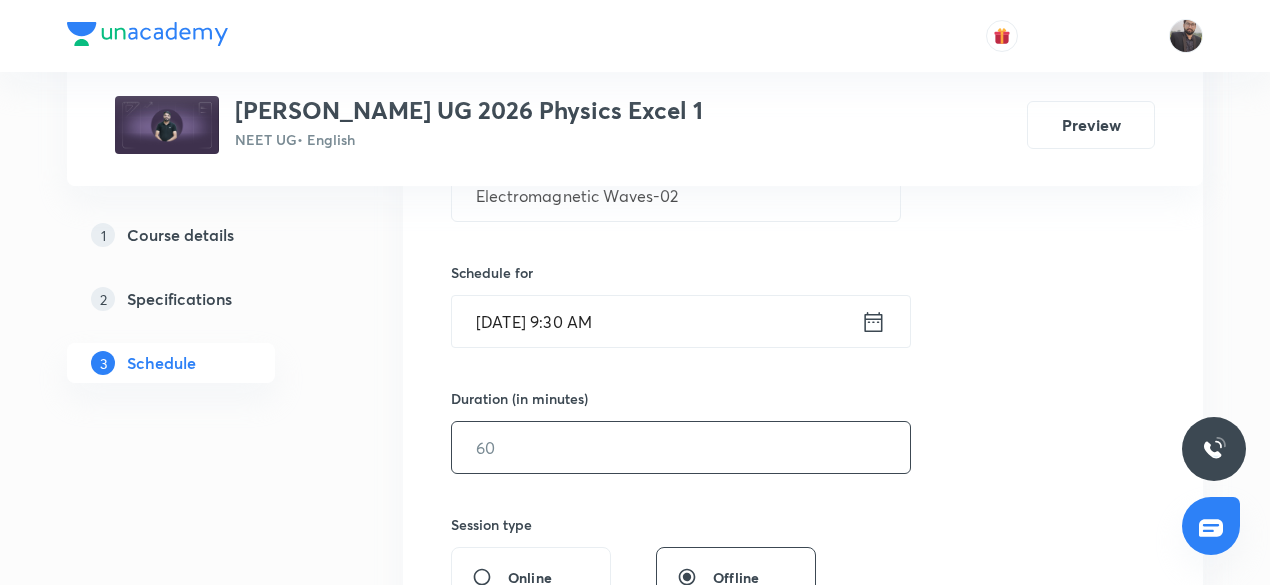 click at bounding box center [681, 447] 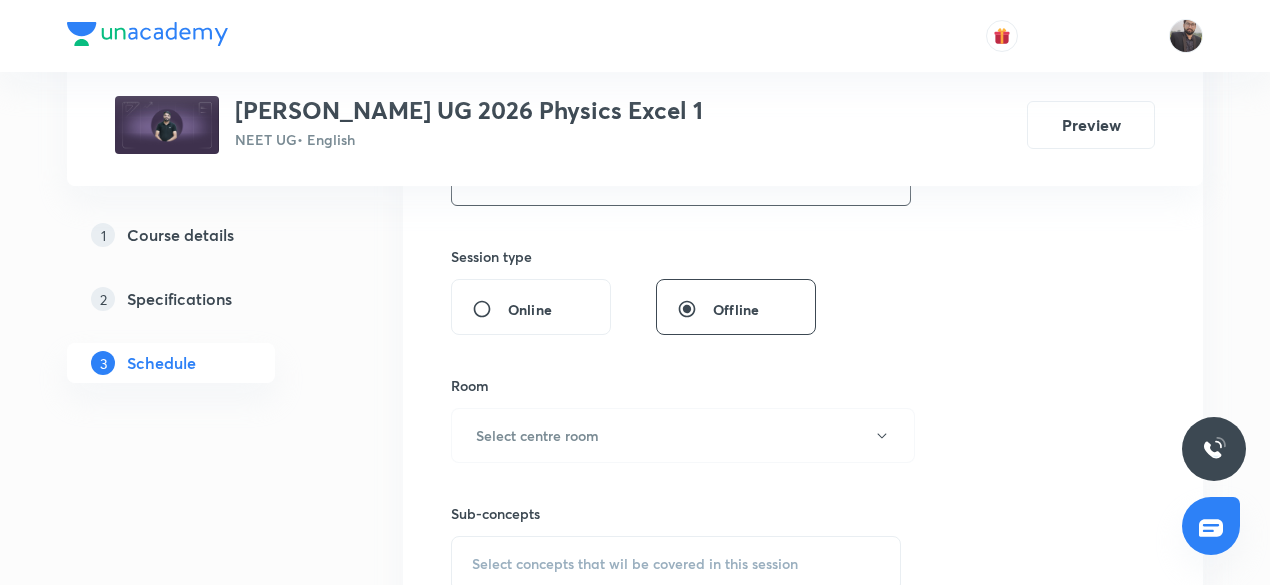 scroll, scrollTop: 702, scrollLeft: 0, axis: vertical 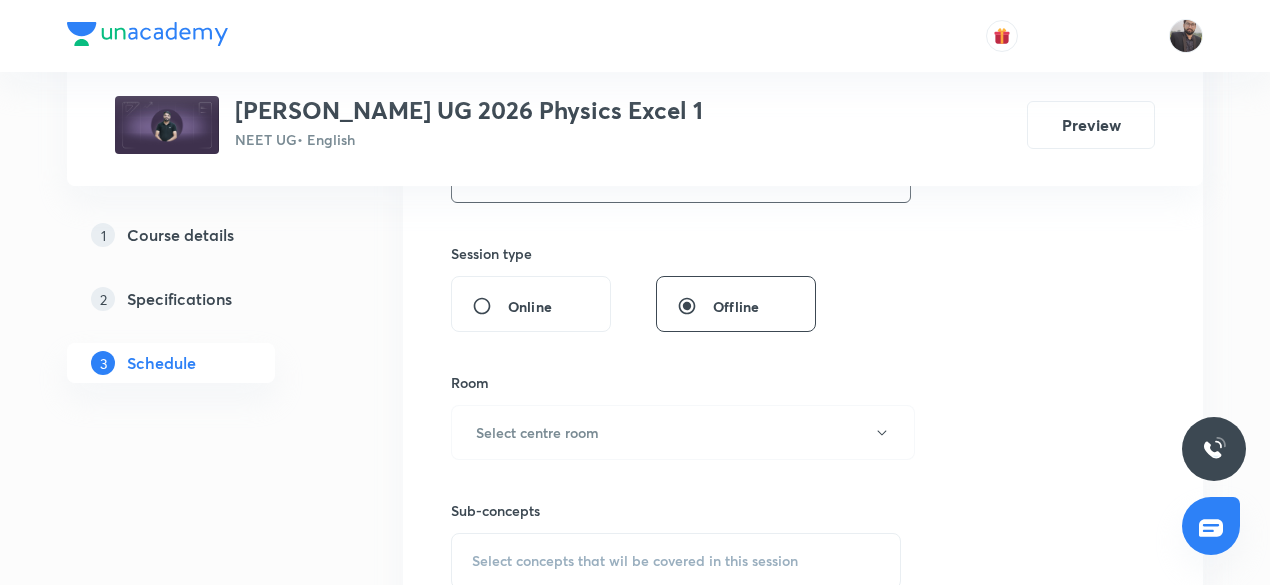 type on "75" 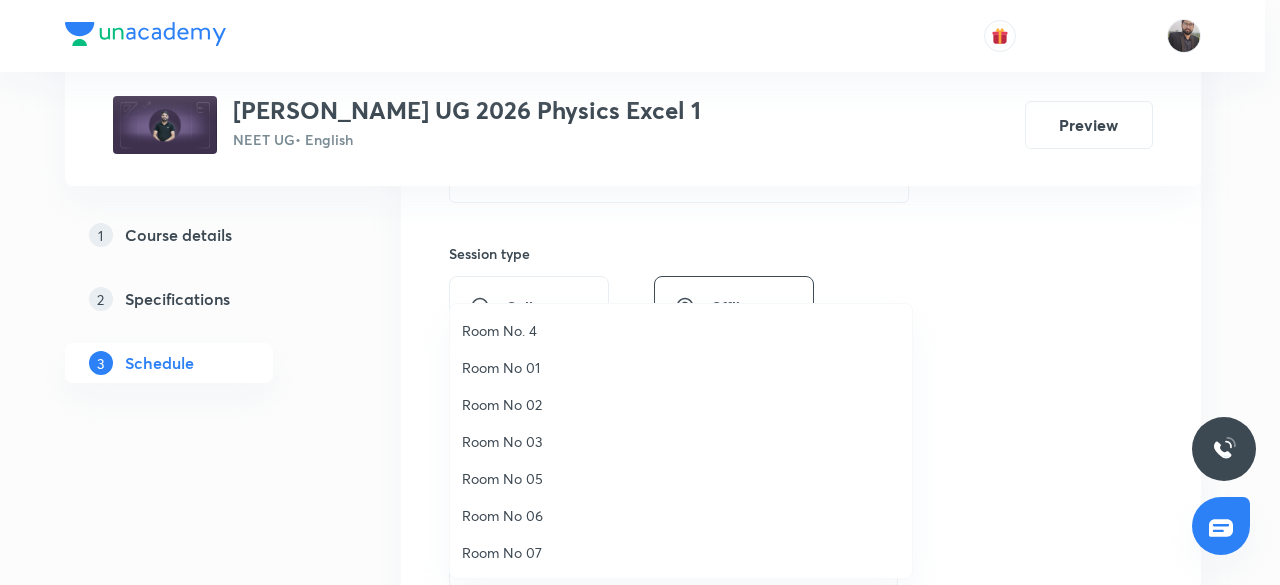 click on "Room No 07" at bounding box center [681, 552] 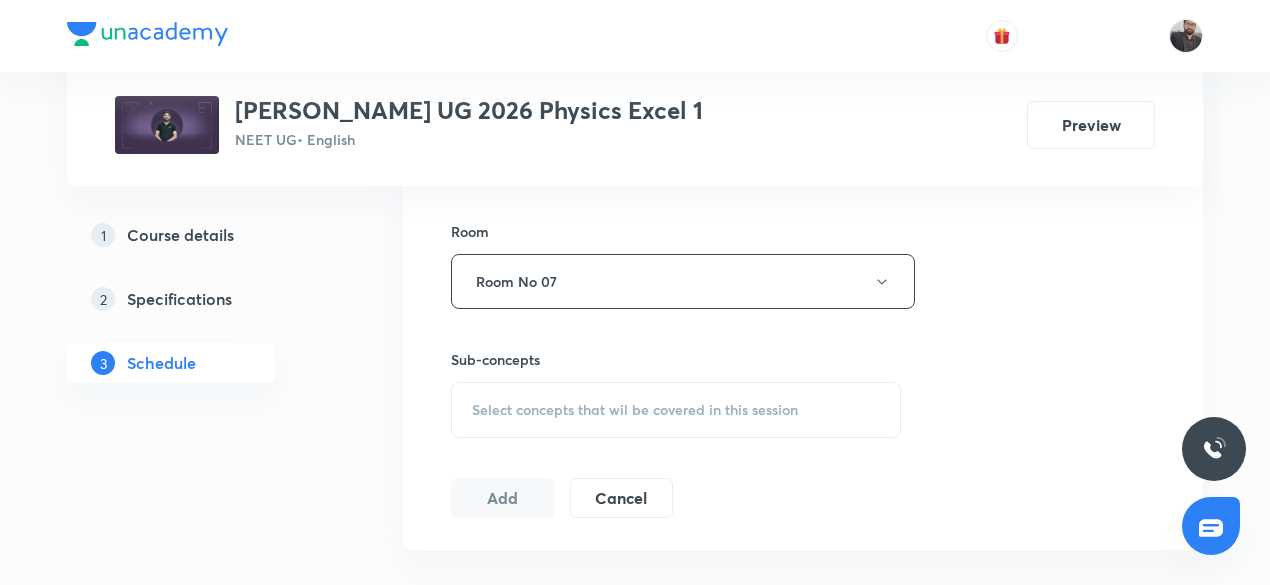 scroll, scrollTop: 854, scrollLeft: 0, axis: vertical 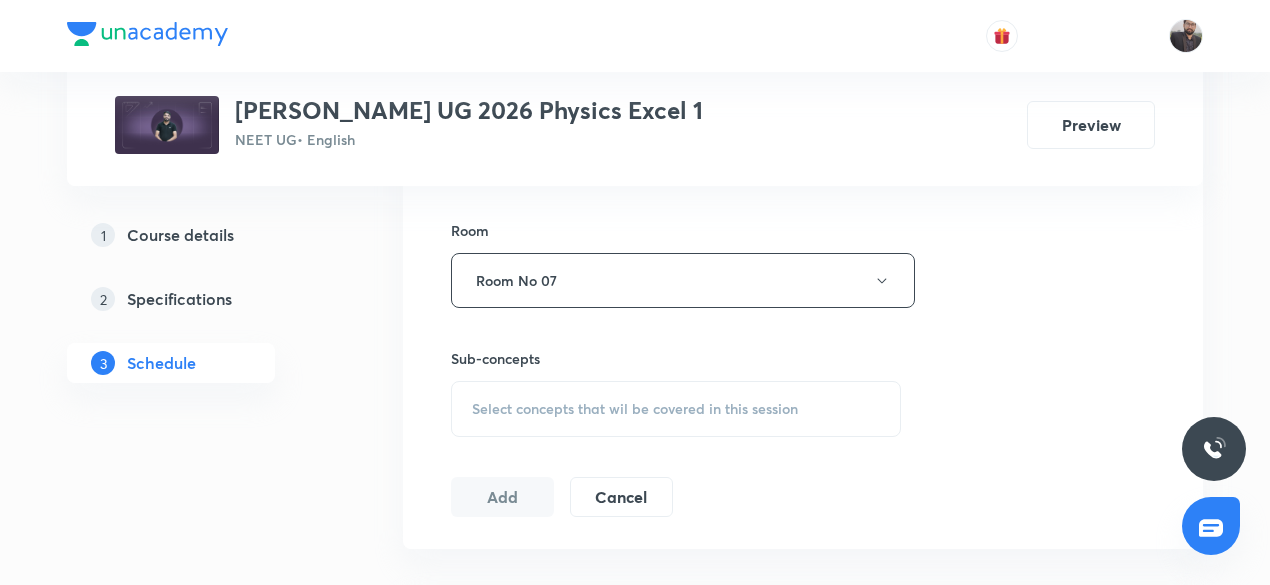 click on "Select concepts that wil be covered in this session" at bounding box center [635, 409] 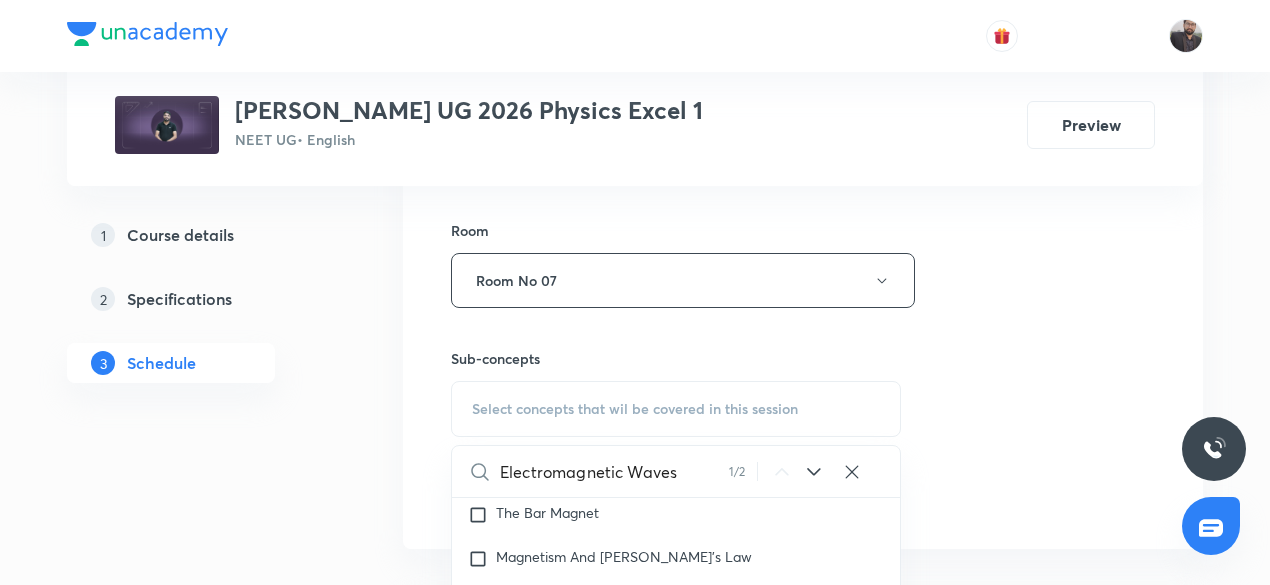 scroll, scrollTop: 19682, scrollLeft: 0, axis: vertical 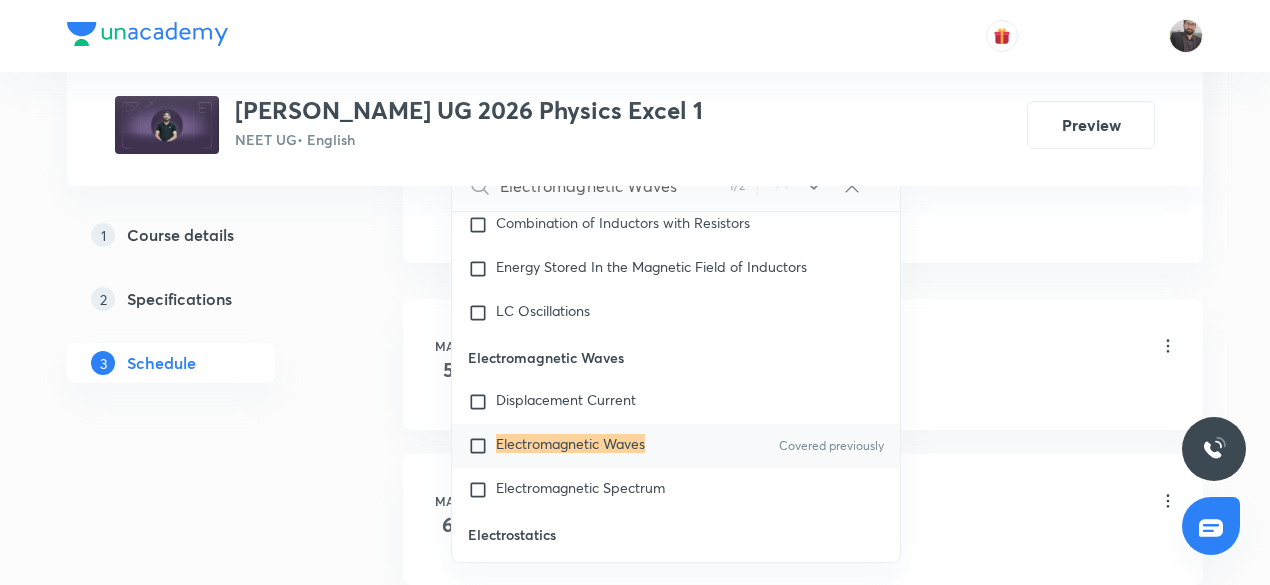 type on "Electromagnetic Waves" 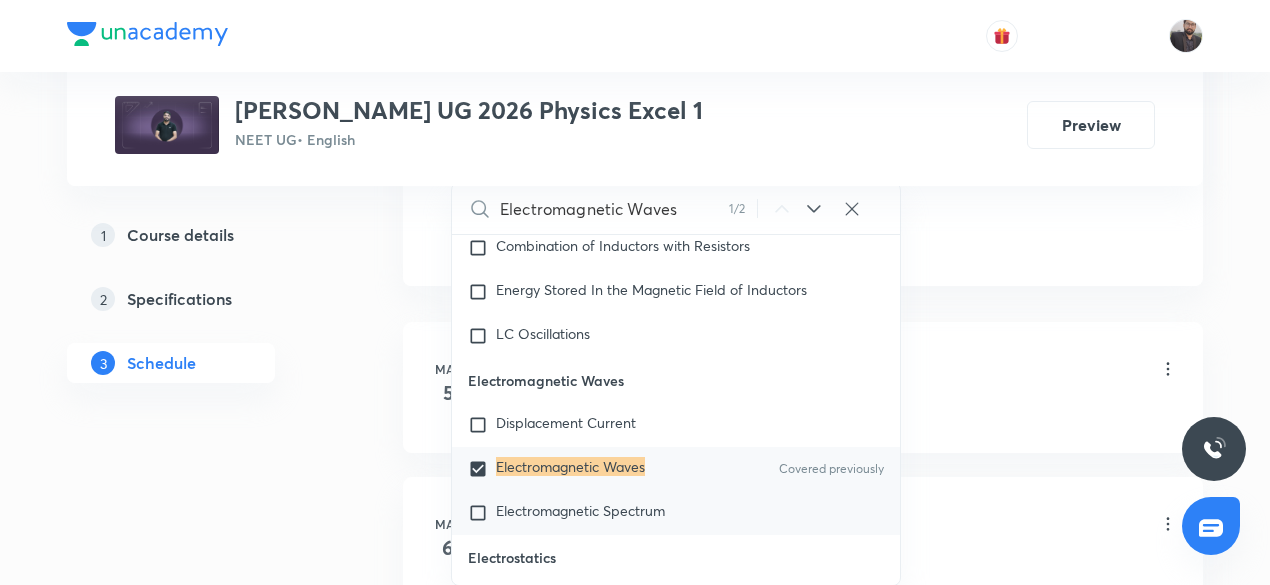 click at bounding box center (482, 513) 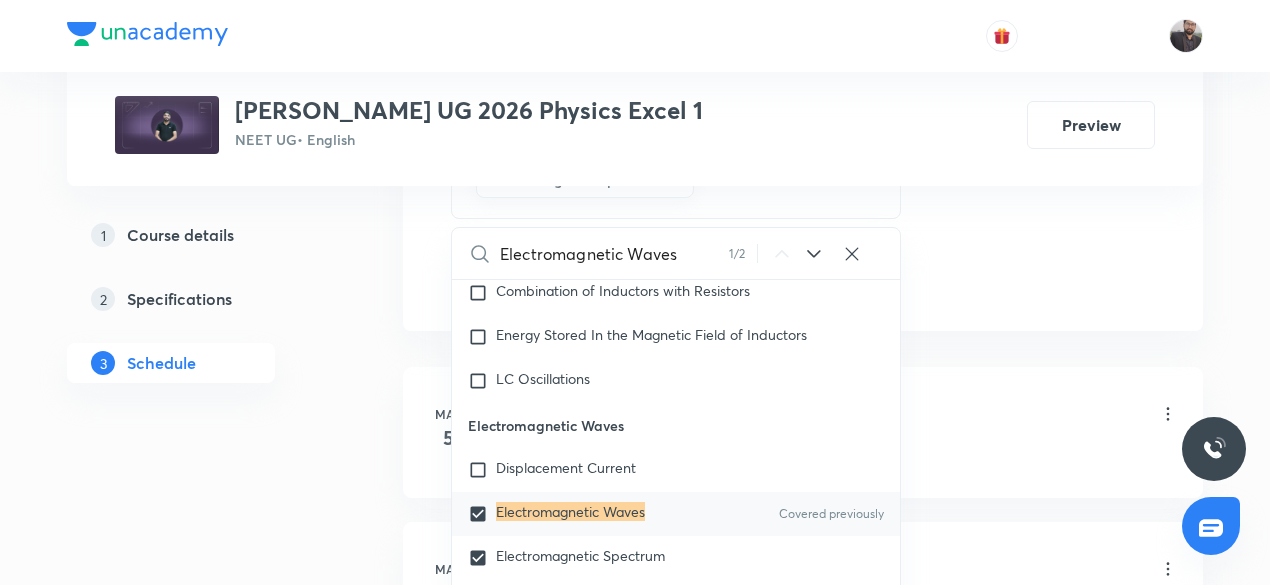 click on "Session  65 Live class Session title 24/99 Electromagnetic Waves-02 ​ Schedule for Jul 15, 2025, 9:30 AM ​ Duration (in minutes) 75 ​   Session type Online Offline Room Room No 07 Sub-concepts Electromagnetic Waves Electromagnetic Spectrum CLEAR Electromagnetic Waves 1 / 2 ​ Units & Dimensions Physical quantity Covered previously Applications of Dimensional Analysis Significant Figures Units of Physical Quantities System of Units Dimensions of Some Mathematical Functions Unit and Dimension Product of Two Vectors Subtraction of Vectors Cross Product Least Count Analysis Errors of Measurement Vernier Callipers Screw Gauge Zero Error Basic Mathematics Elementary Algebra Elementary Trigonometry Basic Coordinate Geometry Functions Differentiation Integral of a Function Use of Differentiation & Integration in One Dimensional Motion Derivatives of Equations of Motion by Calculus Basic Mathematics Laboratory Experiments Laboratory Experiments Basics & Laboratory Representation of Vector Addition of Vectors" at bounding box center [803, -205] 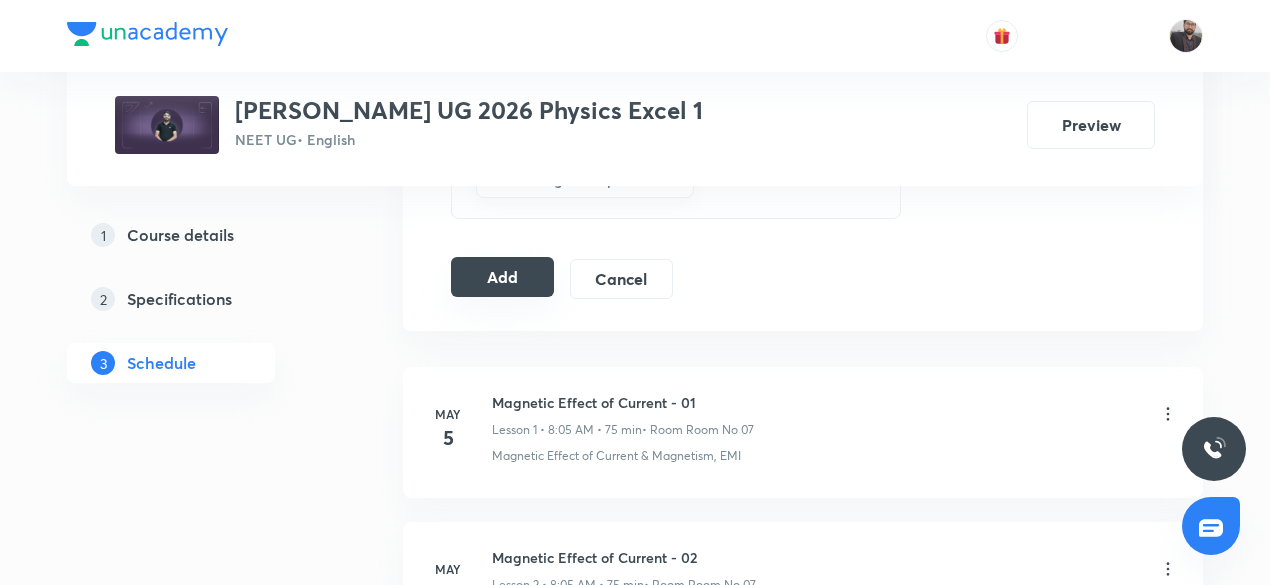 click on "Add" at bounding box center [502, 277] 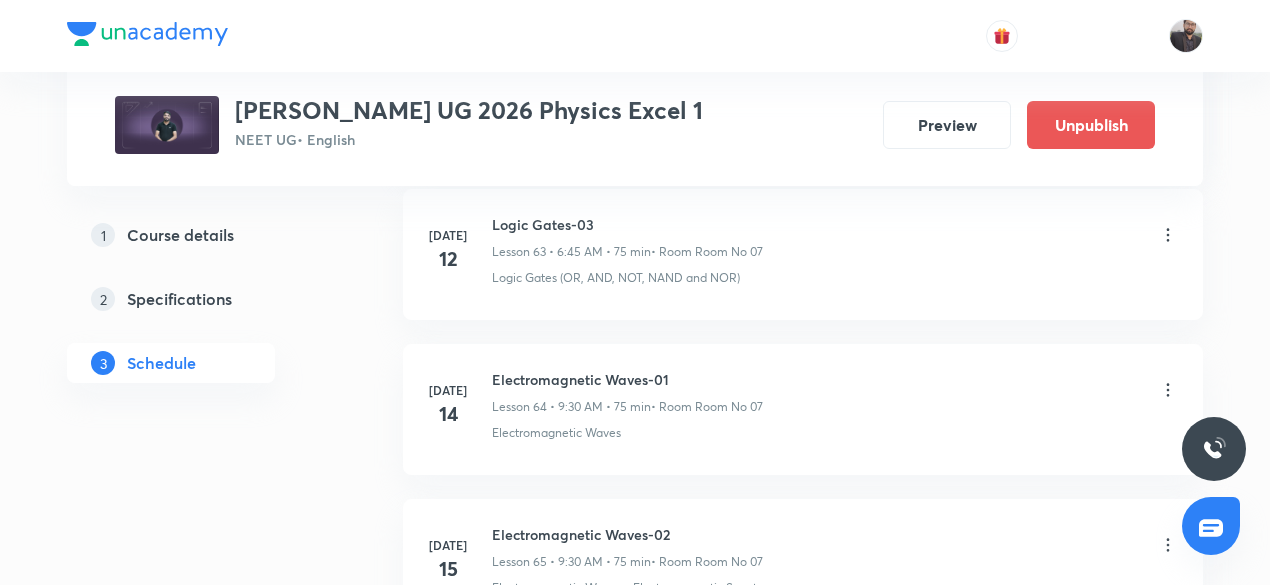 scroll, scrollTop: 10134, scrollLeft: 0, axis: vertical 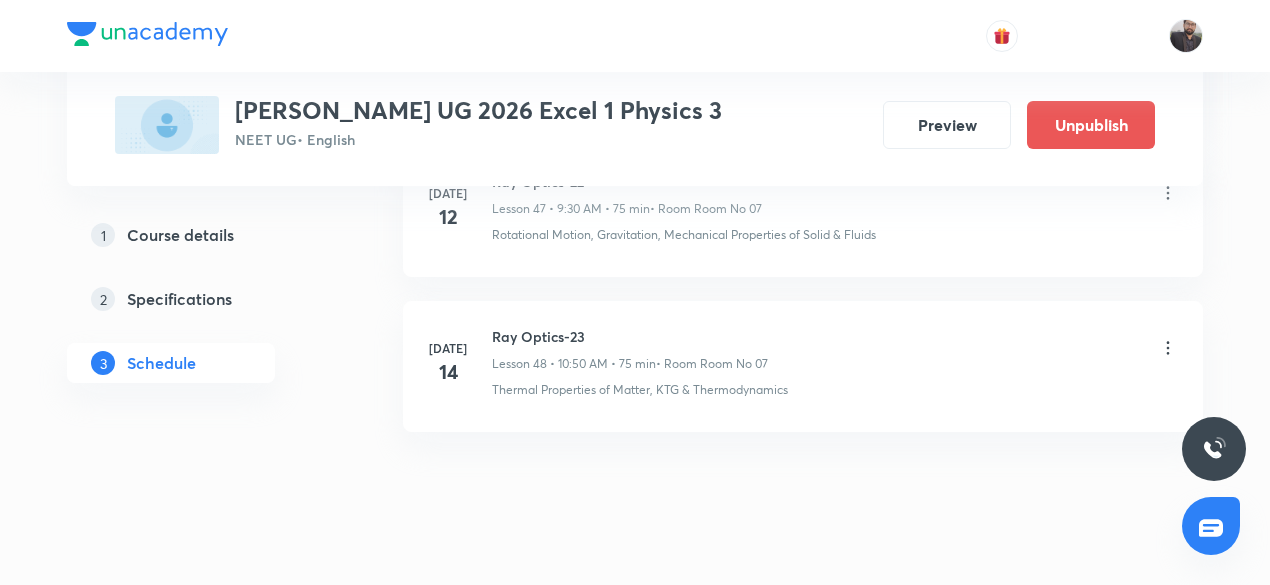 click on "Ray Optics-23" at bounding box center [630, 336] 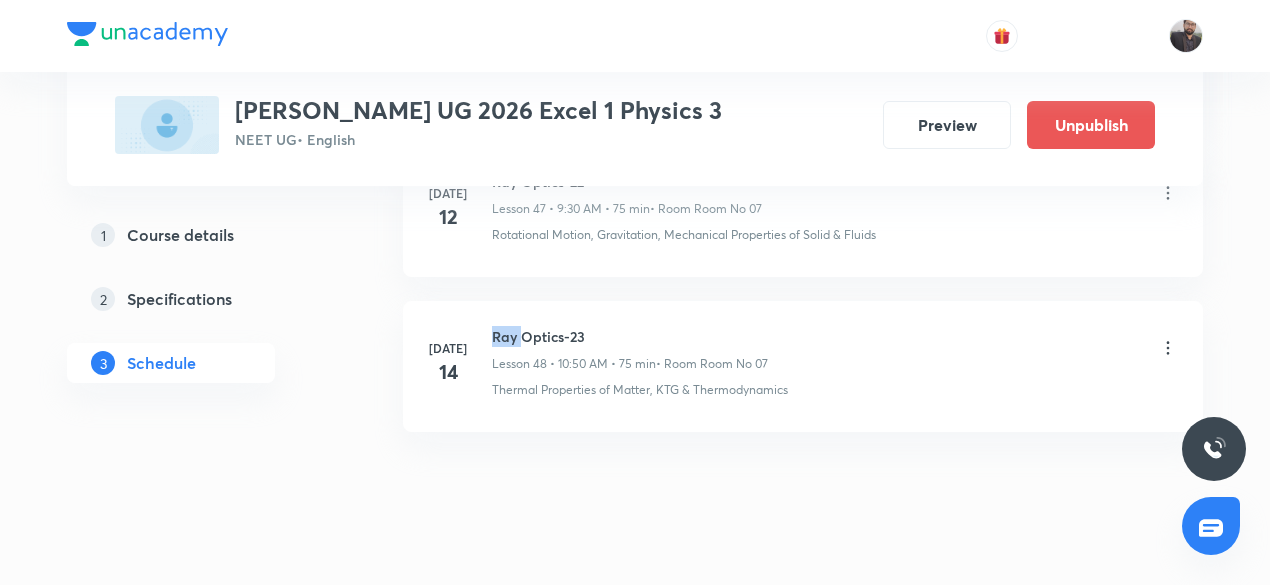 click on "Ray Optics-23" at bounding box center [630, 336] 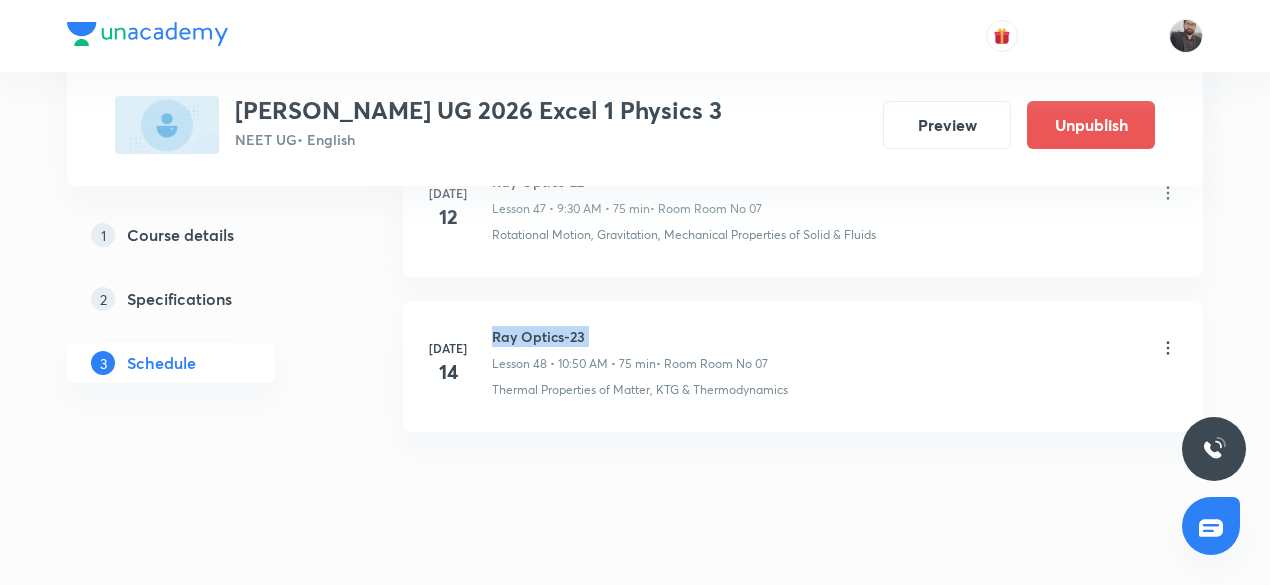 click on "Ray Optics-23" at bounding box center [630, 336] 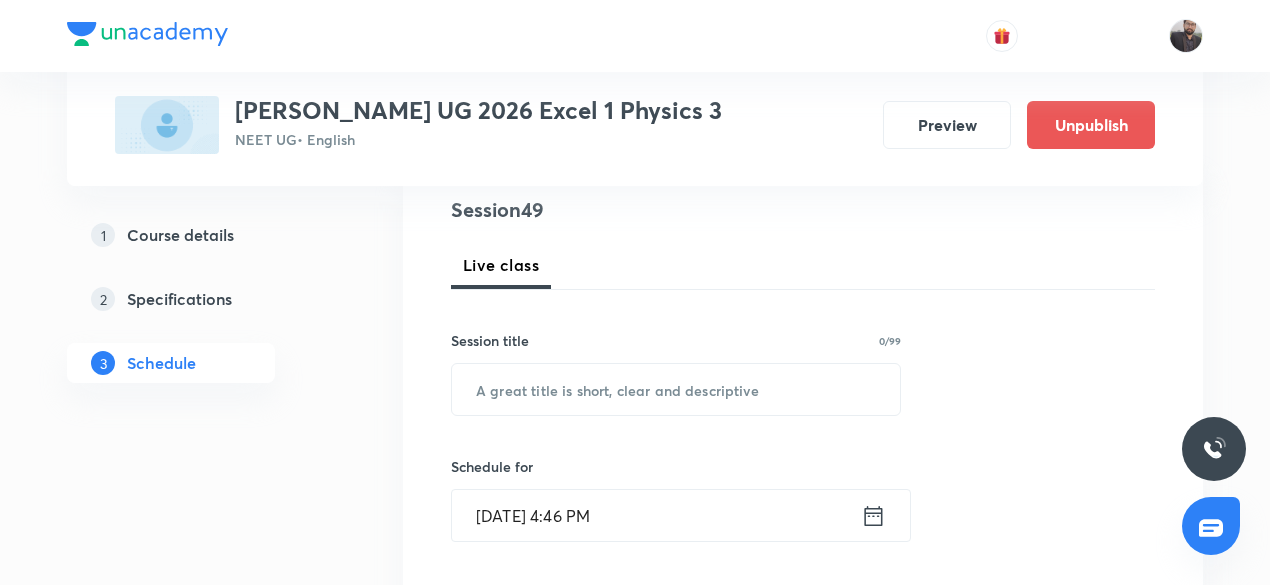 scroll, scrollTop: 257, scrollLeft: 0, axis: vertical 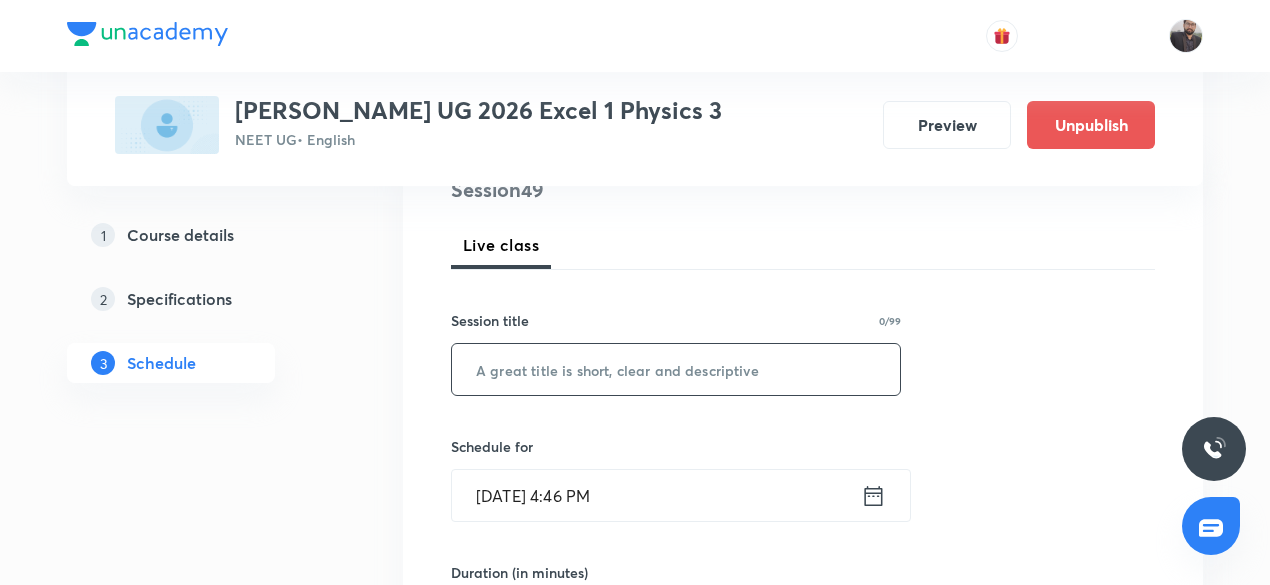 click at bounding box center (676, 369) 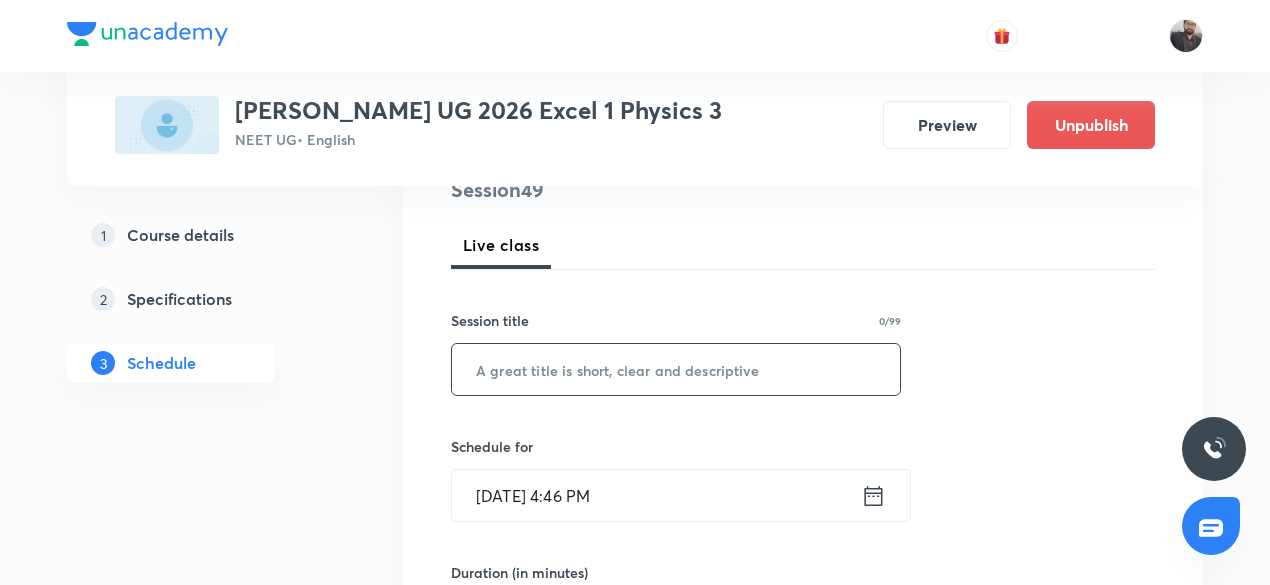 paste on "Ray Optics-23" 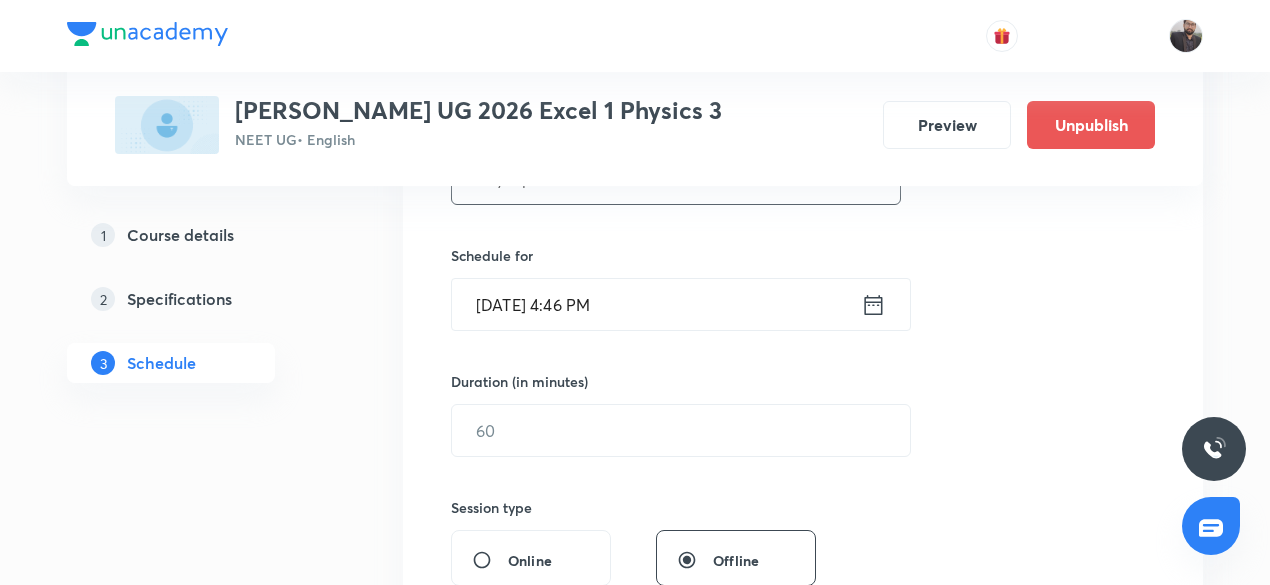 scroll, scrollTop: 449, scrollLeft: 0, axis: vertical 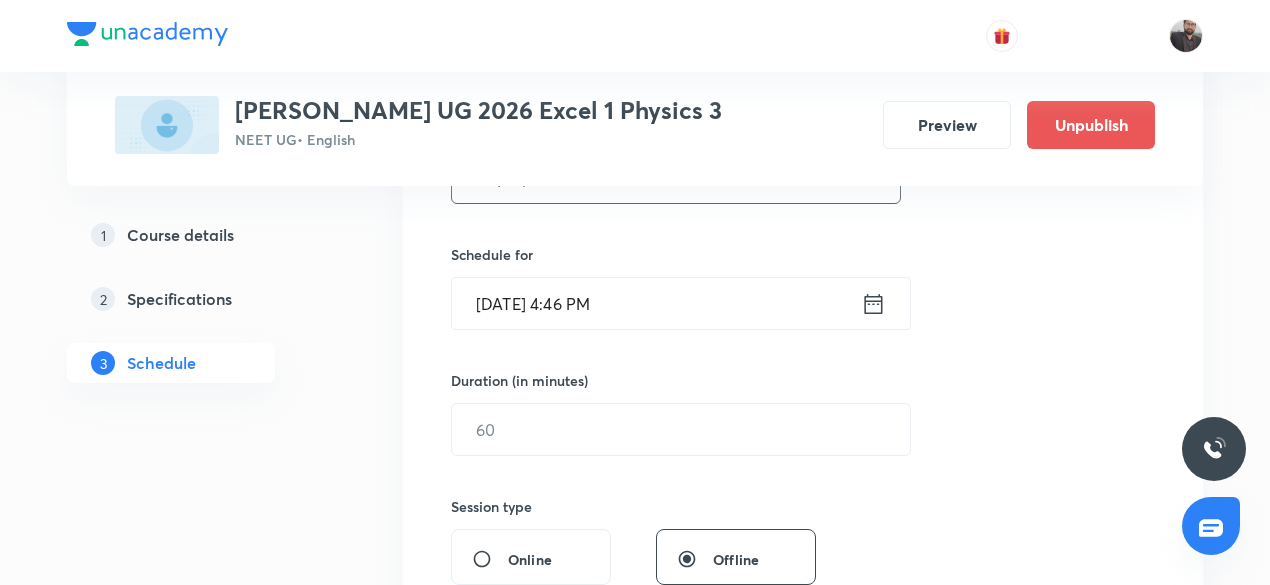 type on "Ray Optics-24" 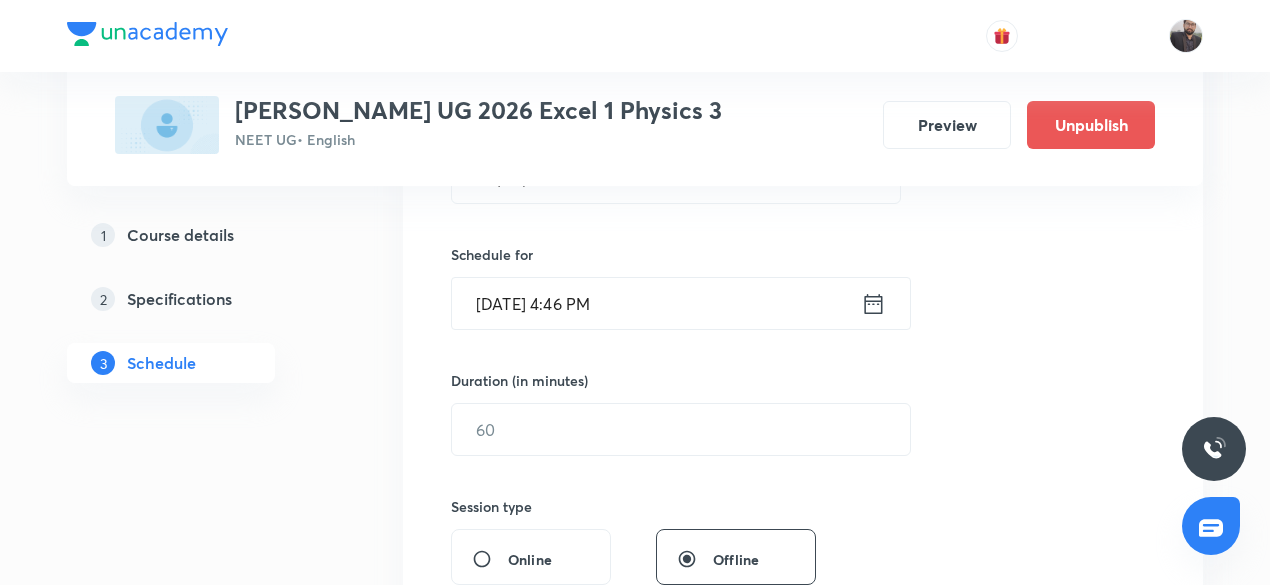 click on "Jul 14, 2025, 4:46 PM" at bounding box center (656, 303) 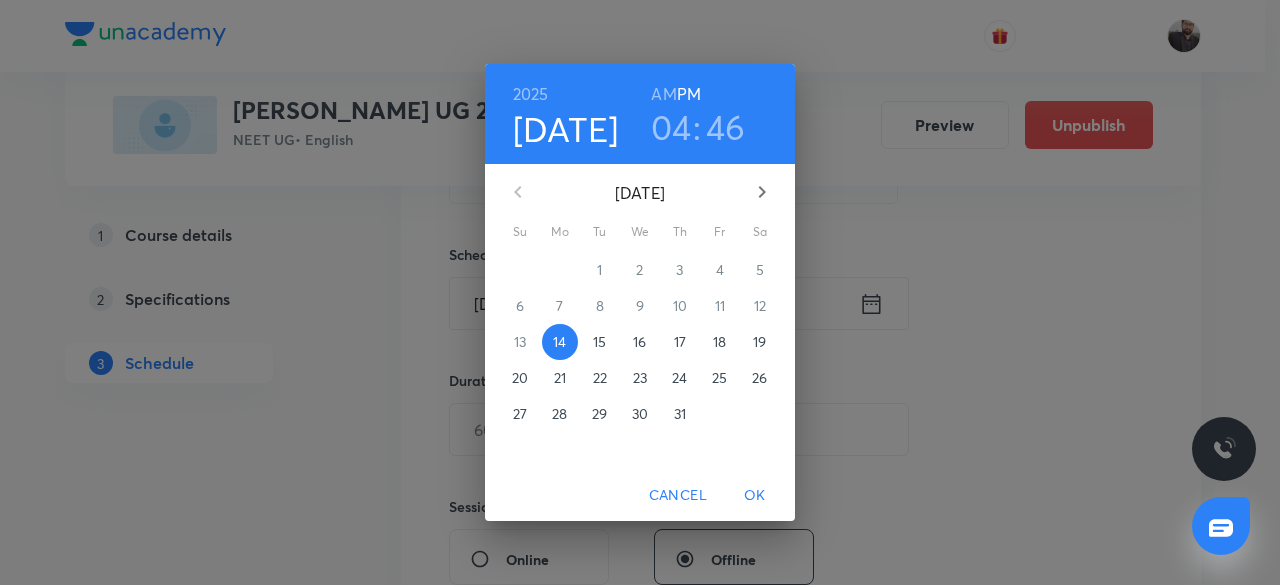 click on "15" at bounding box center [599, 342] 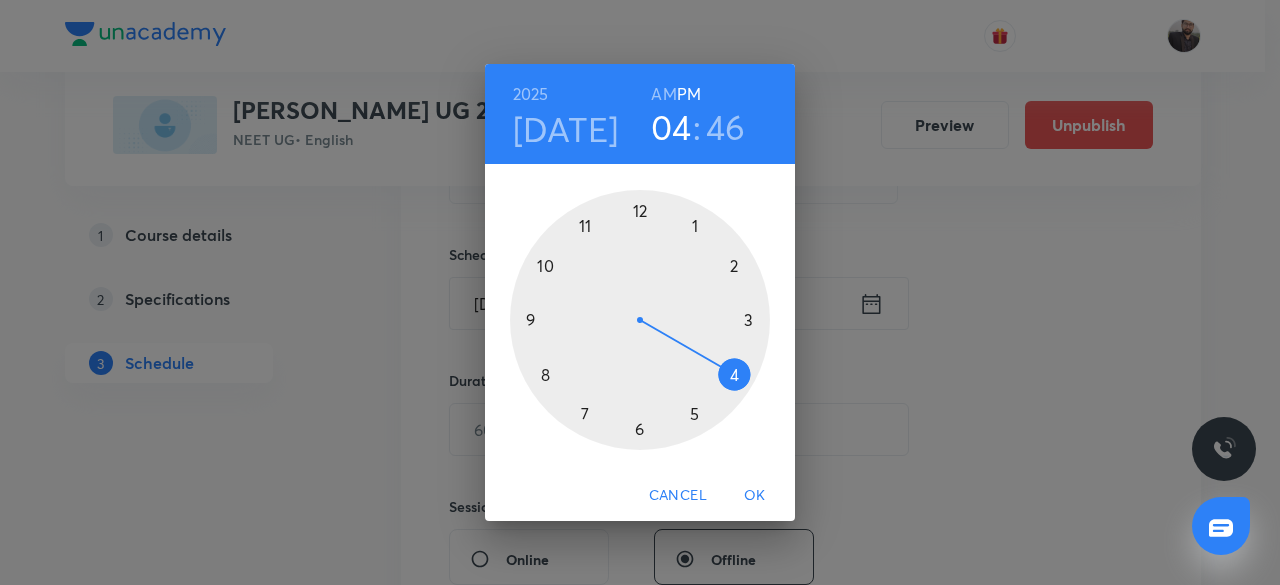 click on "AM" at bounding box center [663, 94] 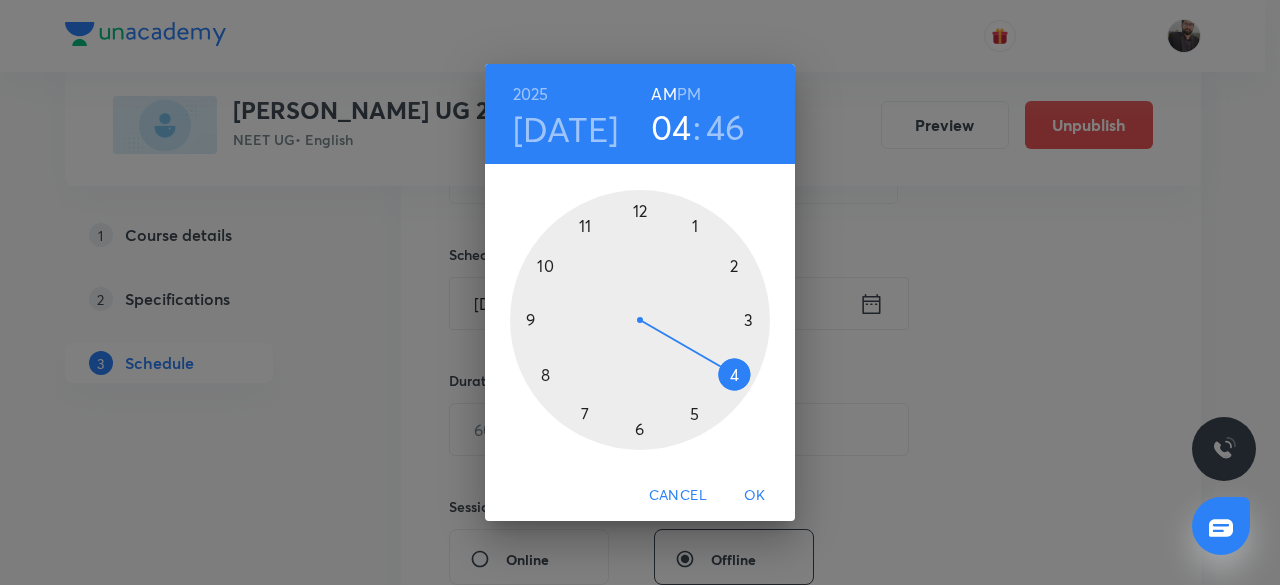 click at bounding box center (640, 320) 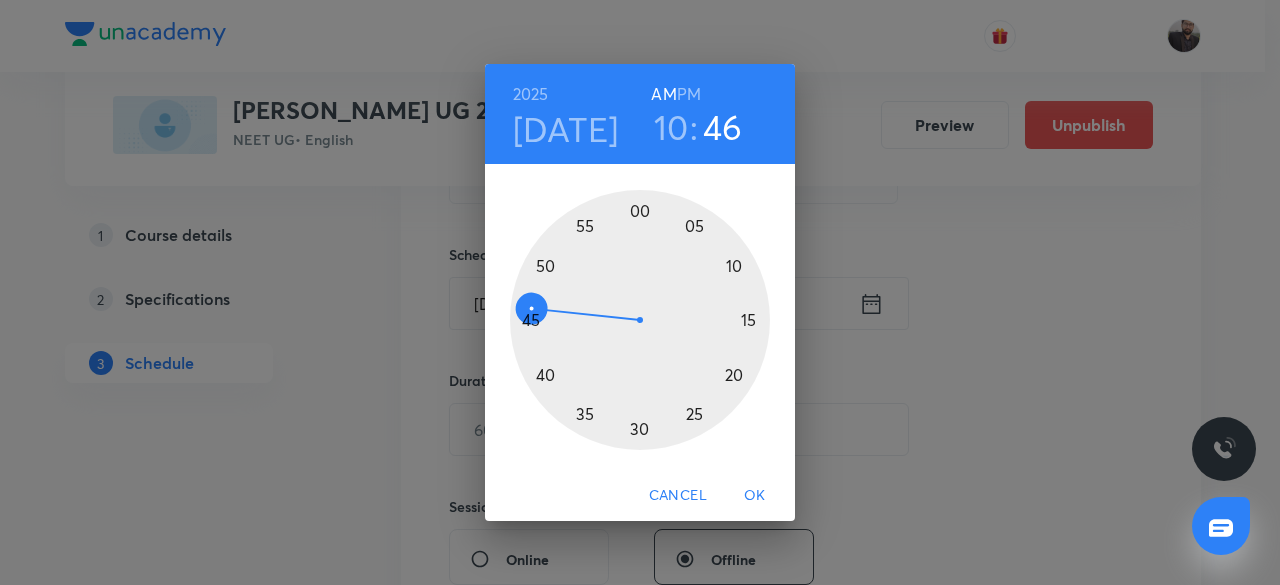 click at bounding box center (640, 320) 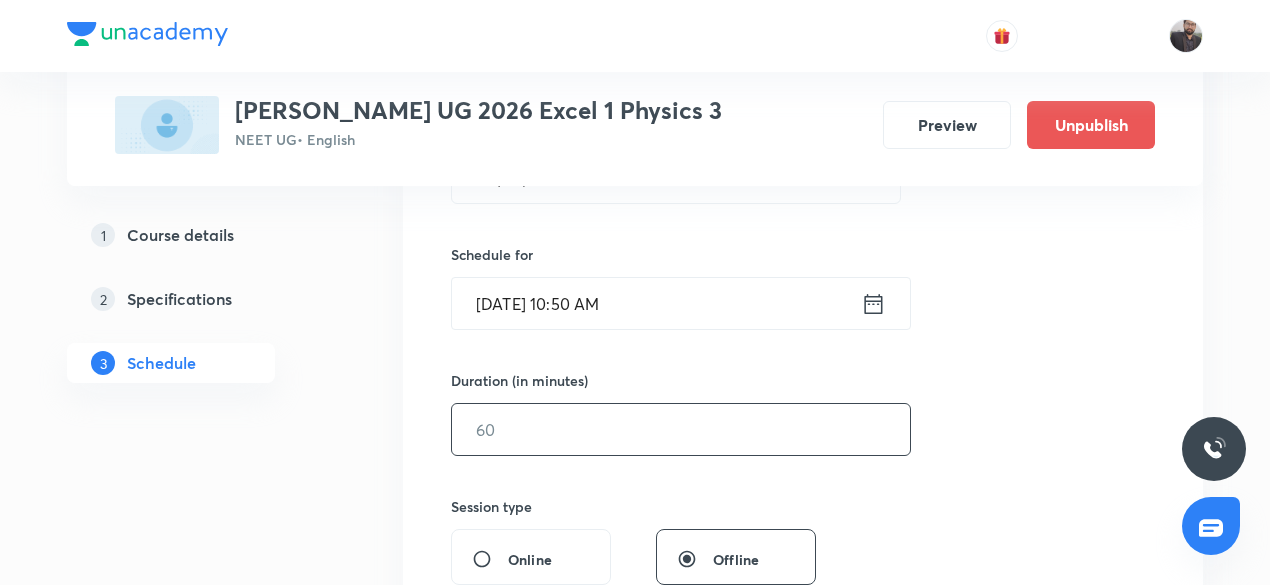 click at bounding box center (681, 429) 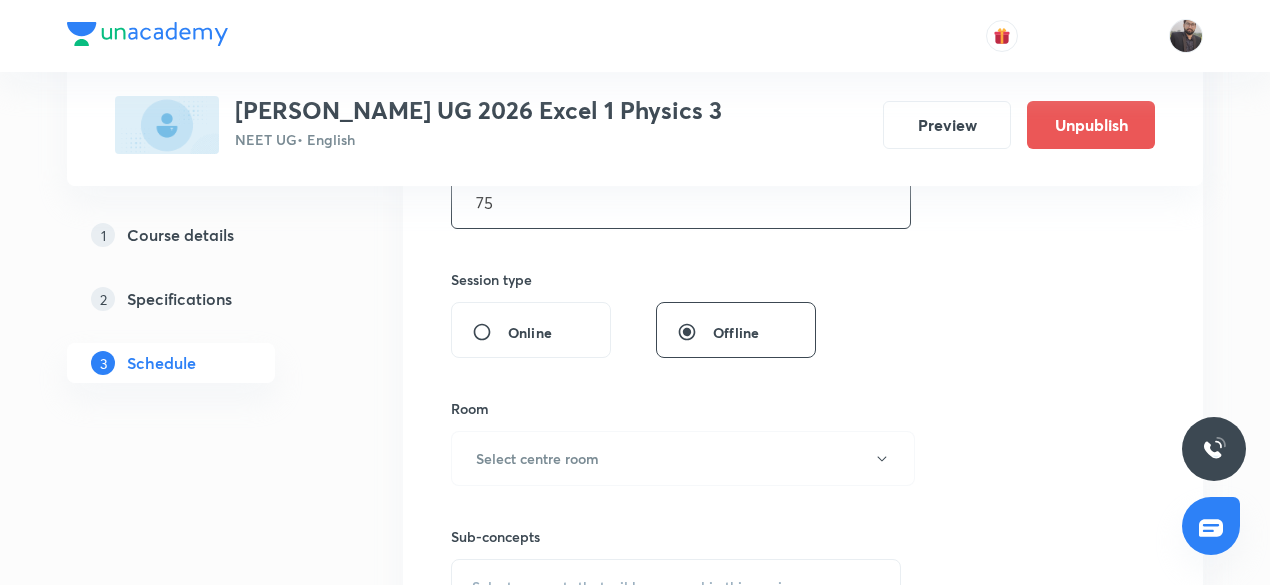 scroll, scrollTop: 681, scrollLeft: 0, axis: vertical 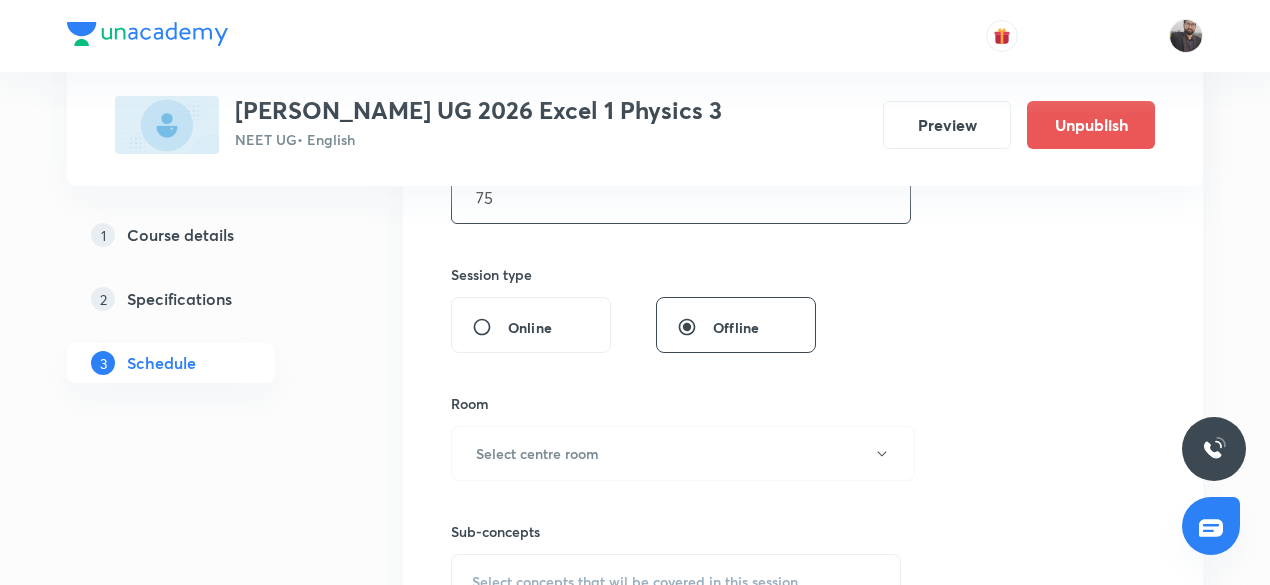 type on "75" 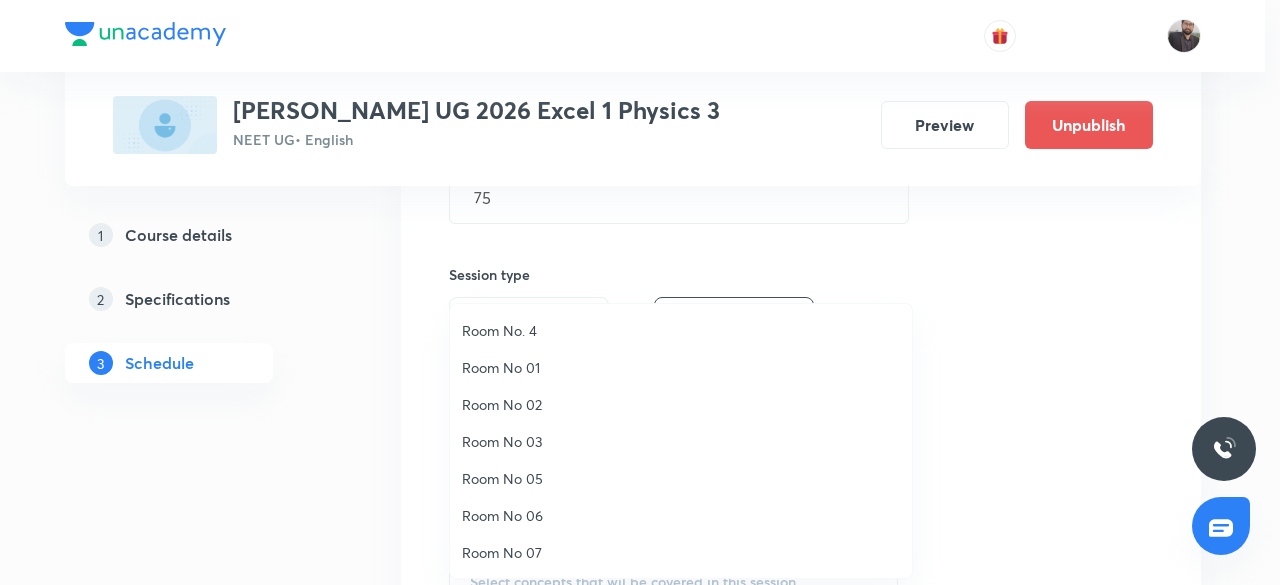 click on "Room No 07" at bounding box center (681, 552) 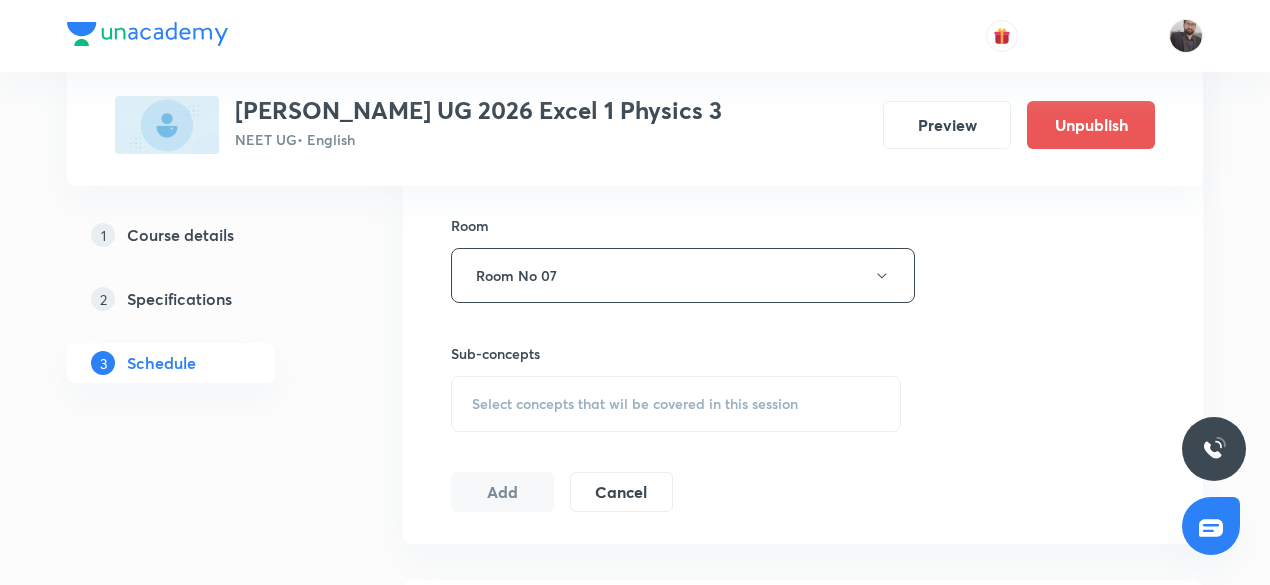scroll, scrollTop: 880, scrollLeft: 0, axis: vertical 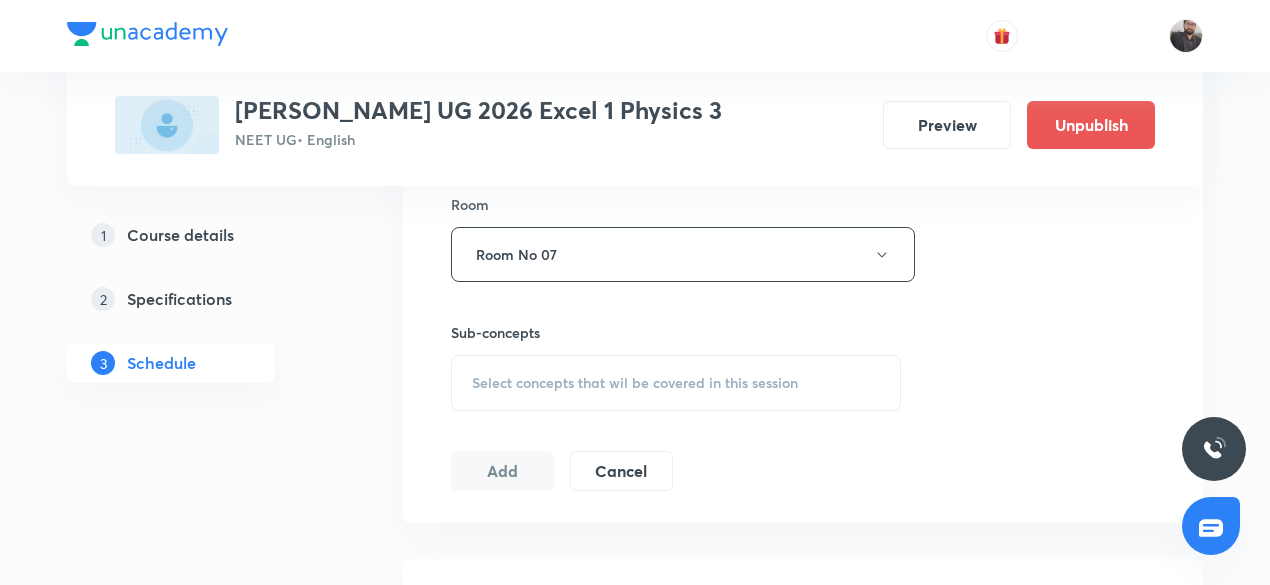 click on "Select concepts that wil be covered in this session" at bounding box center [676, 383] 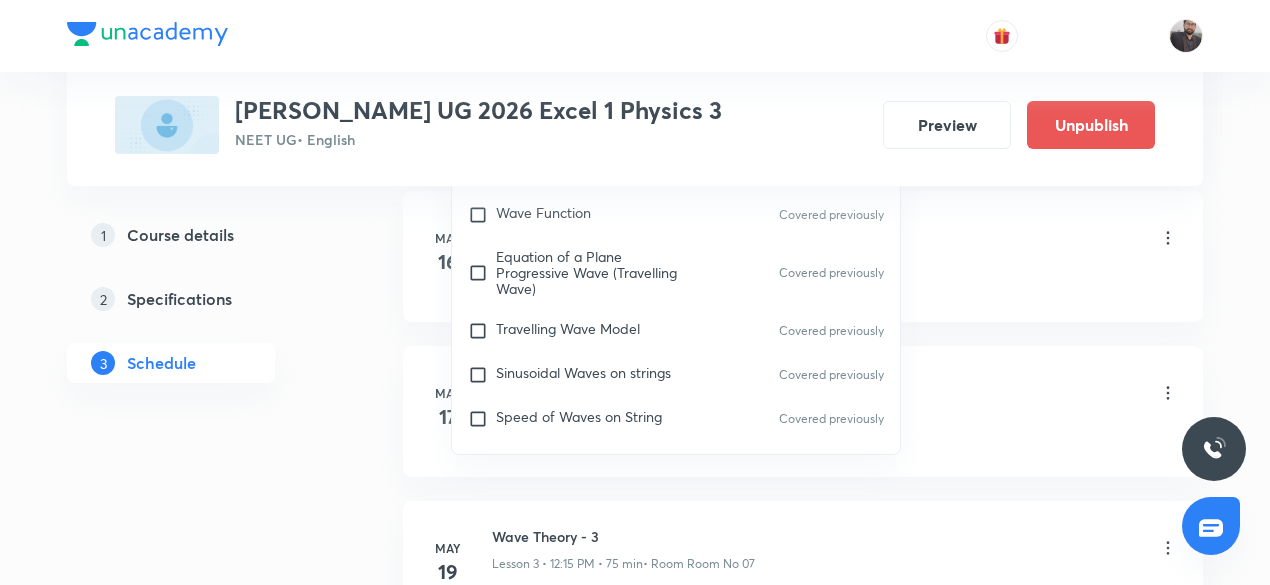 scroll, scrollTop: 1259, scrollLeft: 0, axis: vertical 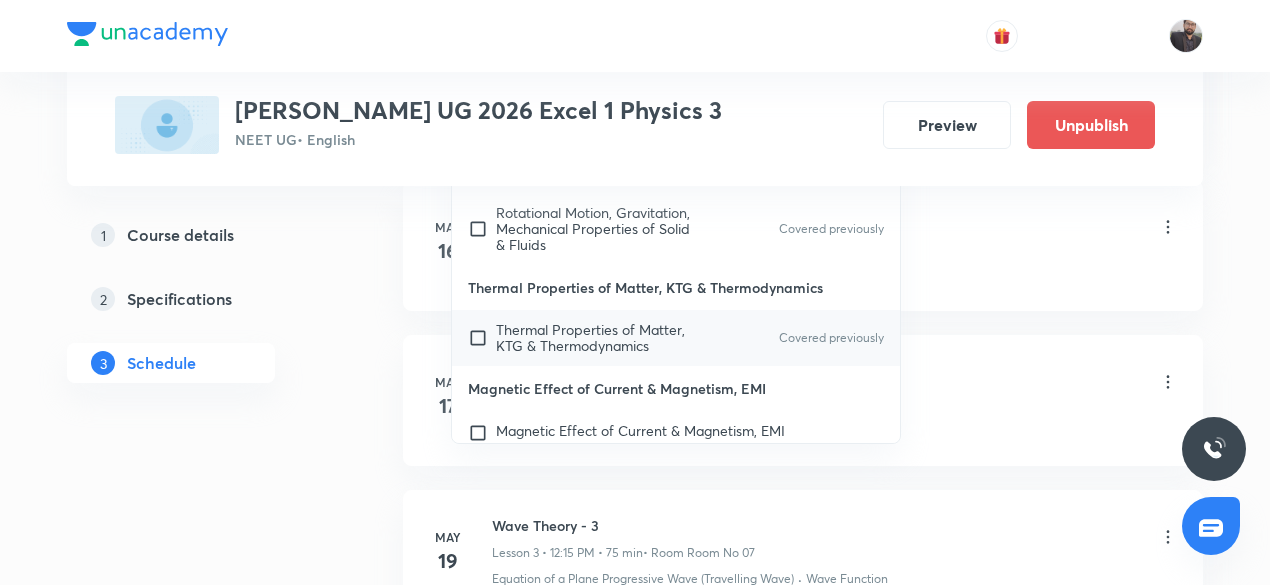 type on "Ray Optics-23" 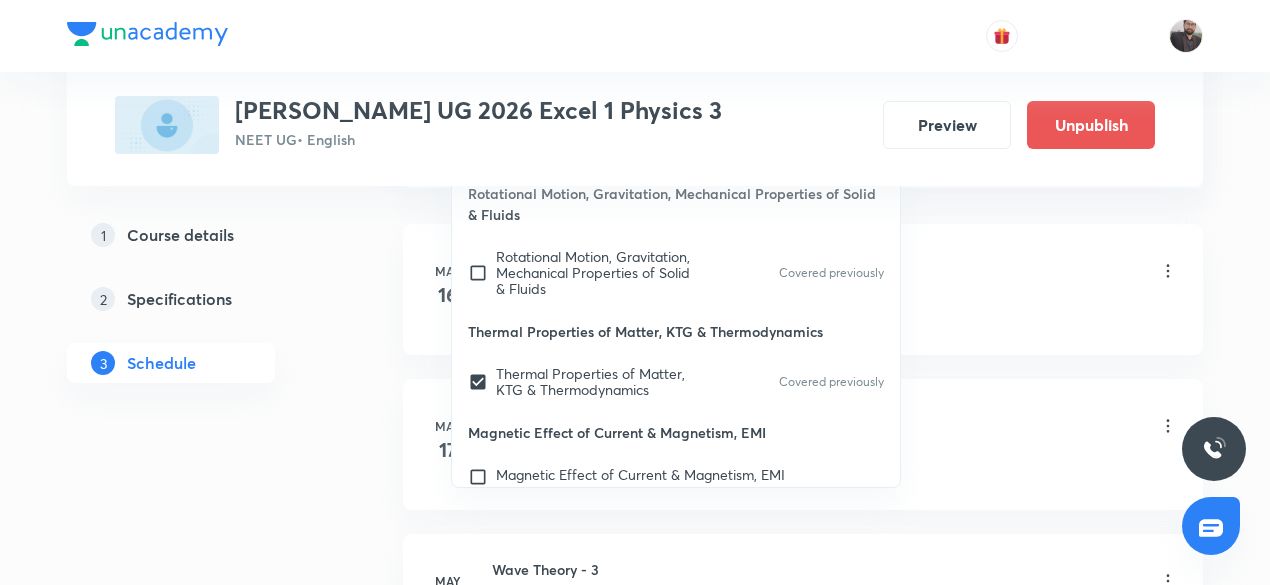 click on "Wave Theory - 1 Lesson 1 • 12:15 PM • 75 min  • Room Room No 07" at bounding box center (835, 272) 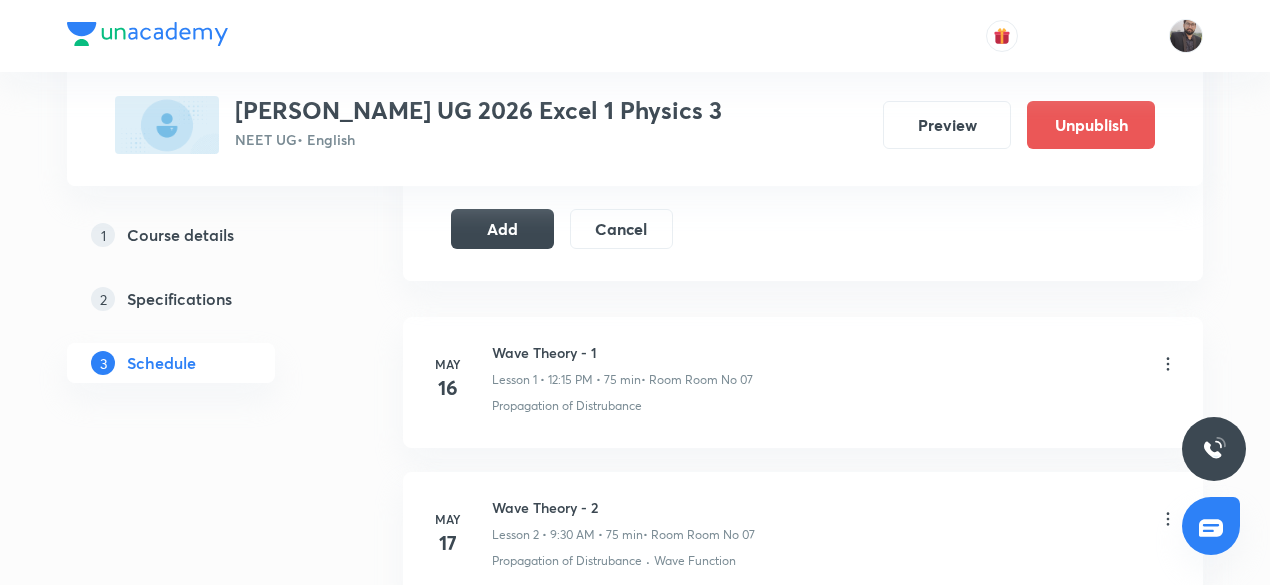 scroll, scrollTop: 1165, scrollLeft: 0, axis: vertical 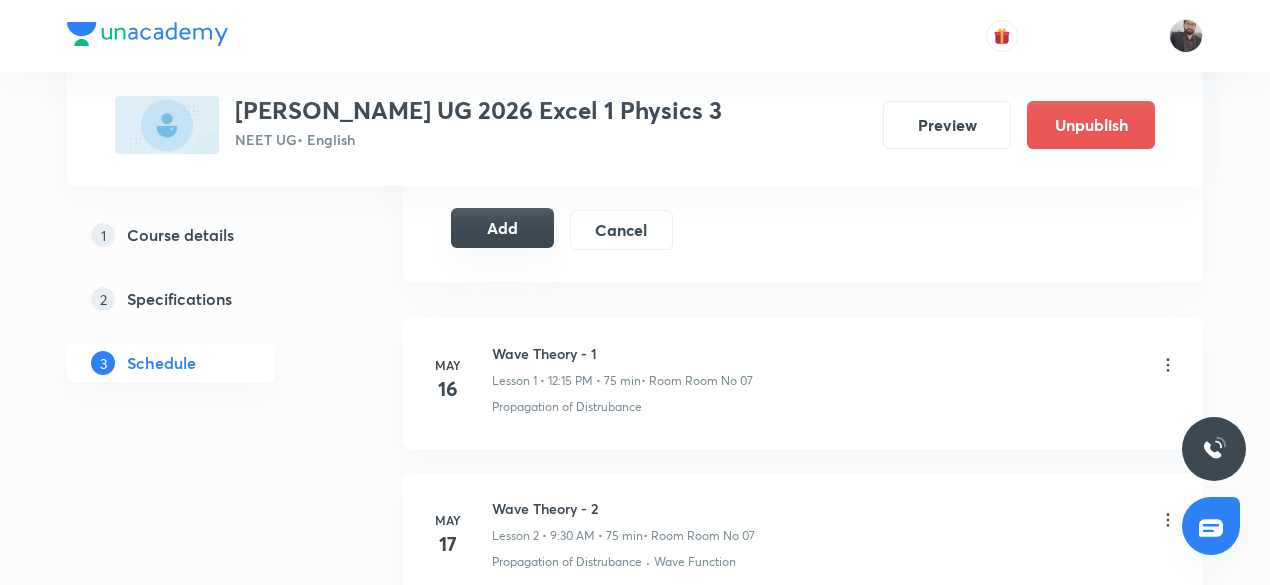 click on "Add" at bounding box center [502, 228] 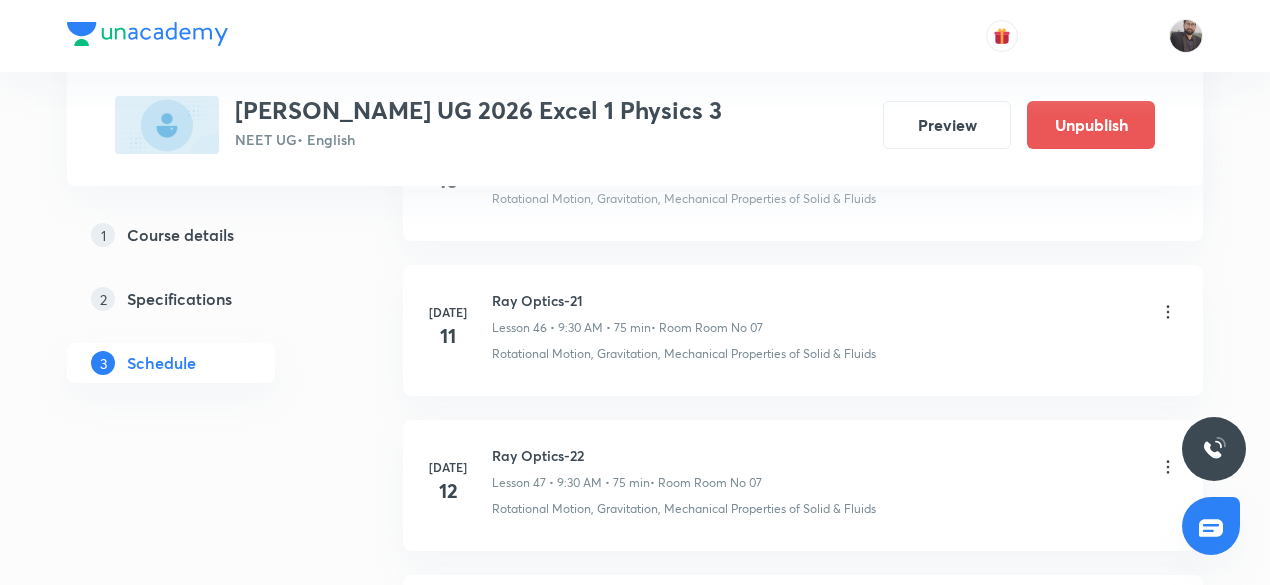 scroll, scrollTop: 8303, scrollLeft: 0, axis: vertical 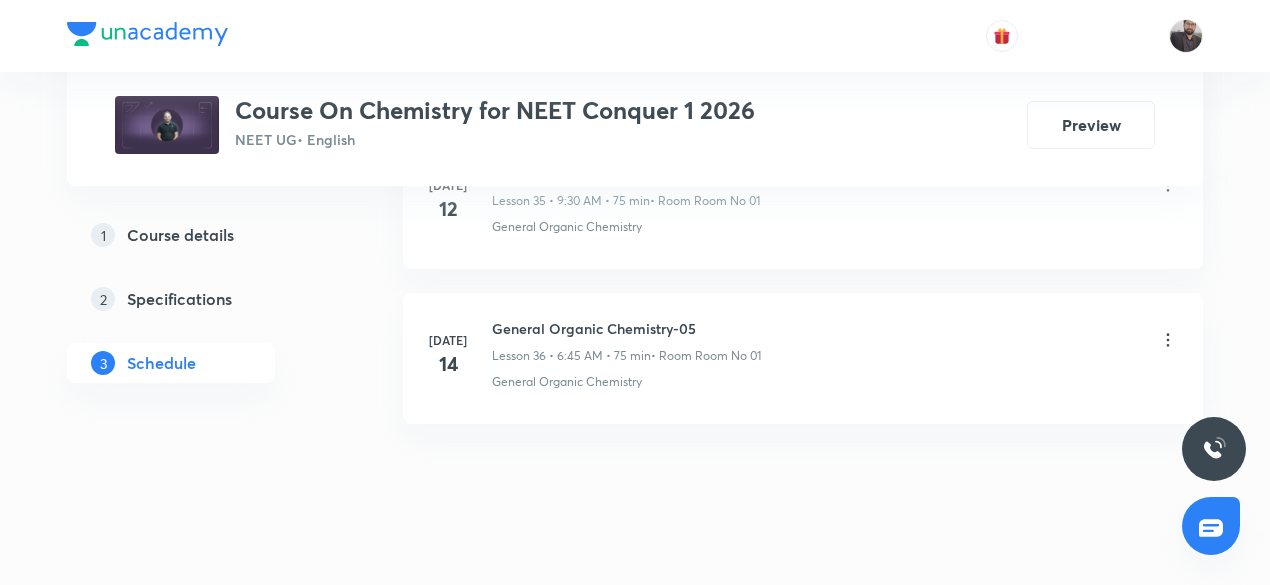 click on "General Organic Chemistry-05" at bounding box center [626, 328] 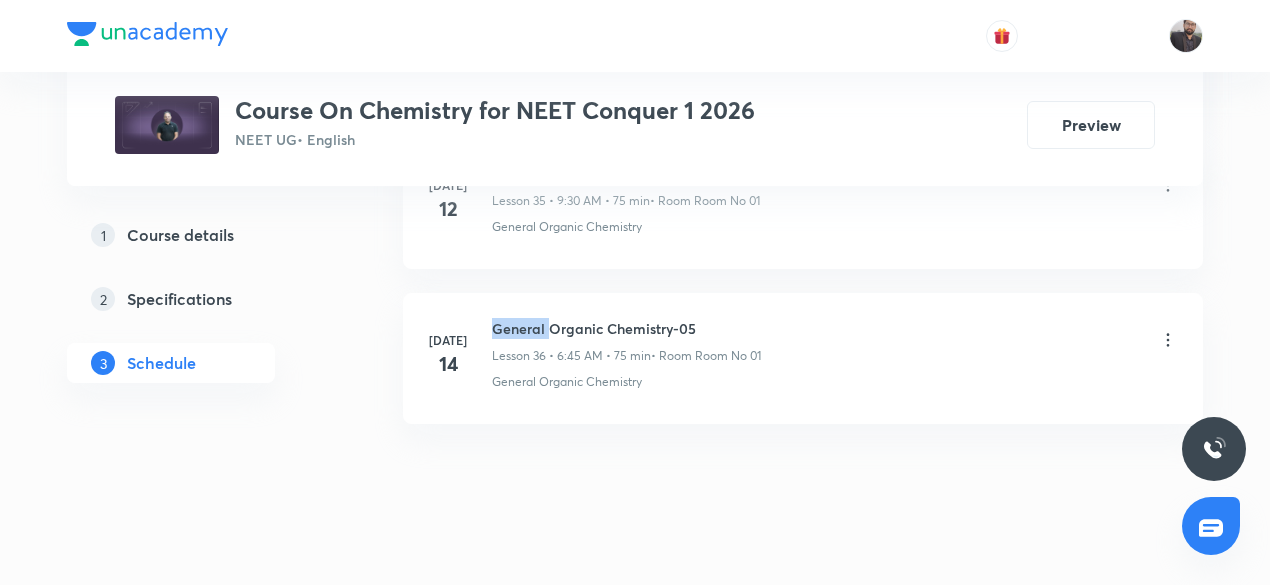 click on "General Organic Chemistry-05" at bounding box center [626, 328] 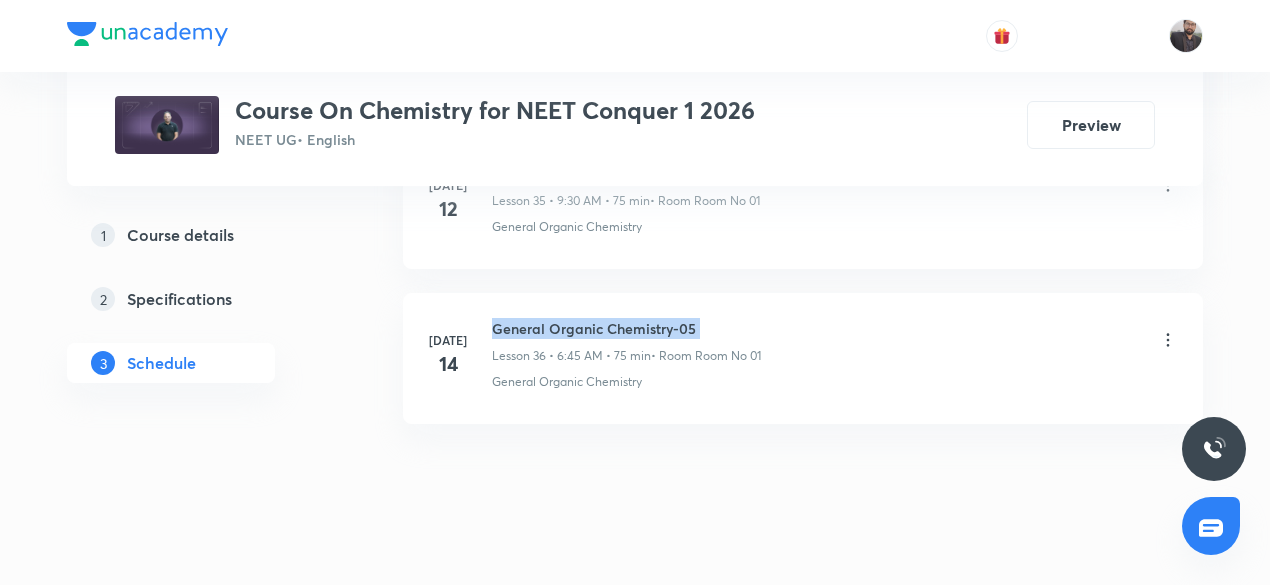click on "General Organic Chemistry-05" at bounding box center (626, 328) 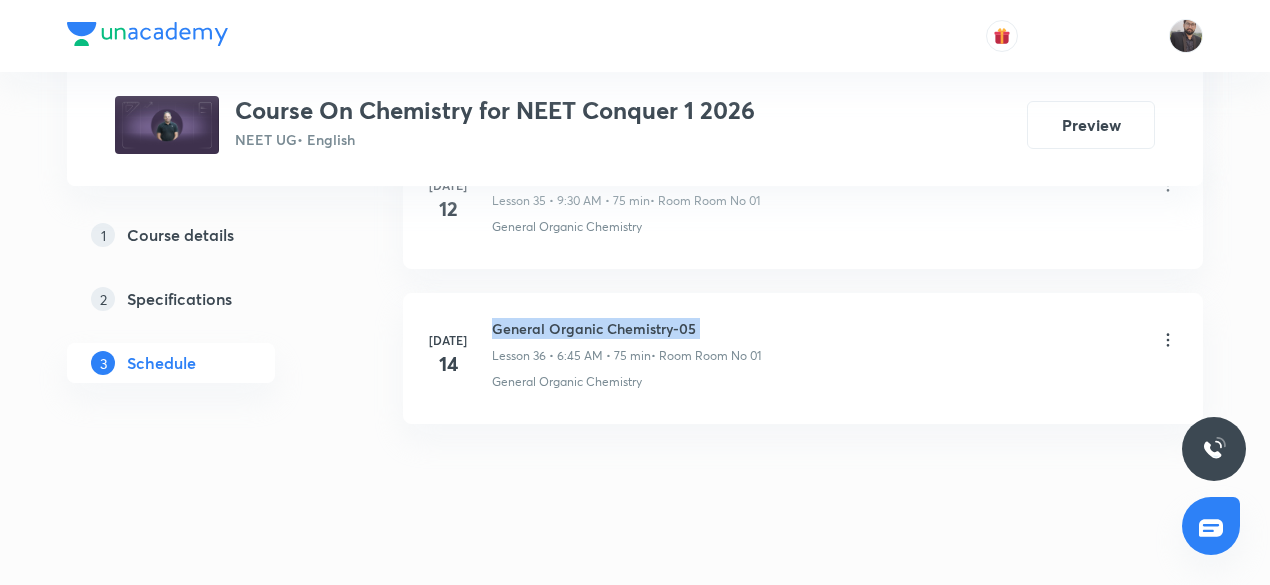 copy on "General Organic Chemistry-05" 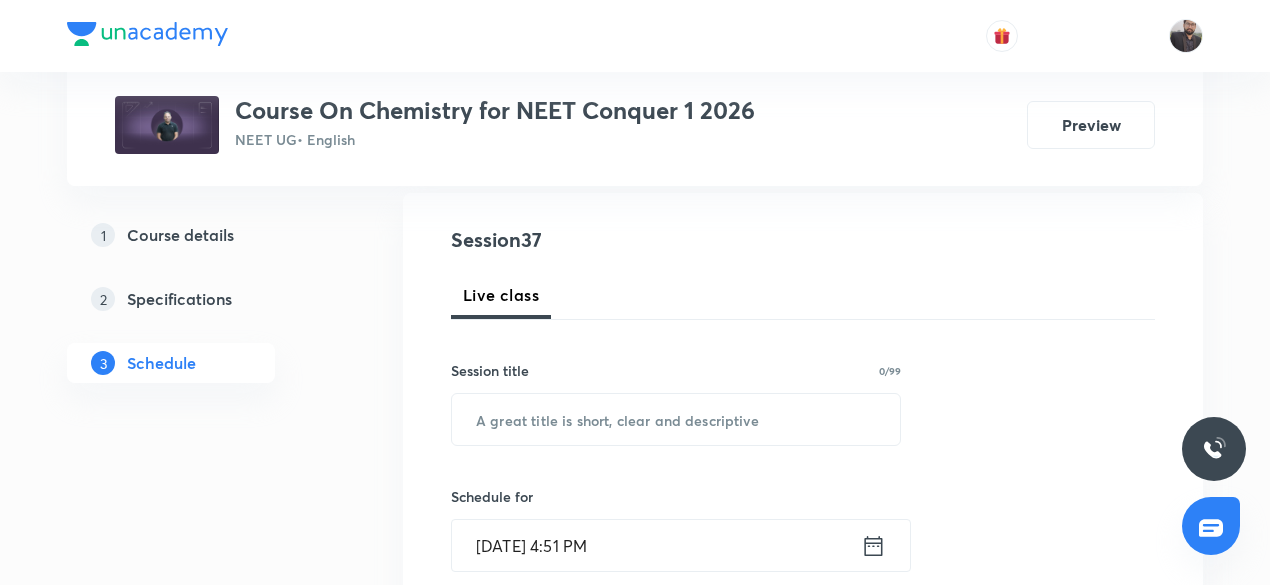 scroll, scrollTop: 283, scrollLeft: 0, axis: vertical 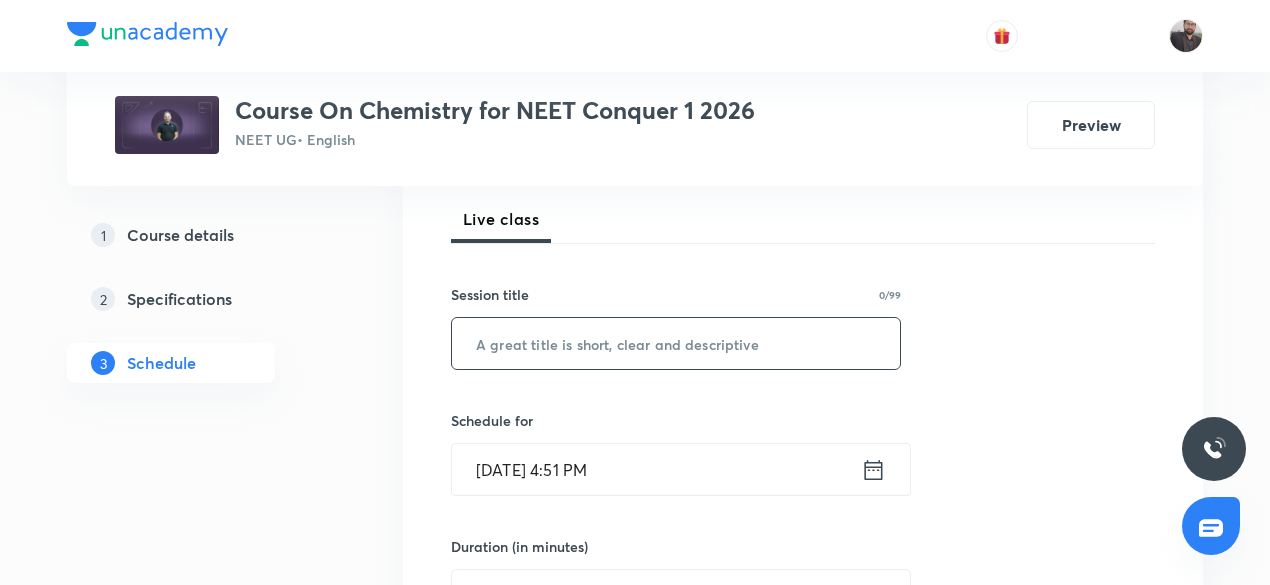 click at bounding box center (676, 343) 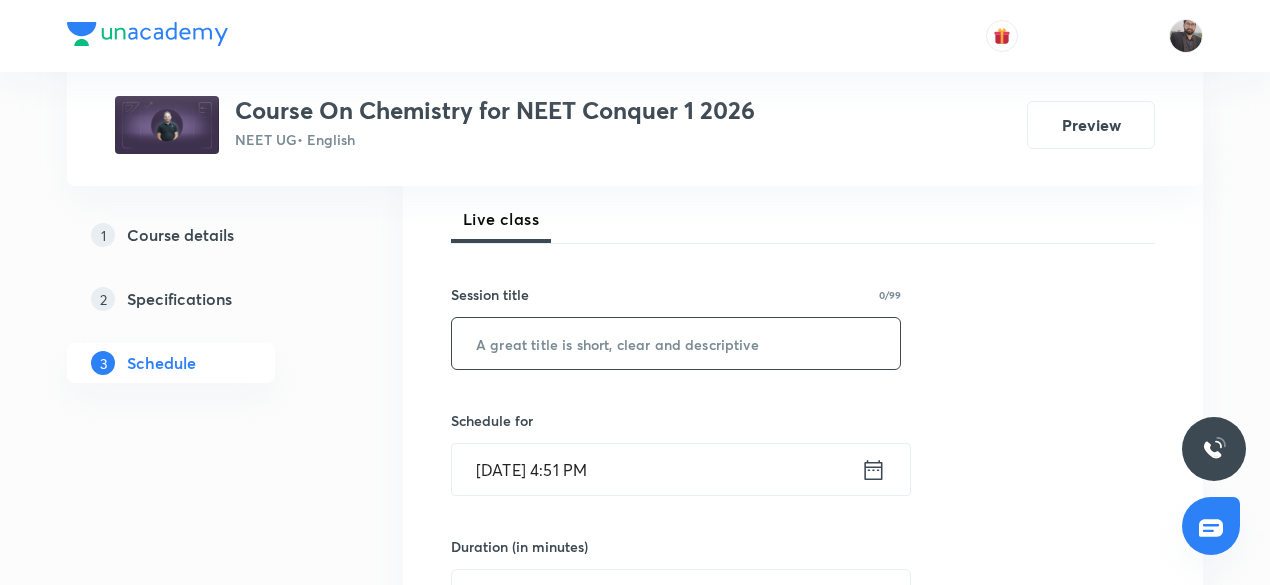 paste on "General Organic Chemistry-05" 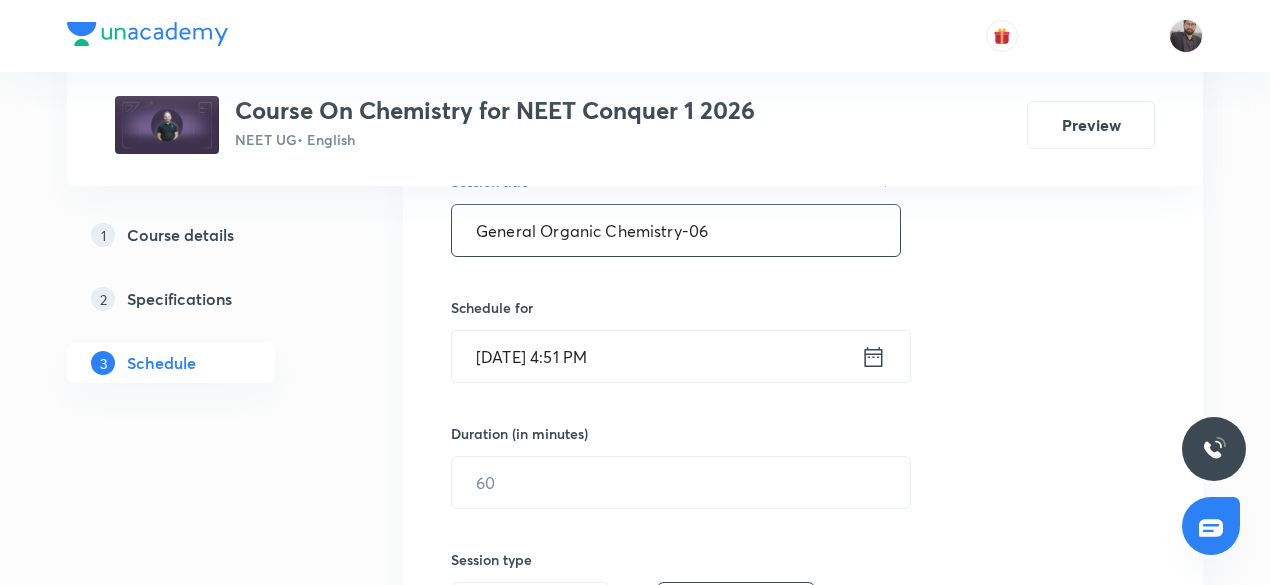 scroll, scrollTop: 397, scrollLeft: 0, axis: vertical 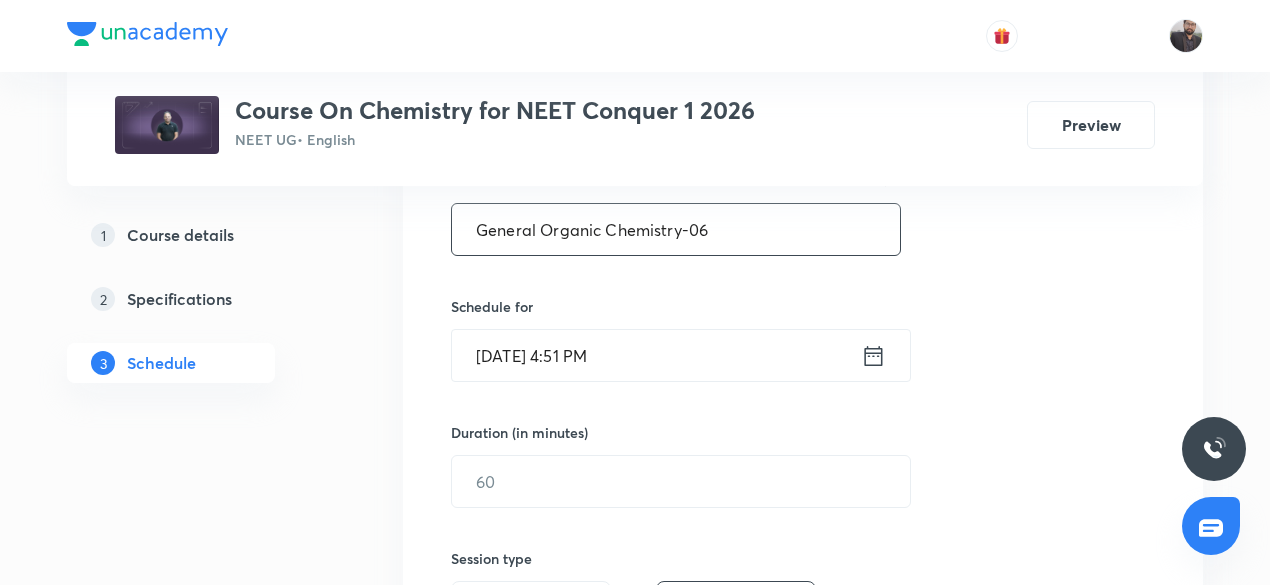 type on "General Organic Chemistry-06" 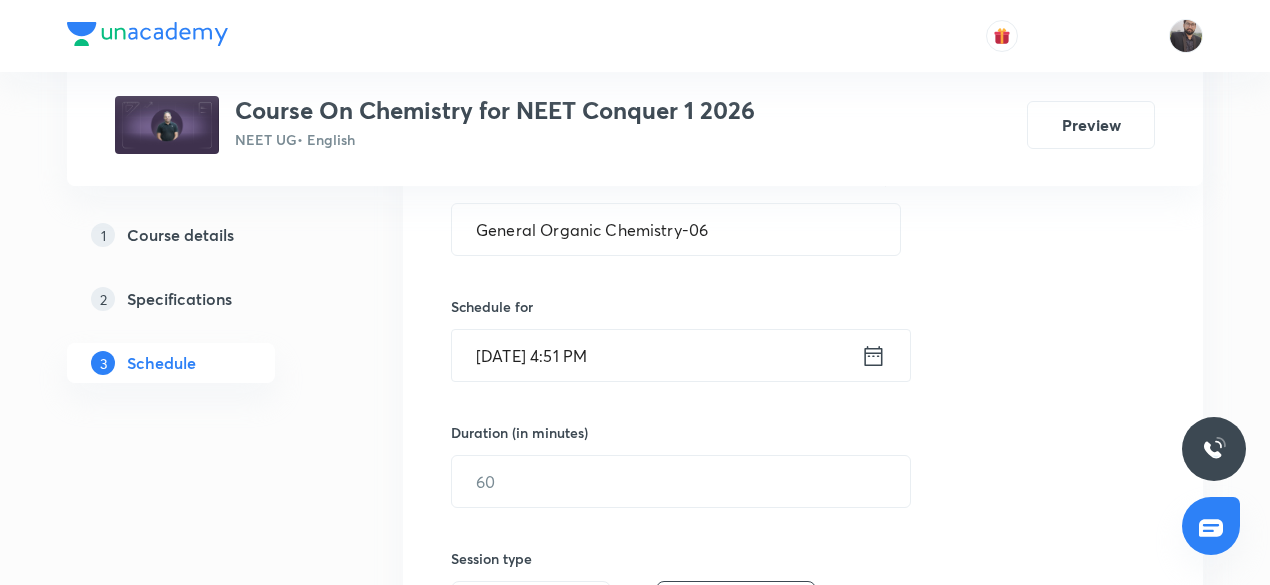 click on "Jul 14, 2025, 4:51 PM" at bounding box center (656, 355) 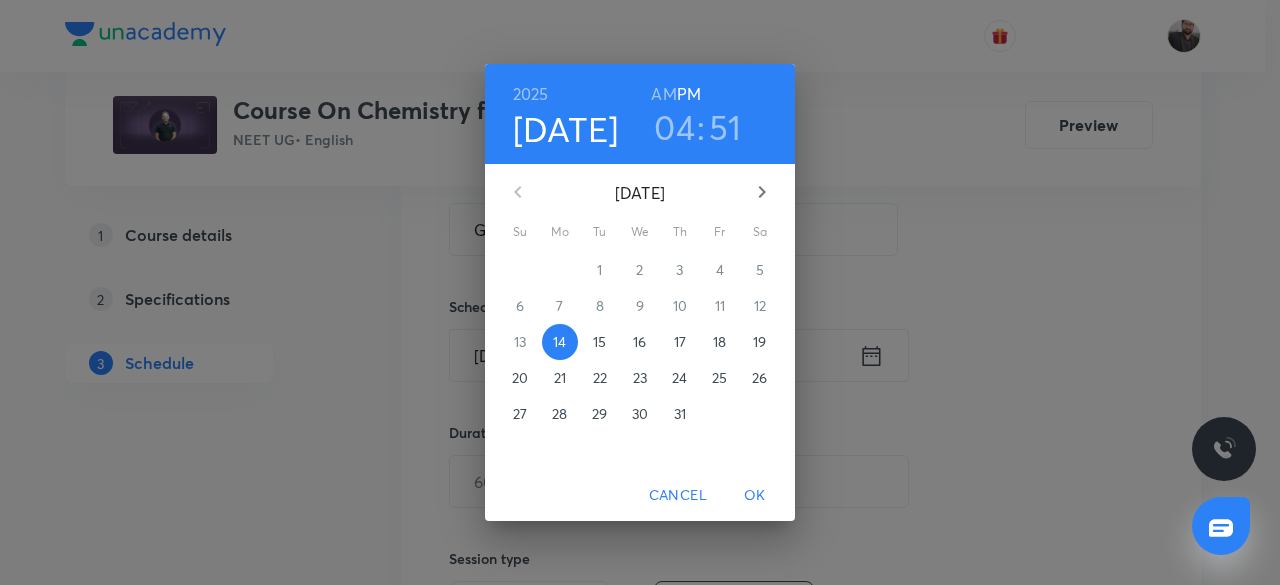 click on "15" at bounding box center (599, 342) 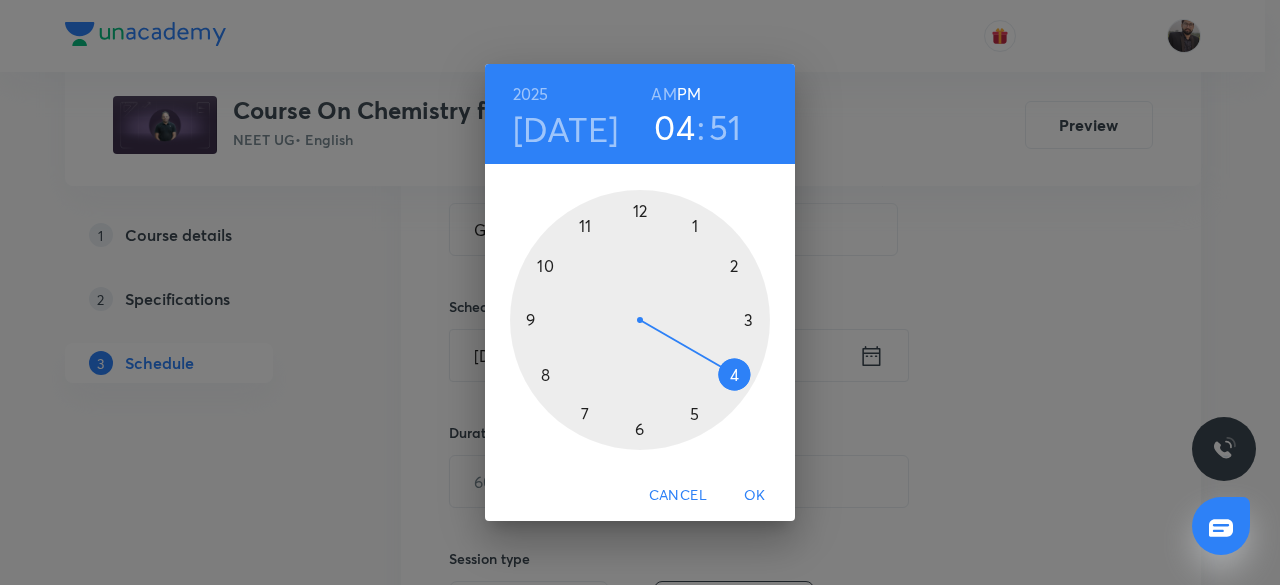click on "AM" at bounding box center [663, 94] 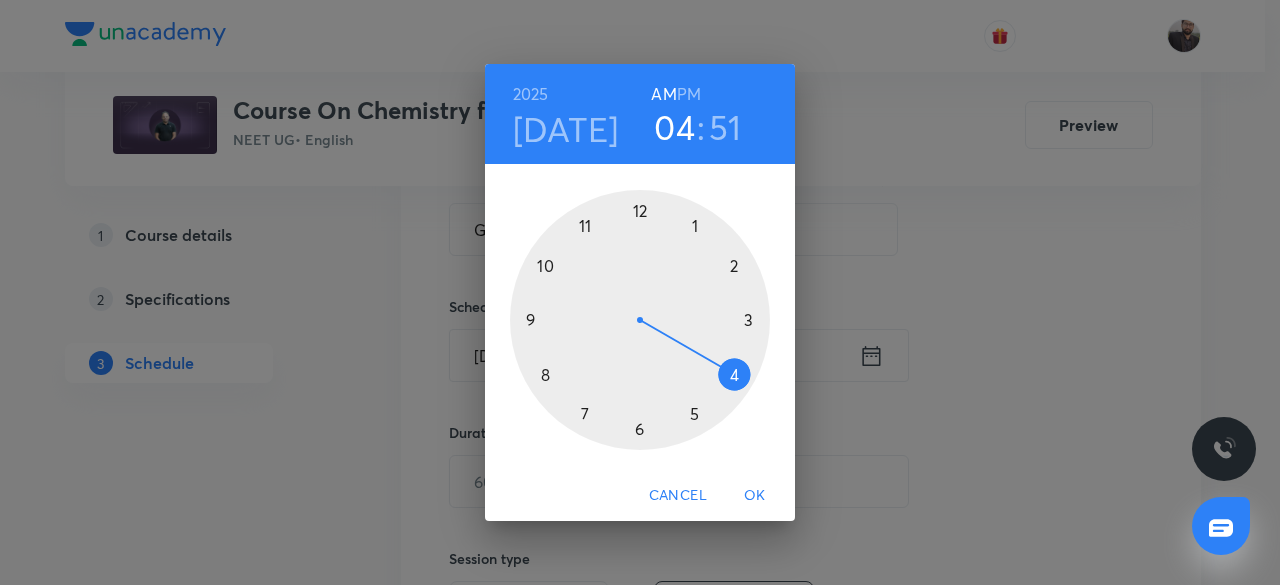 click at bounding box center [640, 320] 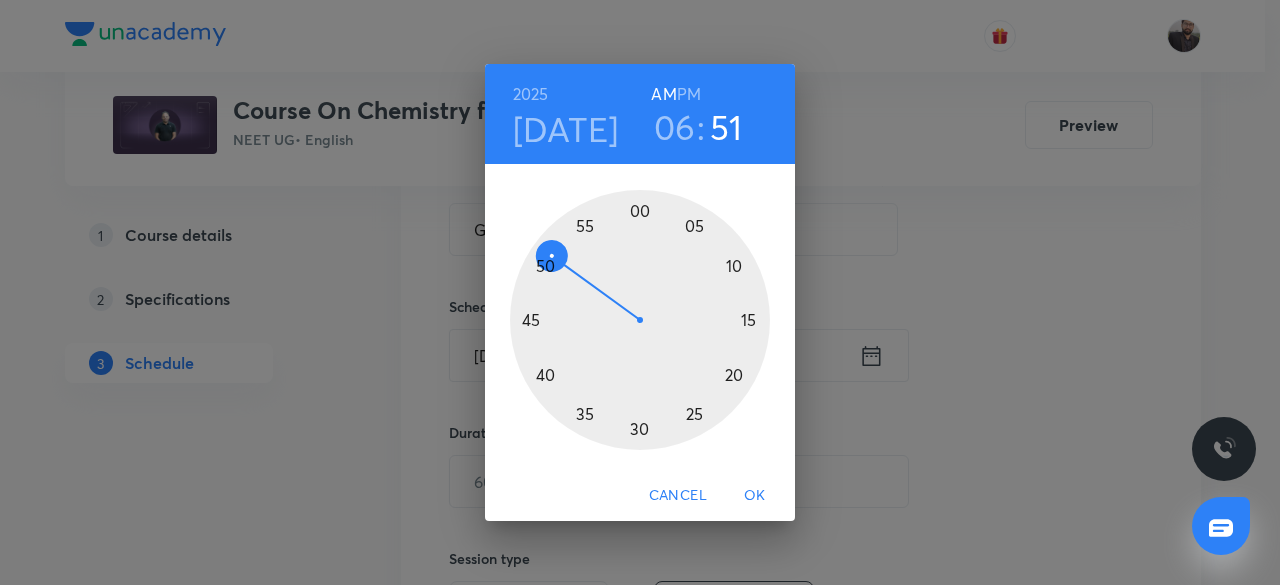 click at bounding box center (640, 320) 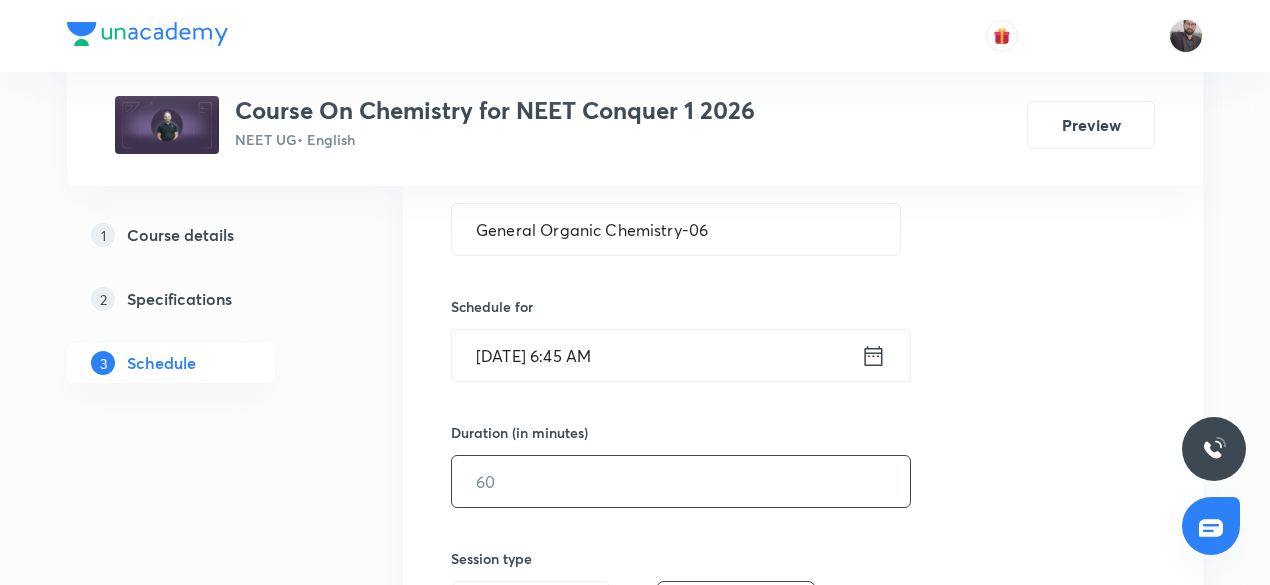 click at bounding box center [681, 481] 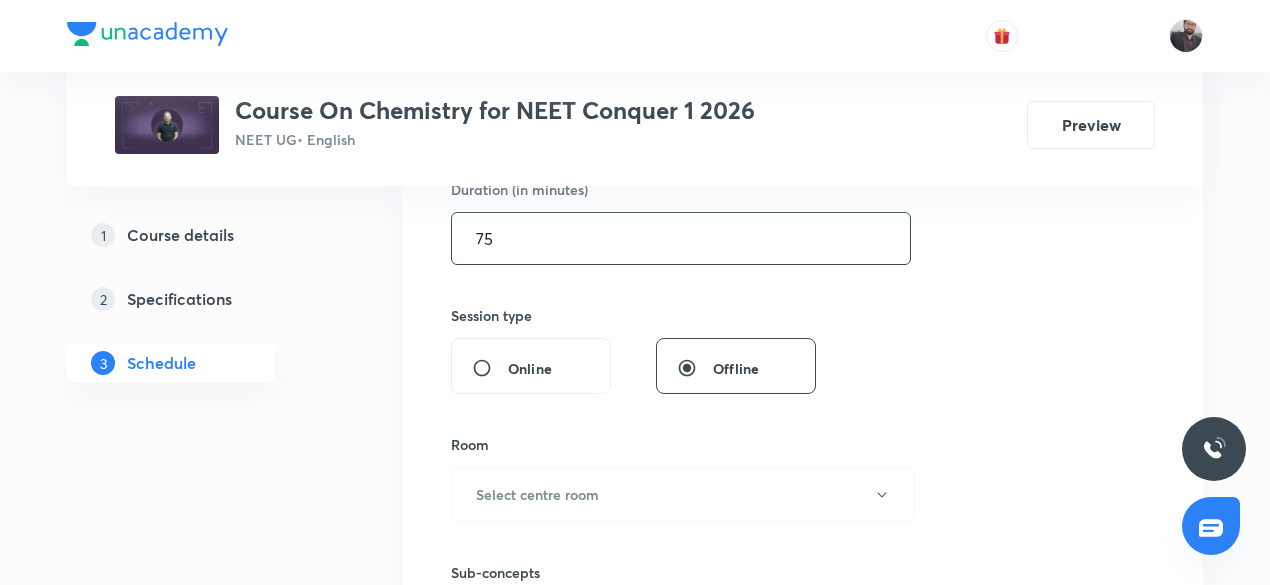 scroll, scrollTop: 647, scrollLeft: 0, axis: vertical 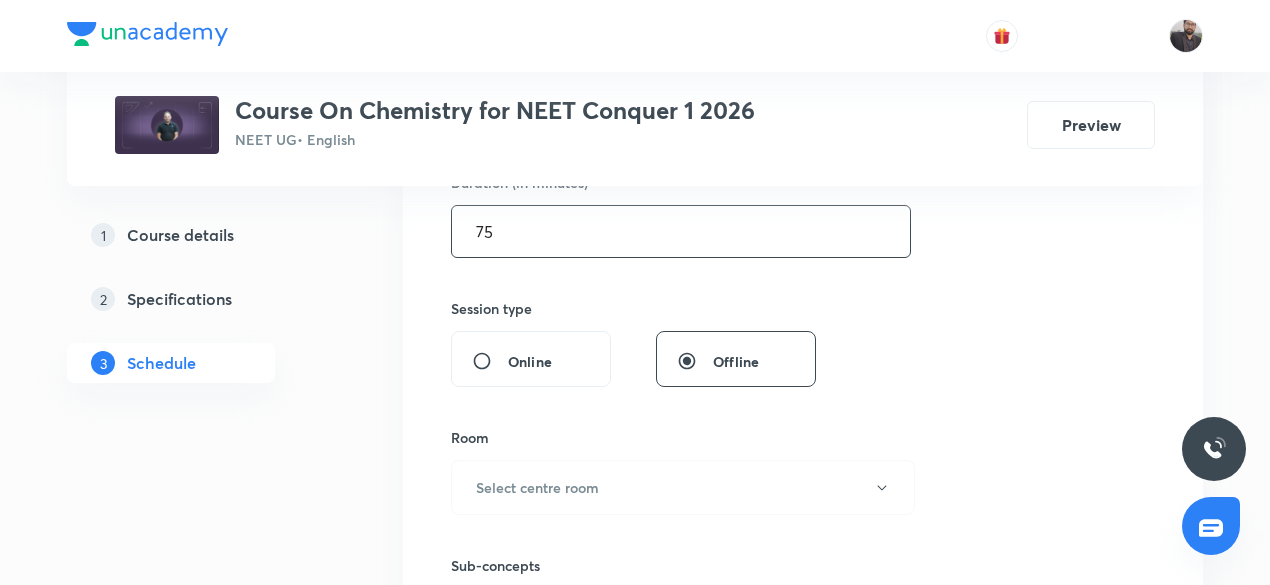 type on "75" 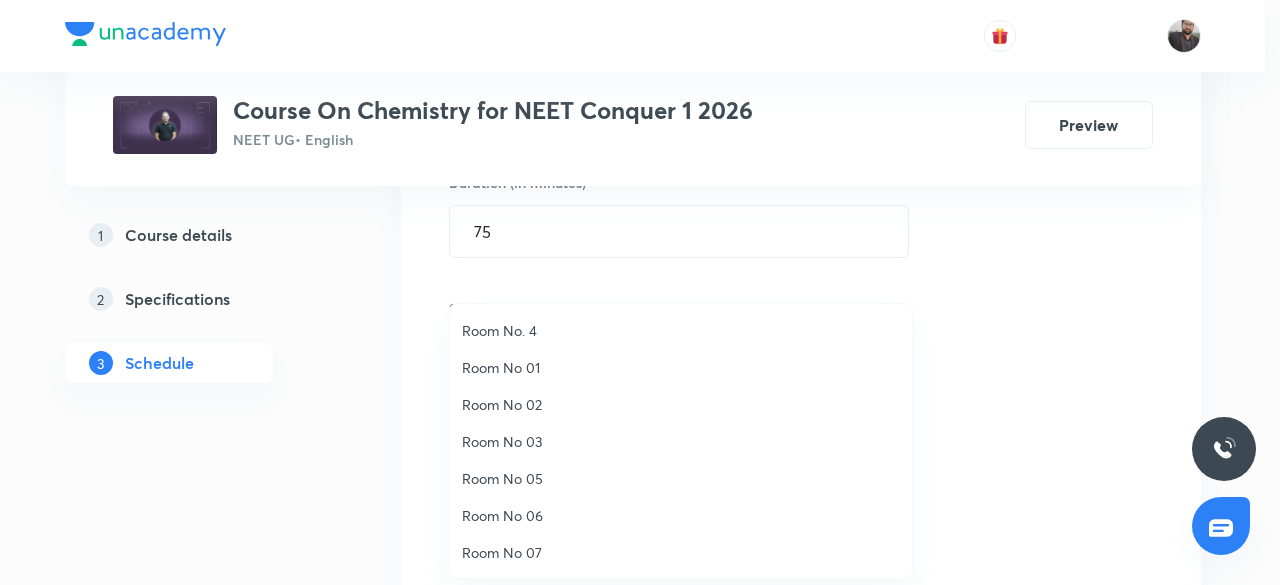 click on "Room No 01" at bounding box center [681, 367] 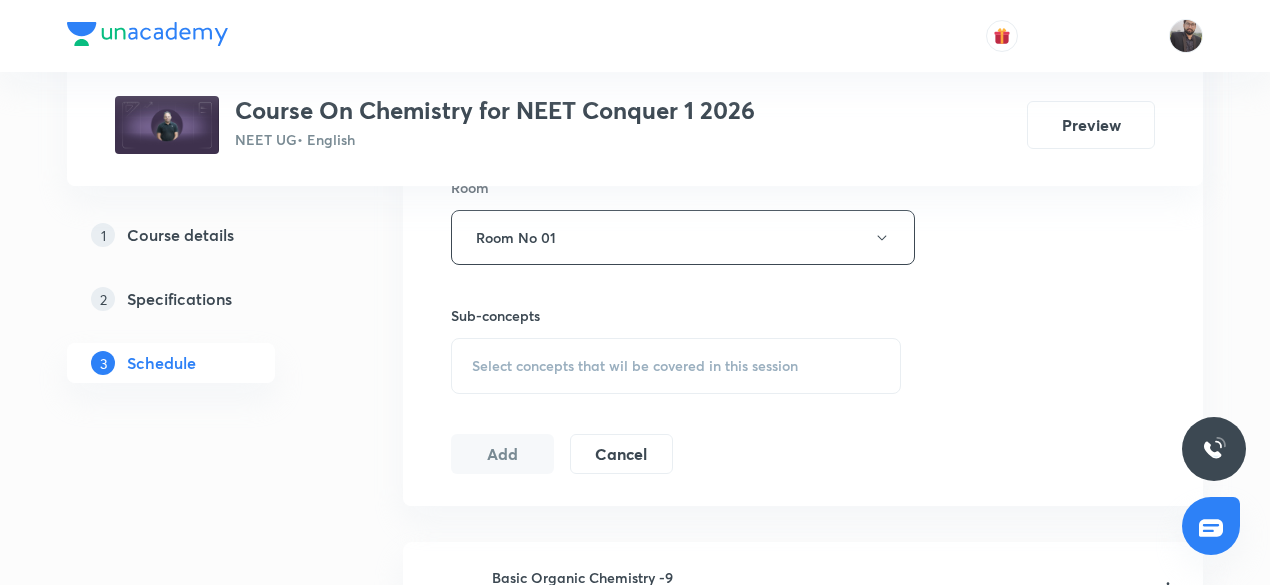 scroll, scrollTop: 911, scrollLeft: 0, axis: vertical 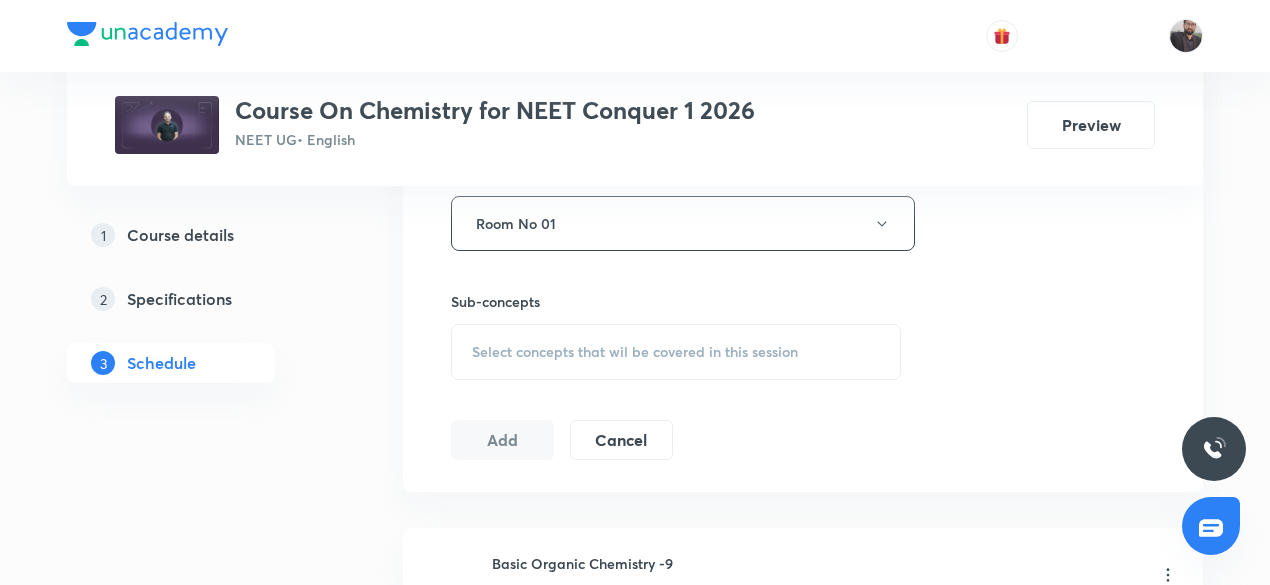 click on "Select concepts that wil be covered in this session" at bounding box center (676, 352) 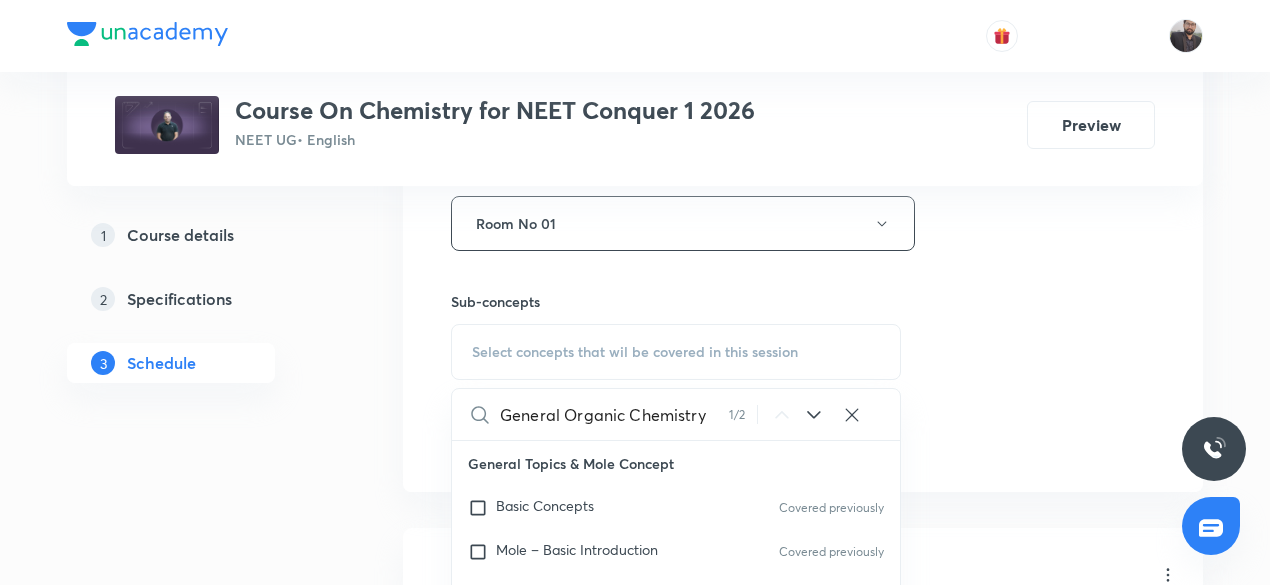 scroll, scrollTop: 0, scrollLeft: 0, axis: both 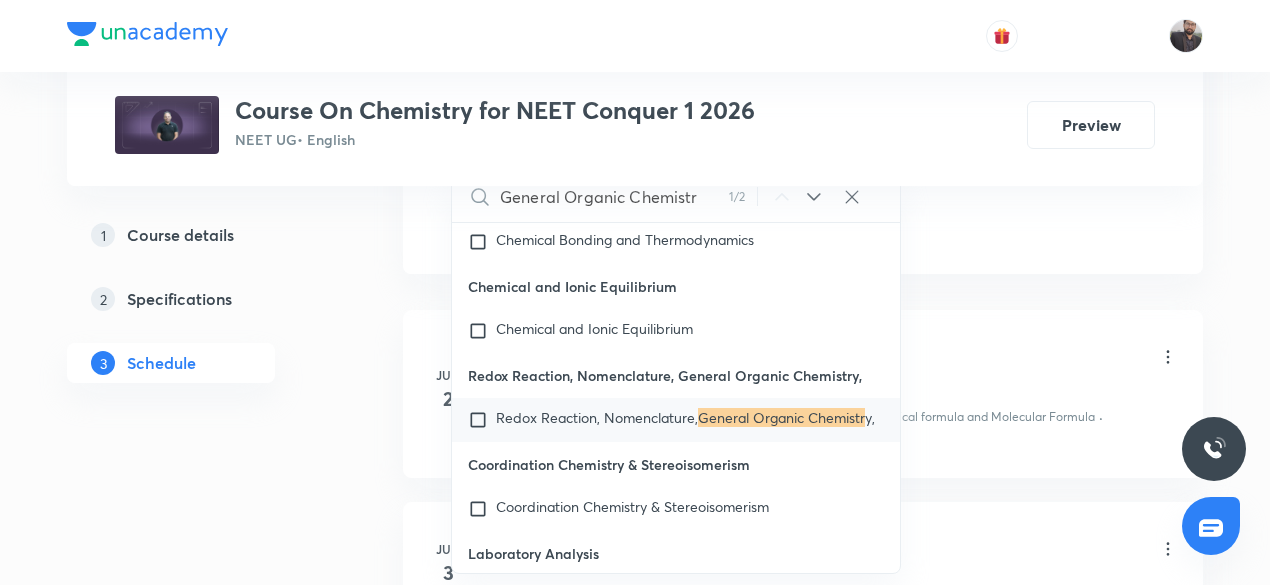 type on "General Organic Chemistr" 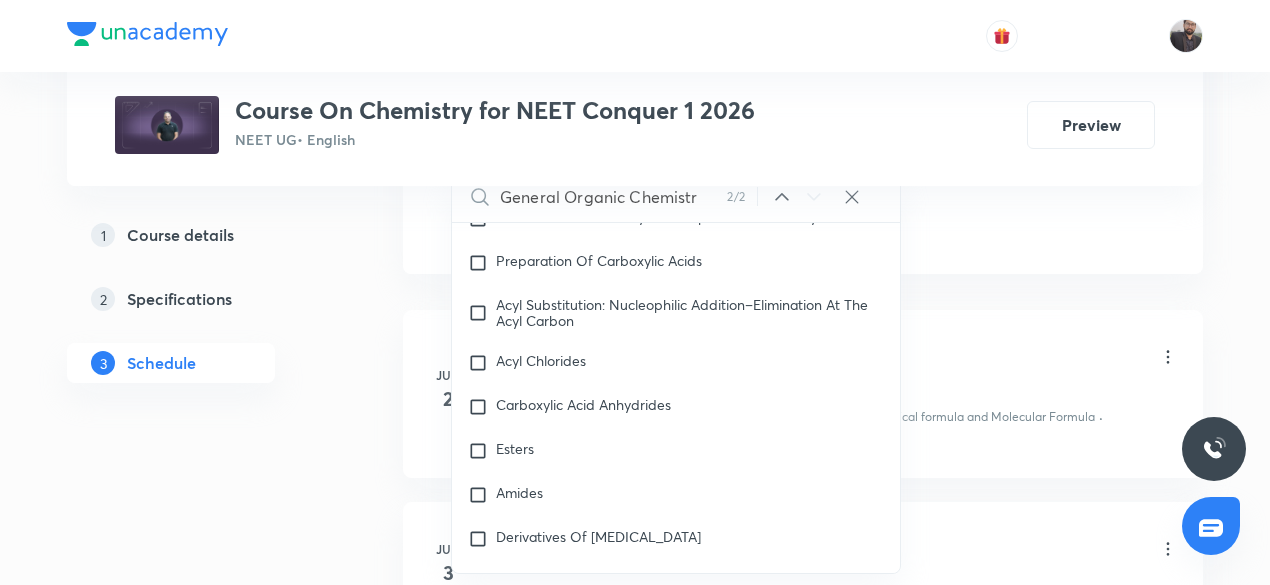 scroll, scrollTop: 53682, scrollLeft: 0, axis: vertical 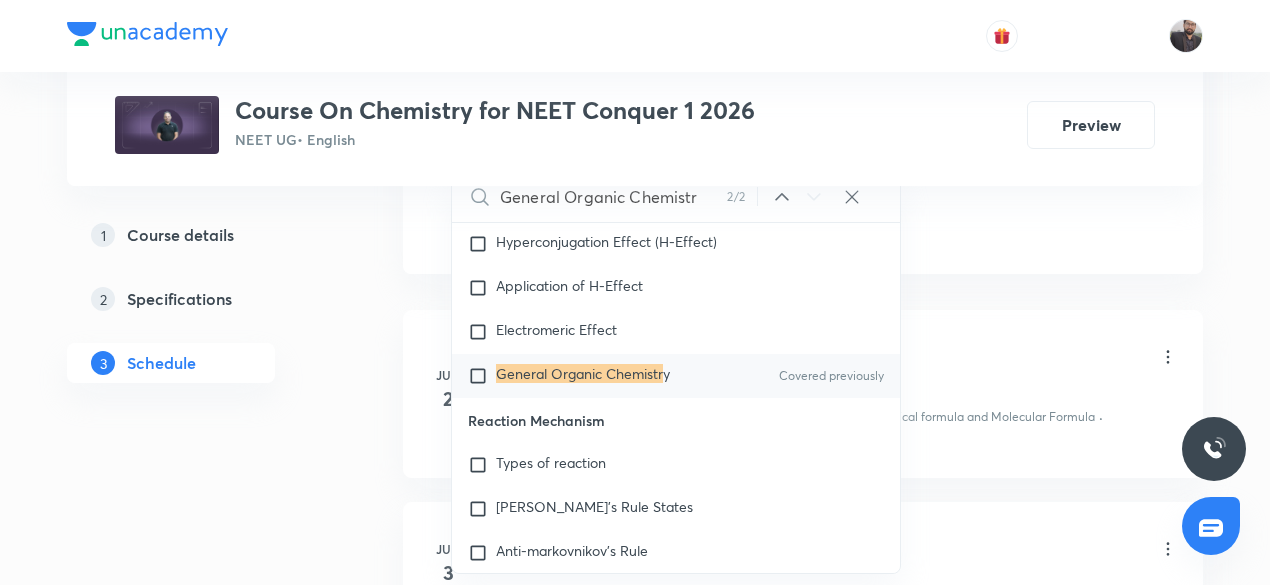 click at bounding box center (482, 376) 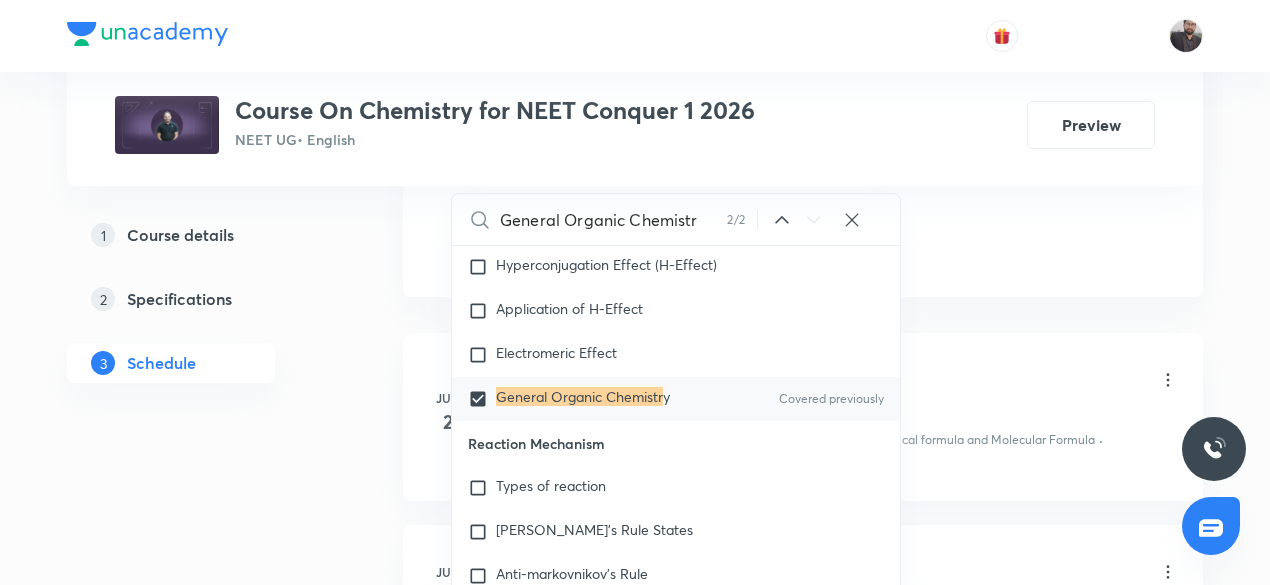 click on "Session  37 Live class Session title 28/99 General Organic Chemistry-06 ​ Schedule for Jul 15, 2025, 6:45 AM ​ Duration (in minutes) 75 ​   Session type Online Offline Room Room No 01 Sub-concepts General Organic Chemistry CLEAR General Organic Chemistr 2 / 2 ​ General Topics & Mole Concept Basic Concepts Covered previously Mole – Basic Introduction Covered previously Percentage Composition Stoichiometry Principle of Atom Conservation (POAC) Relation between Stoichiometric Quantities Application of Mole Concept: Gravimetric Analysis Electronic Configuration Of Atoms (Hund's rule)  Quantum Numbers (Magnetic Quantum no.) Quantum Numbers(Pauli's Exclusion law) Mean Molar Mass or Molecular Mass Variation of Conductivity with Concentration Mechanism of Corrosion Atomic Structure Discovery Of Electron Some Prerequisites of Physics Discovery Of Protons And Neutrons Atomic Models Representation Of Atom With Electrons And Neutrons Nature of Waves Nature Of Electromagnetic Radiation Planck’S Quantum Theory" at bounding box center [803, -216] 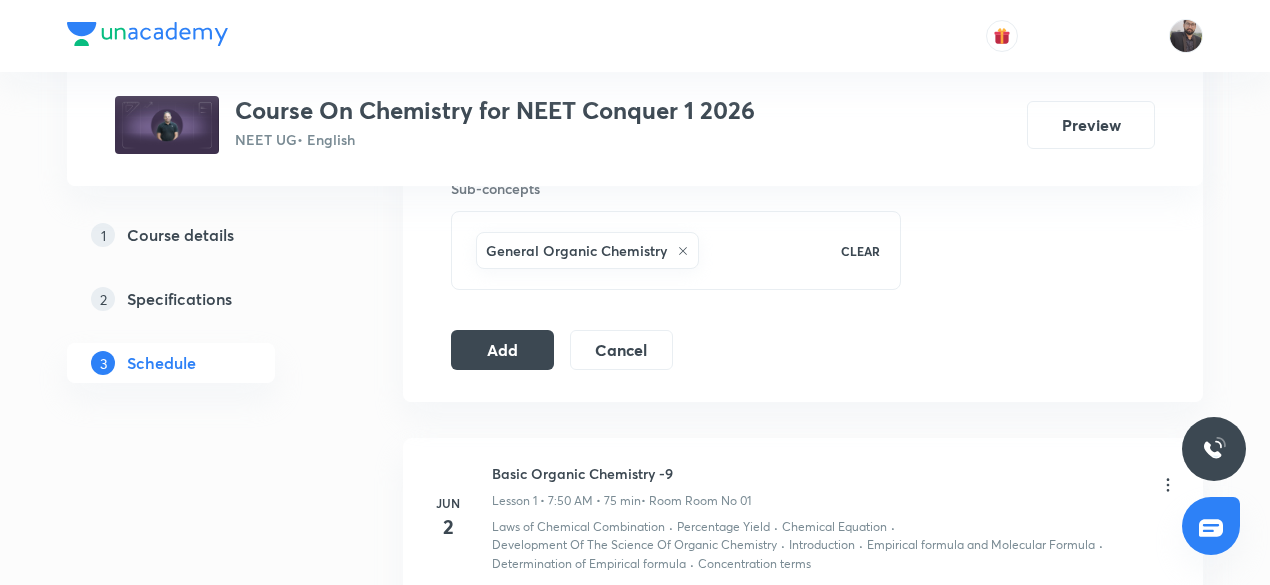 scroll, scrollTop: 1023, scrollLeft: 0, axis: vertical 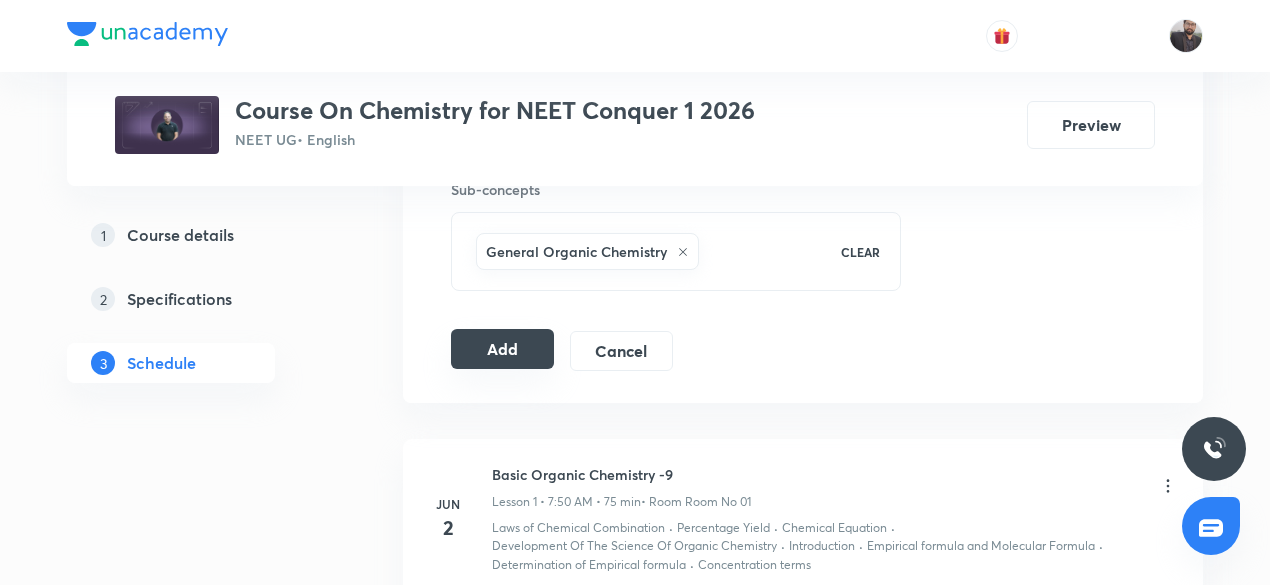 click on "Add" at bounding box center [502, 349] 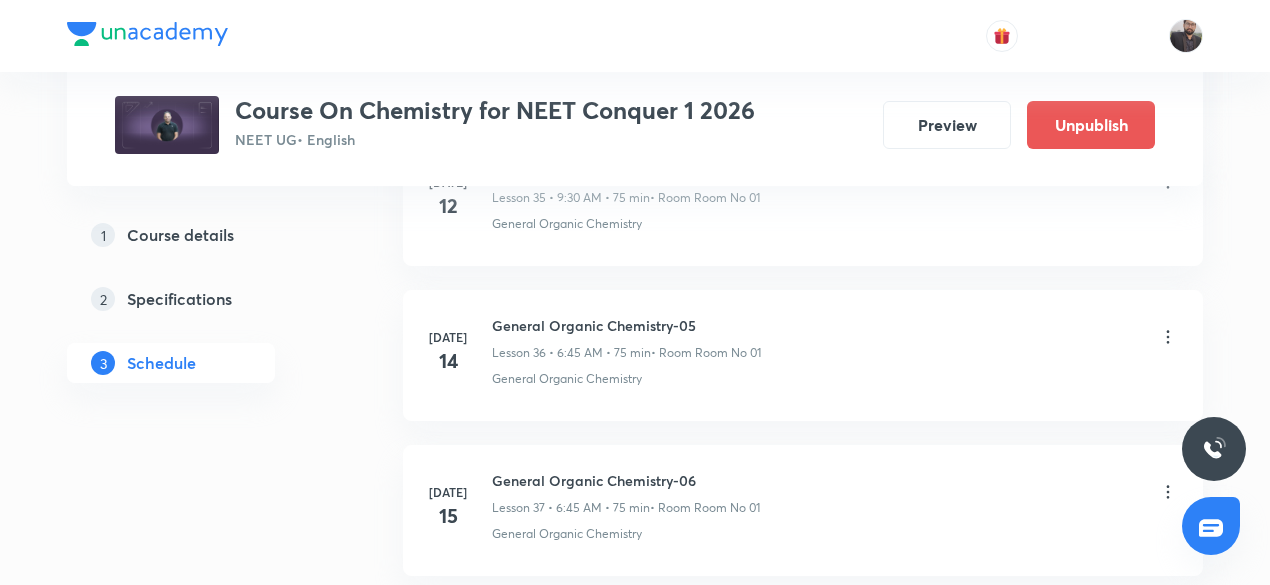 scroll, scrollTop: 5852, scrollLeft: 0, axis: vertical 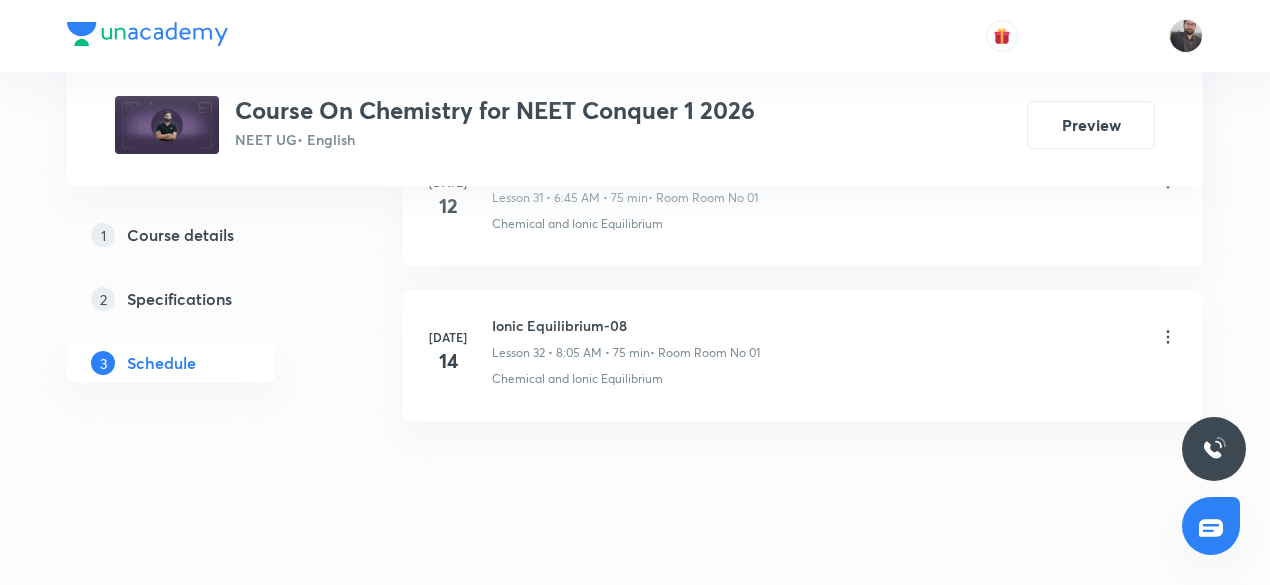 click on "Ionic Equilibrium-08" at bounding box center (626, 325) 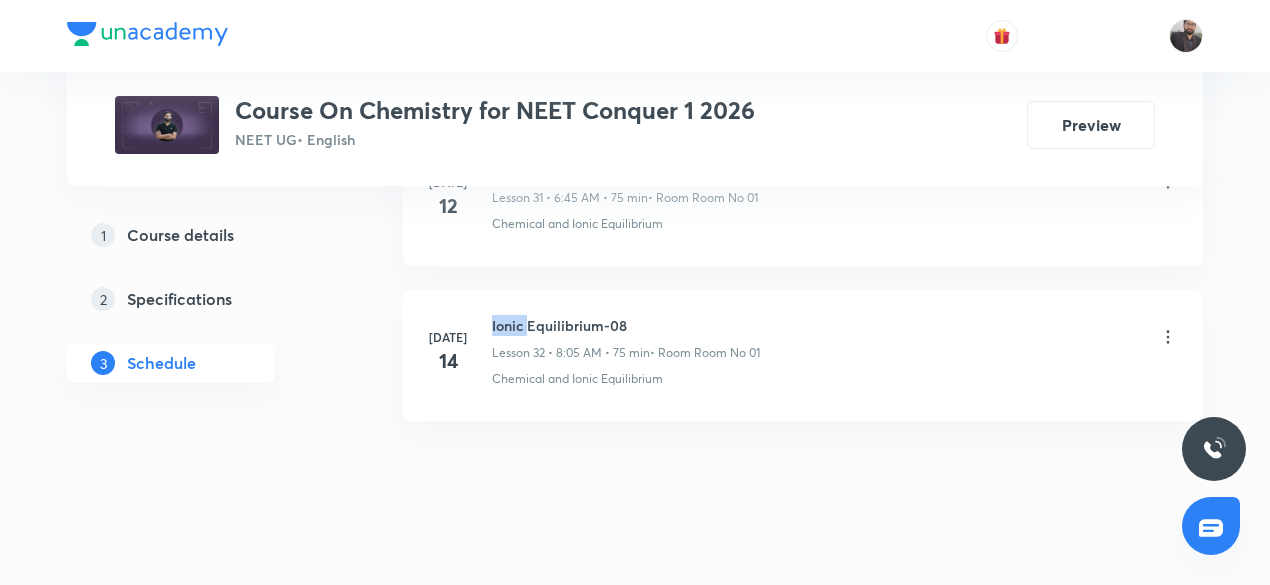 click on "Ionic Equilibrium-08" at bounding box center (626, 325) 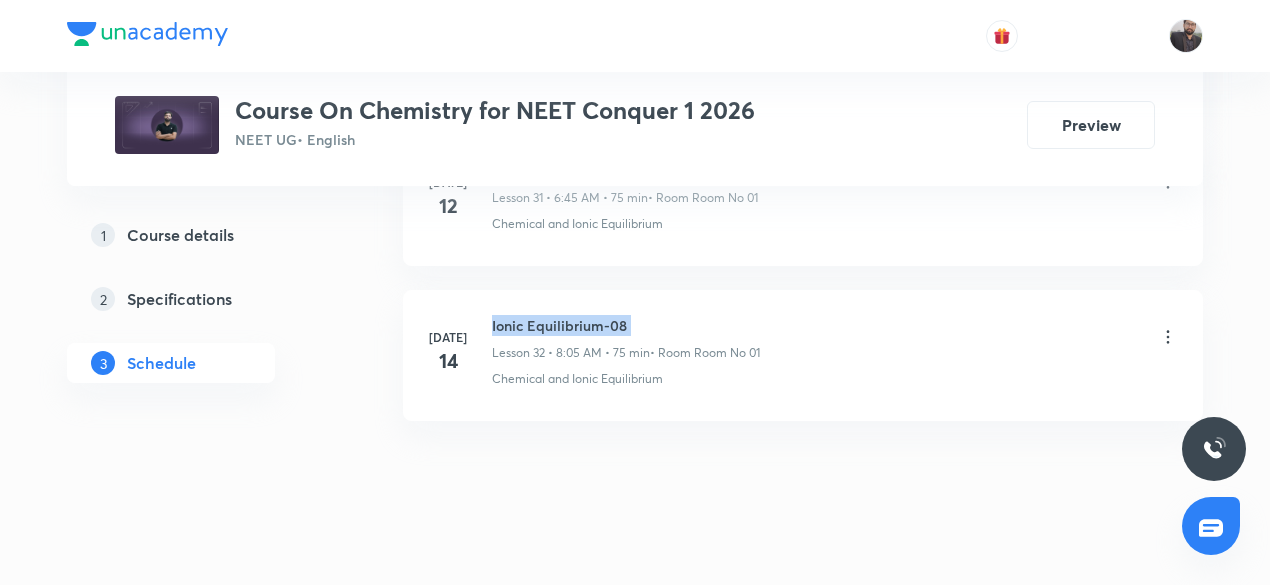 click on "Ionic Equilibrium-08" at bounding box center [626, 325] 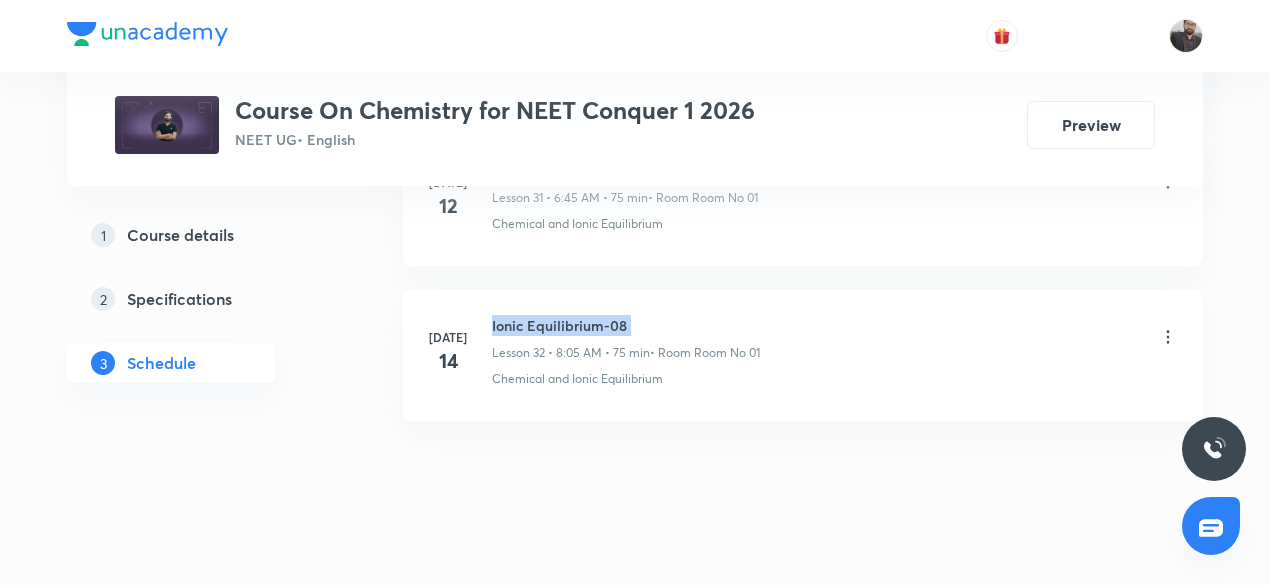 copy on "Ionic Equilibrium-08" 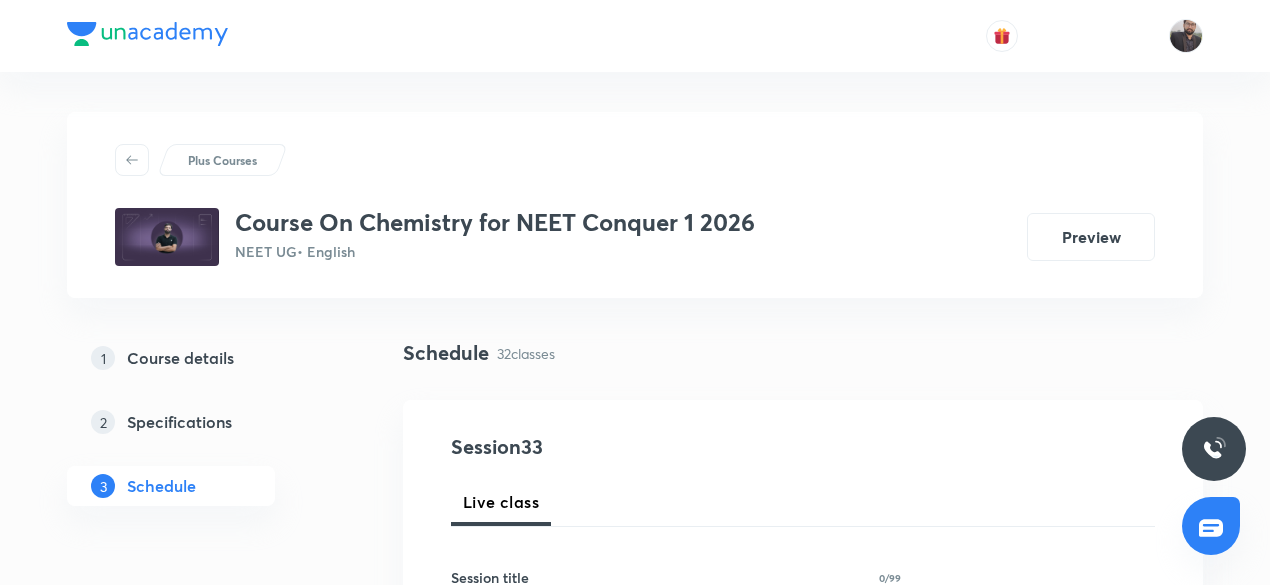 scroll, scrollTop: 235, scrollLeft: 0, axis: vertical 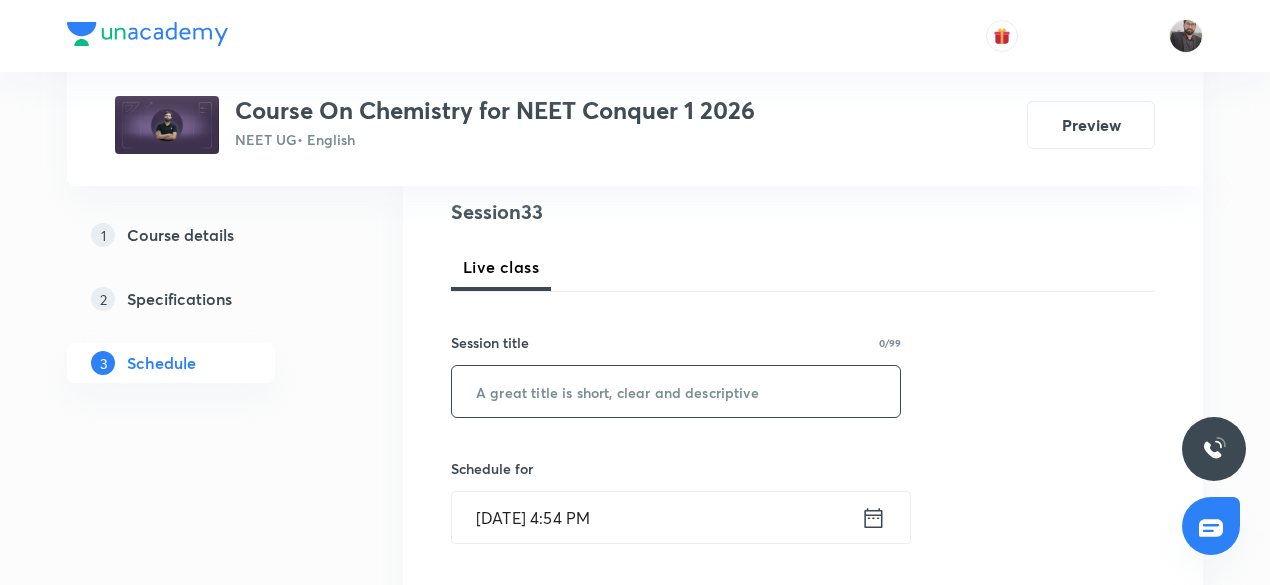 click at bounding box center [676, 391] 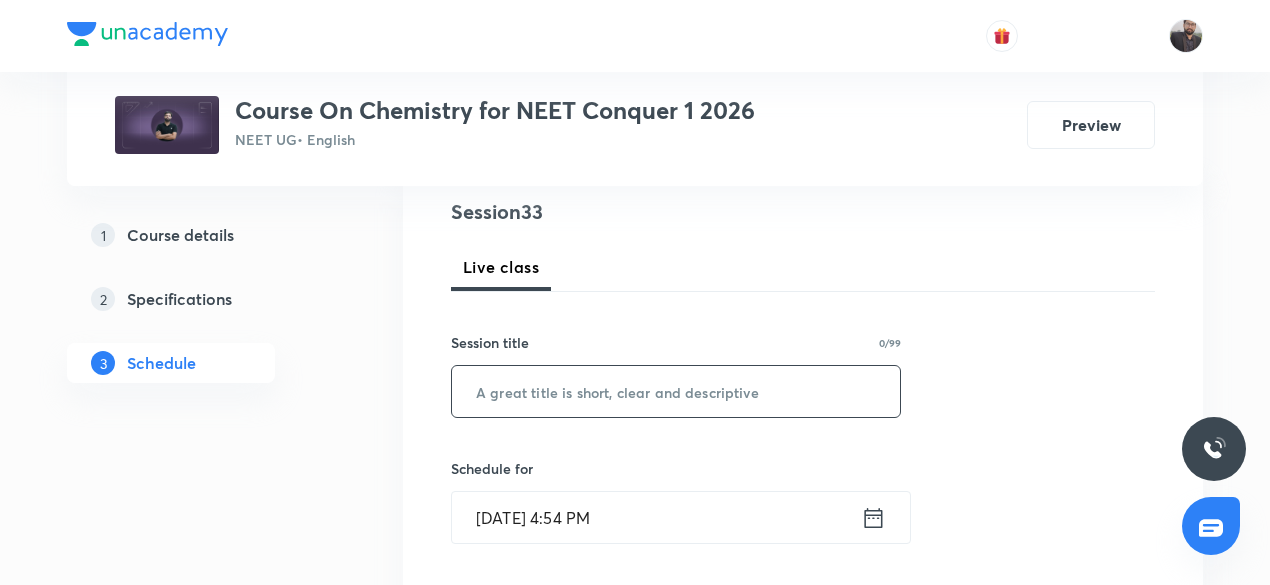 paste on "Ionic Equilibrium-08" 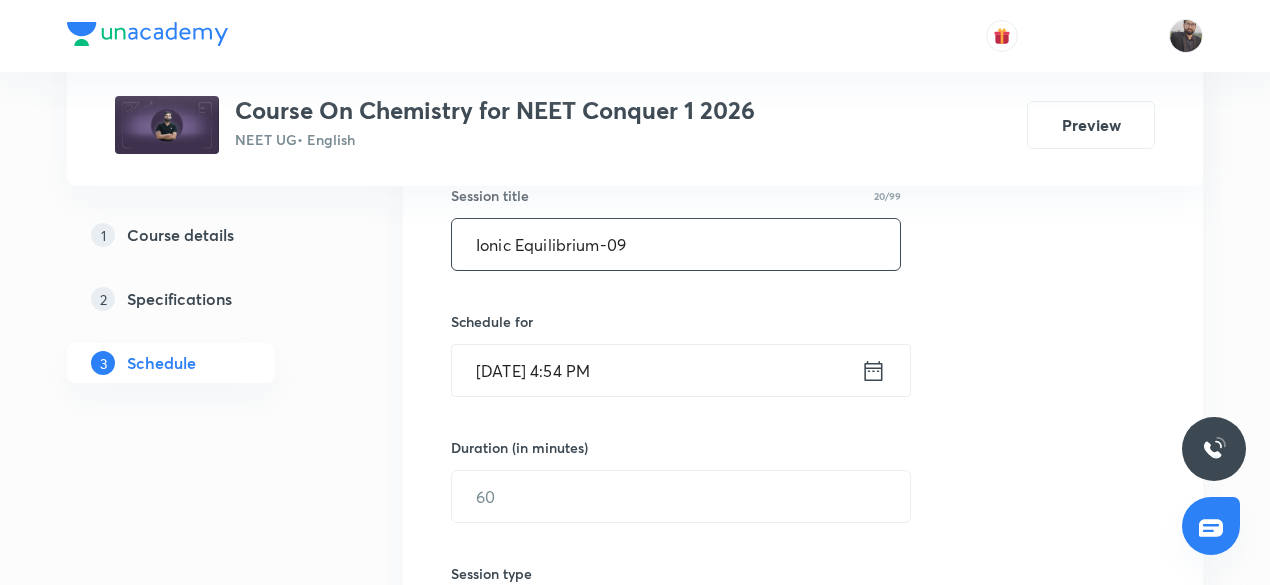 scroll, scrollTop: 392, scrollLeft: 0, axis: vertical 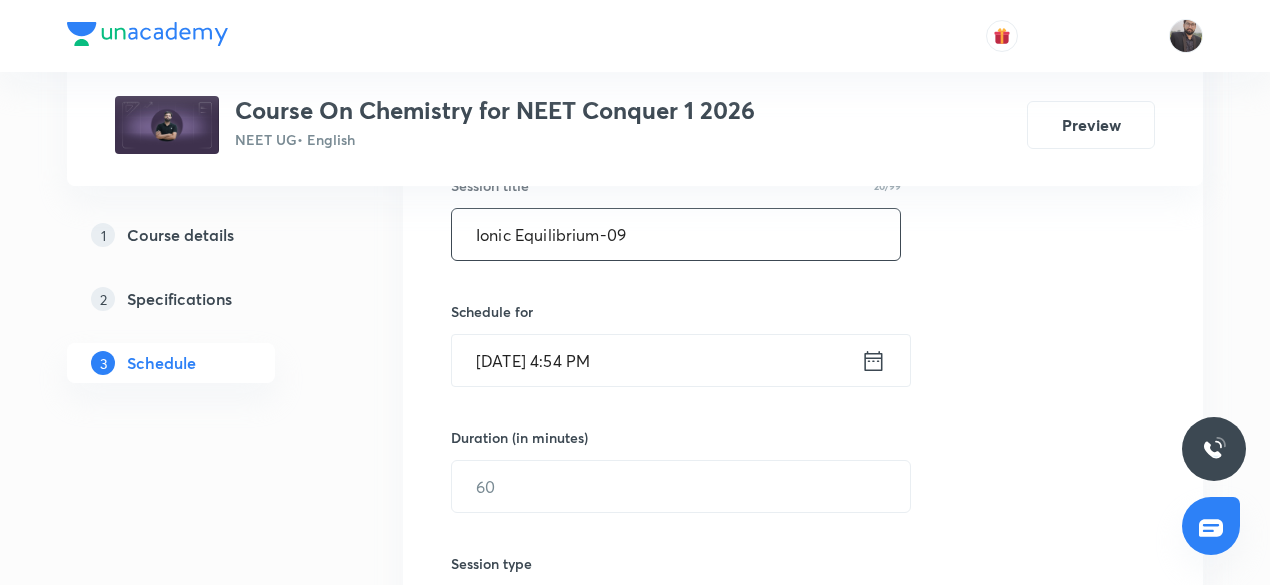 type on "Ionic Equilibrium-09" 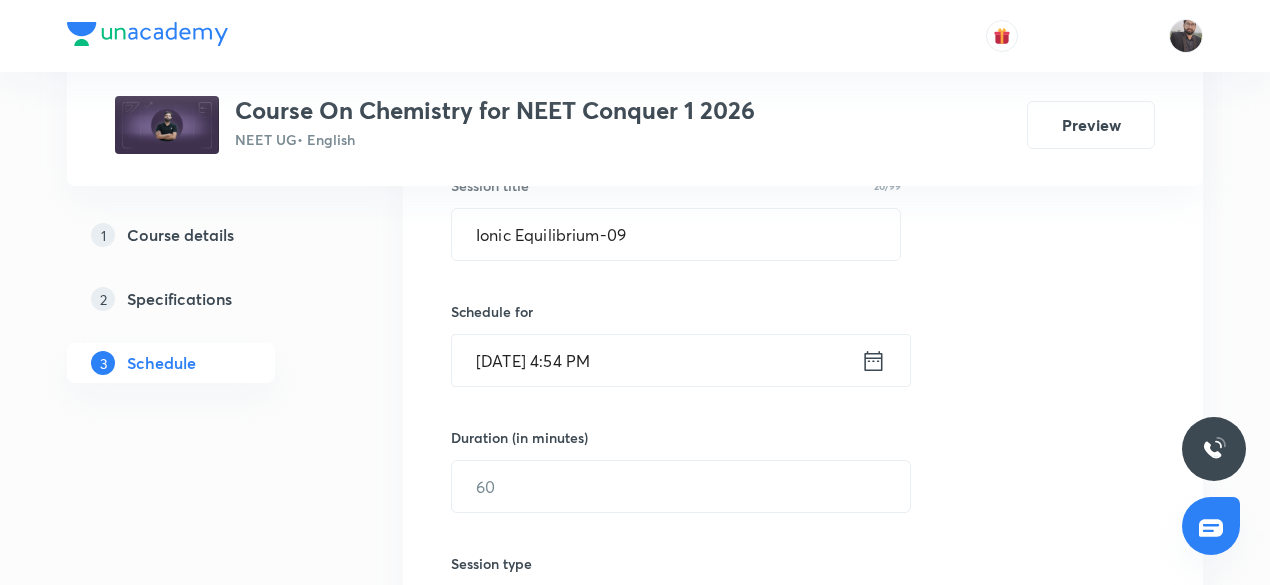 click on "[DATE] 4:54 PM" at bounding box center (656, 360) 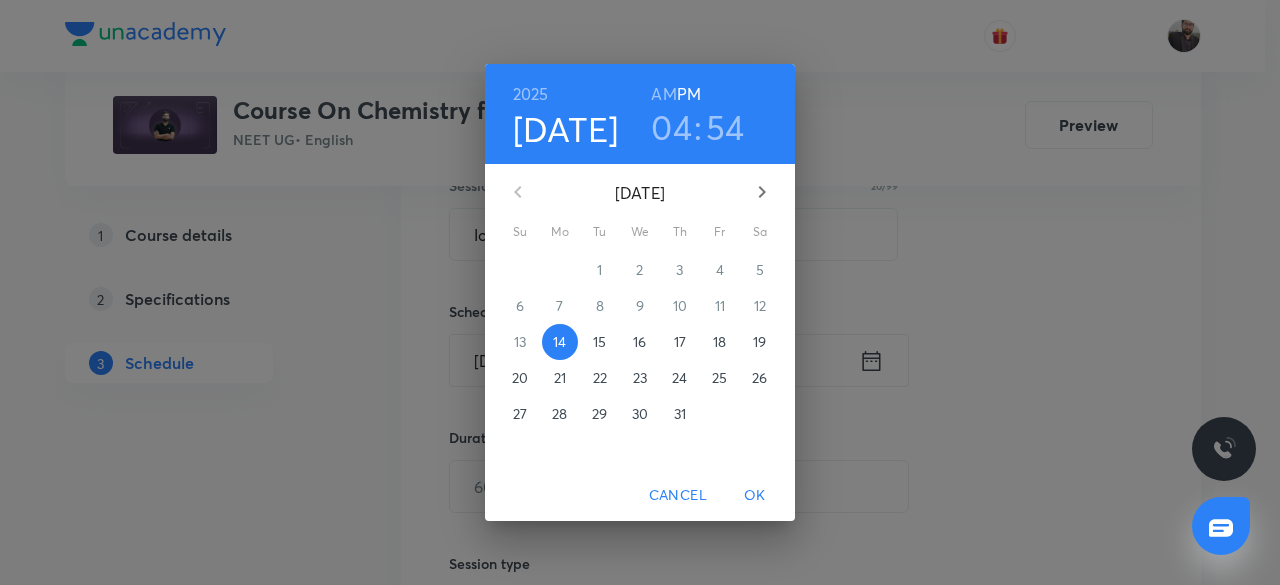 click on "15" at bounding box center (599, 342) 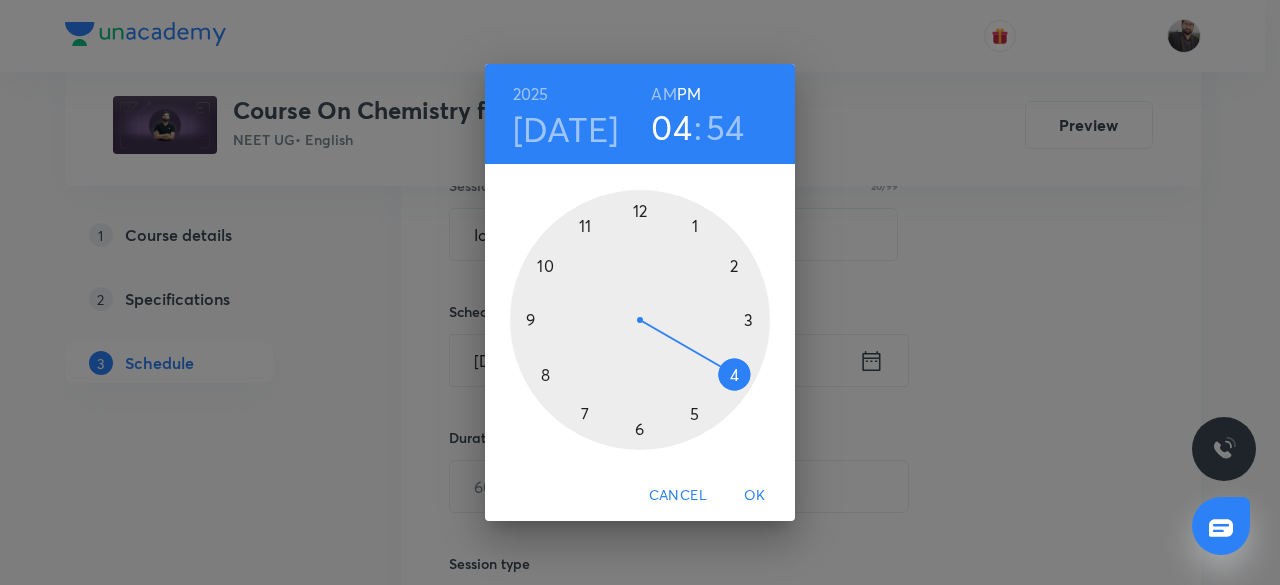 click on "AM" at bounding box center (663, 94) 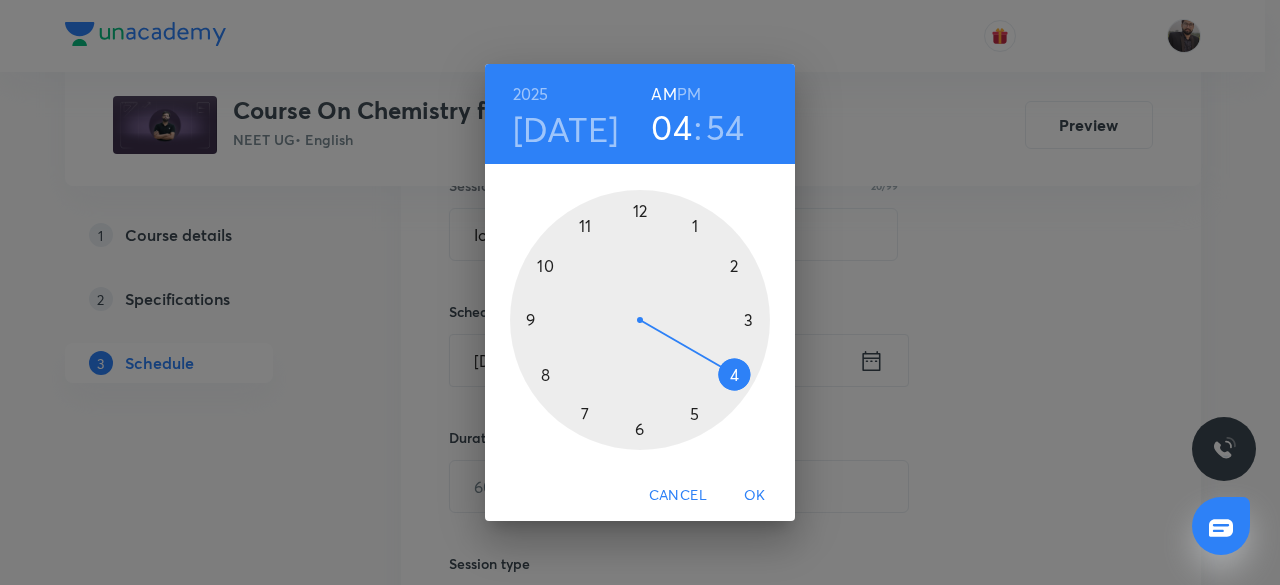 click at bounding box center (640, 320) 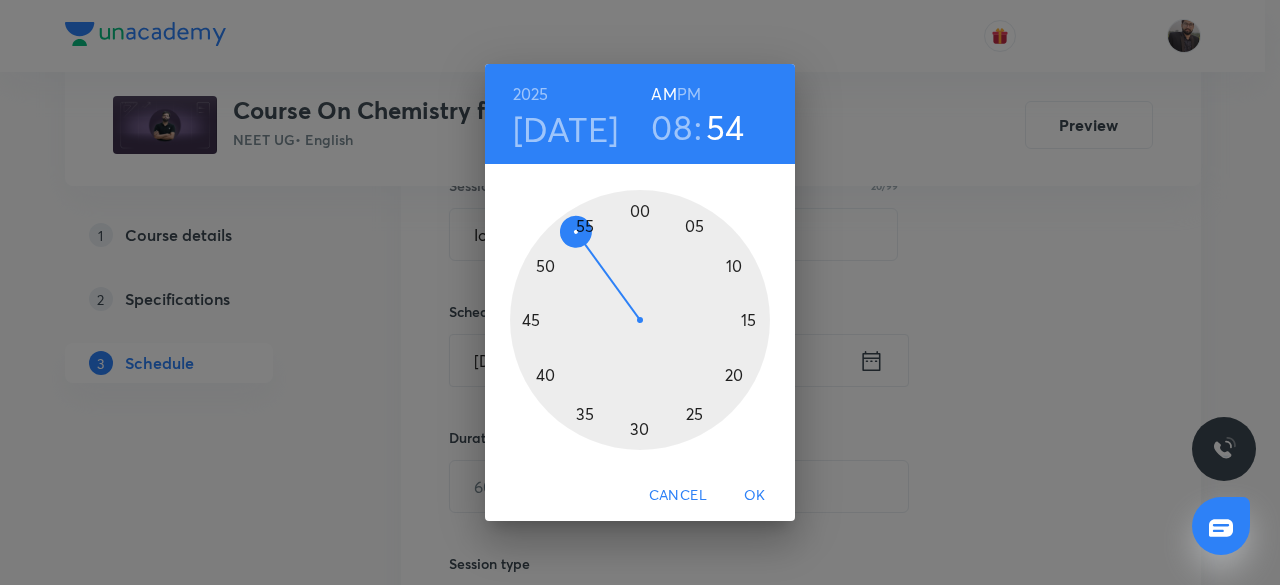click at bounding box center [640, 320] 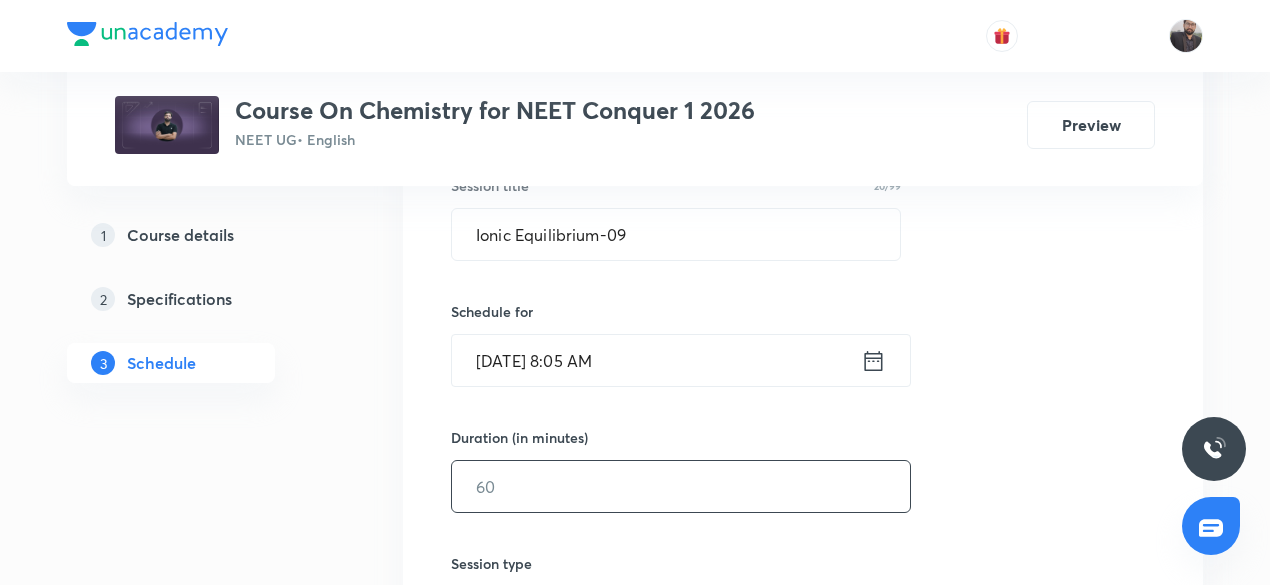 click at bounding box center [681, 486] 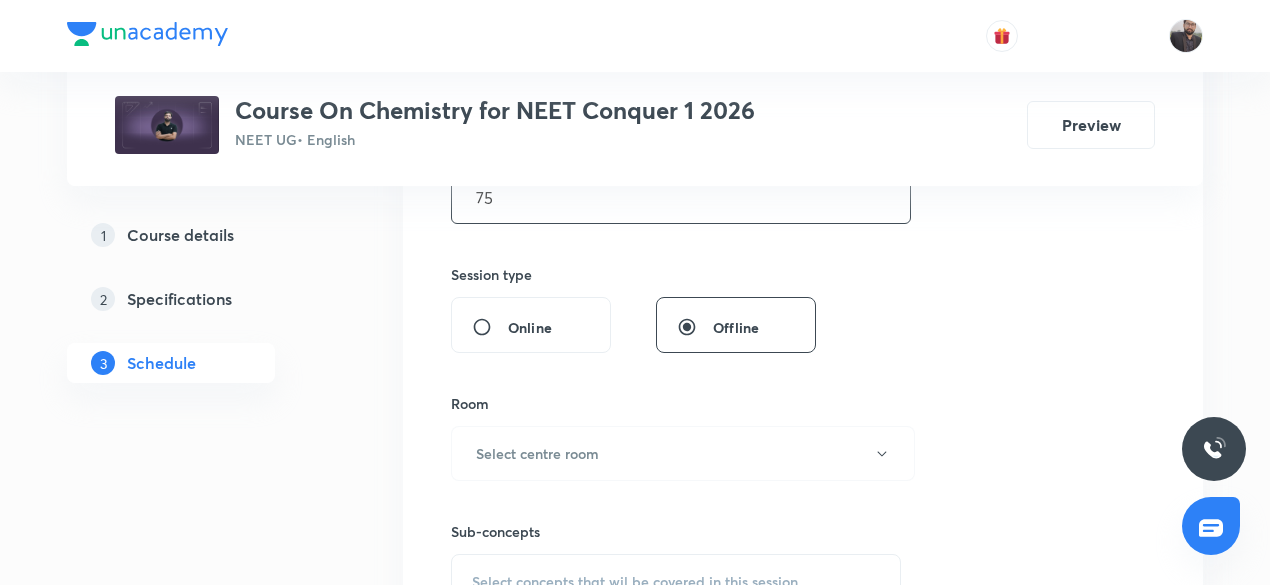 scroll, scrollTop: 682, scrollLeft: 0, axis: vertical 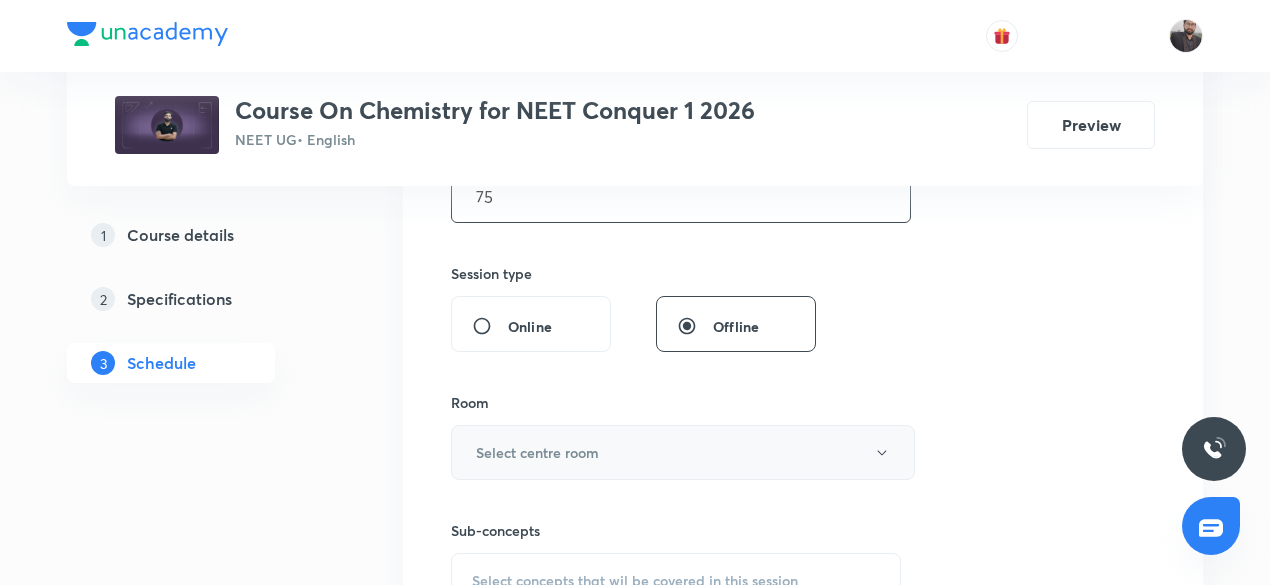 type on "75" 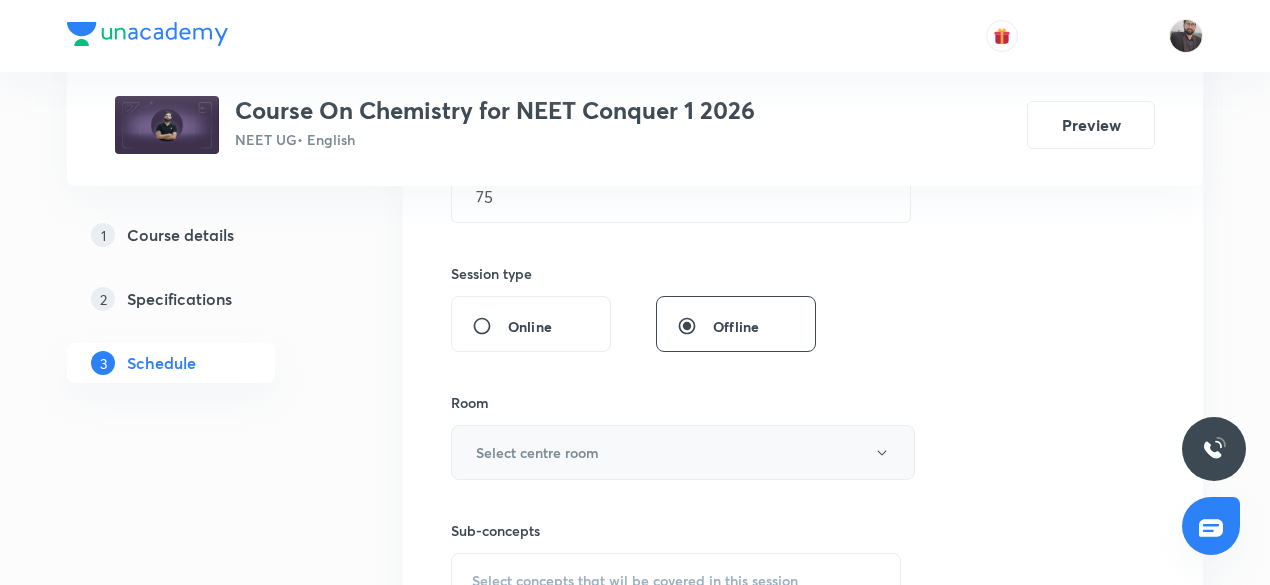 click on "Select centre room" at bounding box center [683, 452] 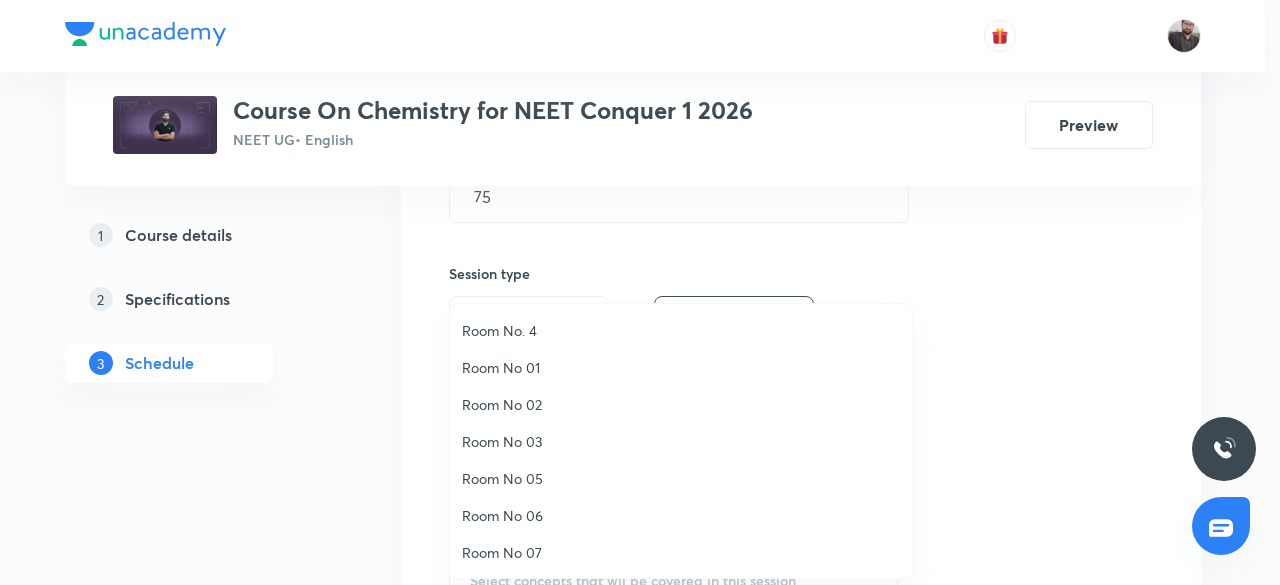 click on "Room No 01" at bounding box center (681, 367) 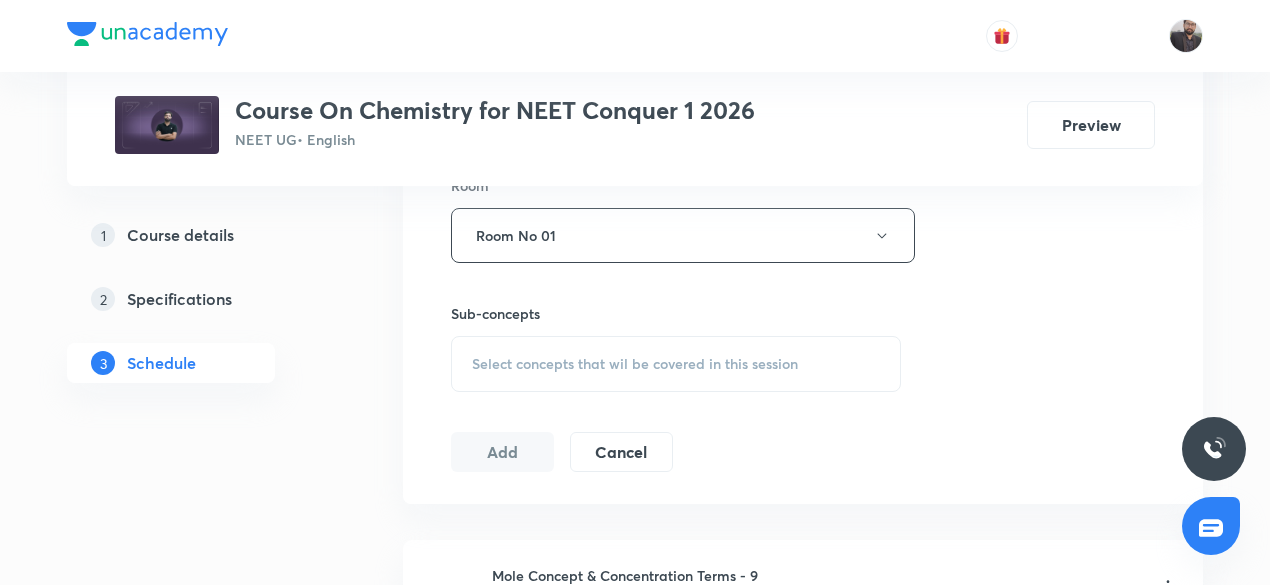scroll, scrollTop: 901, scrollLeft: 0, axis: vertical 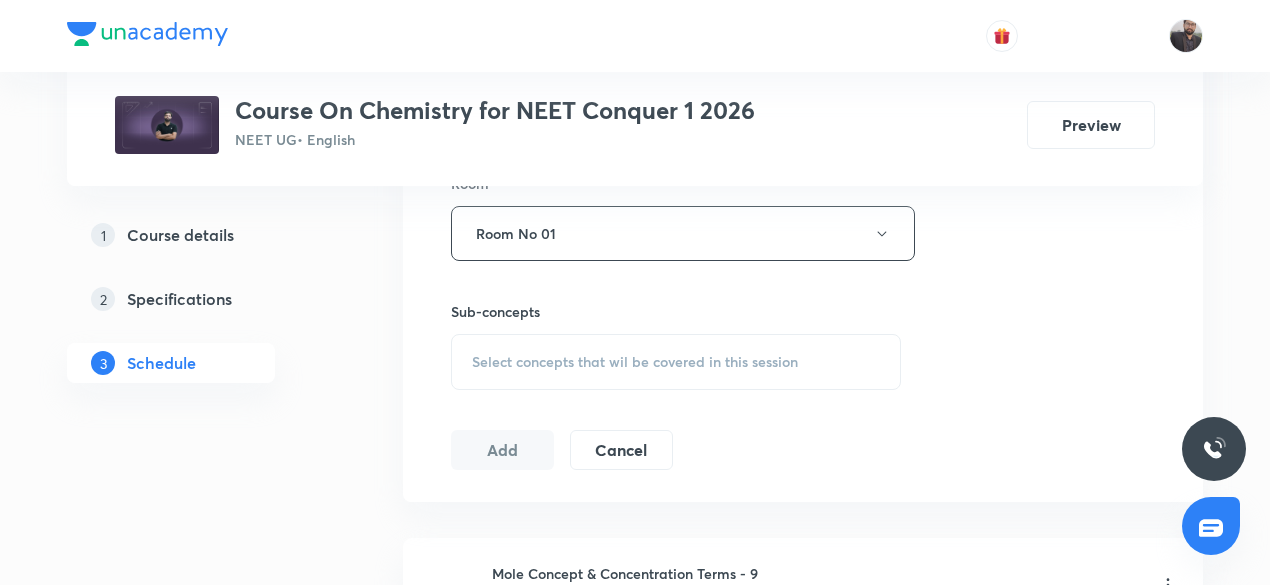 click on "Select concepts that wil be covered in this session" at bounding box center [676, 362] 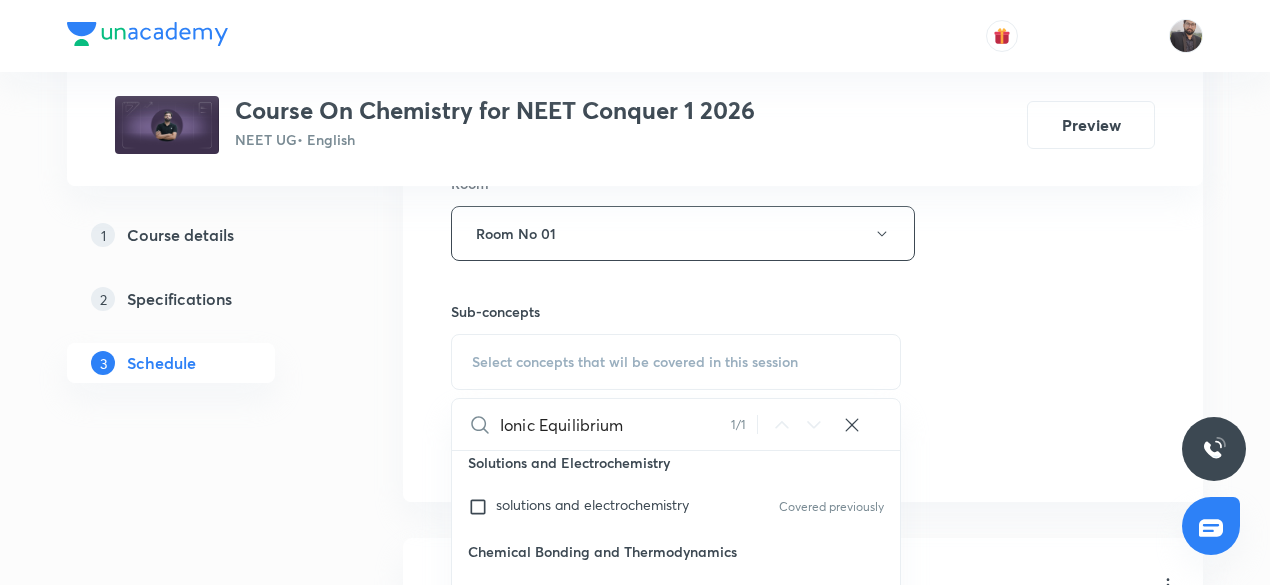 scroll, scrollTop: 22018, scrollLeft: 0, axis: vertical 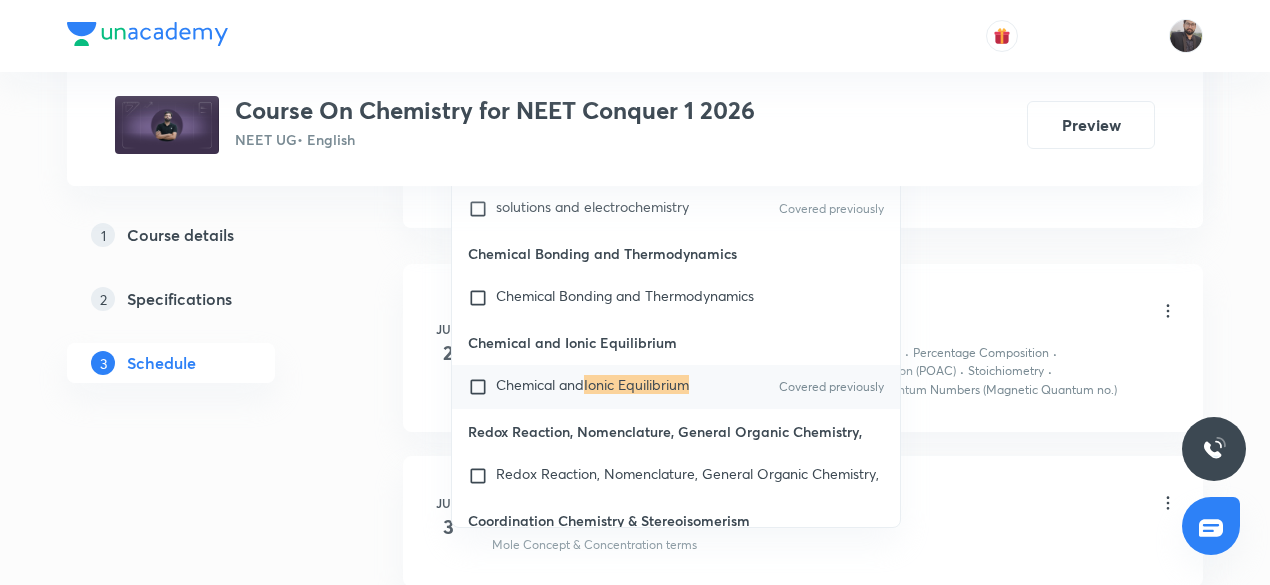 type on "Ionic Equilibrium" 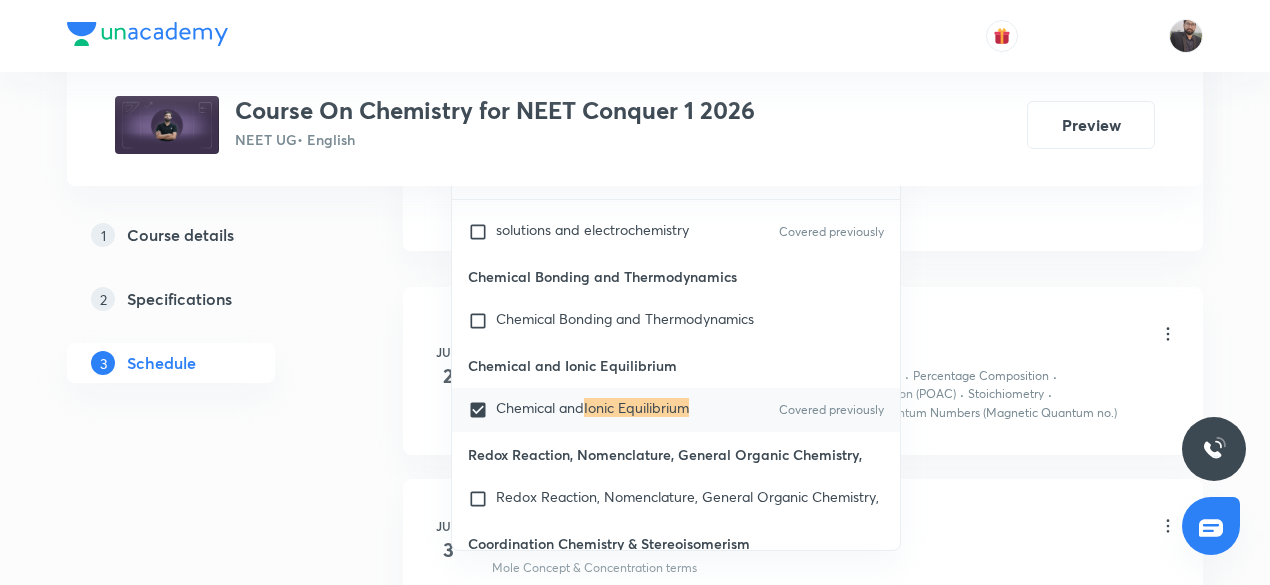 click on "Session  33 Live class Session title 20/99 Ionic Equilibrium-09 ​ Schedule for Jul 15, 2025, 8:05 AM ​ Duration (in minutes) 75 ​   Session type Online Offline Room Room No 01 Sub-concepts Chemical and Ionic Equilibrium CLEAR Ionic Equilibrium 1 / 1 ​ General Topics & Mole Concept Basic Concepts Covered previously Mole – Basic Introduction Covered previously Percentage Composition Covered previously Stoichiometry Covered previously Principle of Atom Conservation (POAC) Covered previously Relation between Stoichiometric Quantities Covered previously Application of Mole Concept: Gravimetric Analysis Covered previously Electronic Configuration Of Atoms (Hund's rule) Covered previously  Quantum Numbers (Magnetic Quantum no.) Covered previously Quantum Numbers(Pauli's Exclusion law) Mean Molar Mass or Molecular Mass Variation of Conductivity with Concentration Mechanism of Corrosion Atomic Structure Discovery Of Electron Some Prerequisites of Physics Discovery Of Protons And Neutrons Atomic Models Wave" at bounding box center [803, -262] 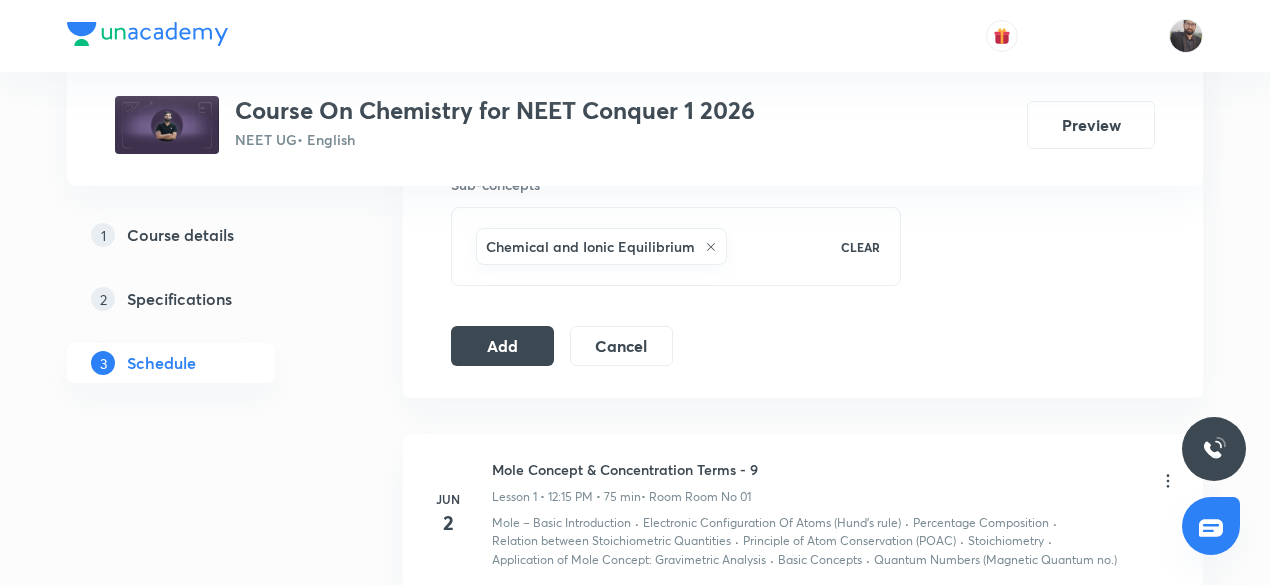 scroll, scrollTop: 1027, scrollLeft: 0, axis: vertical 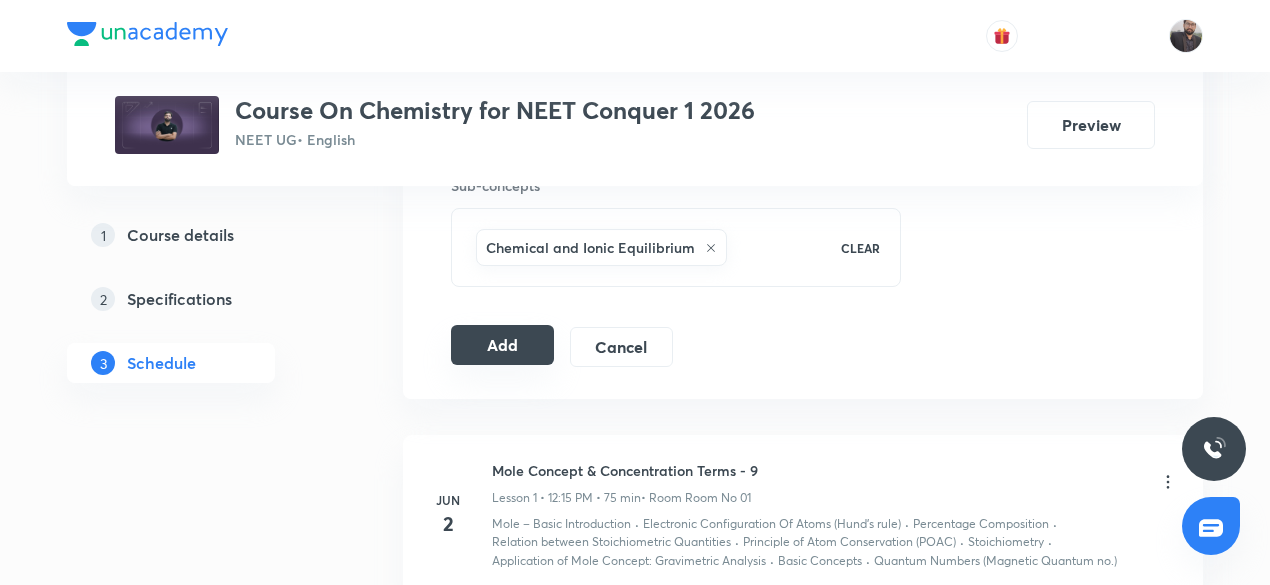 click on "Add" at bounding box center [502, 345] 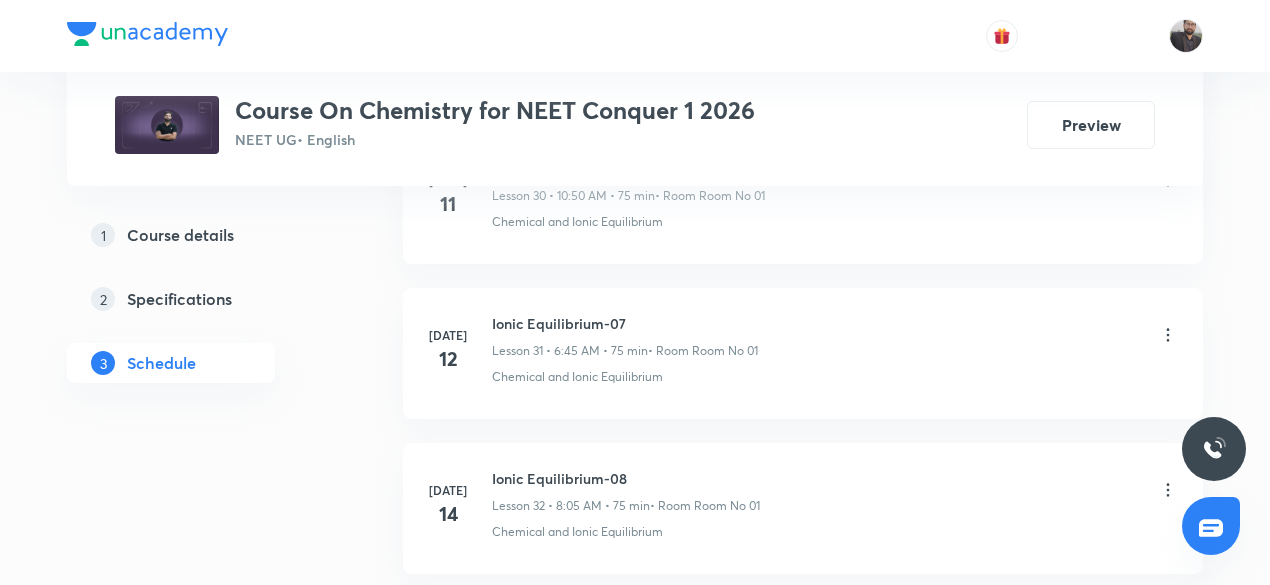 scroll, scrollTop: 6017, scrollLeft: 0, axis: vertical 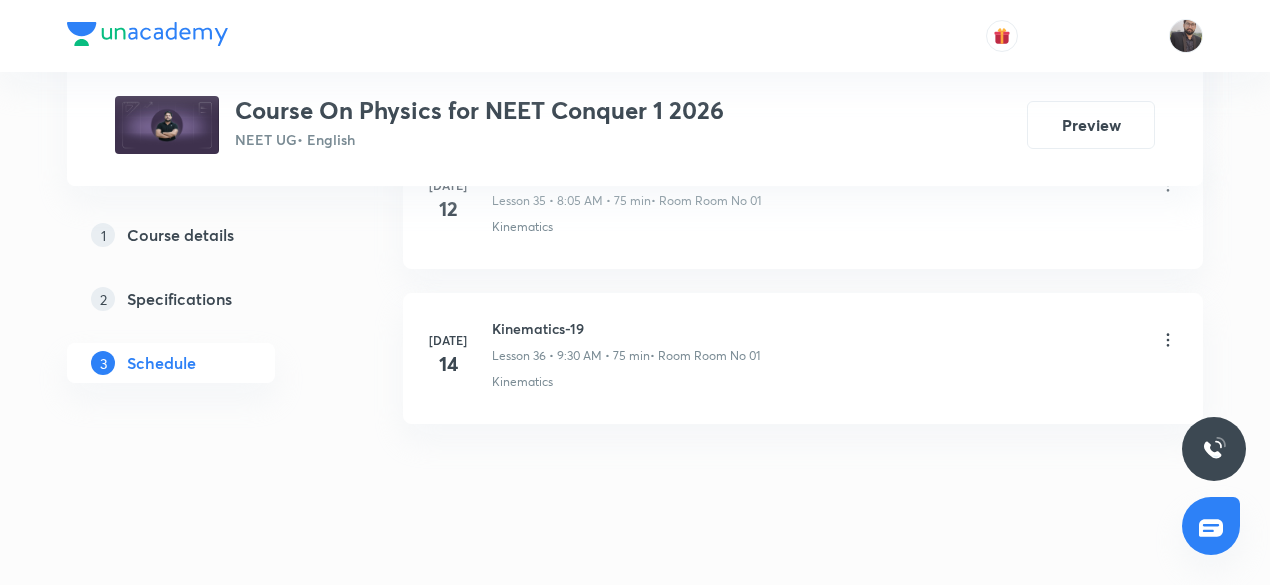 click on "Kinematics-19" at bounding box center [626, 328] 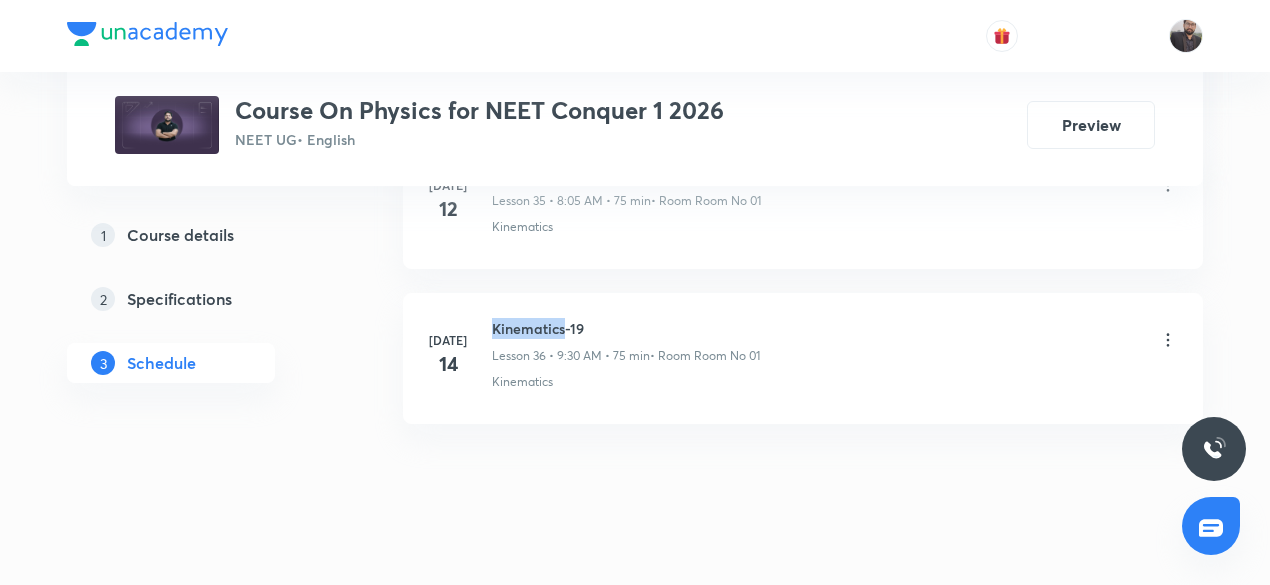 click on "Kinematics-19" at bounding box center (626, 328) 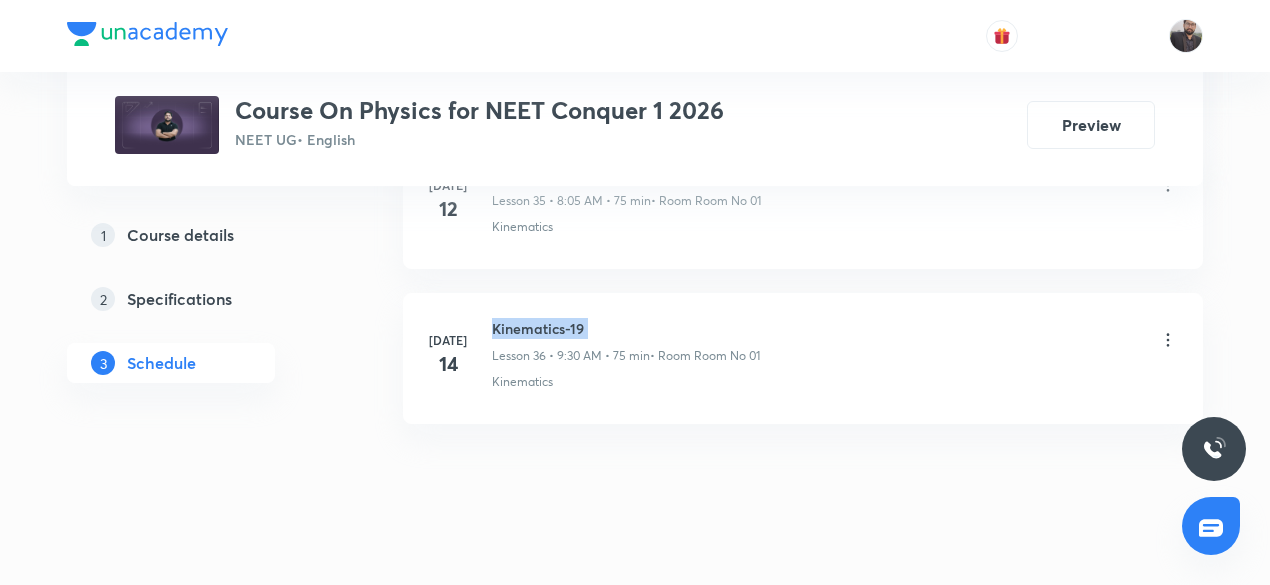 click on "Kinematics-19" at bounding box center [626, 328] 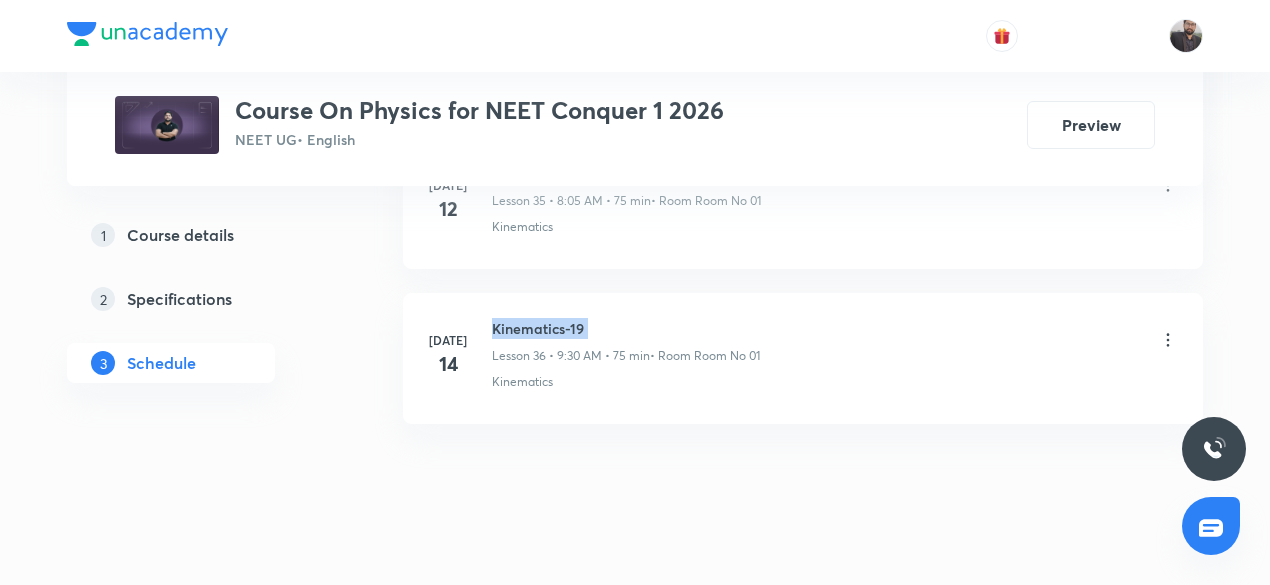 copy on "Kinematics-19" 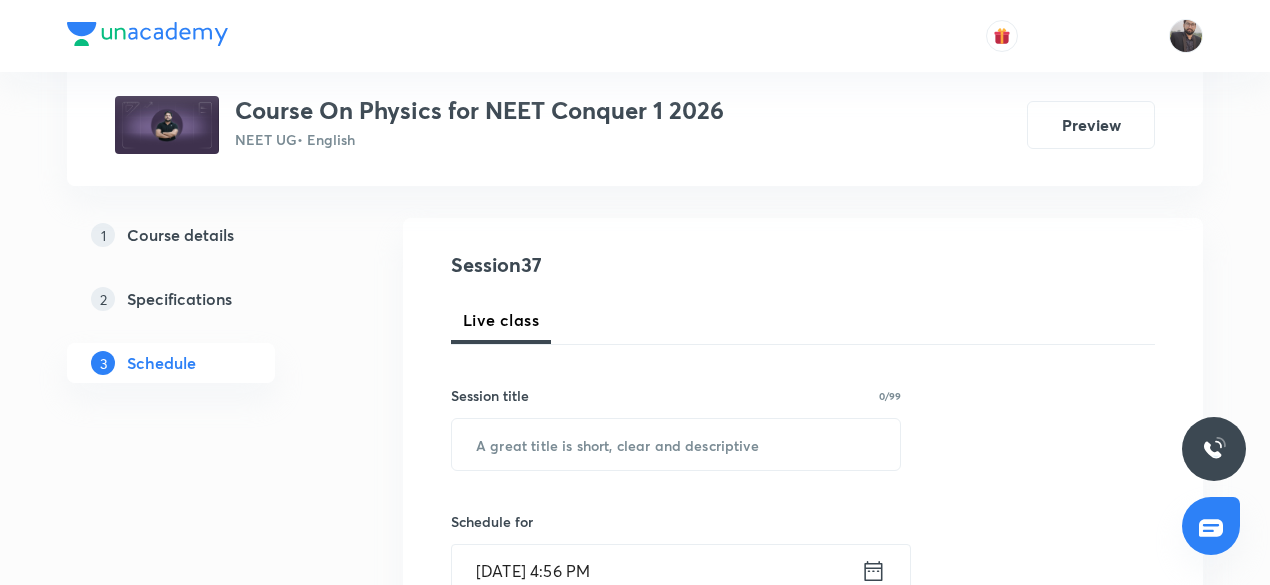 scroll, scrollTop: 187, scrollLeft: 0, axis: vertical 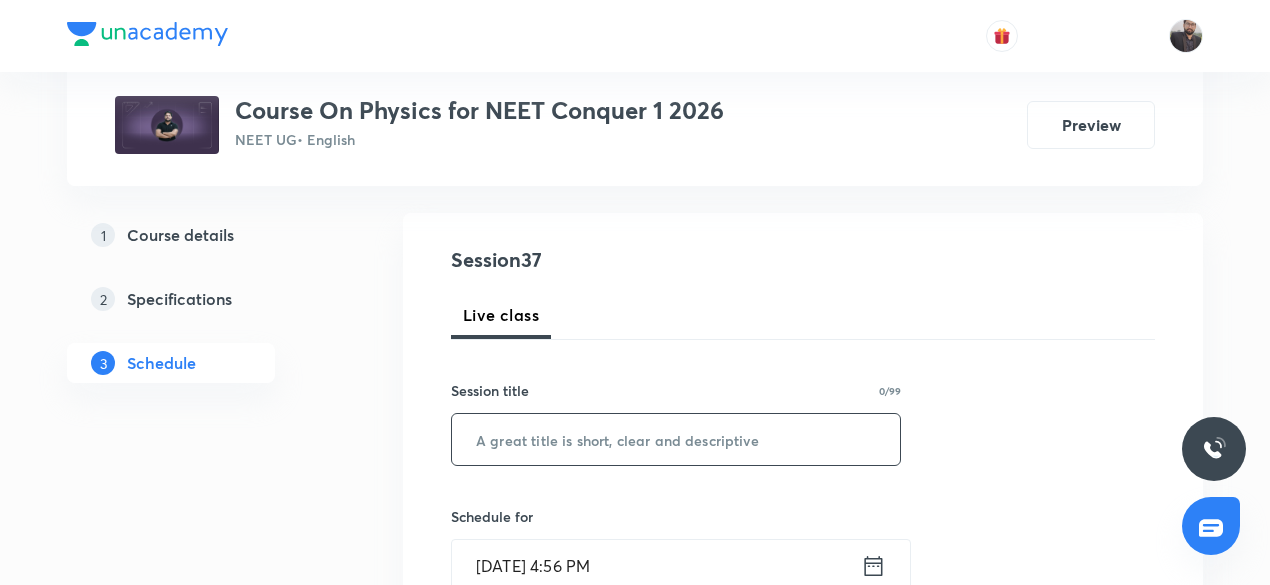 click at bounding box center [676, 439] 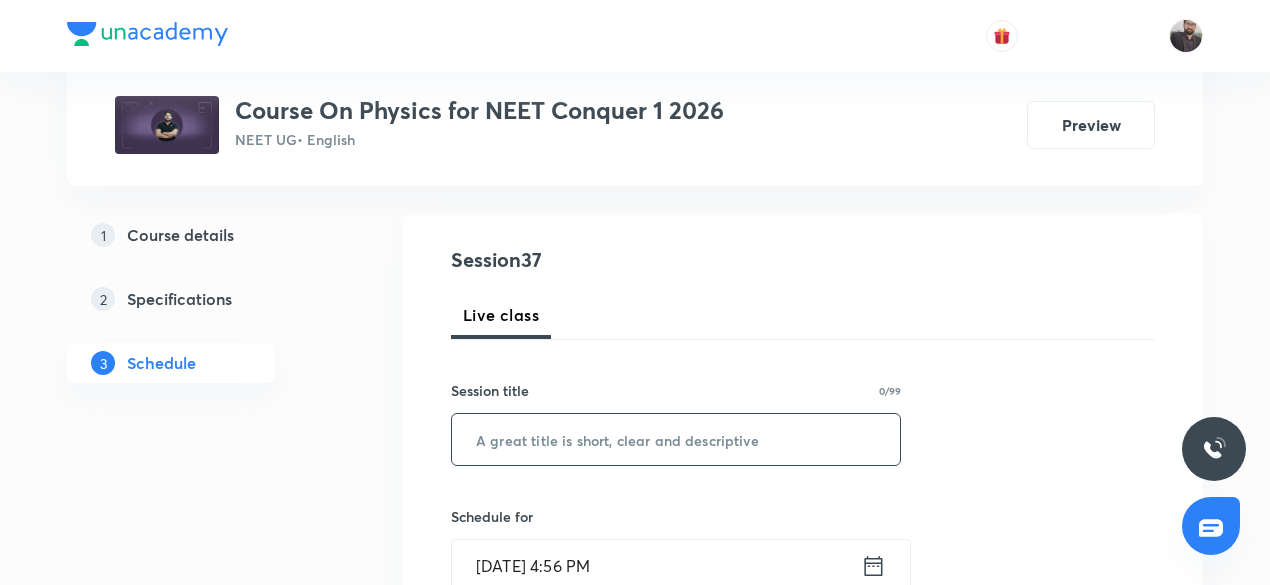 paste on "Kinematics-19" 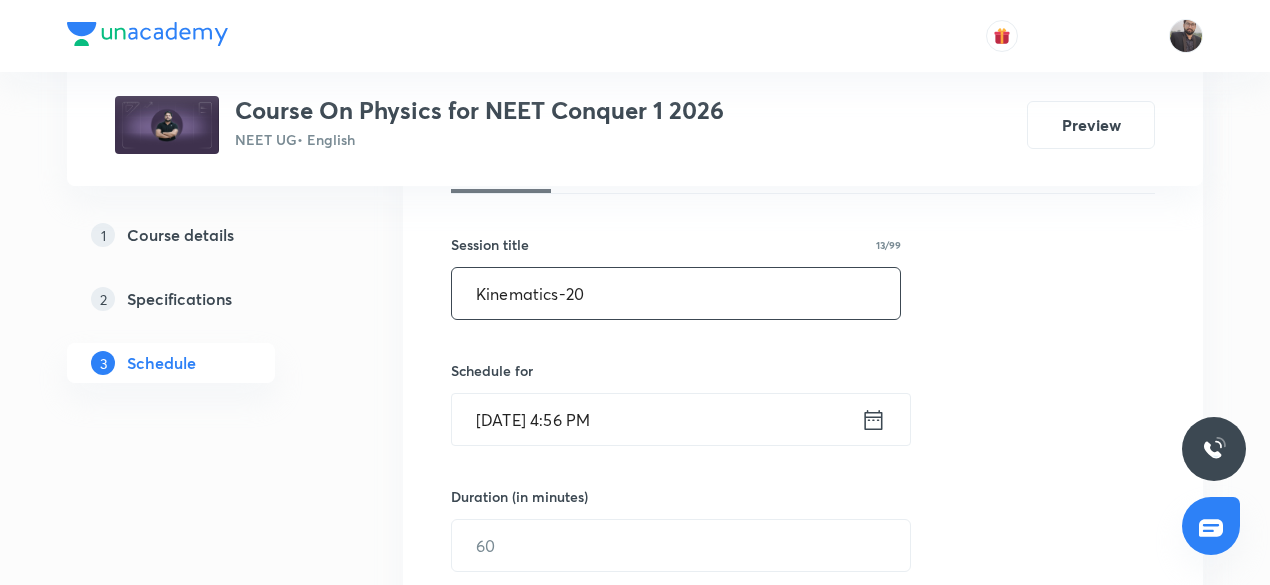 scroll, scrollTop: 340, scrollLeft: 0, axis: vertical 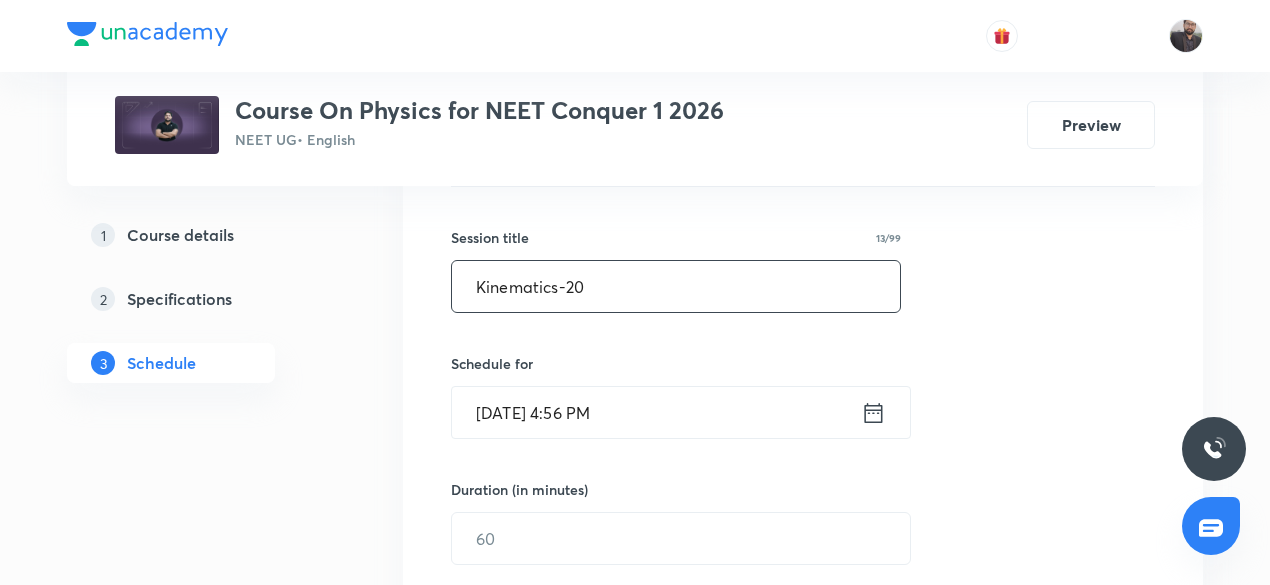 type on "Kinematics-20" 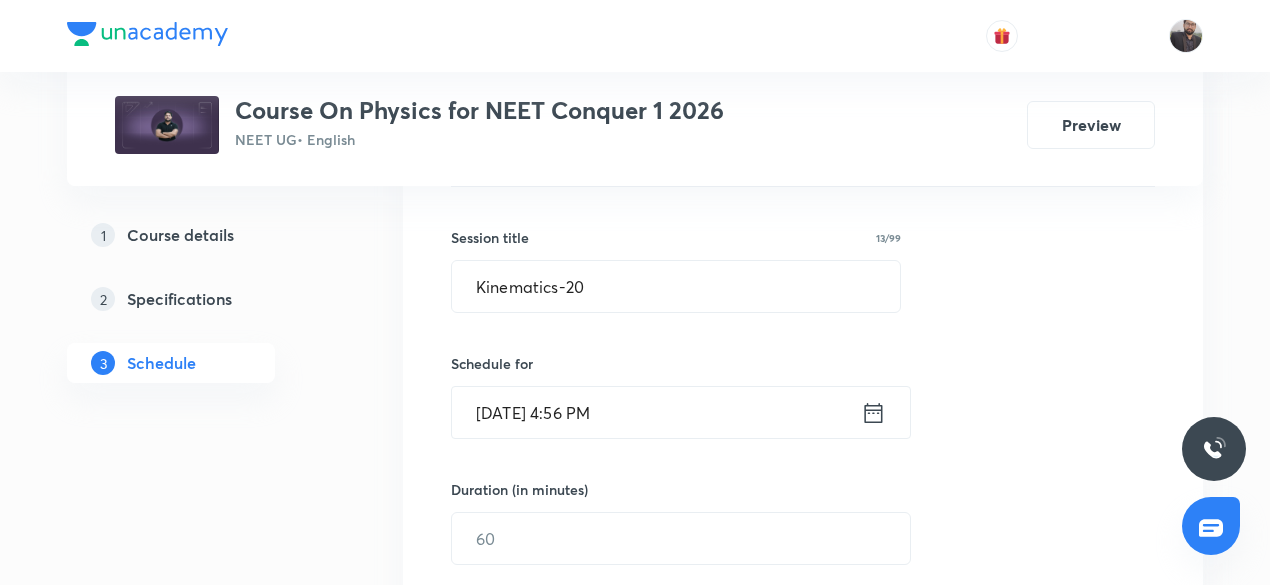 click on "[DATE] 4:56 PM" at bounding box center (656, 412) 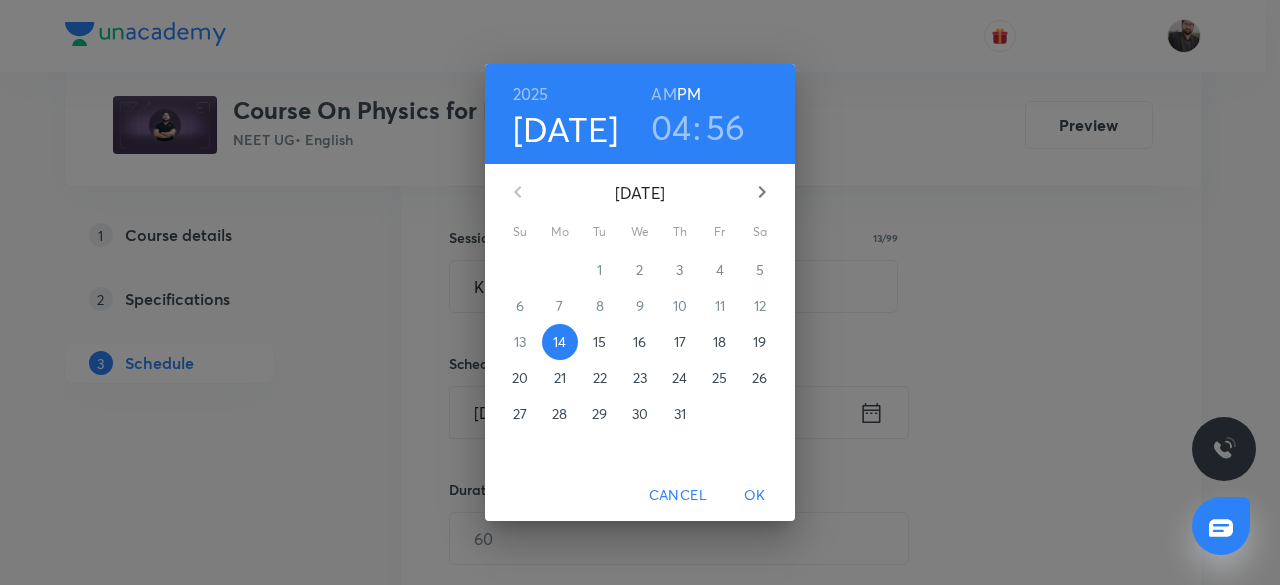 click on "15" at bounding box center (599, 342) 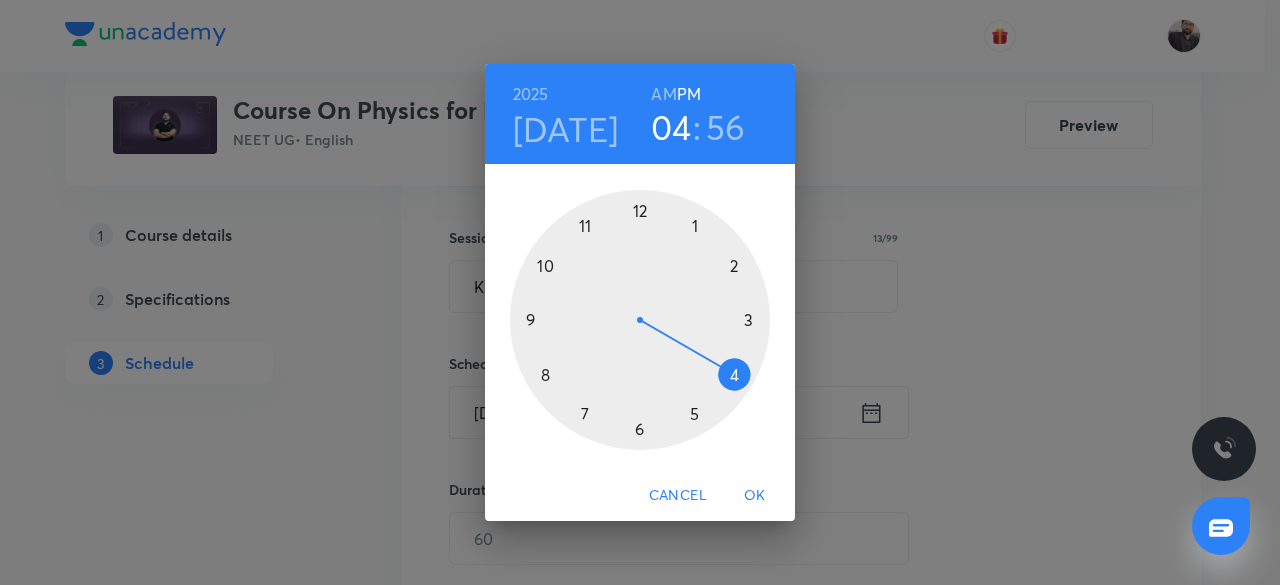 click on "AM" at bounding box center (663, 94) 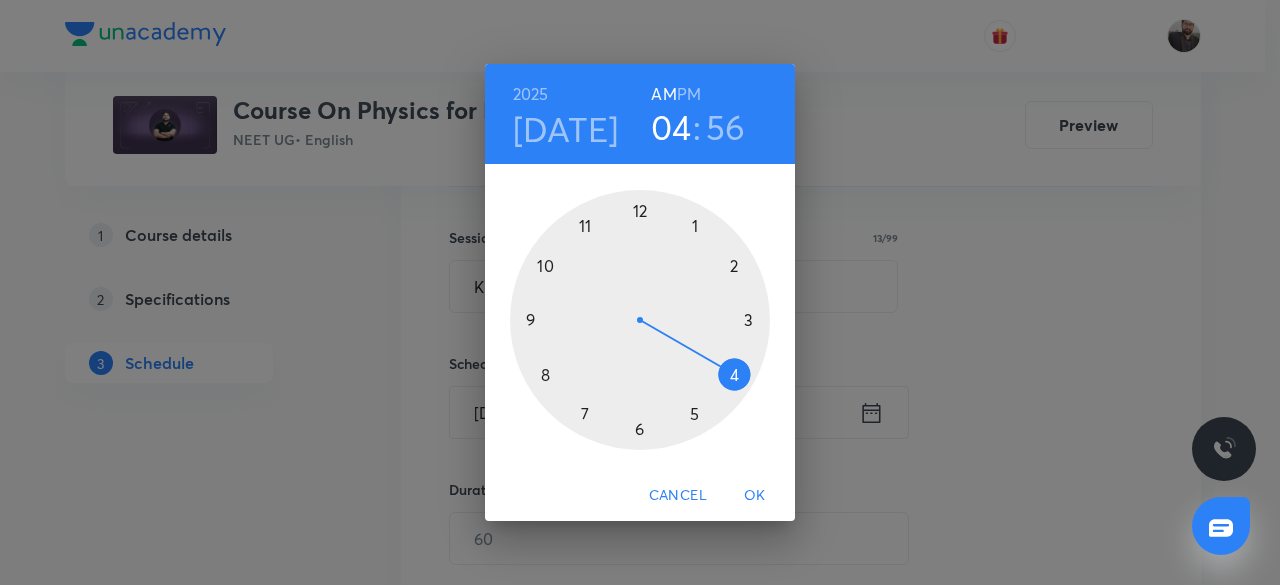 click at bounding box center (640, 320) 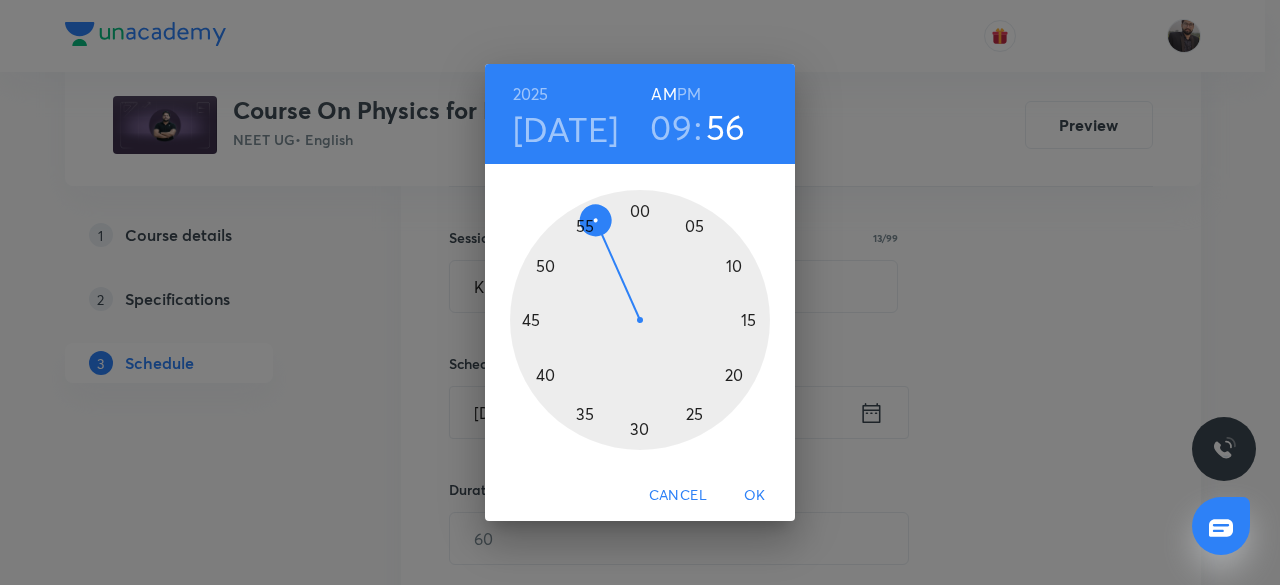 click at bounding box center (640, 320) 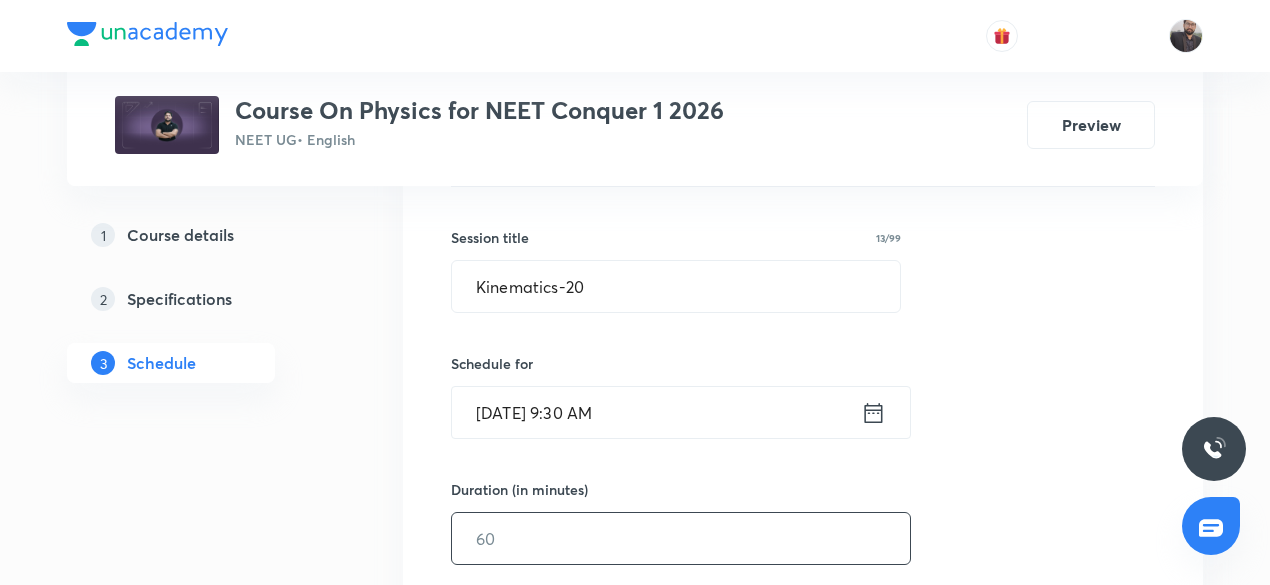 click at bounding box center (681, 538) 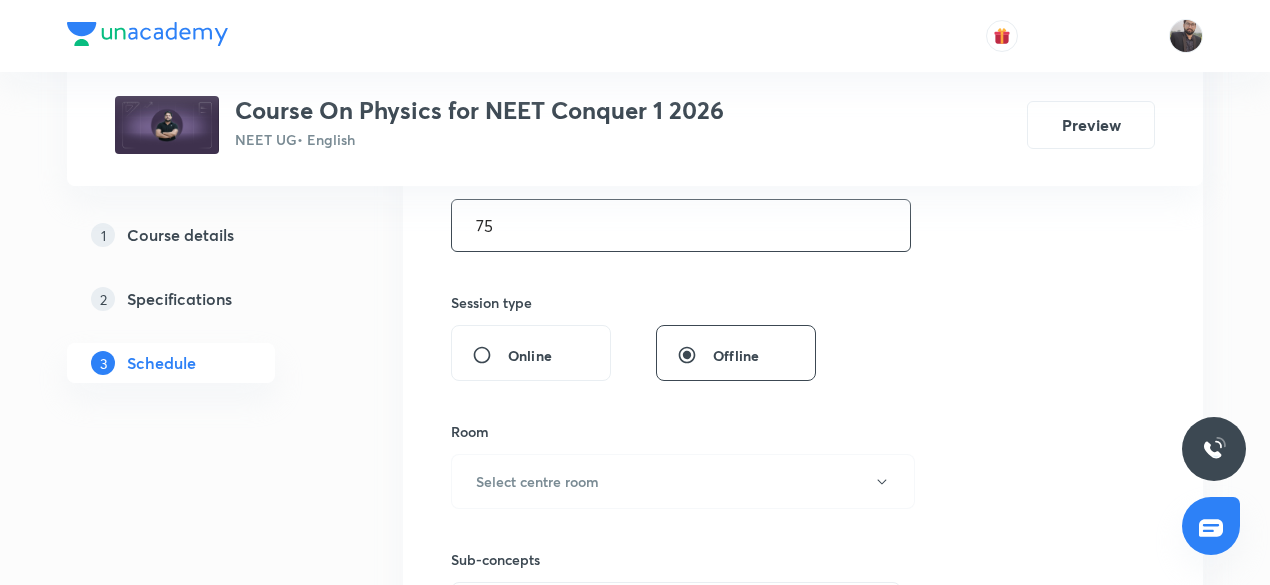 scroll, scrollTop: 654, scrollLeft: 0, axis: vertical 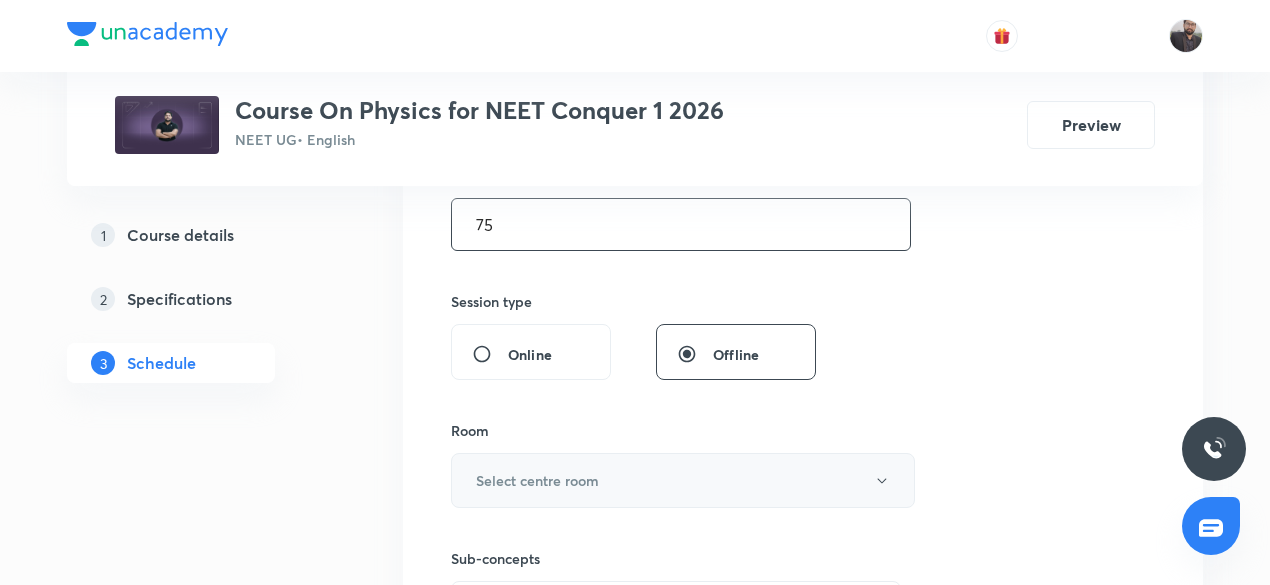 type on "75" 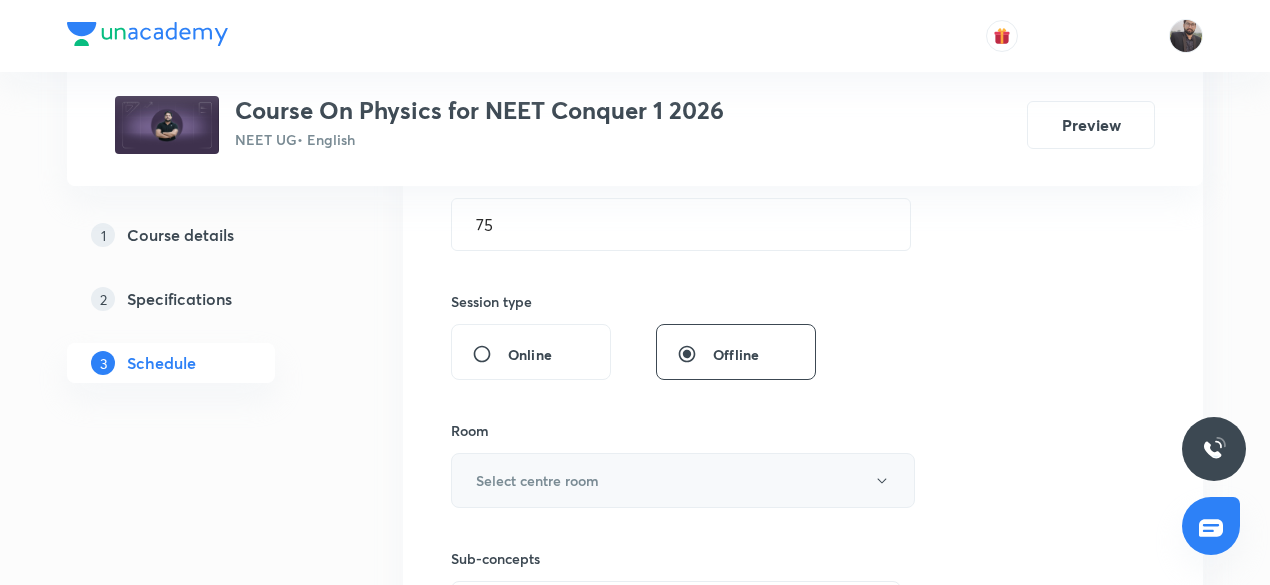 click on "Select centre room" at bounding box center (683, 480) 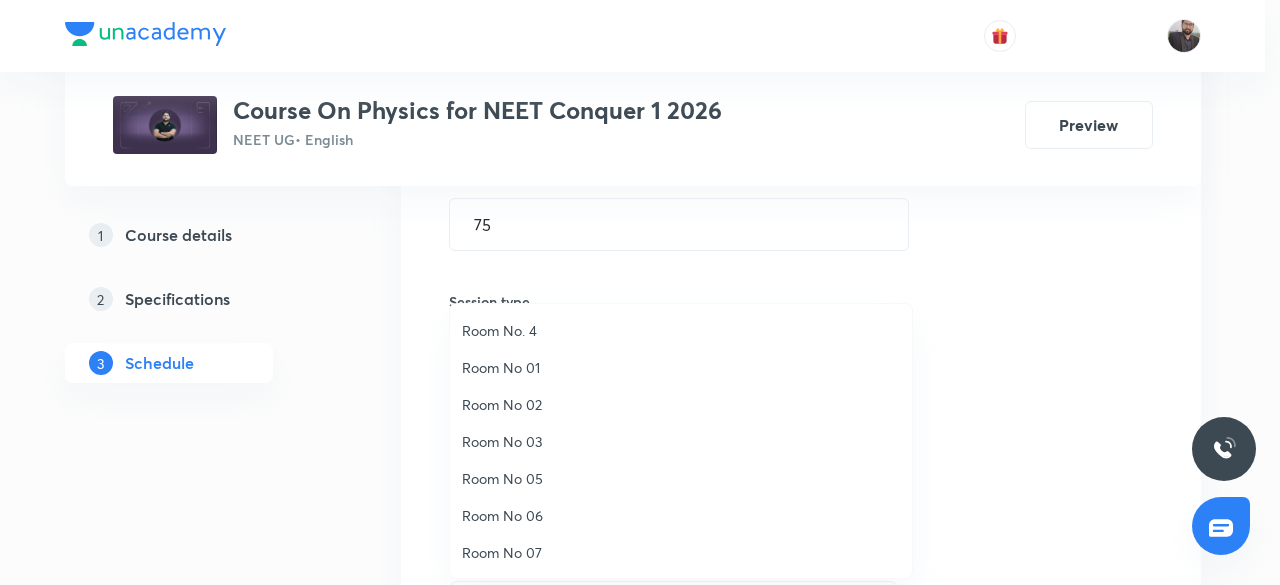 click on "Room No 01" at bounding box center [681, 367] 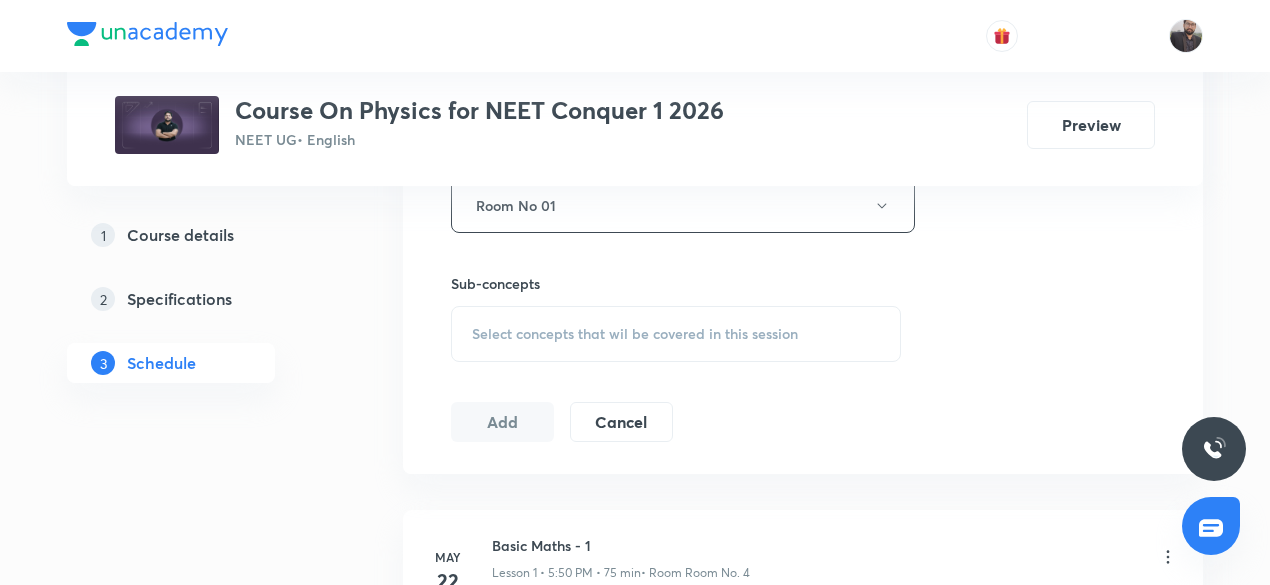 scroll, scrollTop: 935, scrollLeft: 0, axis: vertical 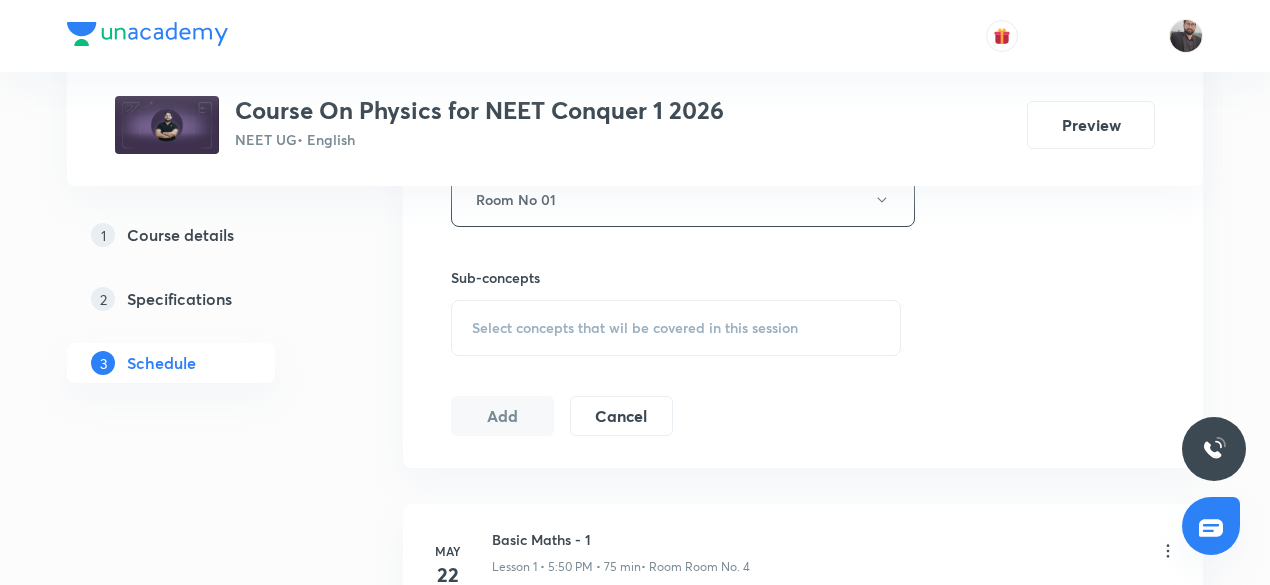 click on "Select concepts that wil be covered in this session" at bounding box center [676, 328] 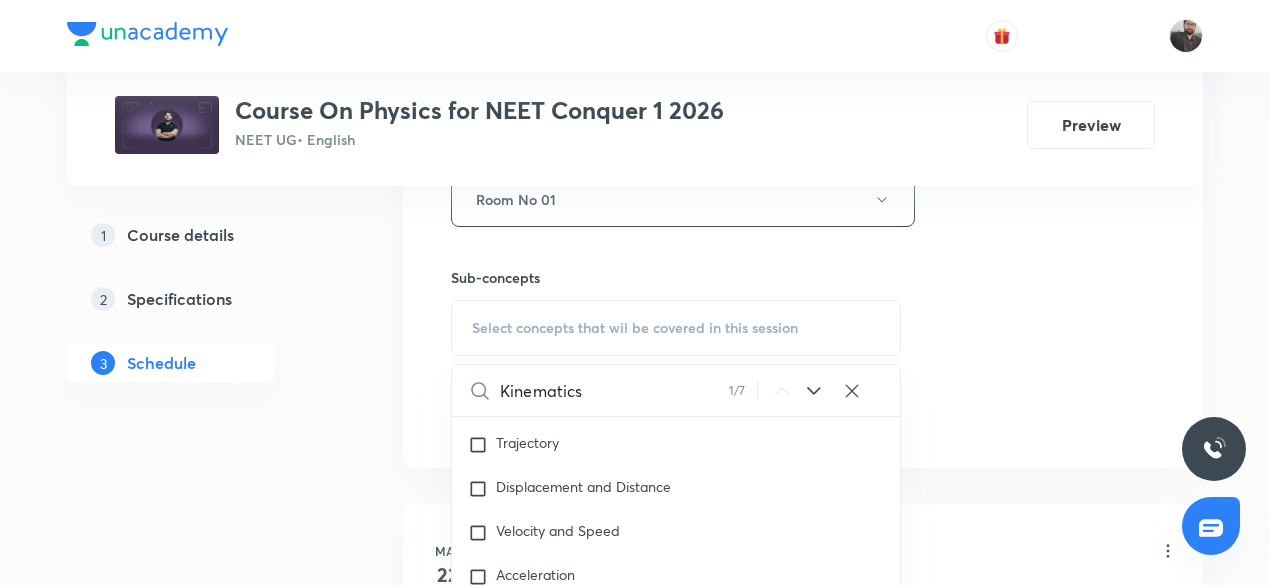 scroll, scrollTop: 3571, scrollLeft: 0, axis: vertical 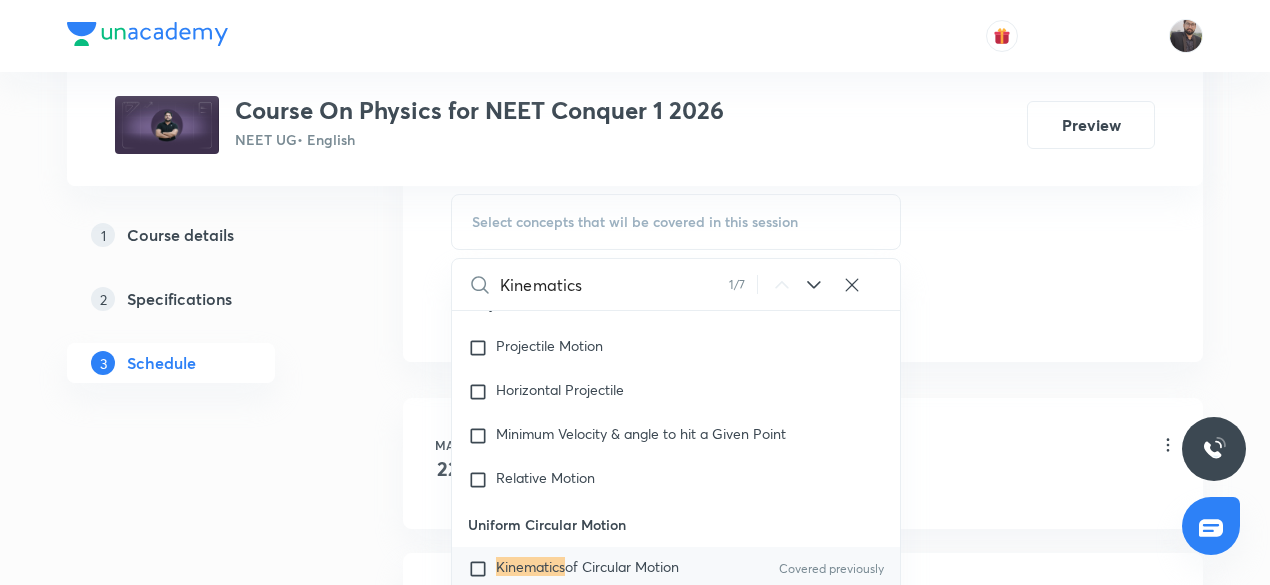 type on "Kinematics" 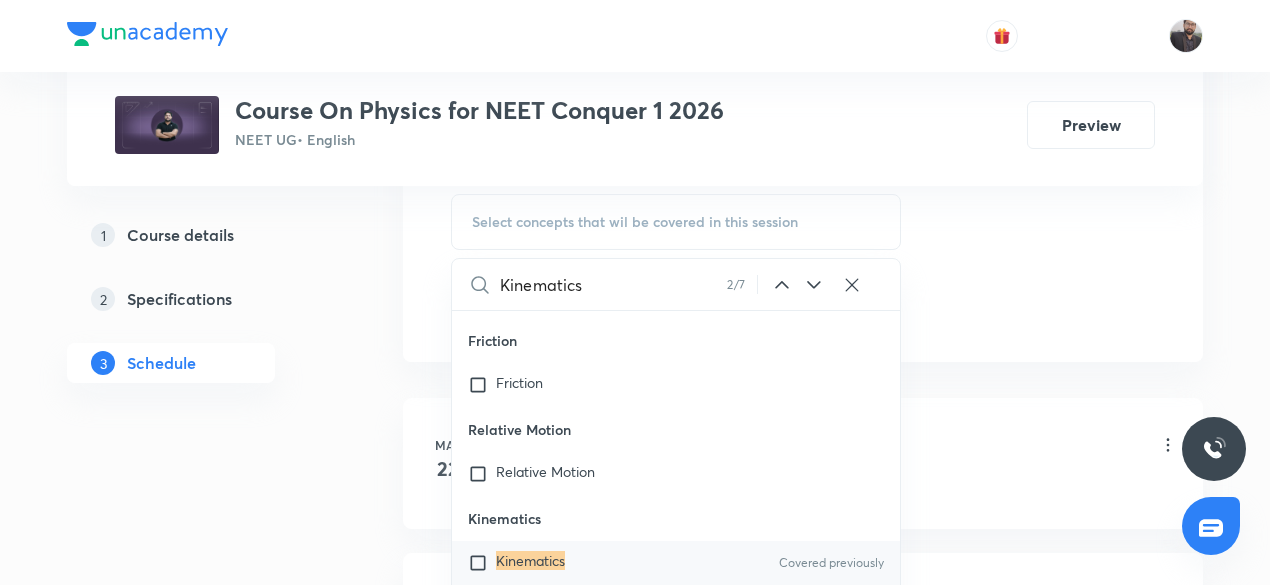 scroll, scrollTop: 8940, scrollLeft: 0, axis: vertical 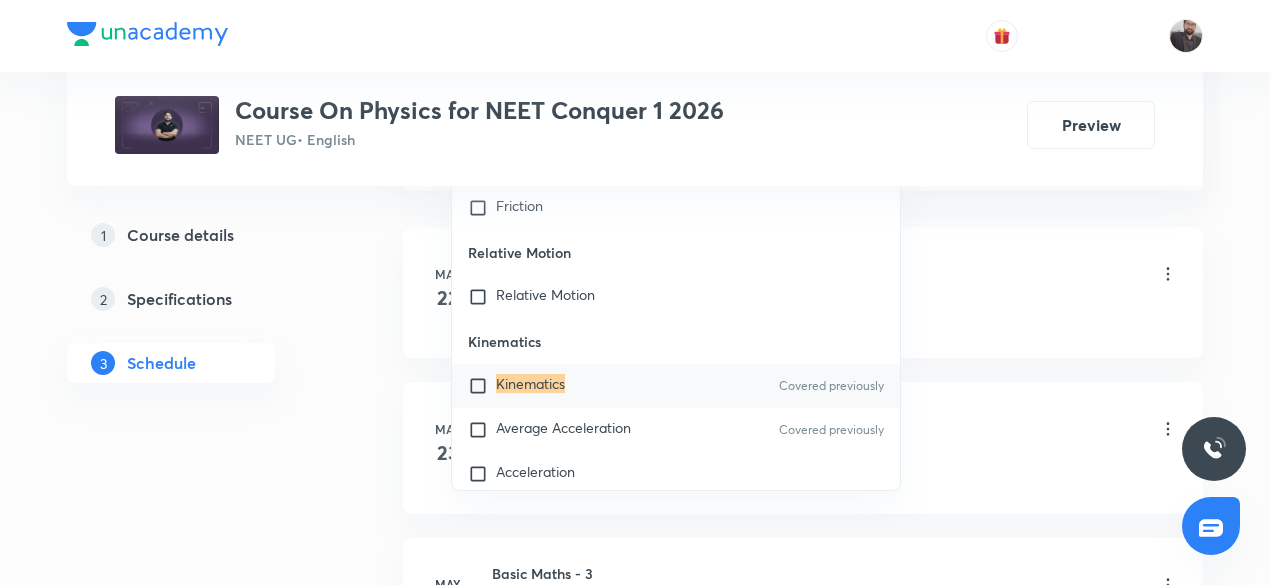 click at bounding box center [482, 386] 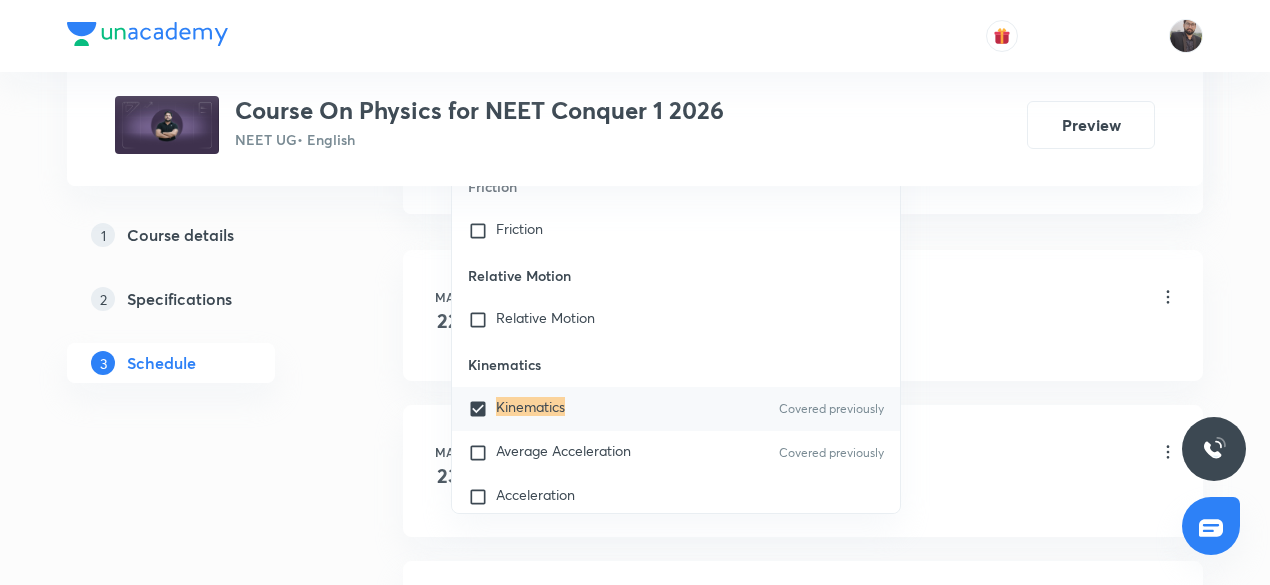 click on "Basic Maths - 1 Lesson 1 • 5:50 PM • 75 min  • Room Room No. 4" at bounding box center (835, 298) 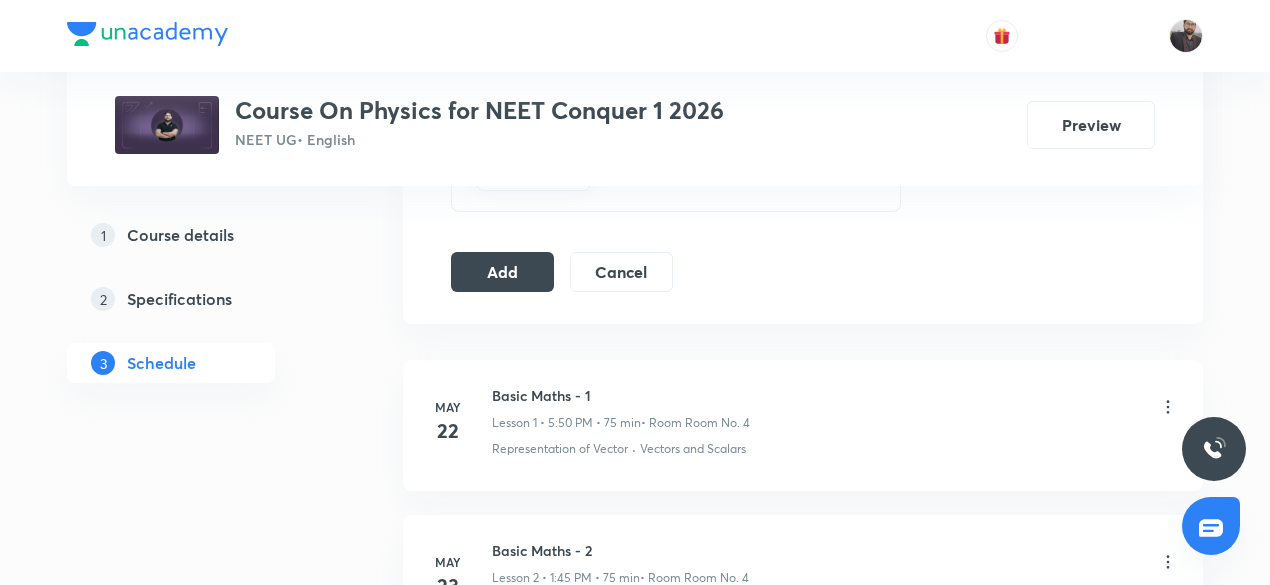 scroll, scrollTop: 1083, scrollLeft: 0, axis: vertical 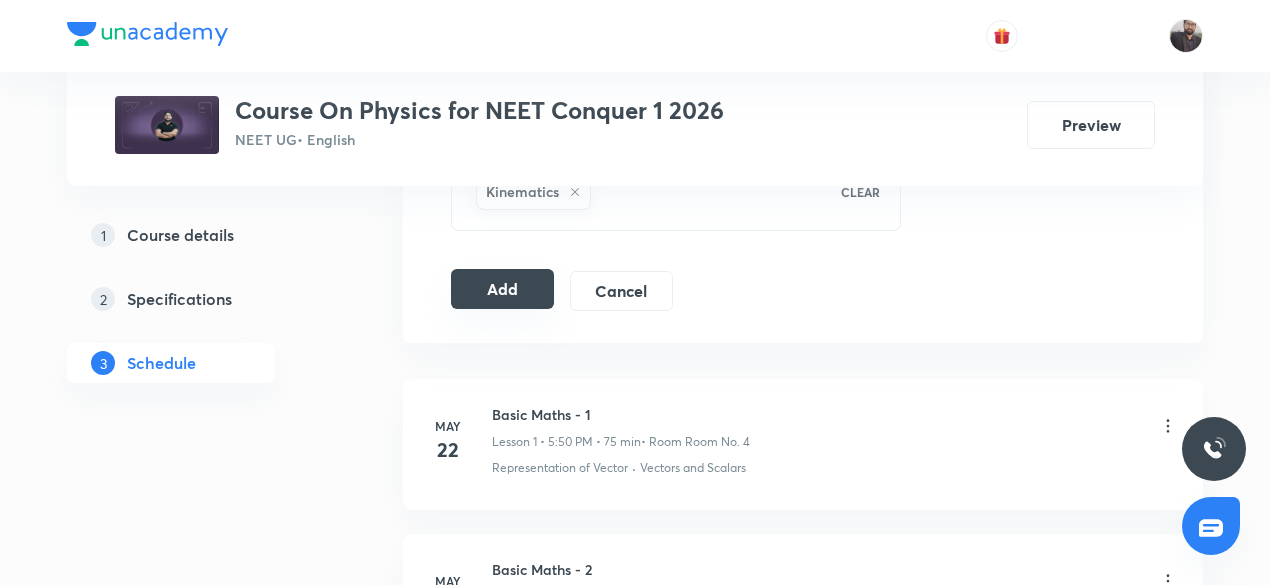click on "Add" at bounding box center (502, 289) 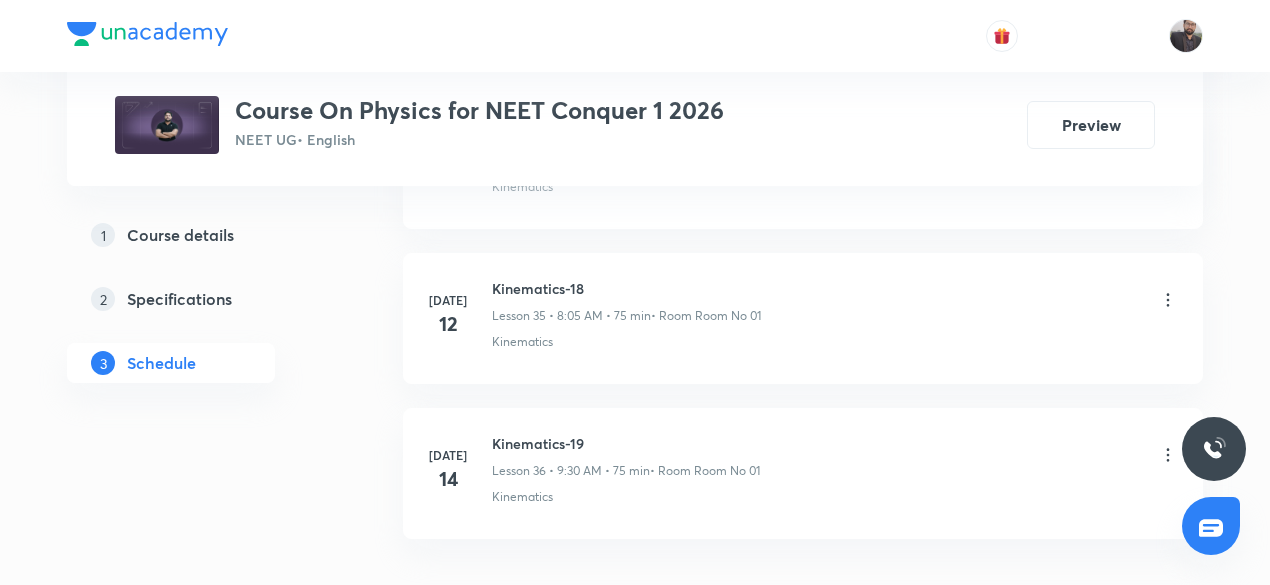 scroll, scrollTop: 6598, scrollLeft: 0, axis: vertical 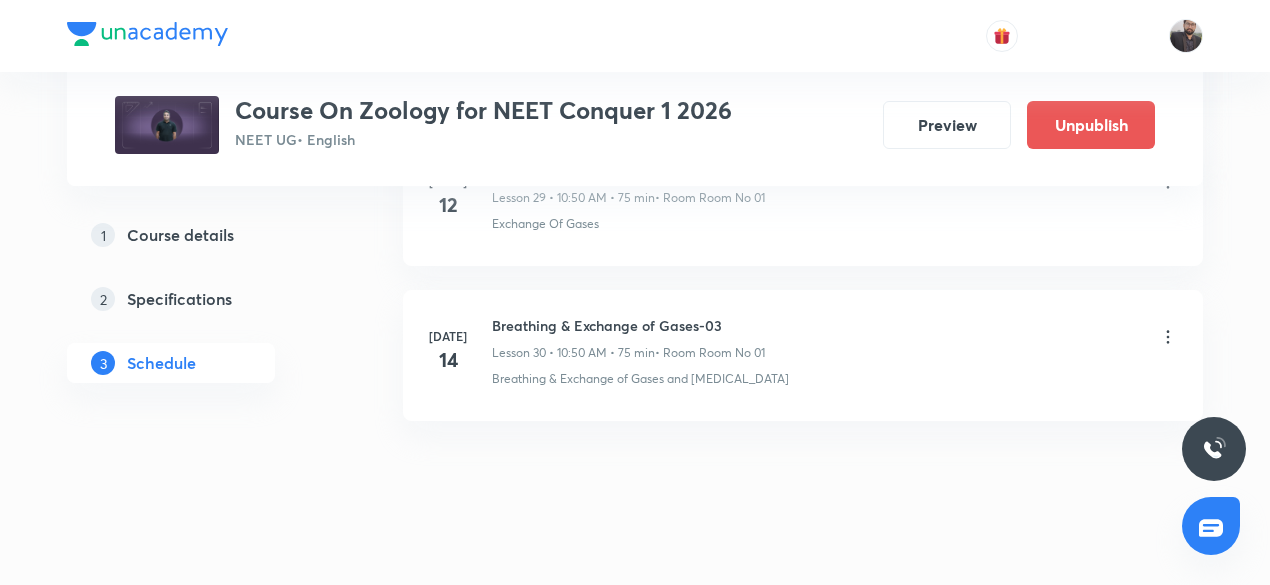 click on "Breathing & Exchange of Gases-03" at bounding box center [628, 325] 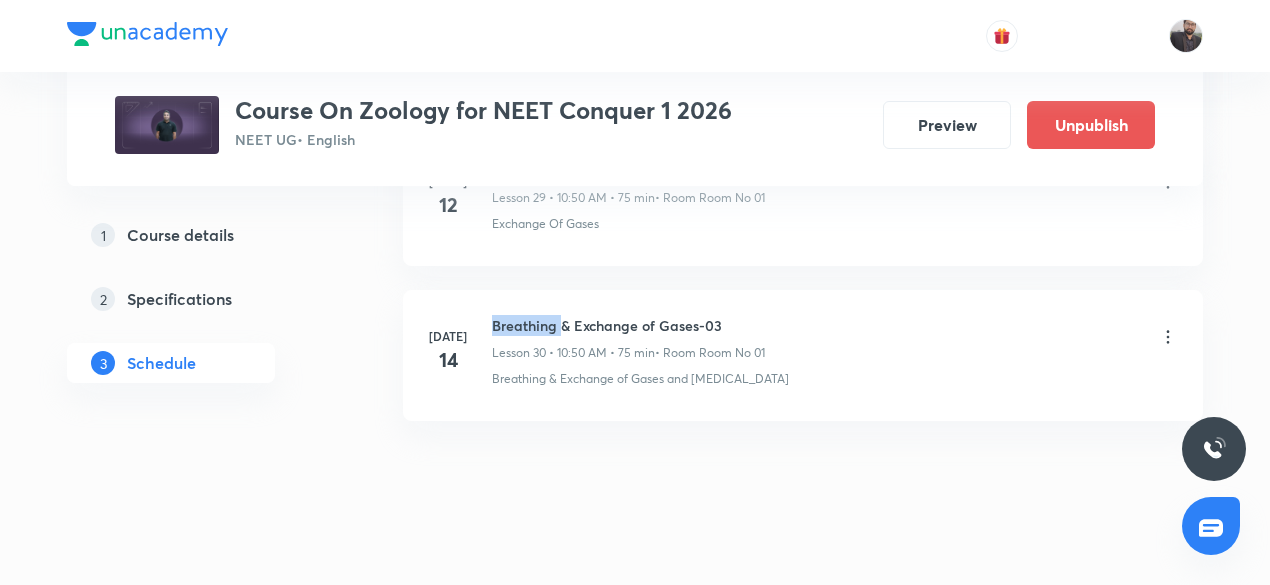 click on "Breathing & Exchange of Gases-03" at bounding box center (628, 325) 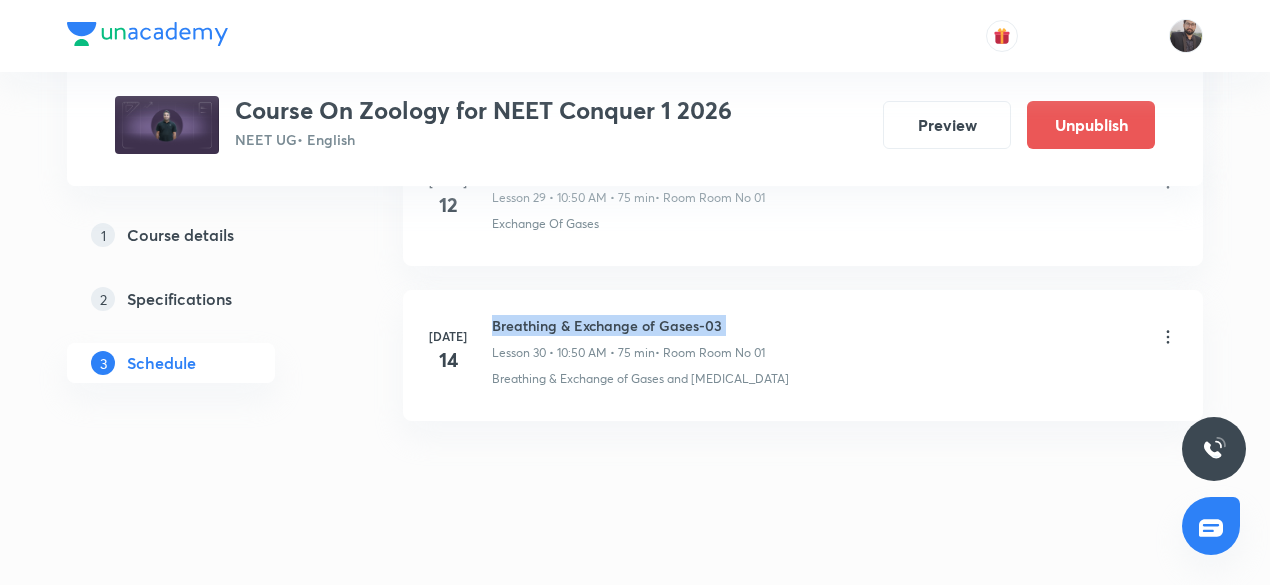 click on "Breathing & Exchange of Gases-03" at bounding box center (628, 325) 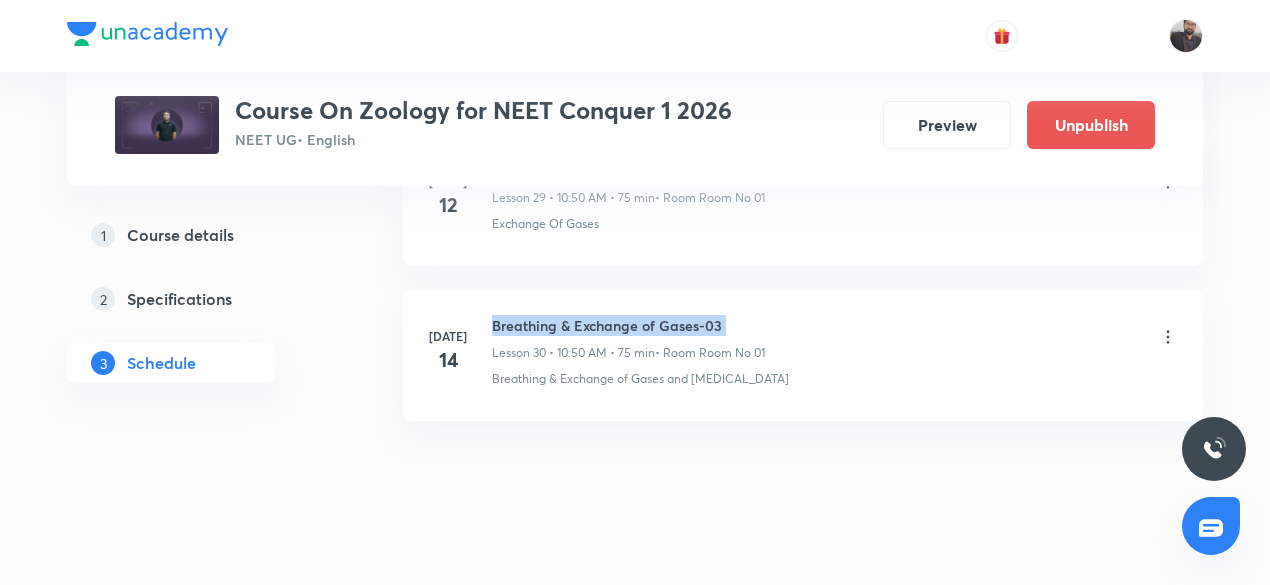 copy on "Breathing & Exchange of Gases-03" 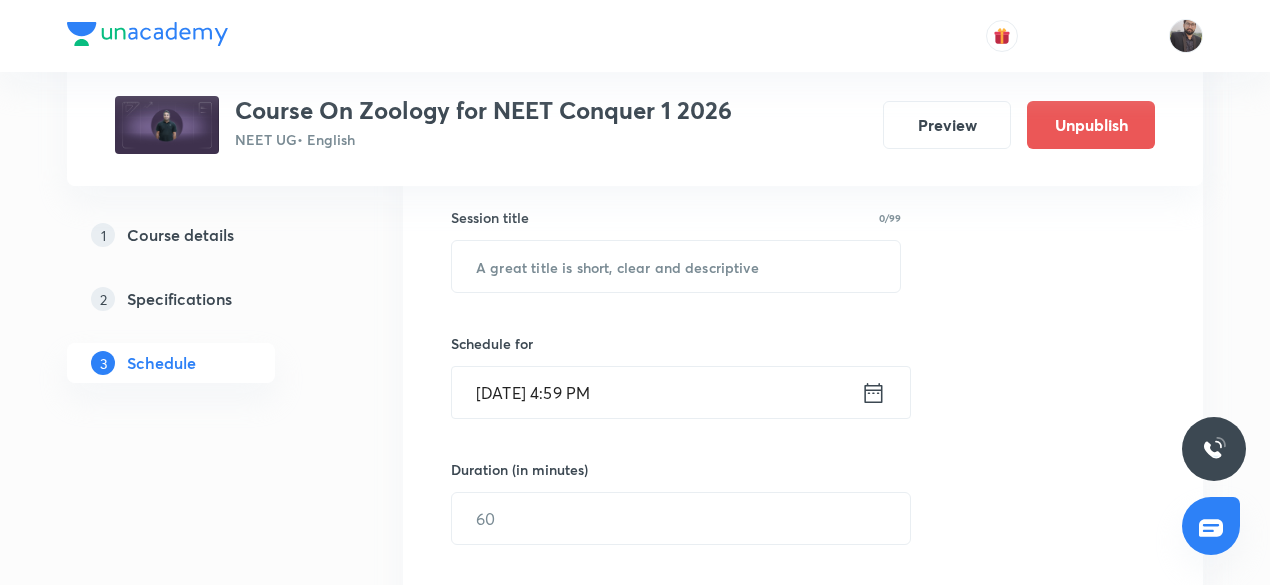 scroll, scrollTop: 368, scrollLeft: 0, axis: vertical 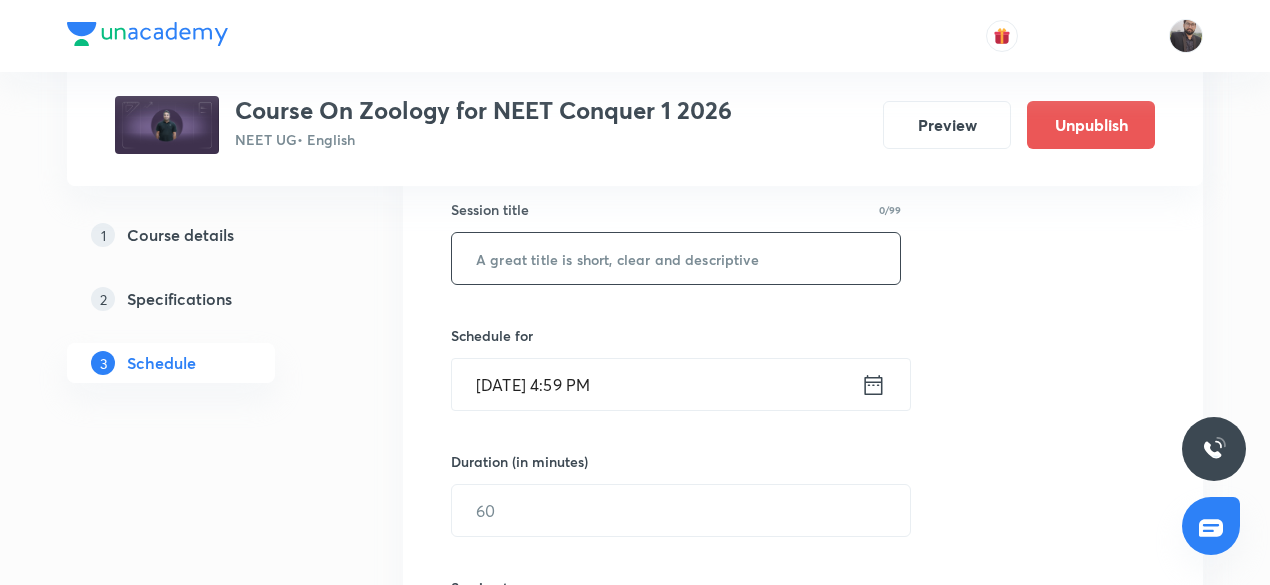 click at bounding box center (676, 258) 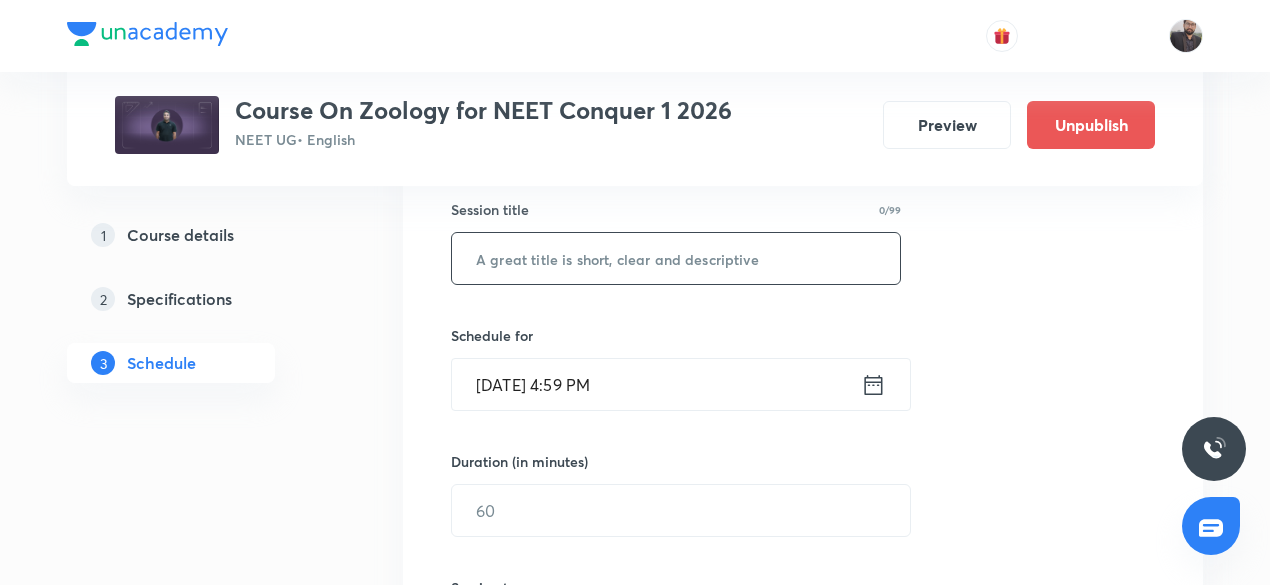 paste on "Breathing & Exchange of Gases-03" 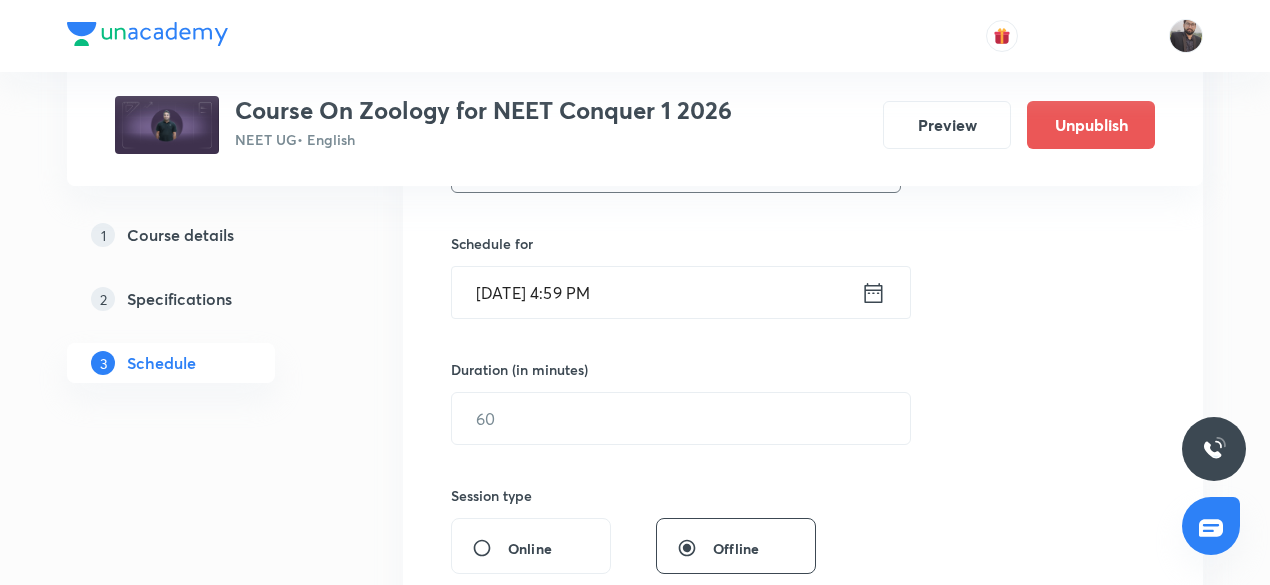 scroll, scrollTop: 468, scrollLeft: 0, axis: vertical 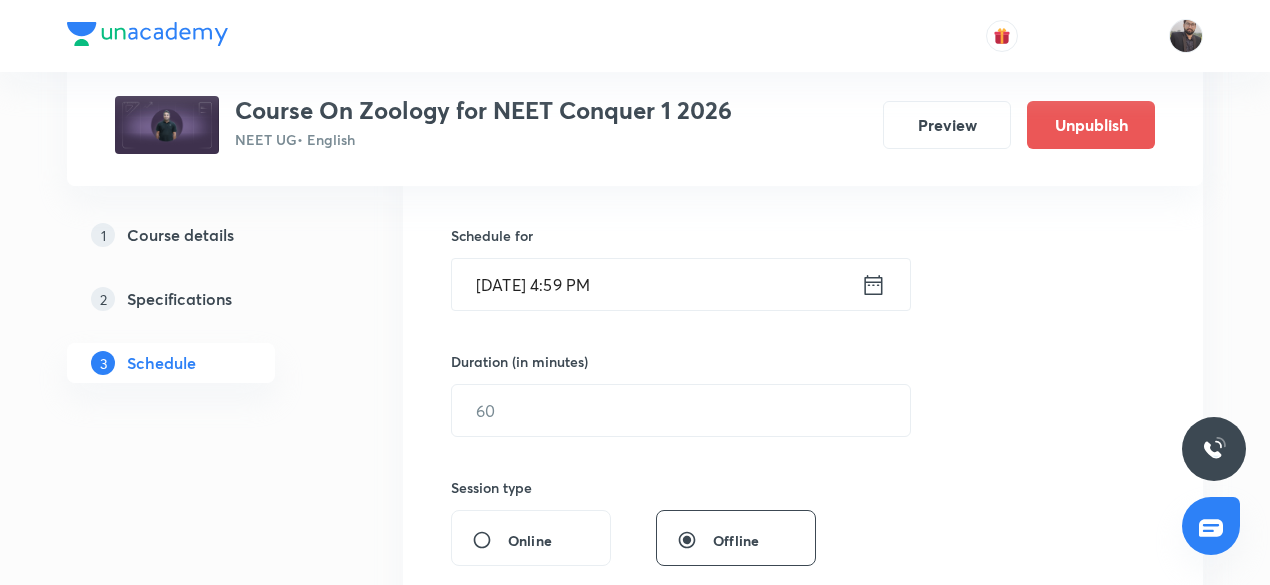 type on "Breathing & Exchange of Gases-04" 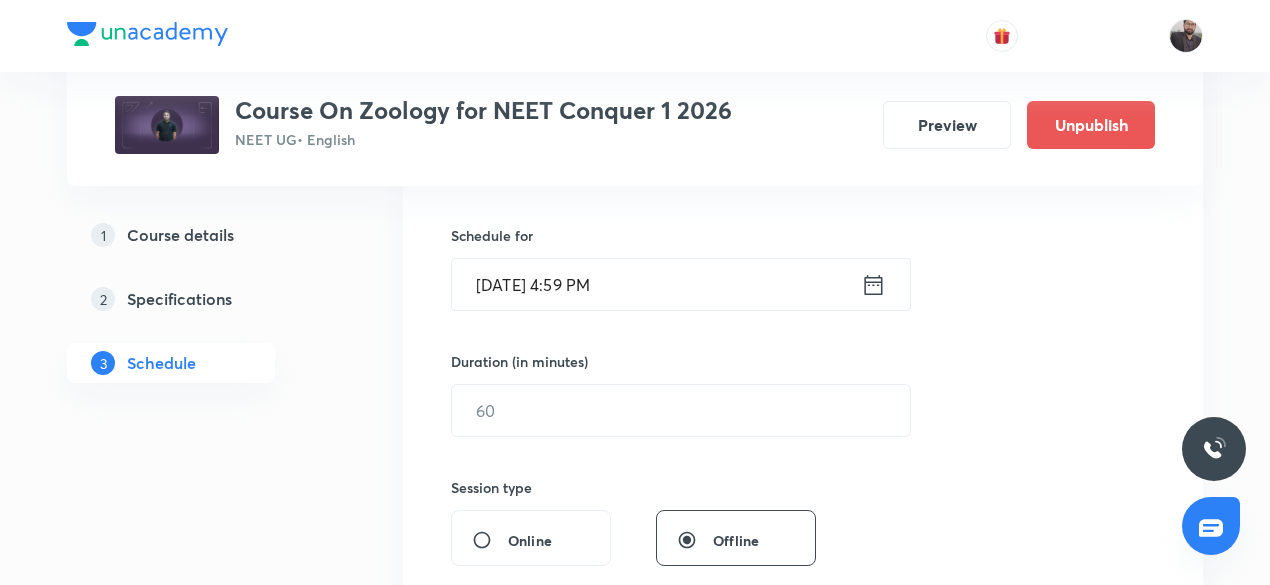 click on "Jul 14, 2025, 4:59 PM" at bounding box center [656, 284] 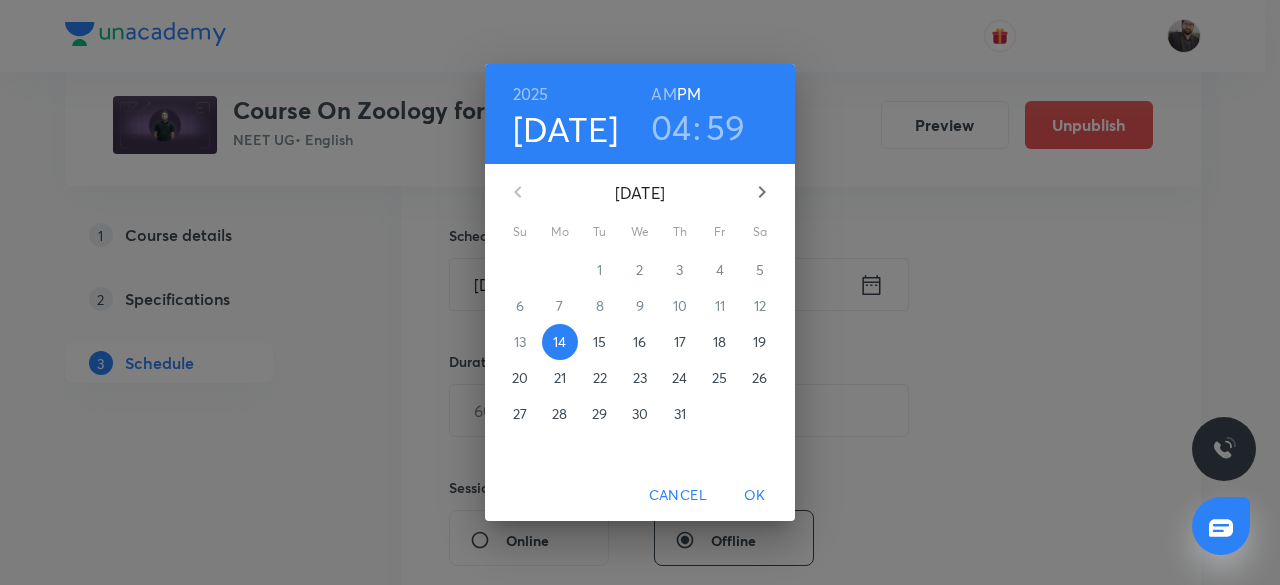 click on "15" at bounding box center [599, 342] 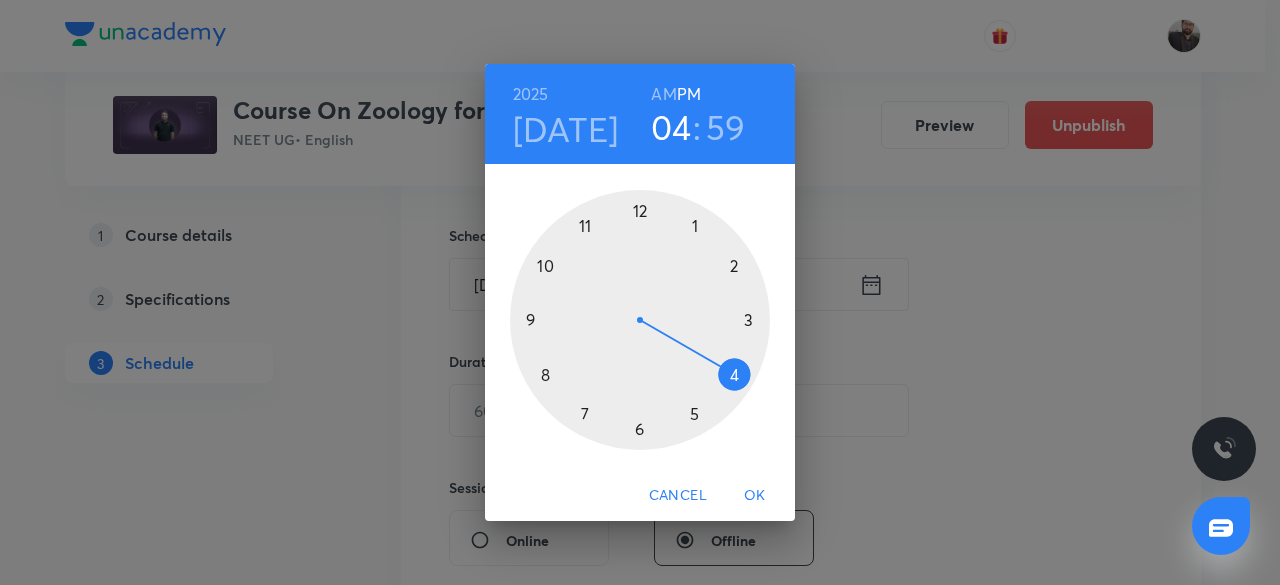click on "AM" at bounding box center [663, 94] 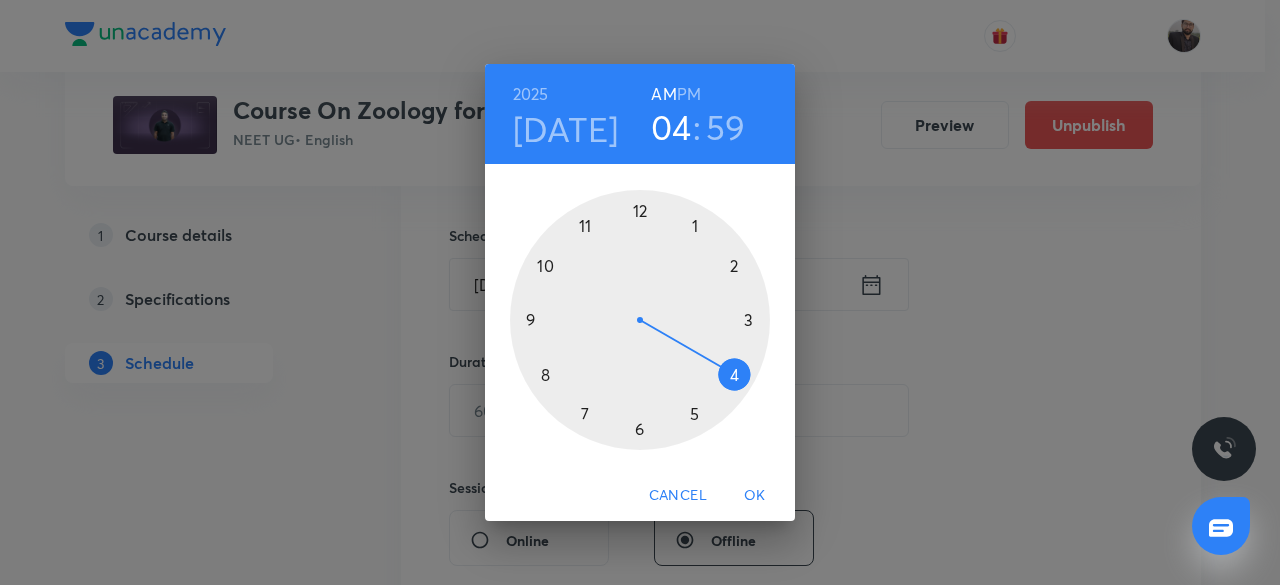click at bounding box center (640, 320) 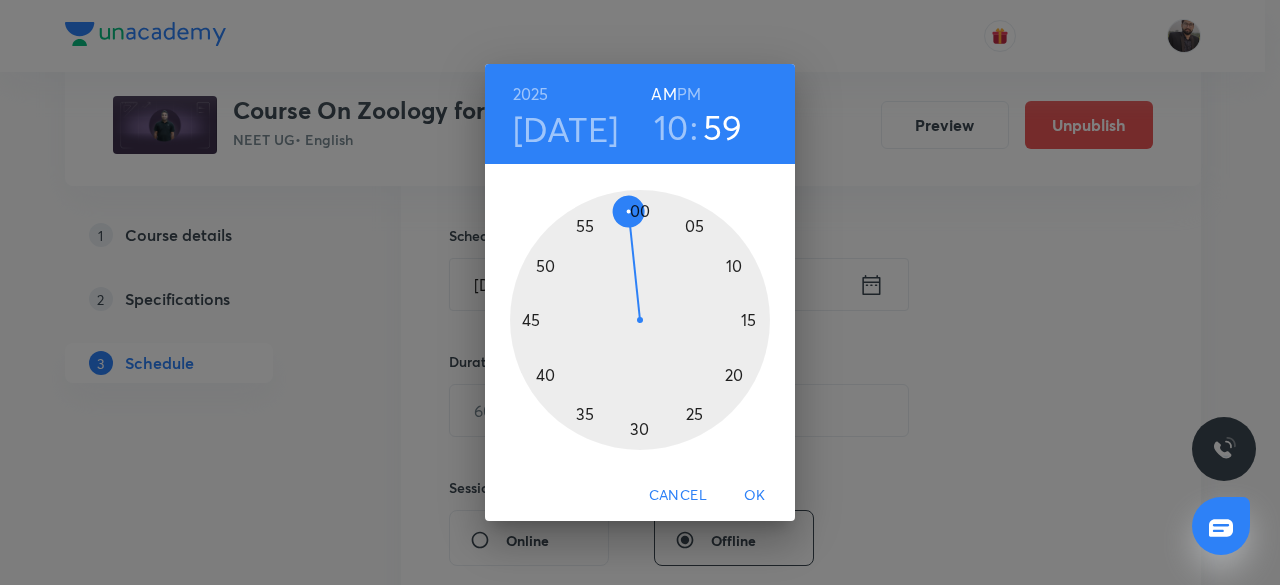 click at bounding box center (640, 320) 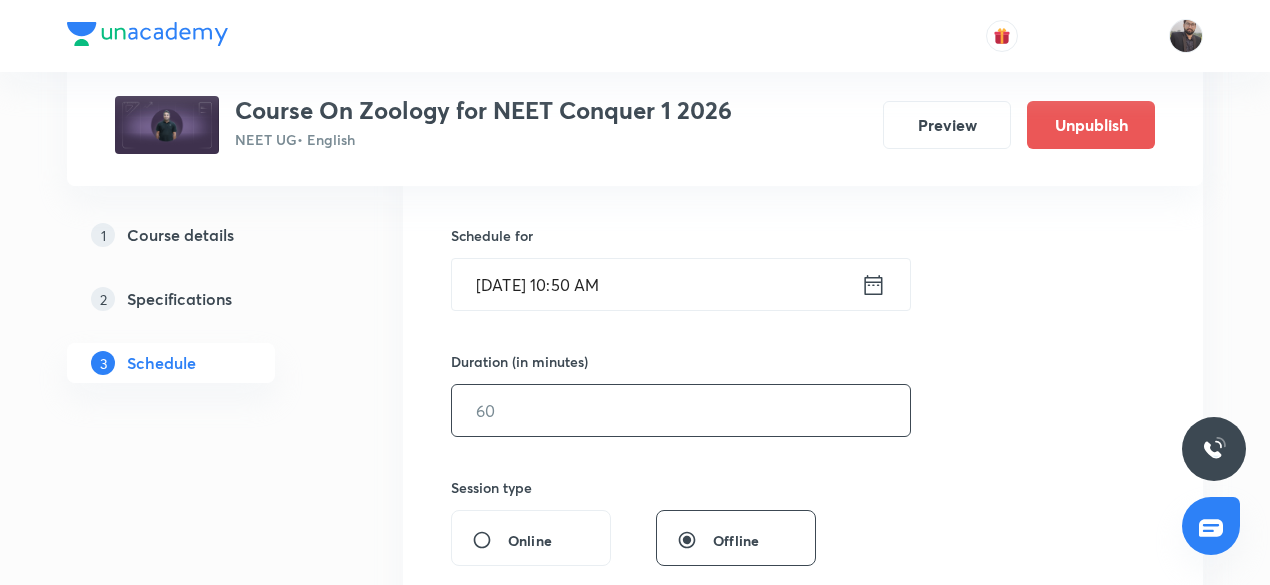 click at bounding box center [681, 410] 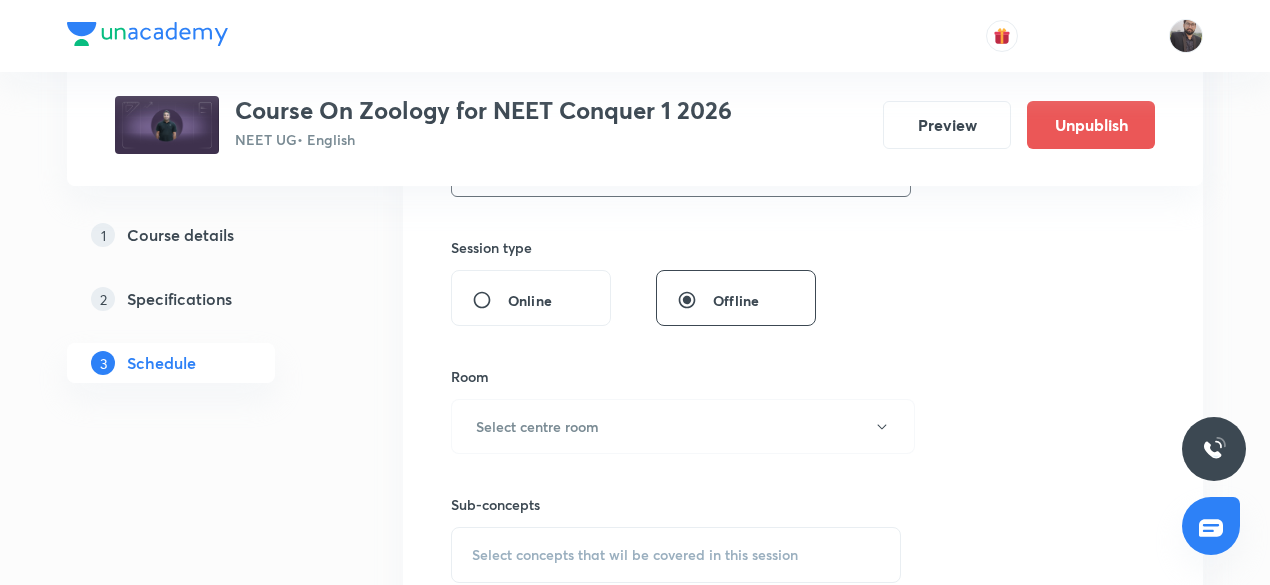 scroll, scrollTop: 718, scrollLeft: 0, axis: vertical 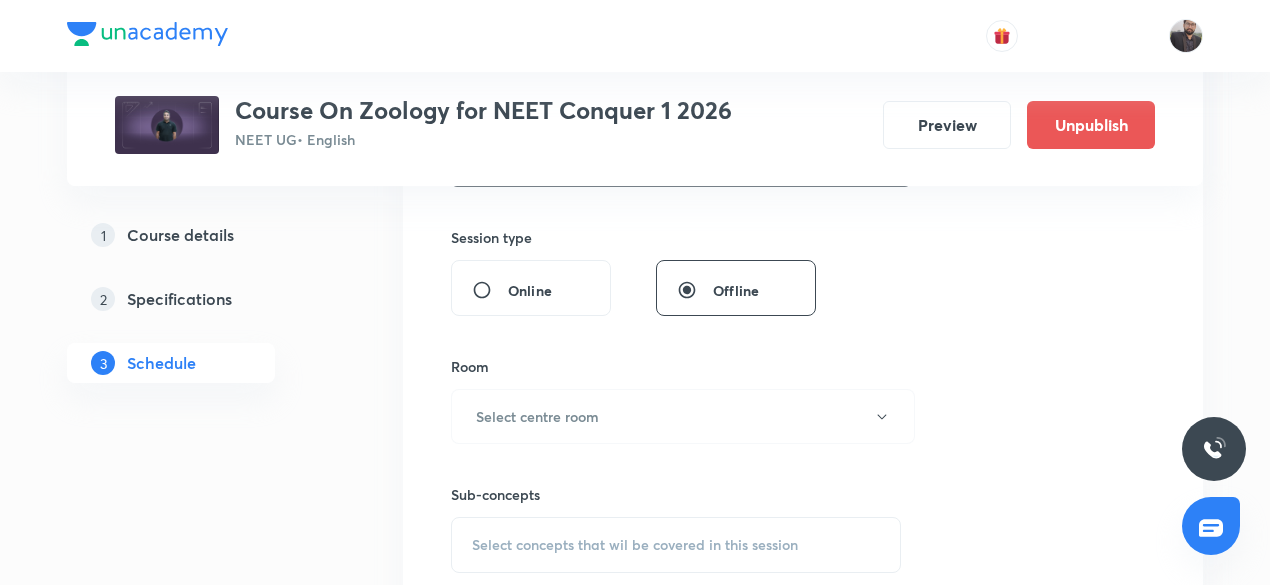 type on "75" 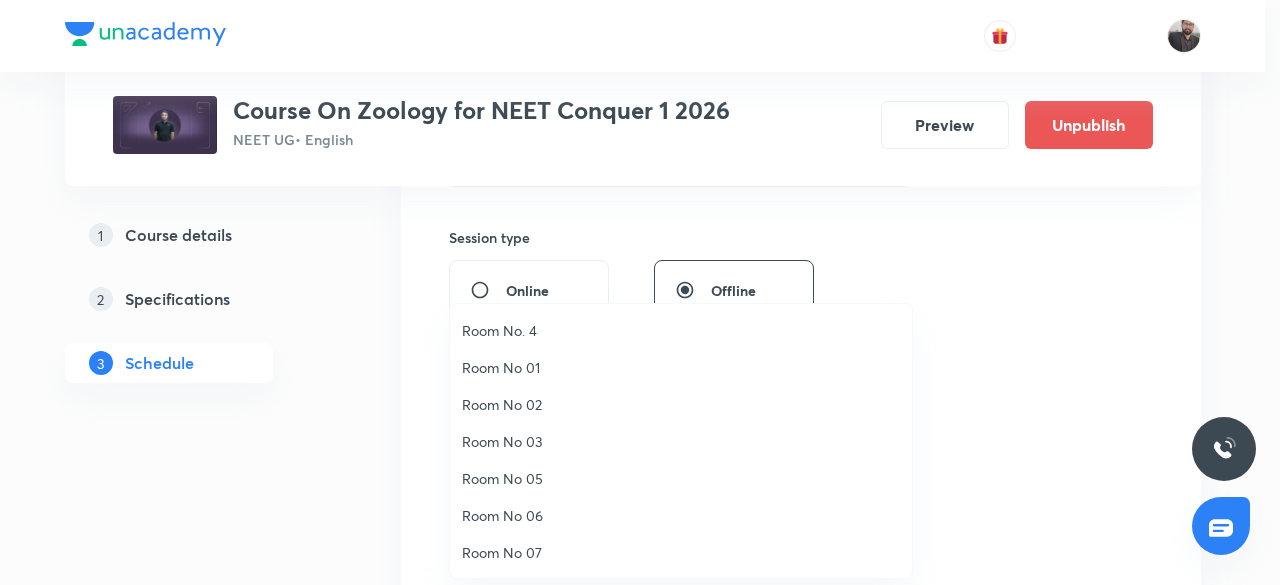 click on "Room No 01" at bounding box center [681, 367] 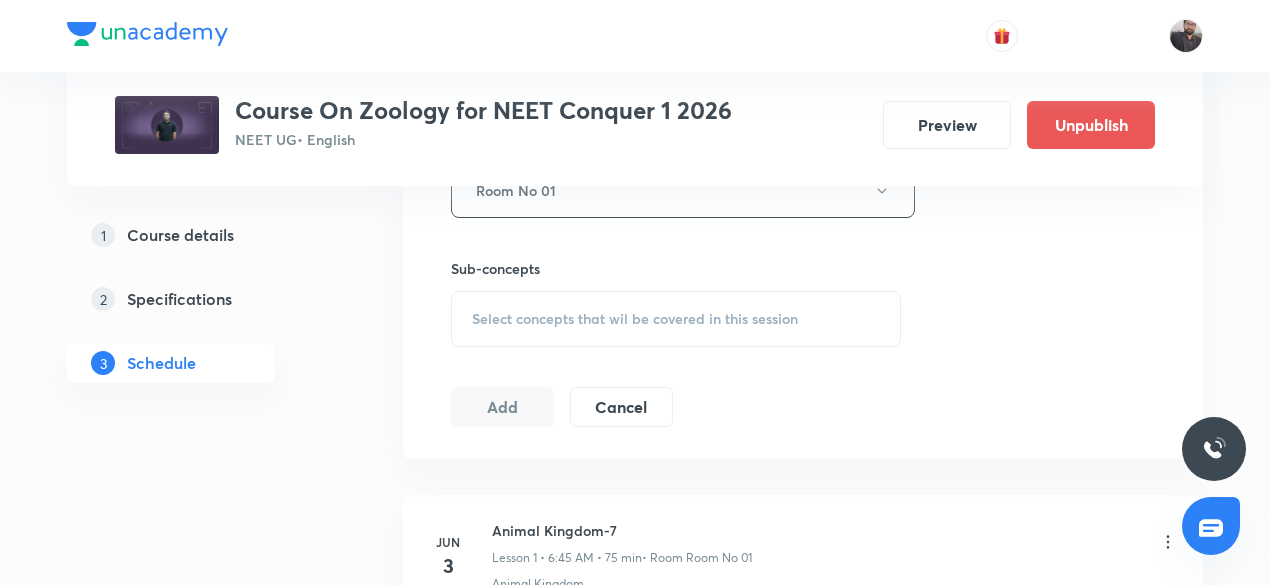 scroll, scrollTop: 965, scrollLeft: 0, axis: vertical 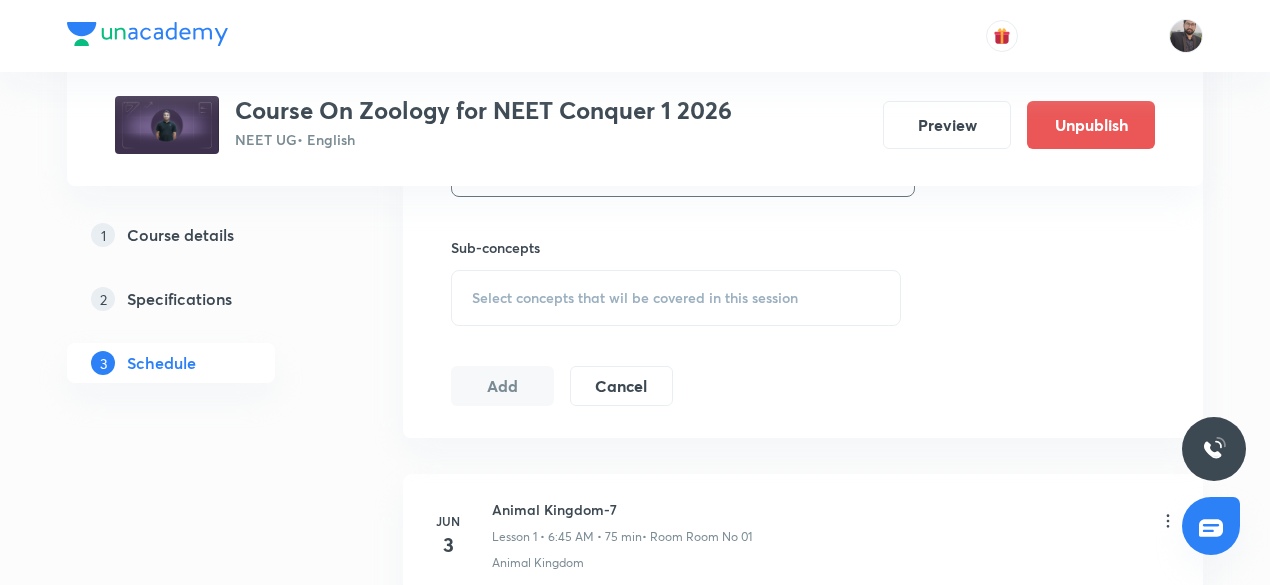 click on "Select concepts that wil be covered in this session" at bounding box center [676, 298] 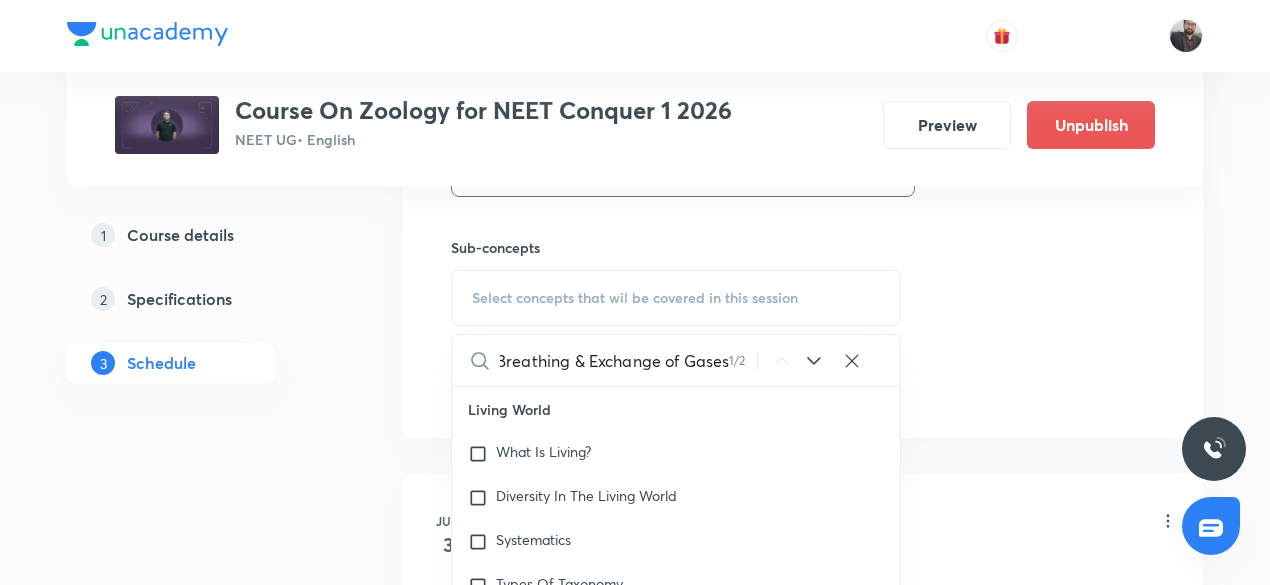 scroll, scrollTop: 0, scrollLeft: 5, axis: horizontal 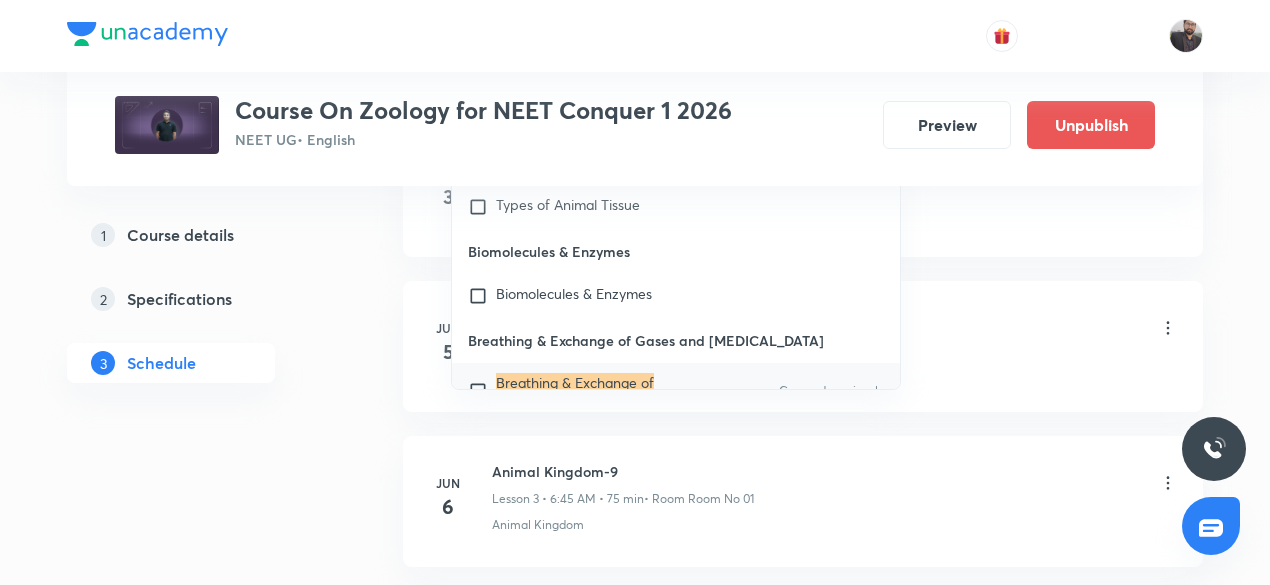 type on "Breathing & Exchange of Gases" 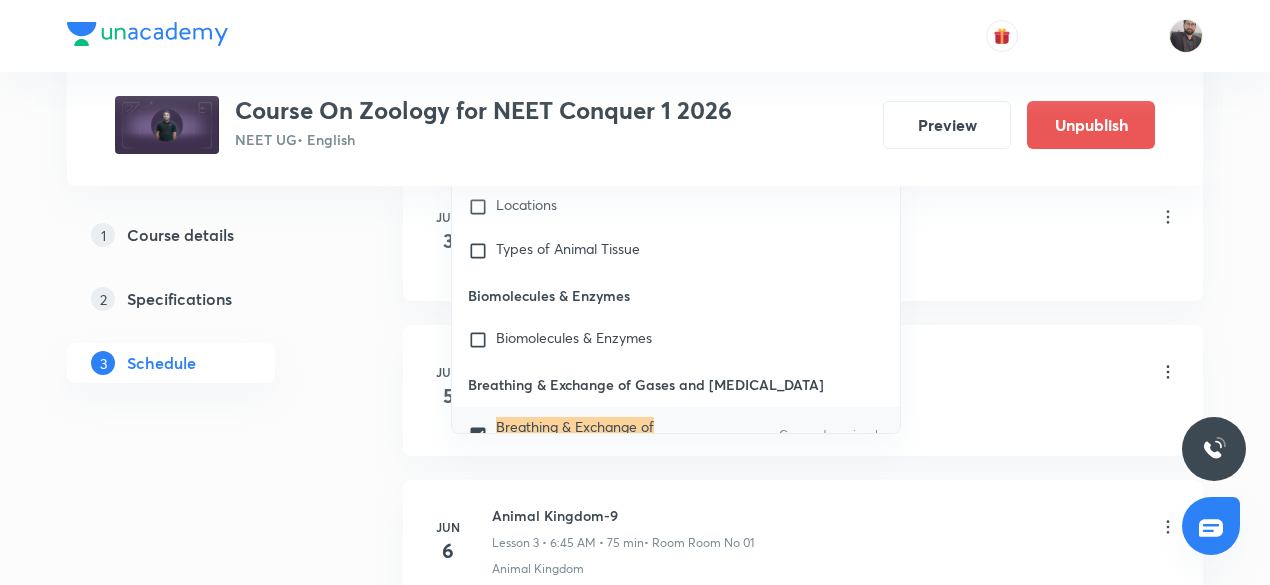 click on "Animal Kingdom-7 Lesson 1 • 6:45 AM • 75 min  • Room Room No 01 Animal Kingdom" at bounding box center (835, 231) 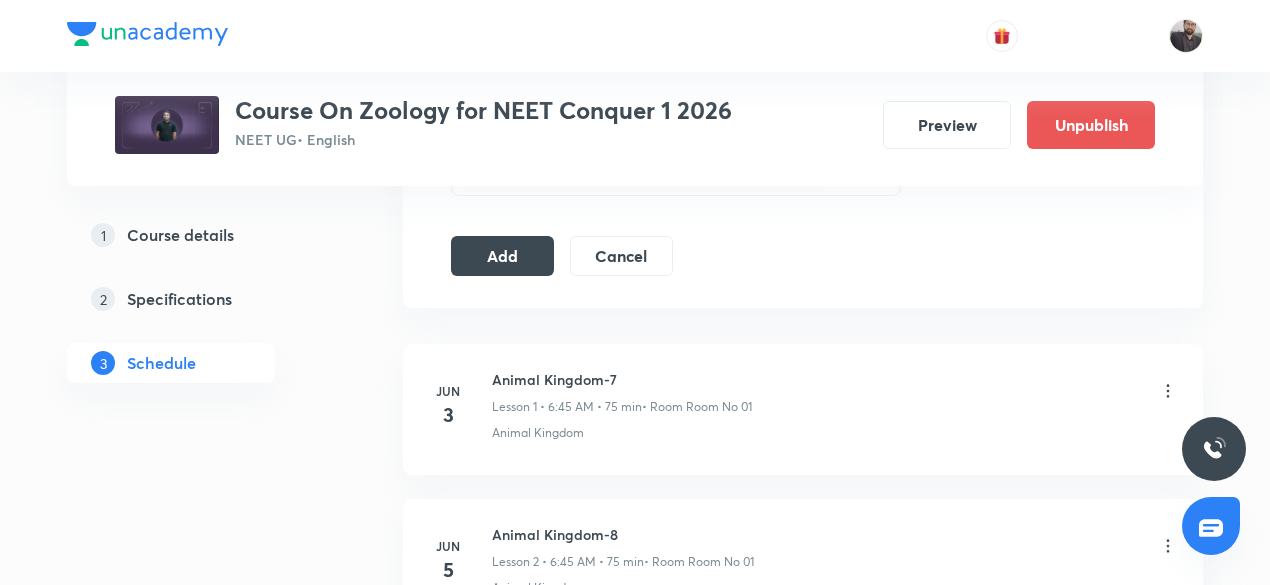 scroll, scrollTop: 1136, scrollLeft: 0, axis: vertical 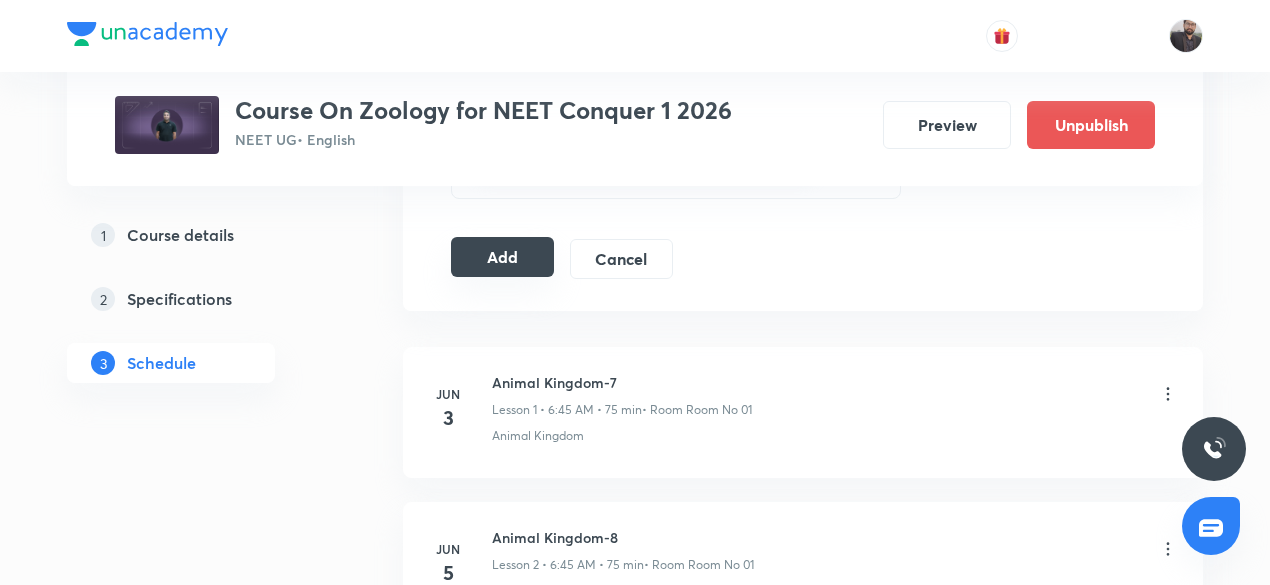 click on "Add" at bounding box center [502, 257] 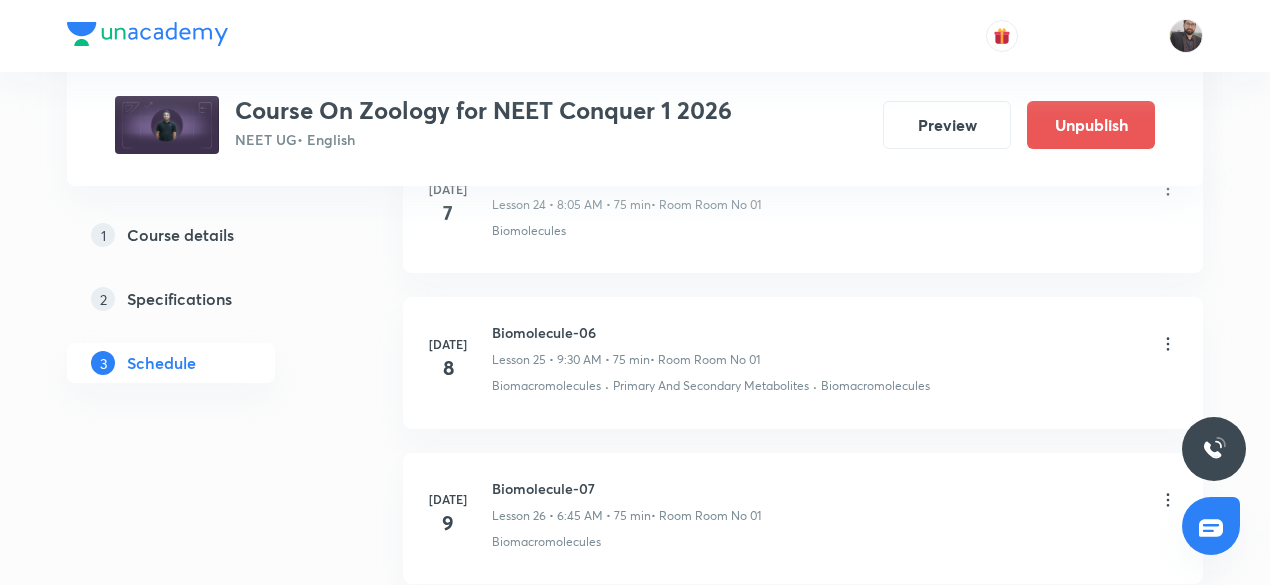 scroll, scrollTop: 5688, scrollLeft: 0, axis: vertical 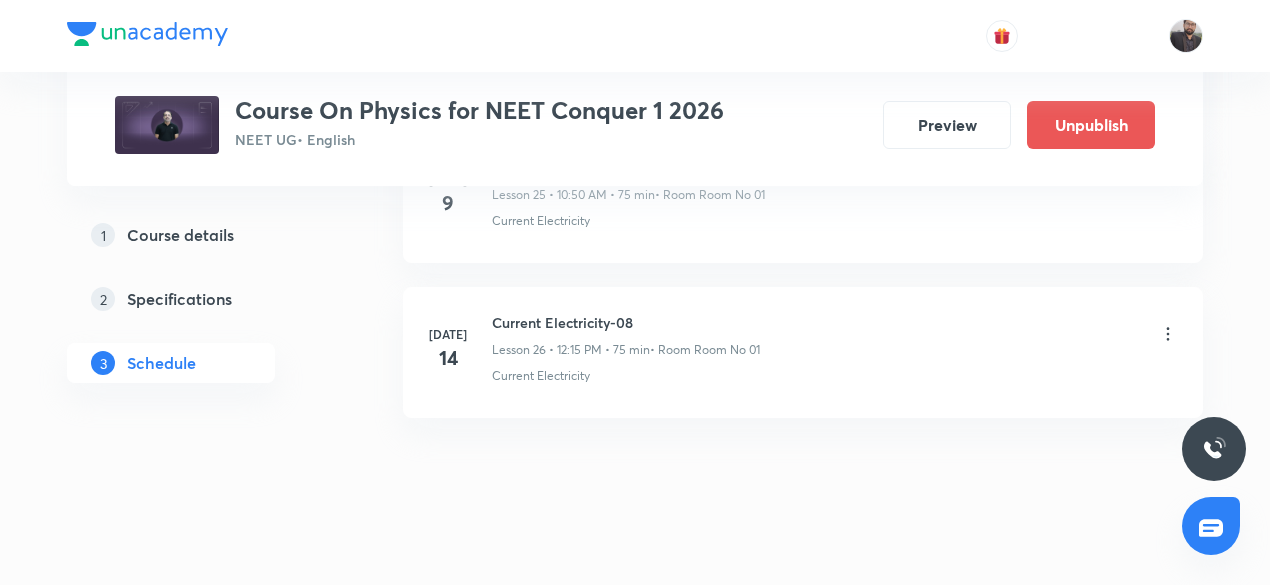 click on "Current Electricity-08" at bounding box center [626, 322] 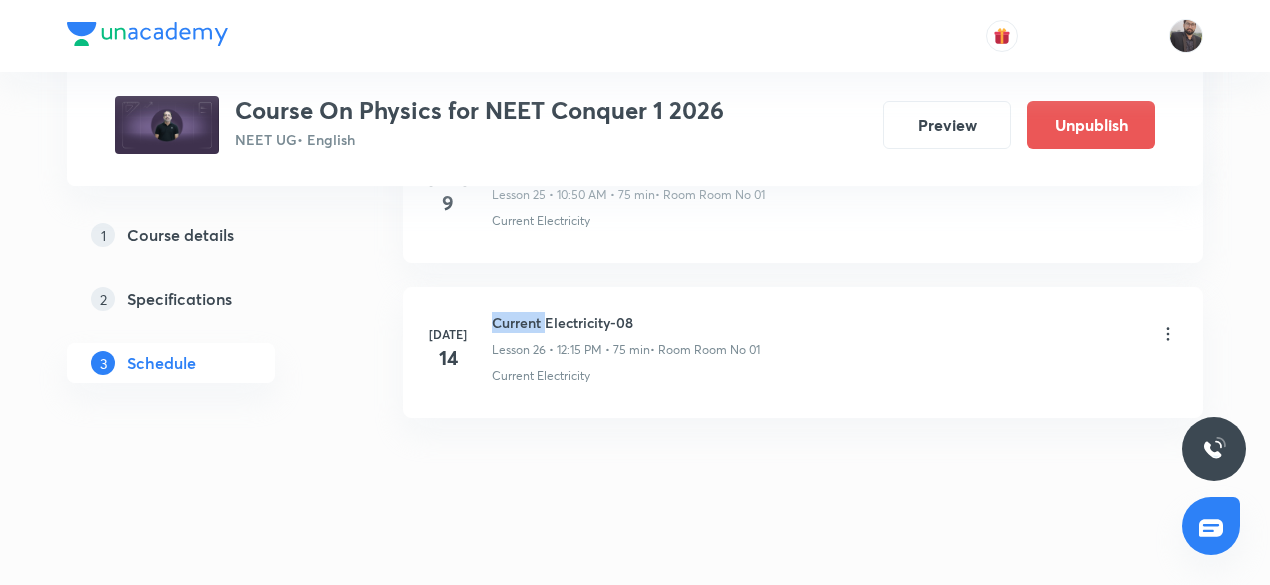 click on "Current Electricity-08" at bounding box center (626, 322) 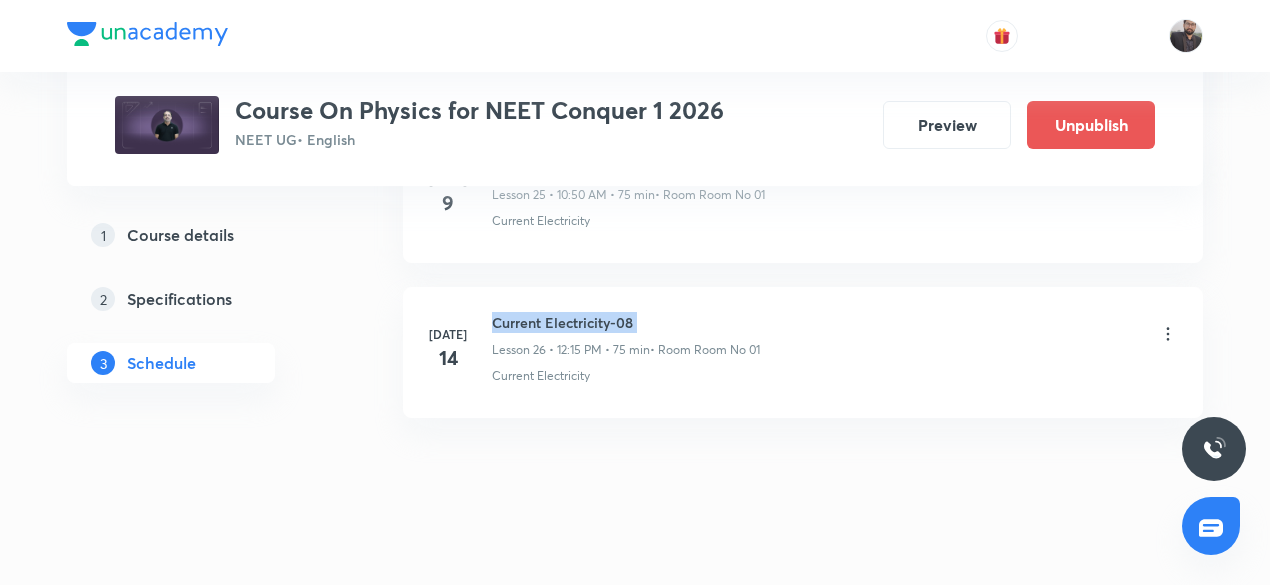 click on "Current Electricity-08" at bounding box center (626, 322) 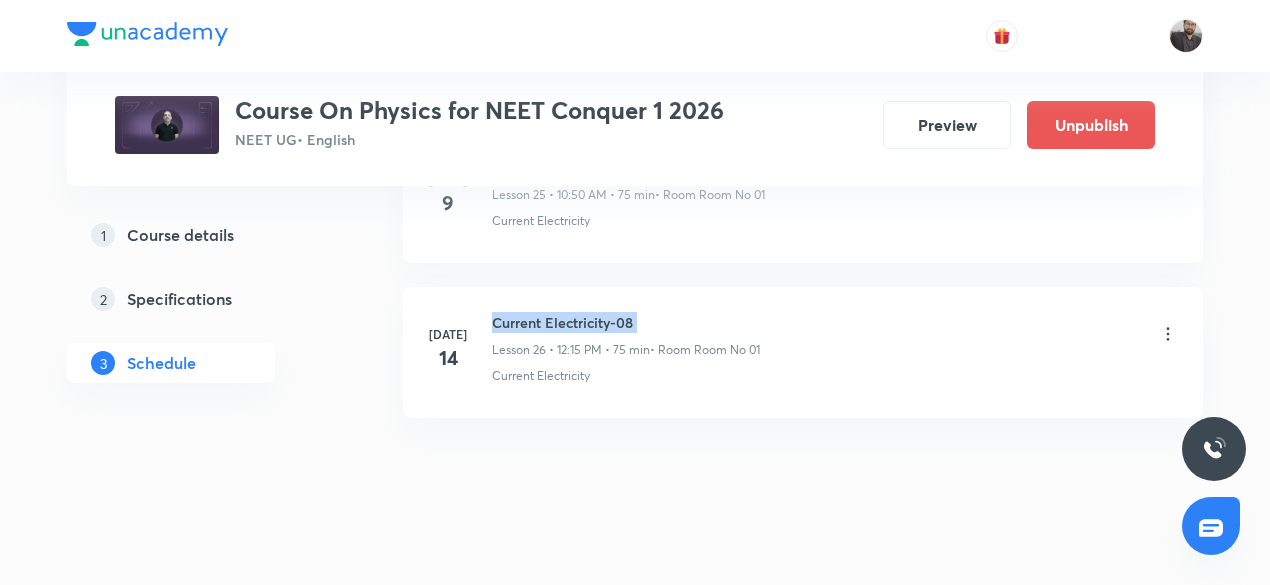 copy on "Current Electricity-08" 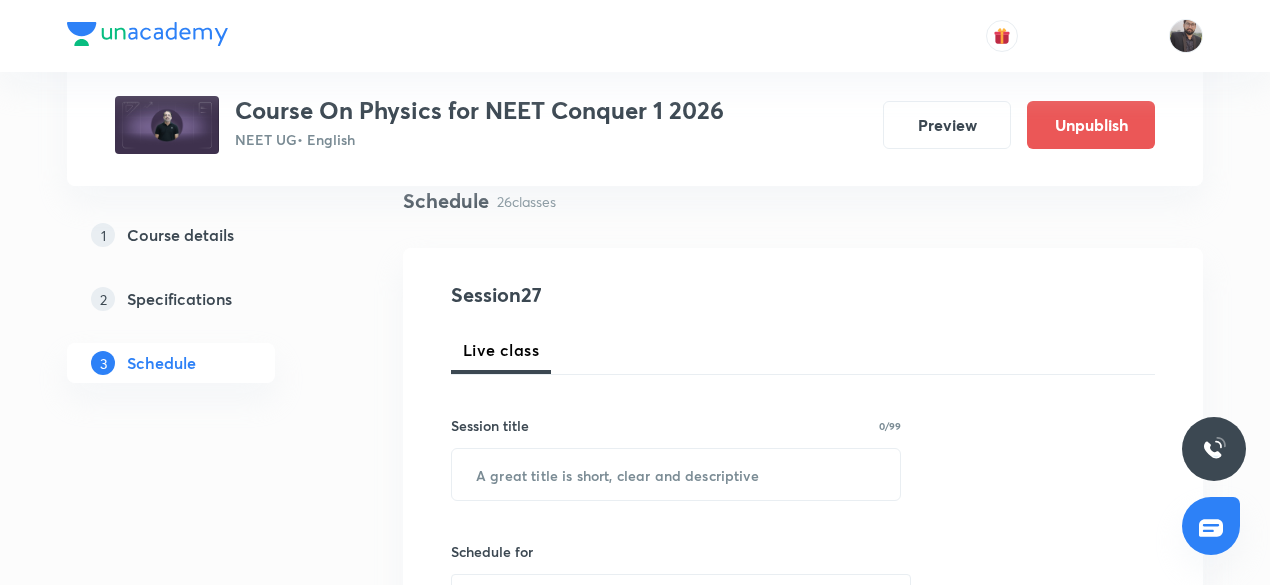 scroll, scrollTop: 178, scrollLeft: 0, axis: vertical 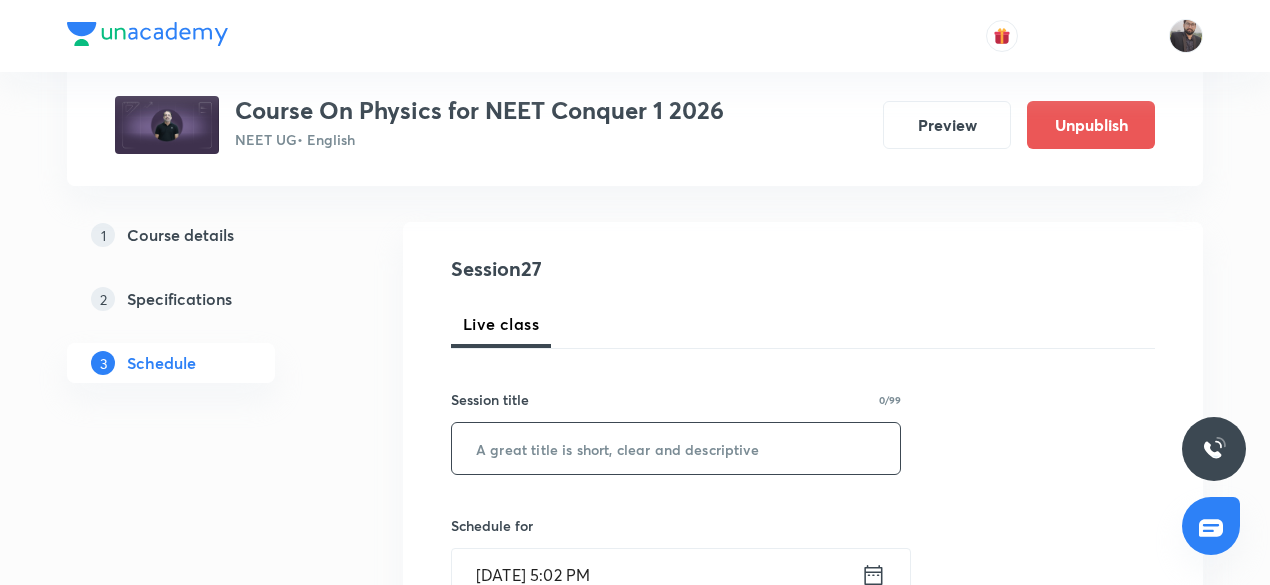 click at bounding box center (676, 448) 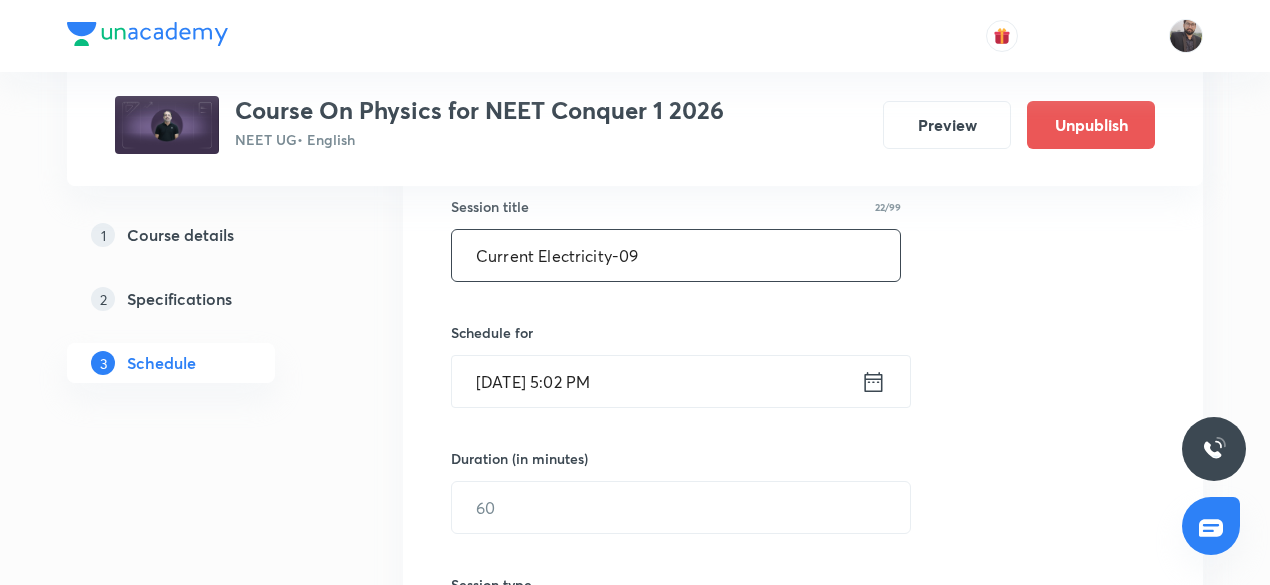 scroll, scrollTop: 372, scrollLeft: 0, axis: vertical 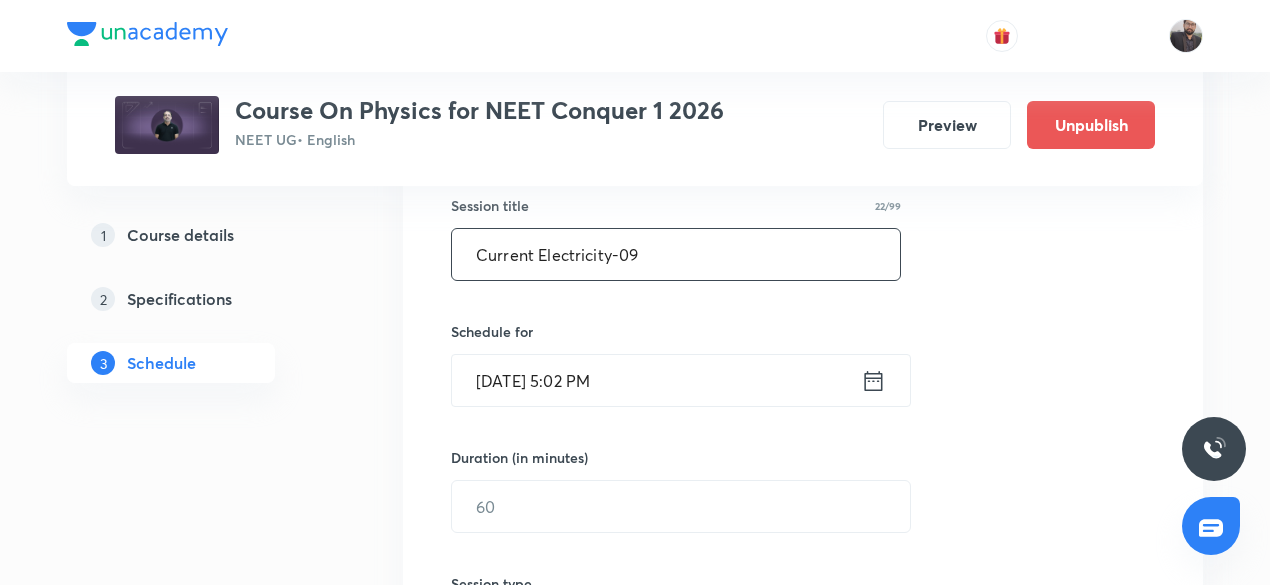 type on "Current Electricity-09" 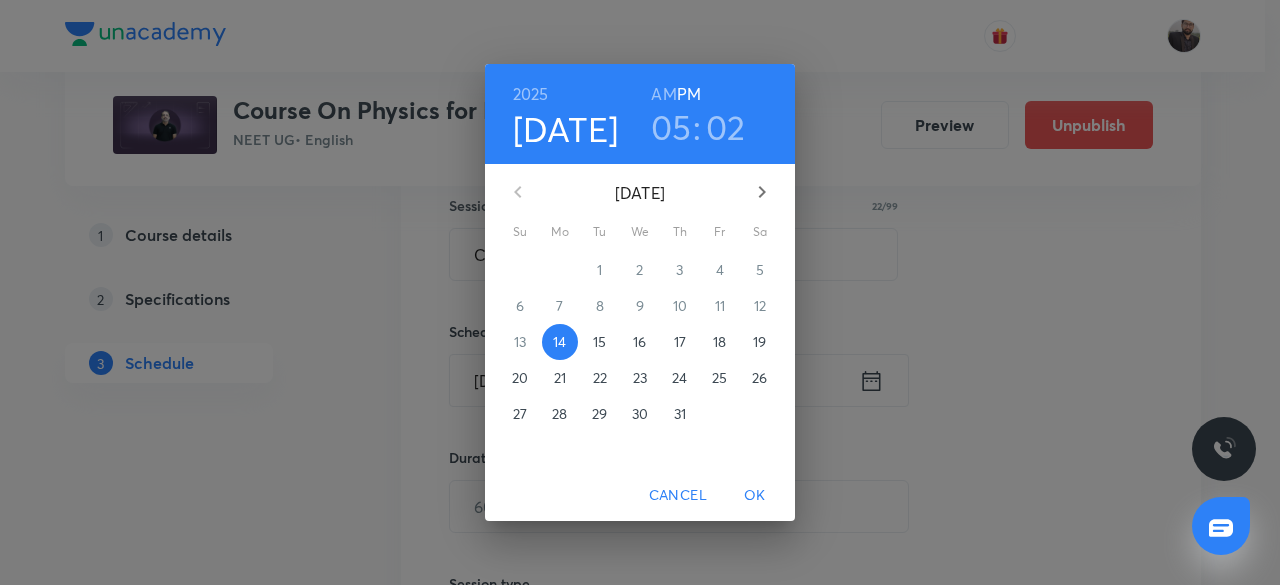 click on "15" at bounding box center [599, 342] 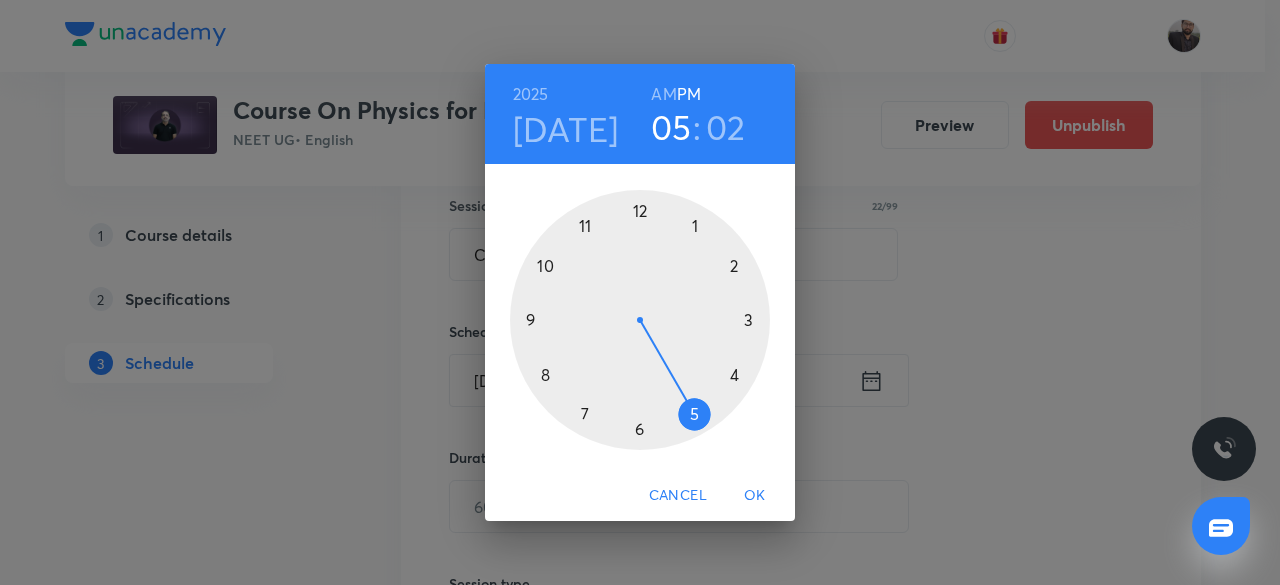 click at bounding box center [640, 320] 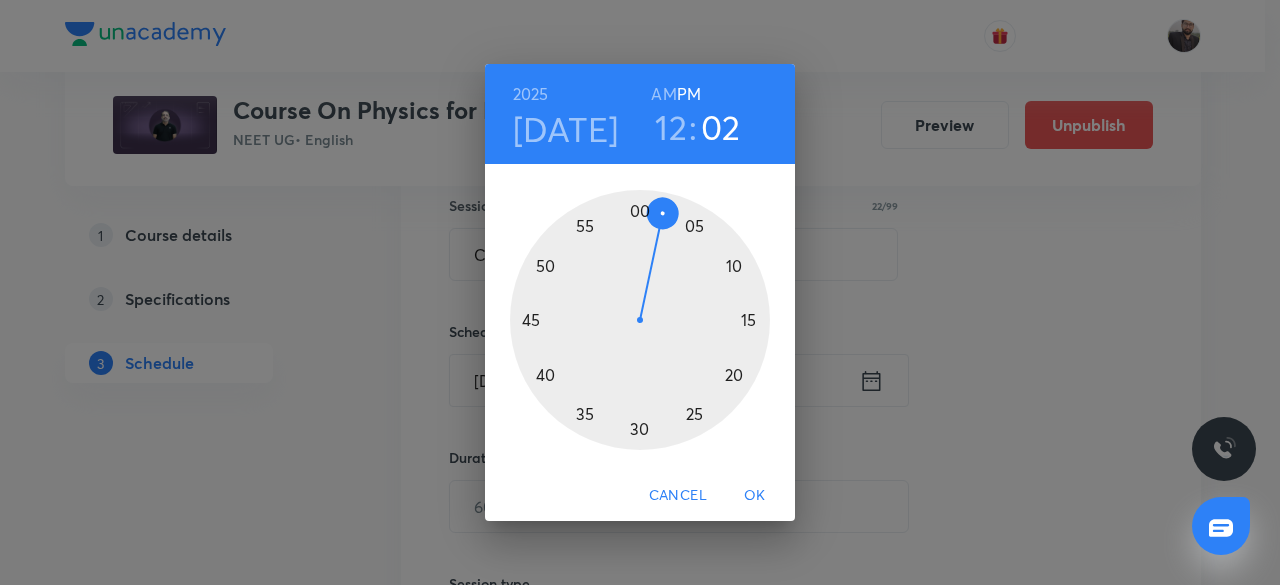 click at bounding box center (640, 320) 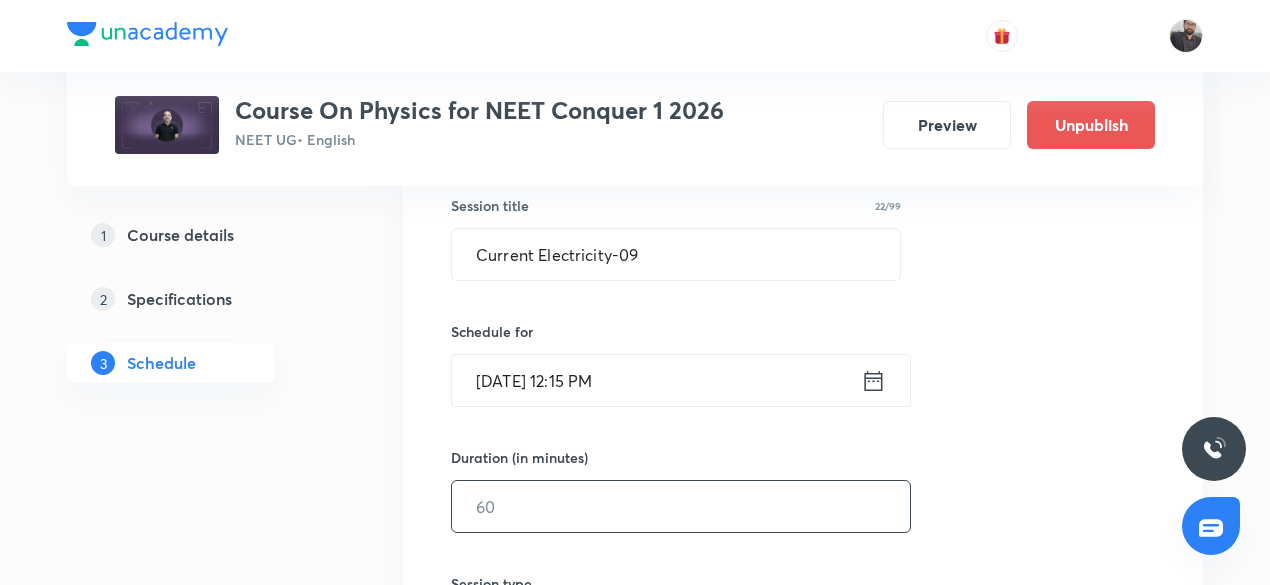 click at bounding box center (681, 506) 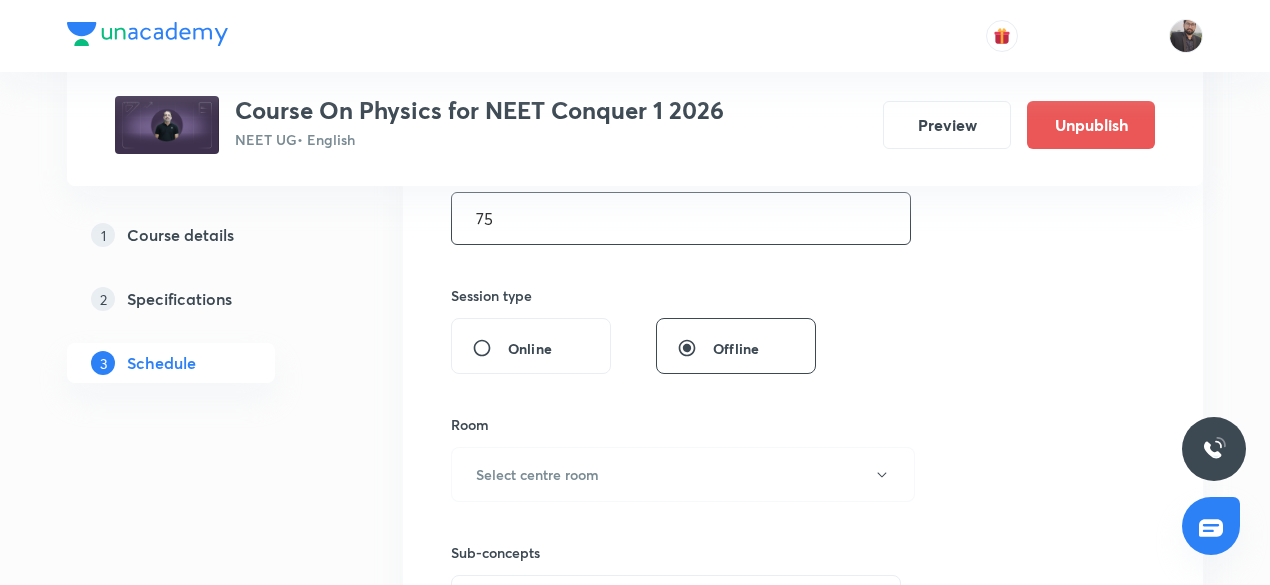 scroll, scrollTop: 662, scrollLeft: 0, axis: vertical 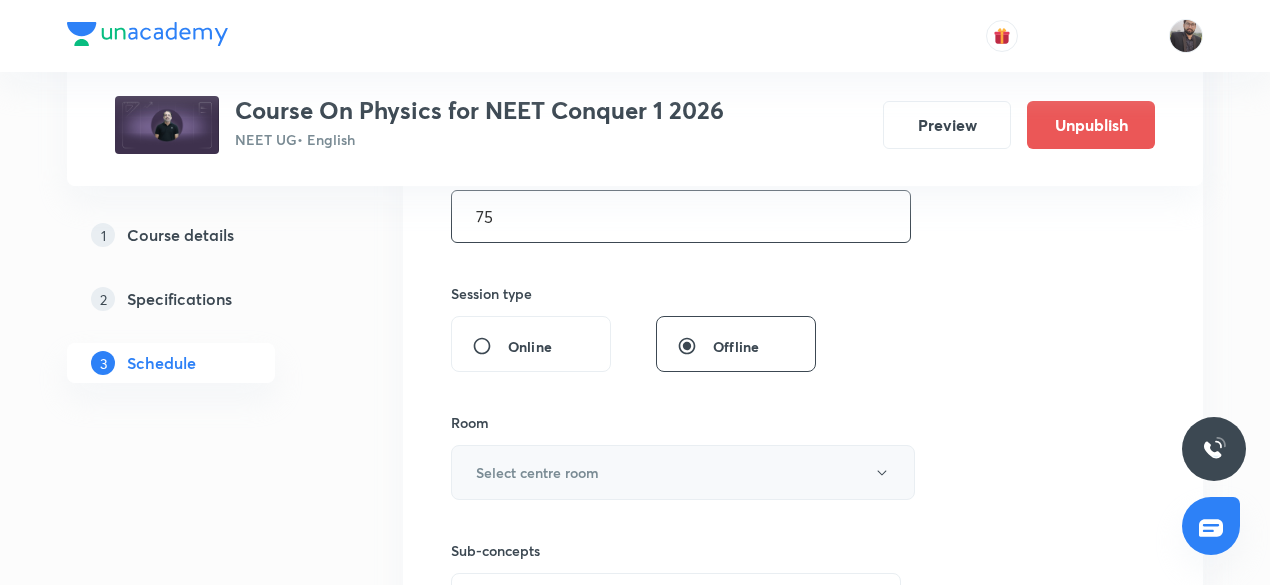 type on "75" 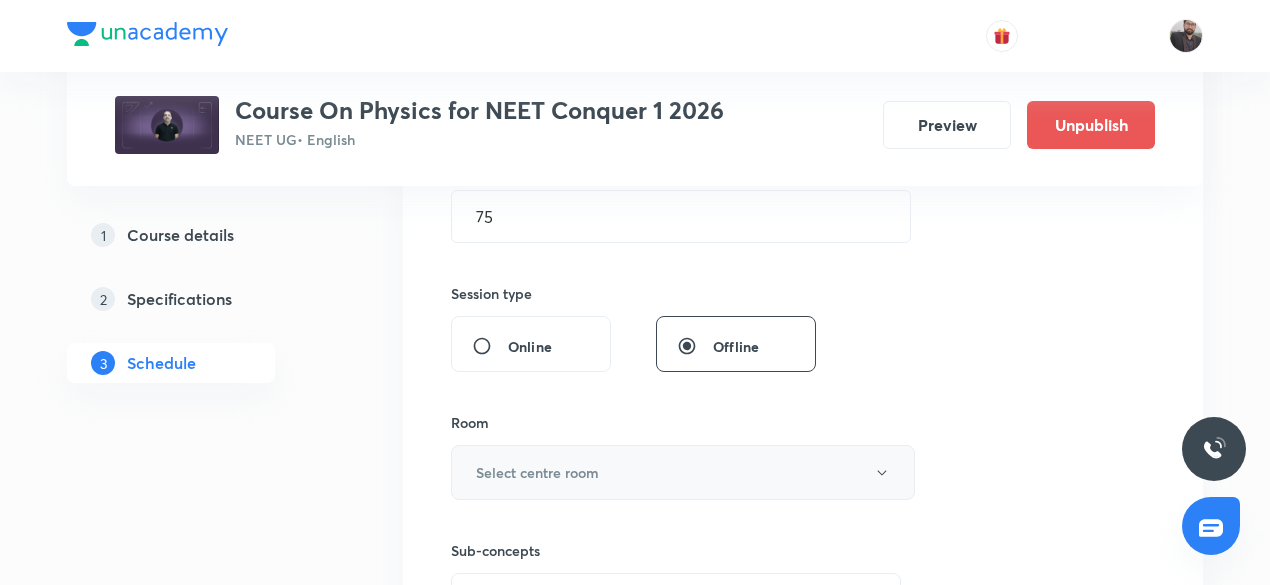 click on "Select centre room" at bounding box center [683, 472] 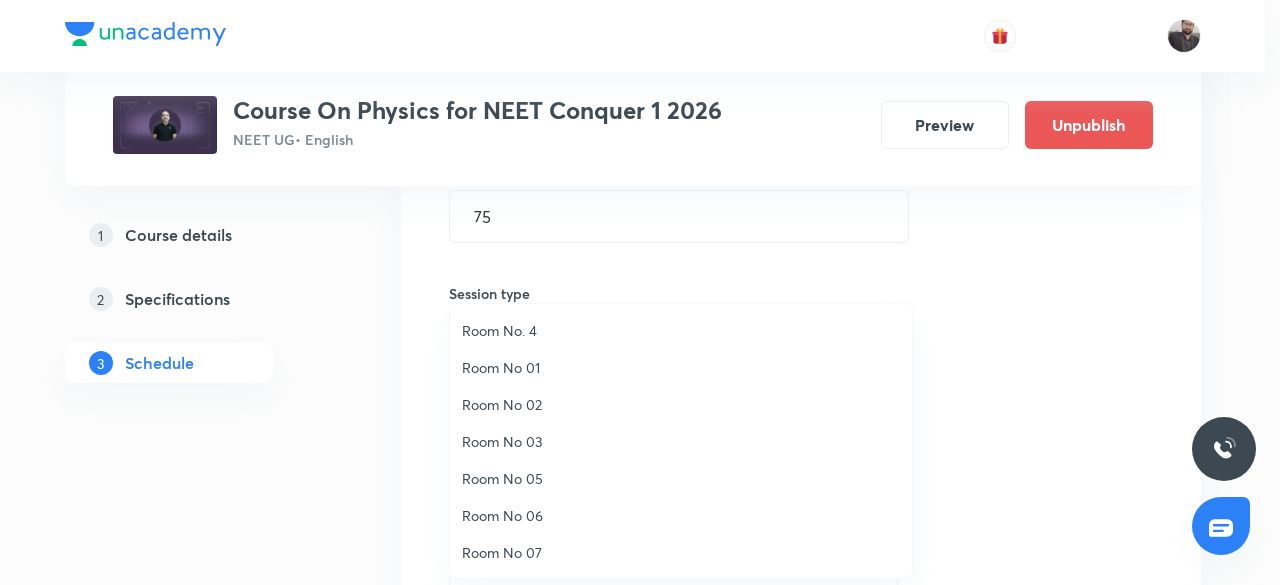 click on "Room No 01" at bounding box center (681, 367) 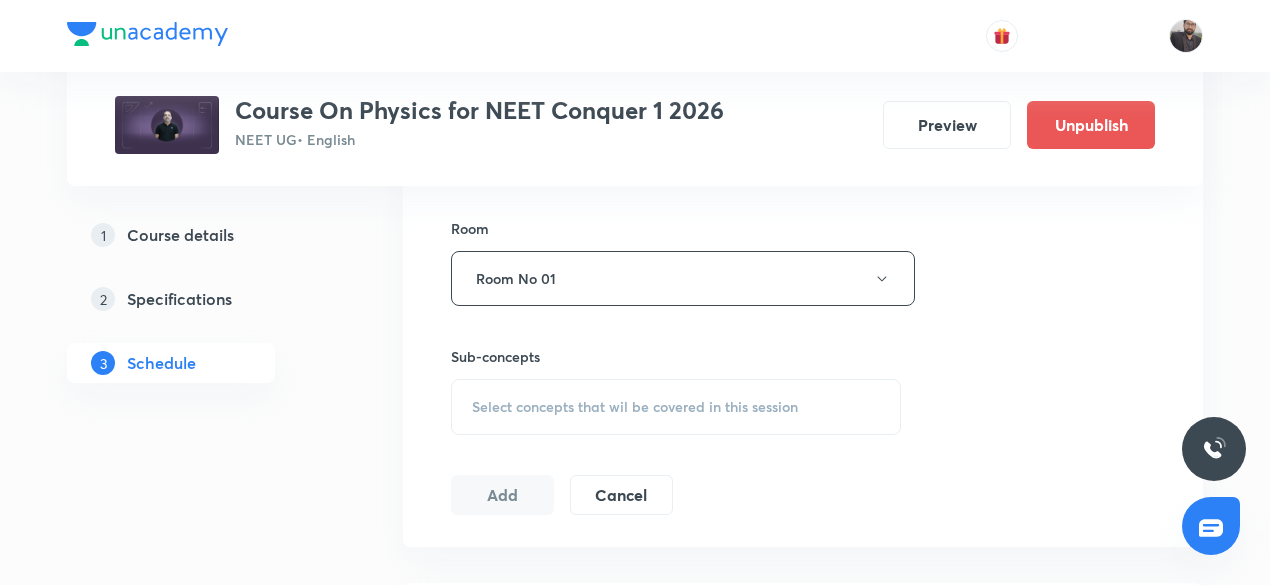 scroll, scrollTop: 870, scrollLeft: 0, axis: vertical 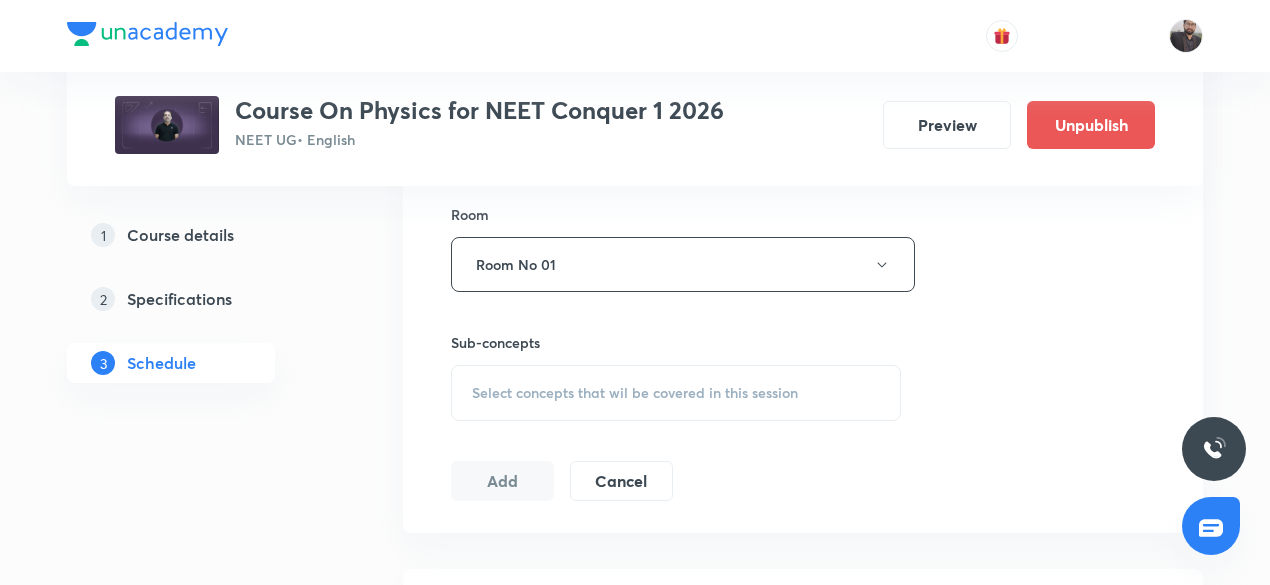 click on "Select concepts that wil be covered in this session" at bounding box center (635, 393) 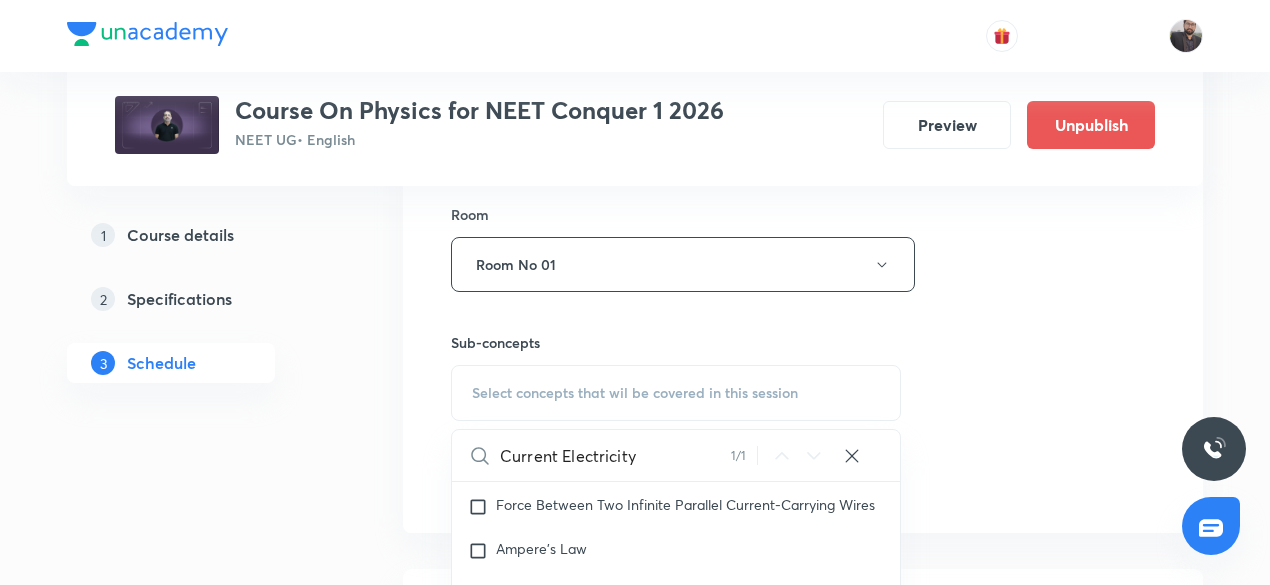 scroll, scrollTop: 19904, scrollLeft: 0, axis: vertical 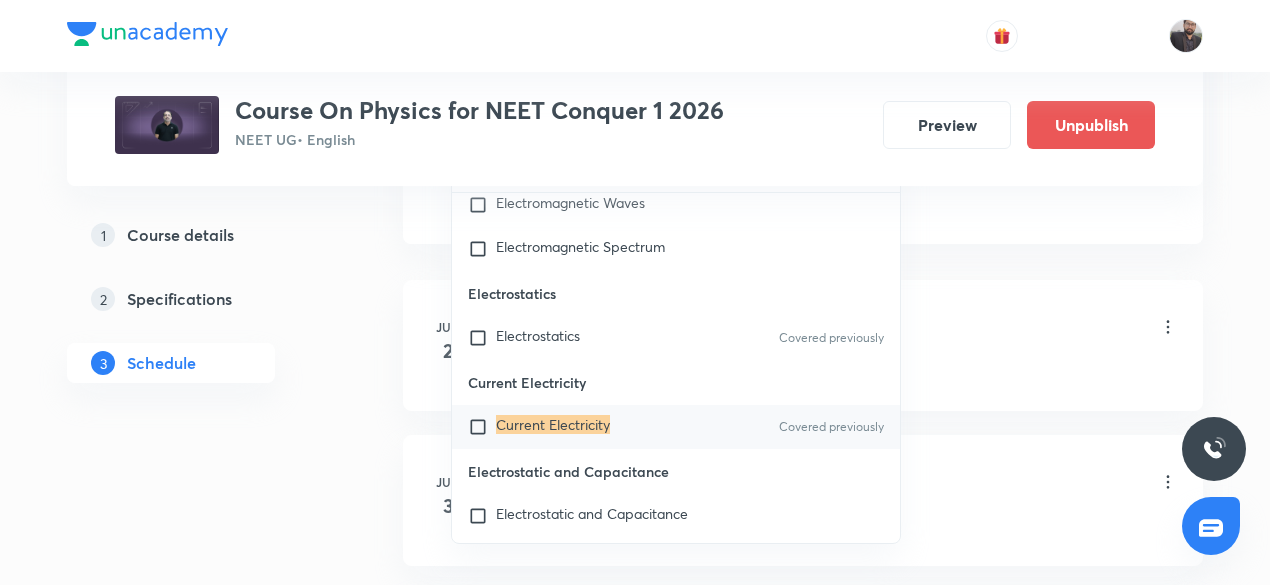 type on "Current Electricity" 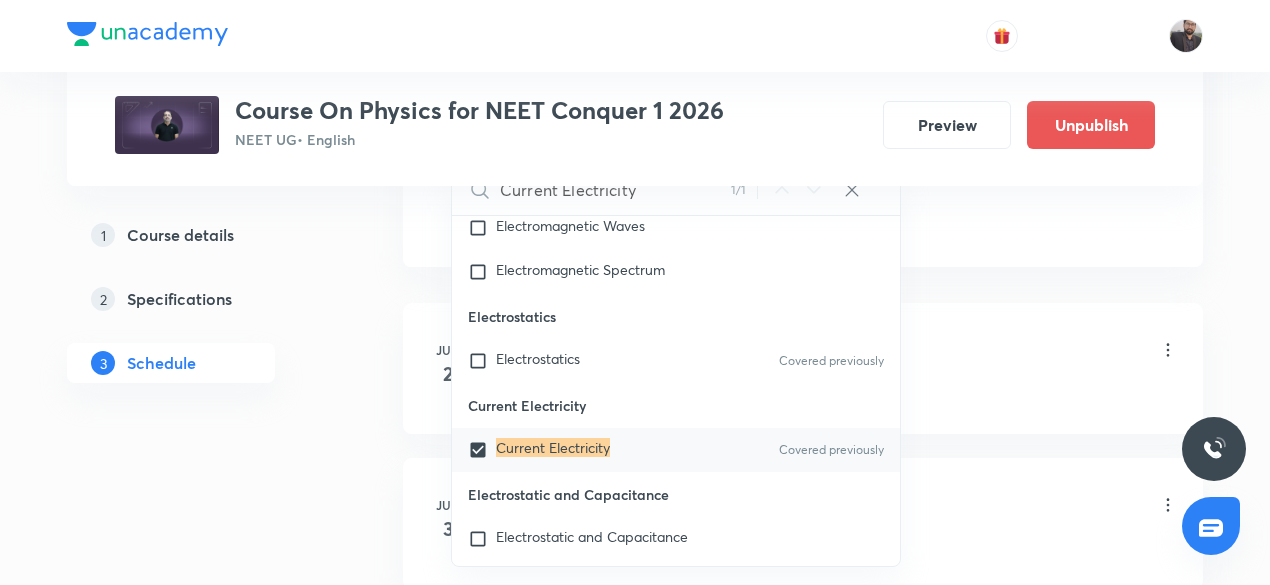 click on "Jun 2 Electrostatics - 3 Lesson 1 • 10:50 AM • 75 min  • Room Room No 01 Electrostatics Jun 3 Electrostatics - 4 Lesson 2 • 10:50 AM • 75 min  • Room Room No 01 Electrostatics Jun 4 Electrostatics - 5 Lesson 3 • 10:50 AM • 75 min  • Room Room No 01 Electrostatics Jun 5 Electrostatics - 6 Lesson 4 • 10:50 AM • 75 min  • Room Room No 01 Electrostatics Jun 6 Electrostatics - 7 Lesson 5 • 10:50 AM • 75 min  • Room Room No 01 Electrostatics Jun 7 Electrostatics - 8 Lesson 6 • 10:50 AM • 75 min  • Room Room No 01 Electrostatics Jun 9 Electrostatics - 9 Lesson 7 • 10:50 AM • 75 min  • Room Room No 01 Electrostatics Jun 10 Electrostatics - 10 Lesson 8 • 12:15 PM • 75 min  • Room Room No 01 Electrostatics Jun 11 Electrostatics - 11 Lesson 9 • 10:50 AM • 75 min  • Room Room No 01 Electrostatics Jun 12 Electrostatics - 12 Lesson 10 • 10:50 AM • 75 min  • Room Room No 01 Electrostatics Jun 13 Electrostatics - 13 Lesson 11 • 10:50 AM • 75 min Jun 14" at bounding box center (803, 2314) 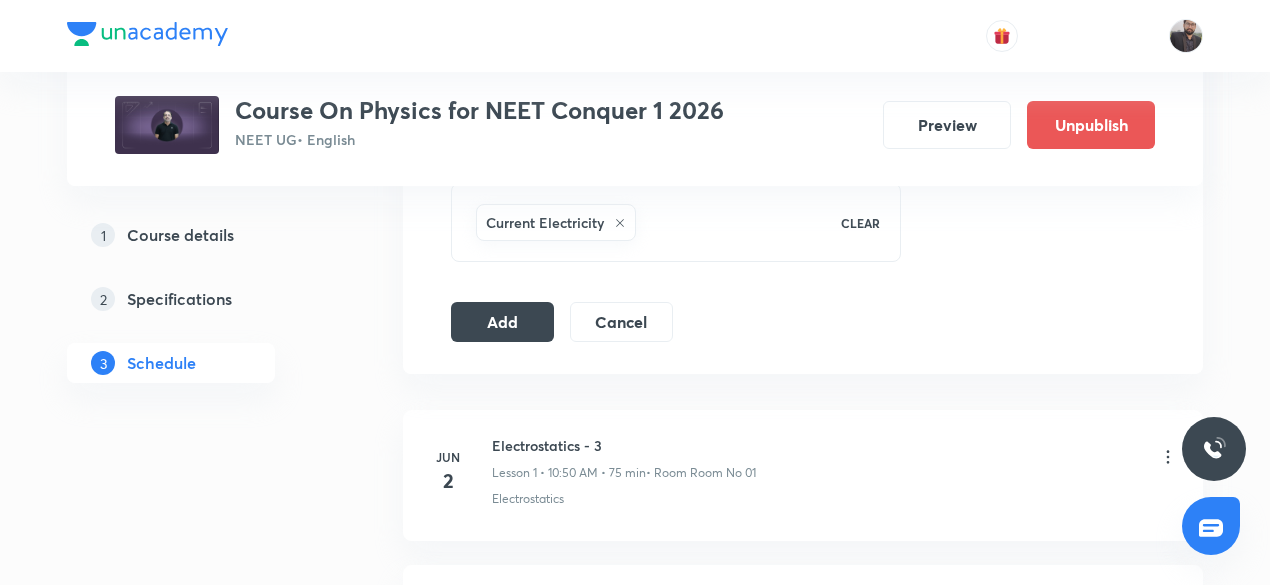 scroll, scrollTop: 1051, scrollLeft: 0, axis: vertical 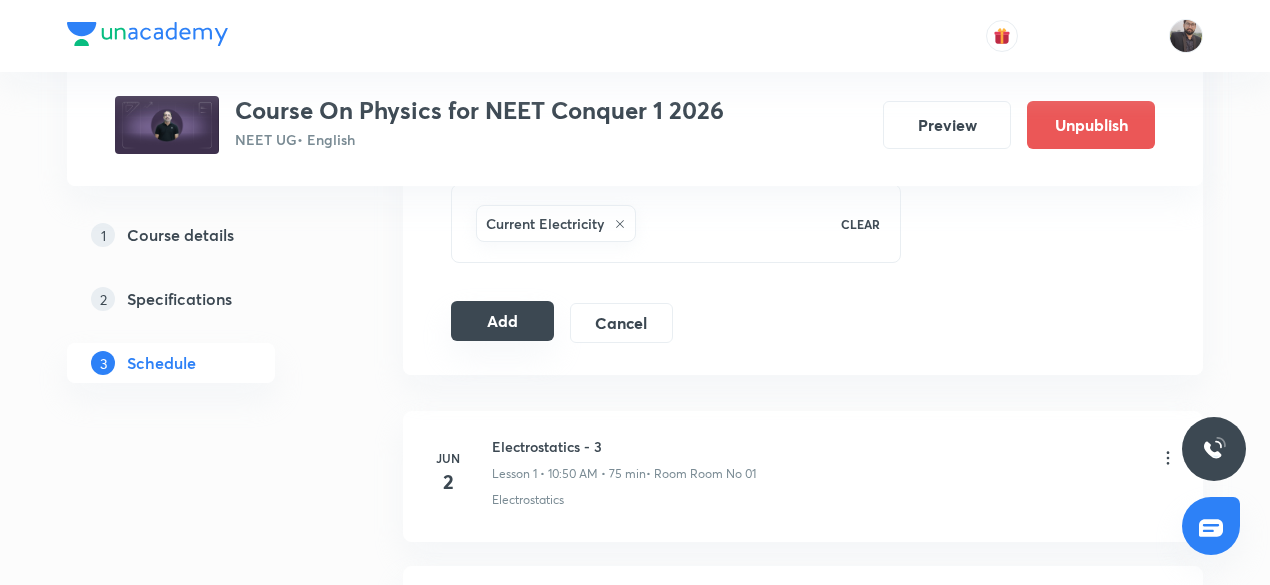 click on "Add" at bounding box center (502, 321) 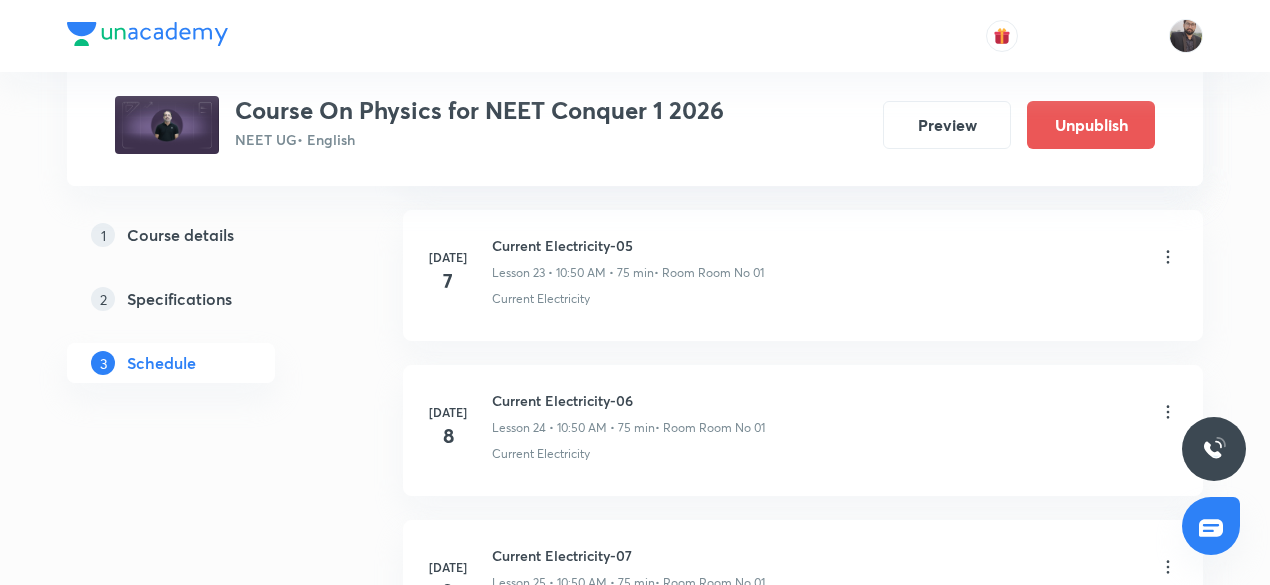 scroll, scrollTop: 4266, scrollLeft: 0, axis: vertical 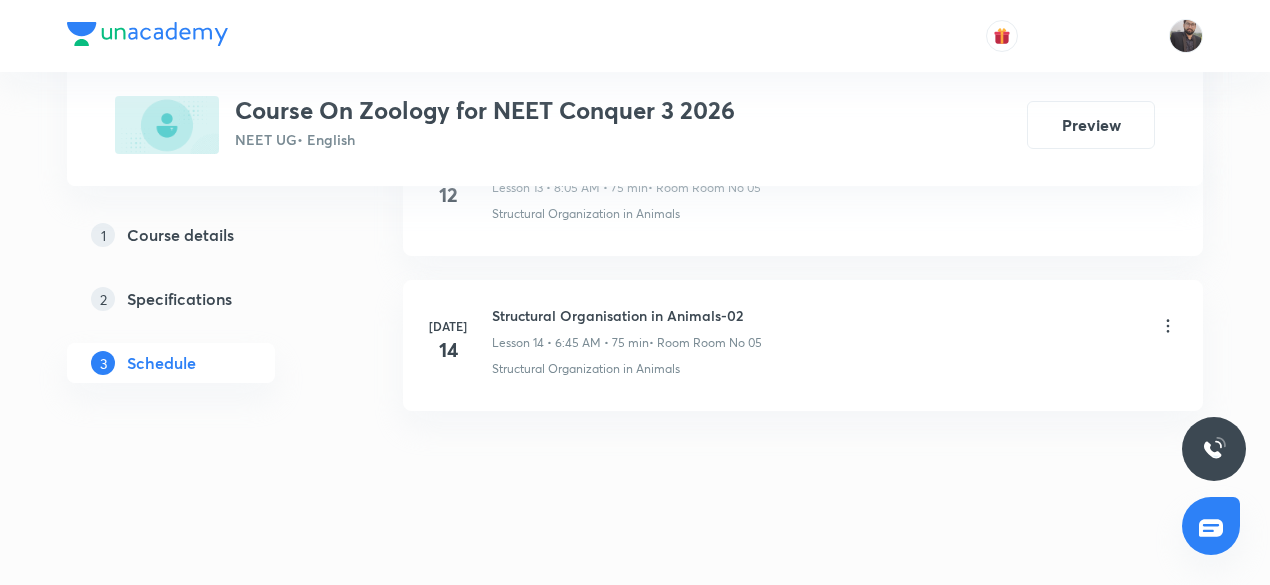 click on "Structural Organisation in Animals-02" at bounding box center (627, 315) 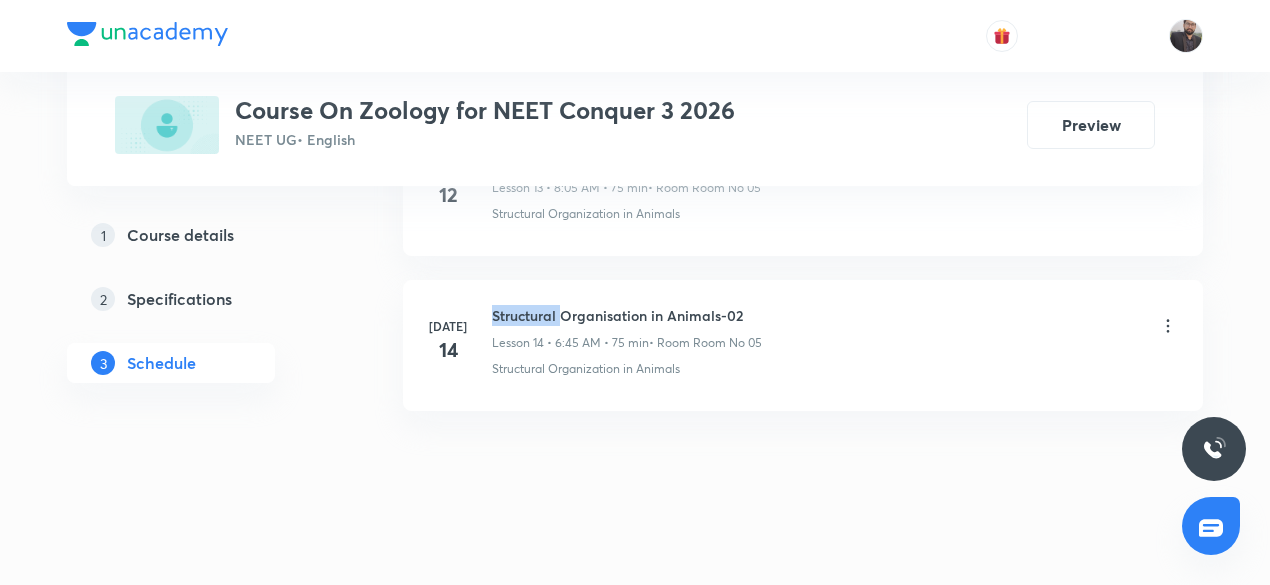 click on "Structural Organisation in Animals-02" at bounding box center [627, 315] 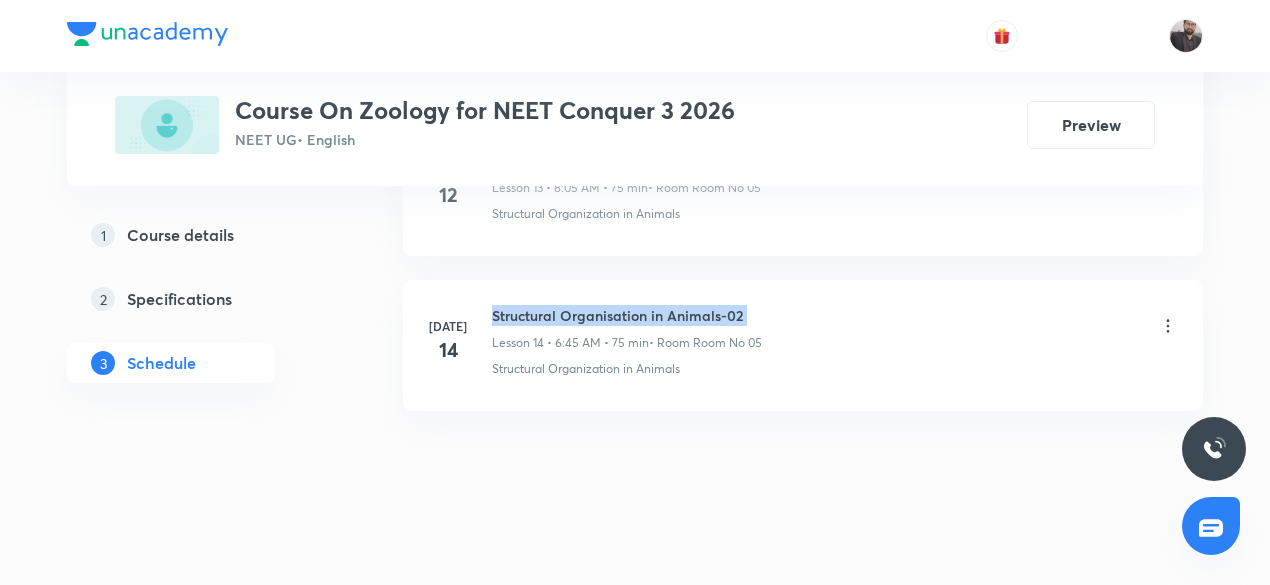 click on "Structural Organisation in Animals-02" at bounding box center [627, 315] 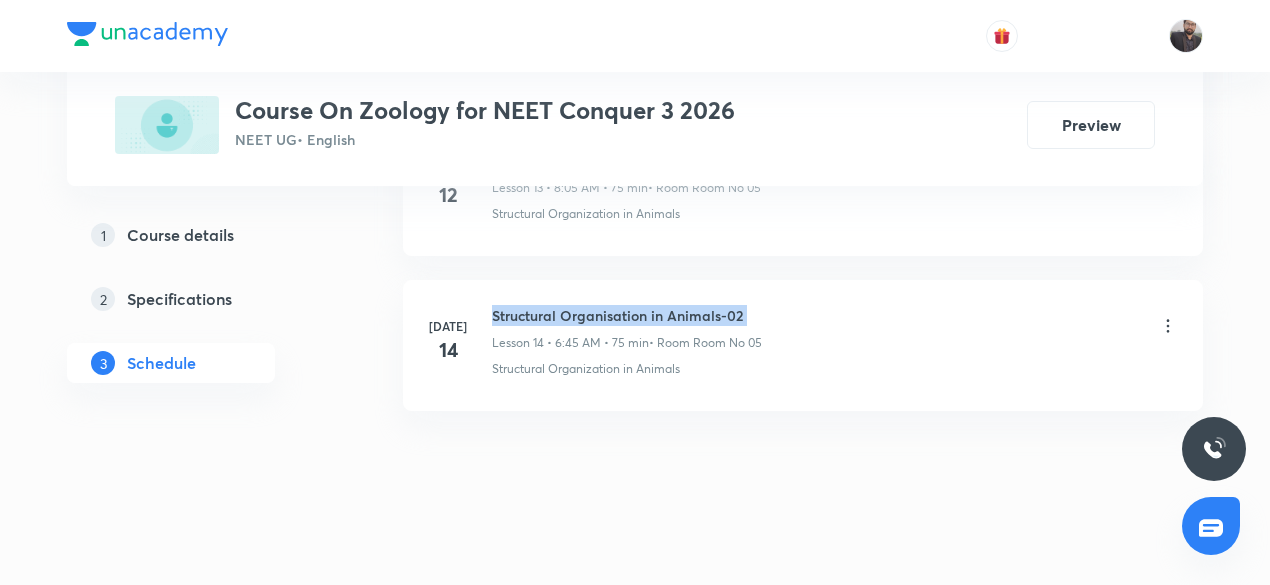 copy on "Structural Organisation in Animals-02" 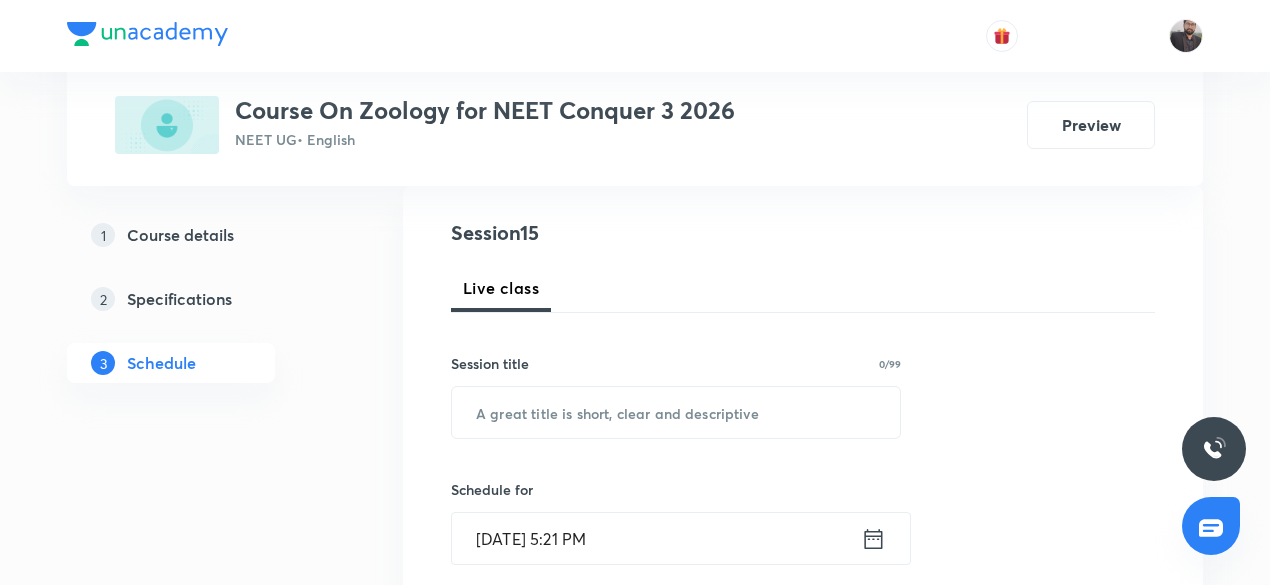 scroll, scrollTop: 225, scrollLeft: 0, axis: vertical 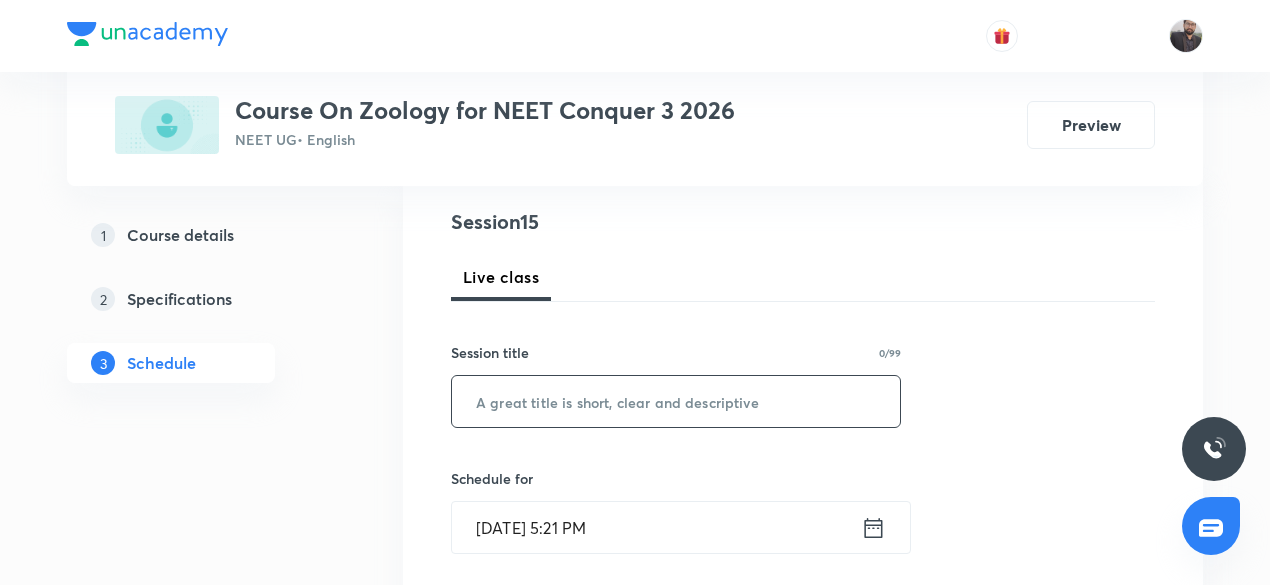 click at bounding box center (676, 401) 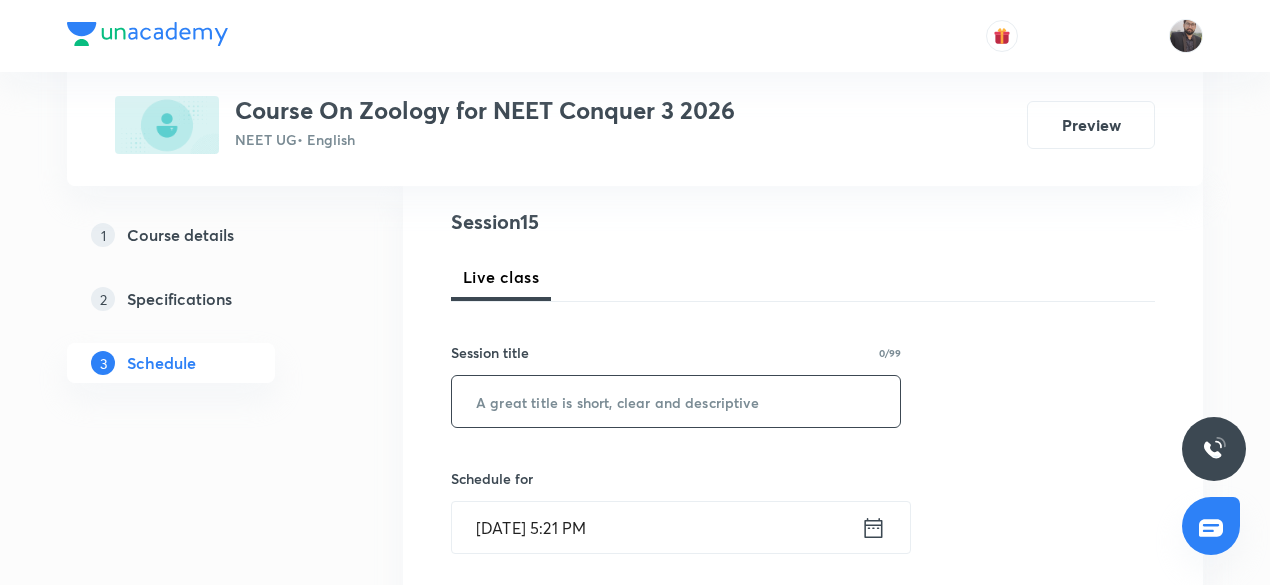 paste on "Structural Organisation in Animals-02" 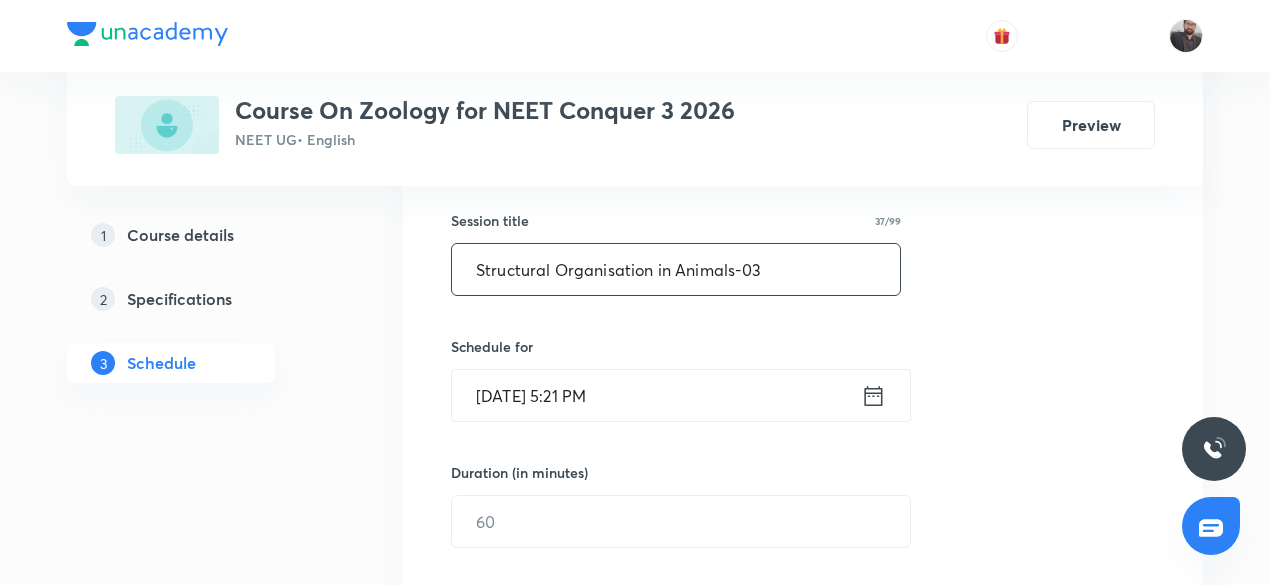 scroll, scrollTop: 433, scrollLeft: 0, axis: vertical 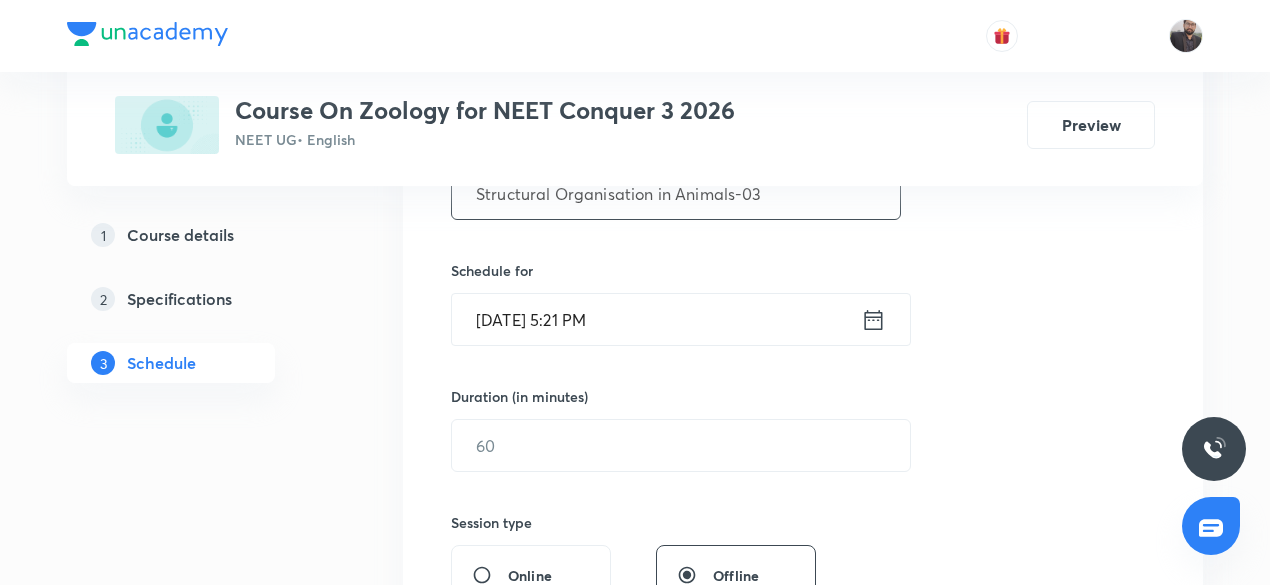 type on "Structural Organisation in Animals-03" 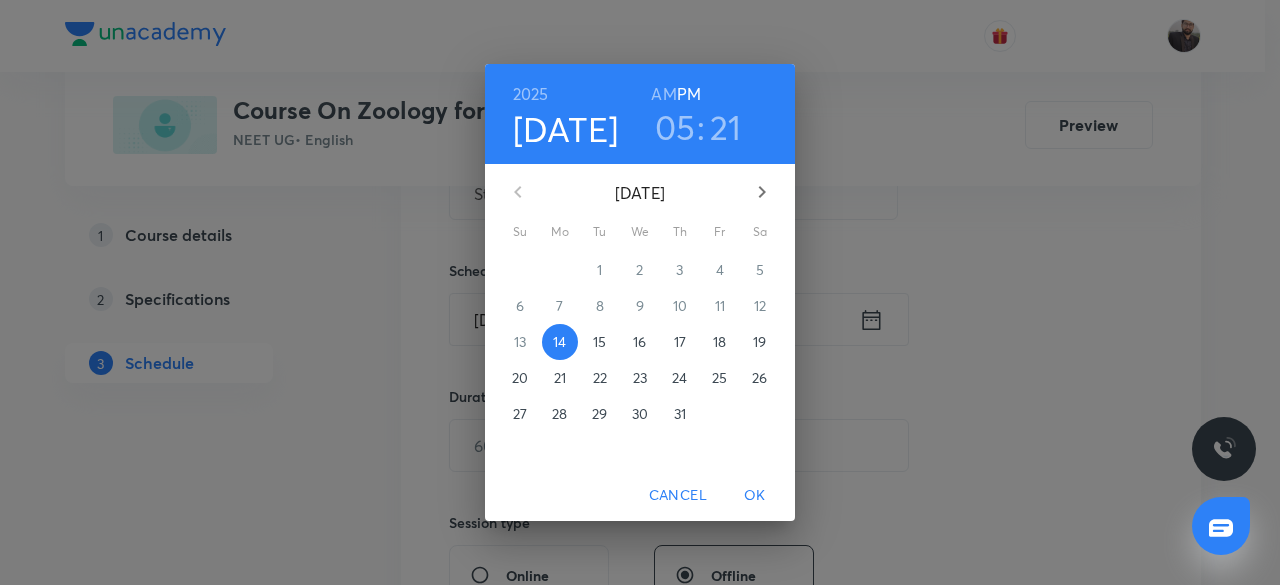 click on "15" at bounding box center [600, 342] 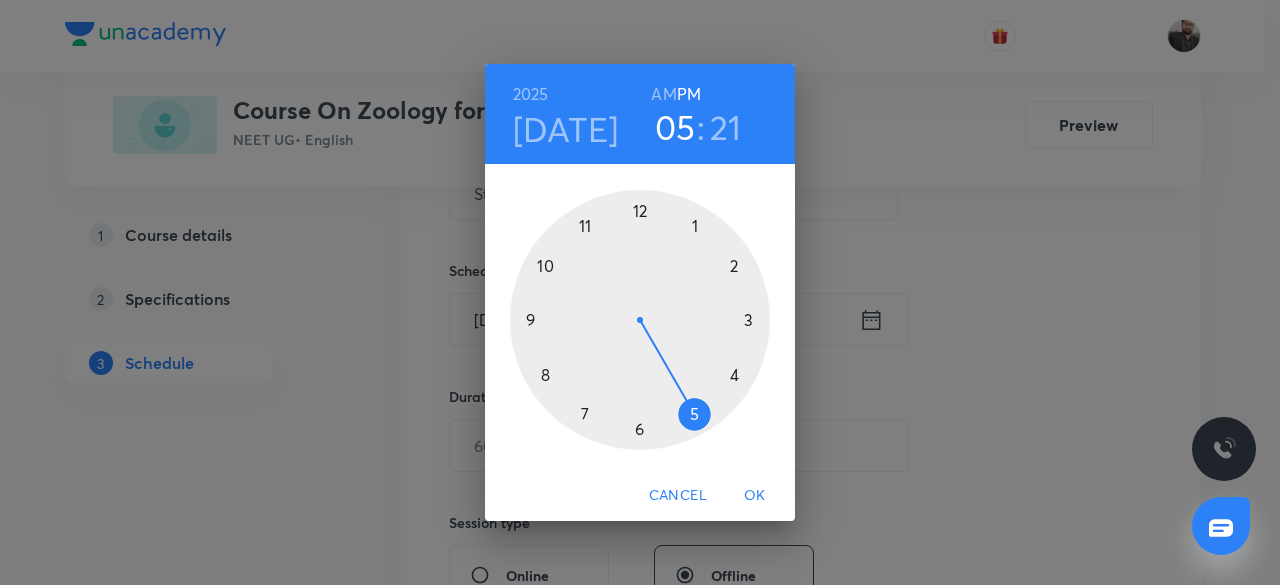 click on "AM" at bounding box center [663, 94] 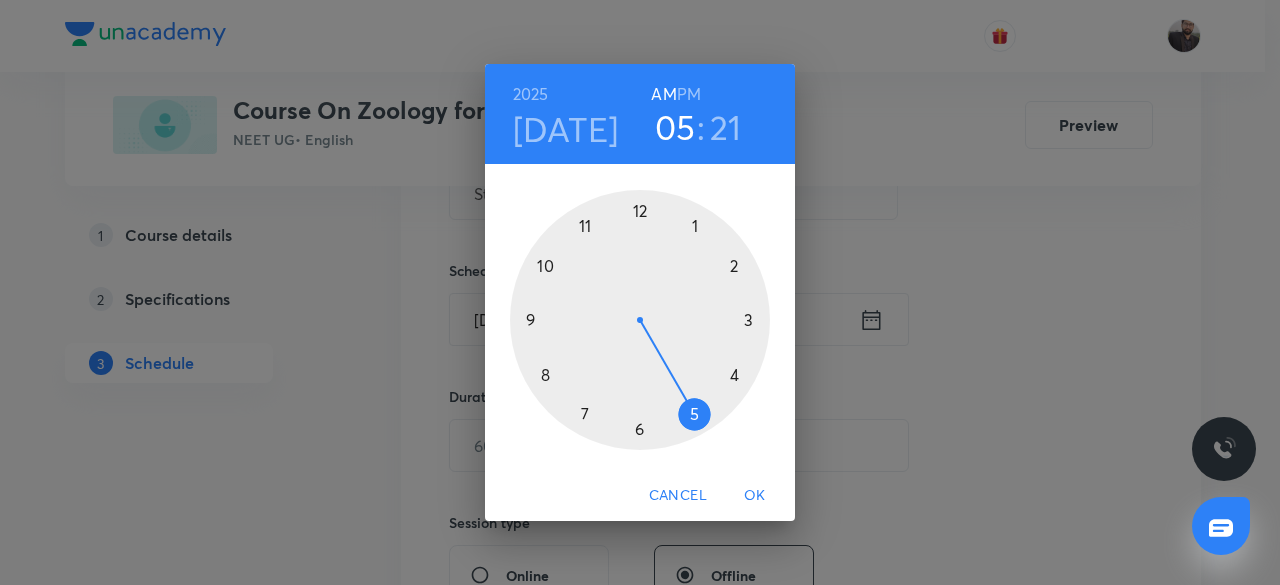 click at bounding box center [640, 320] 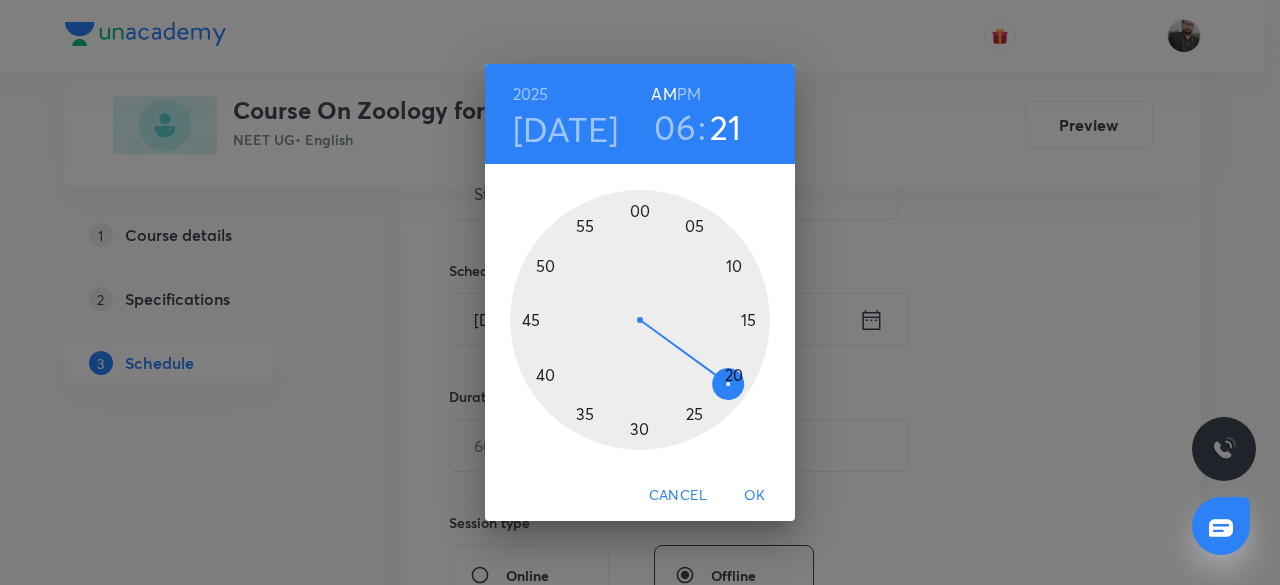click at bounding box center (640, 320) 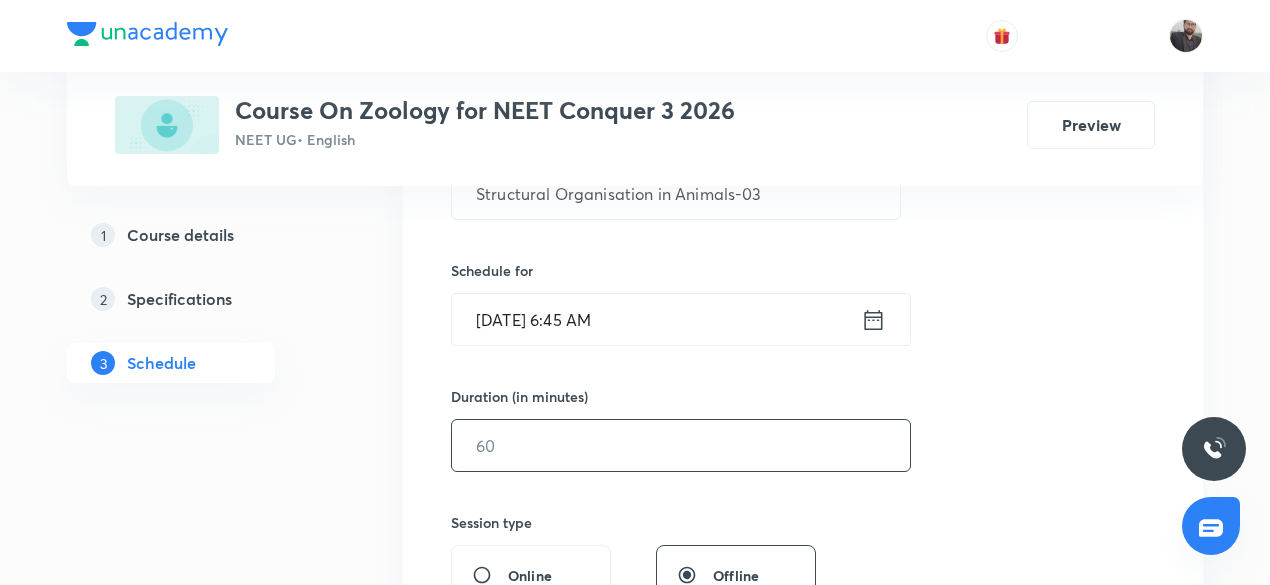 click at bounding box center [681, 445] 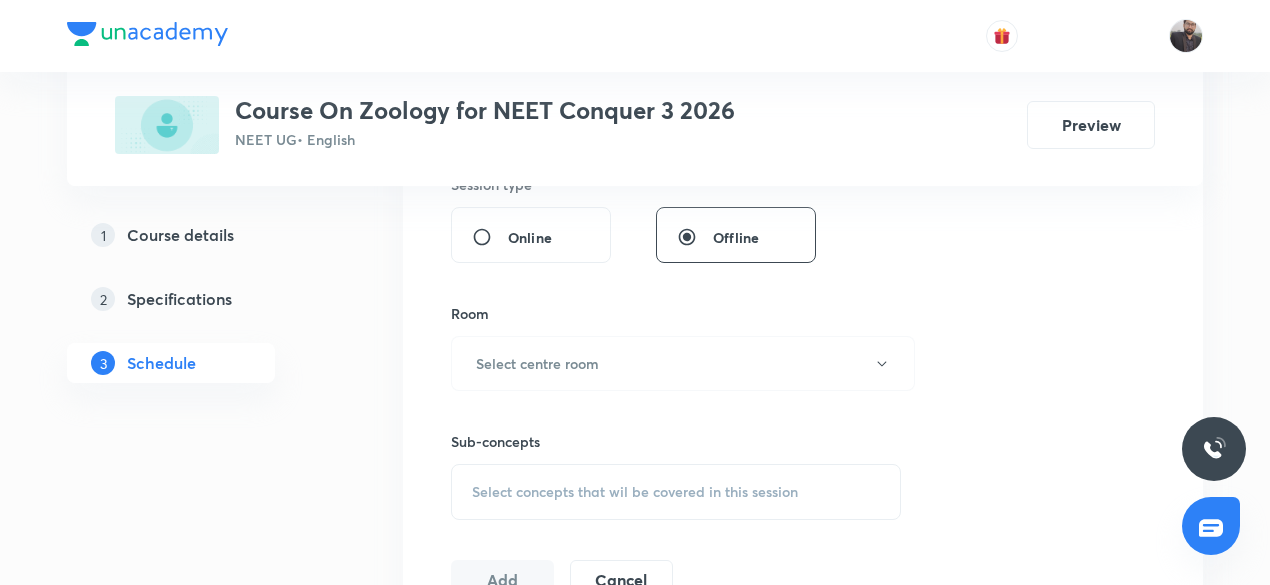 scroll, scrollTop: 773, scrollLeft: 0, axis: vertical 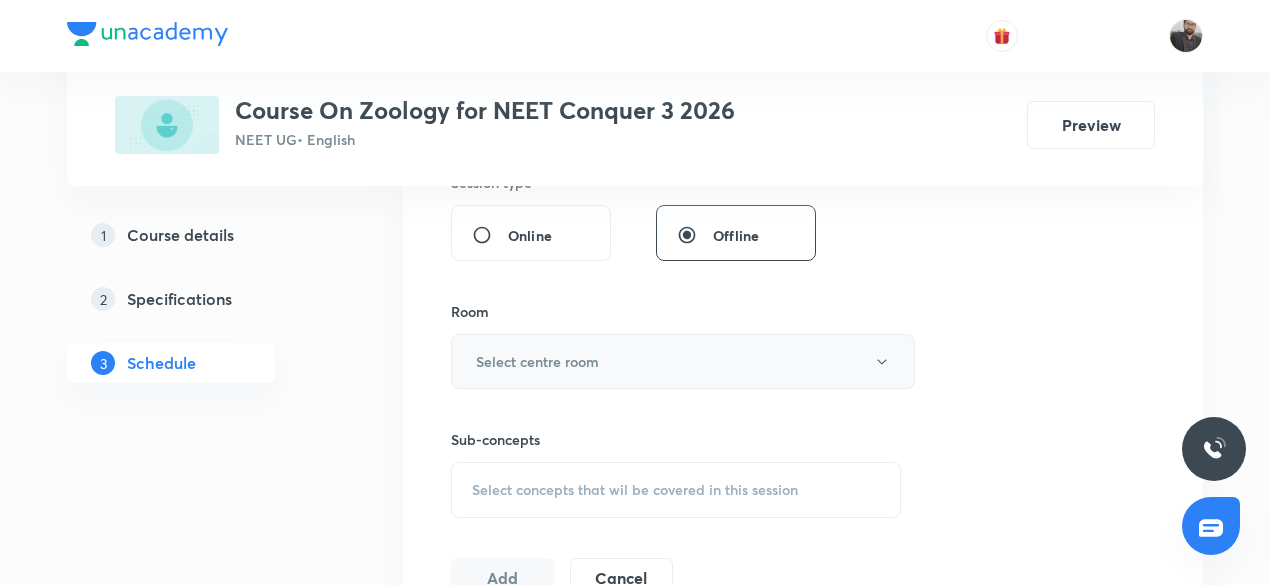 type on "75" 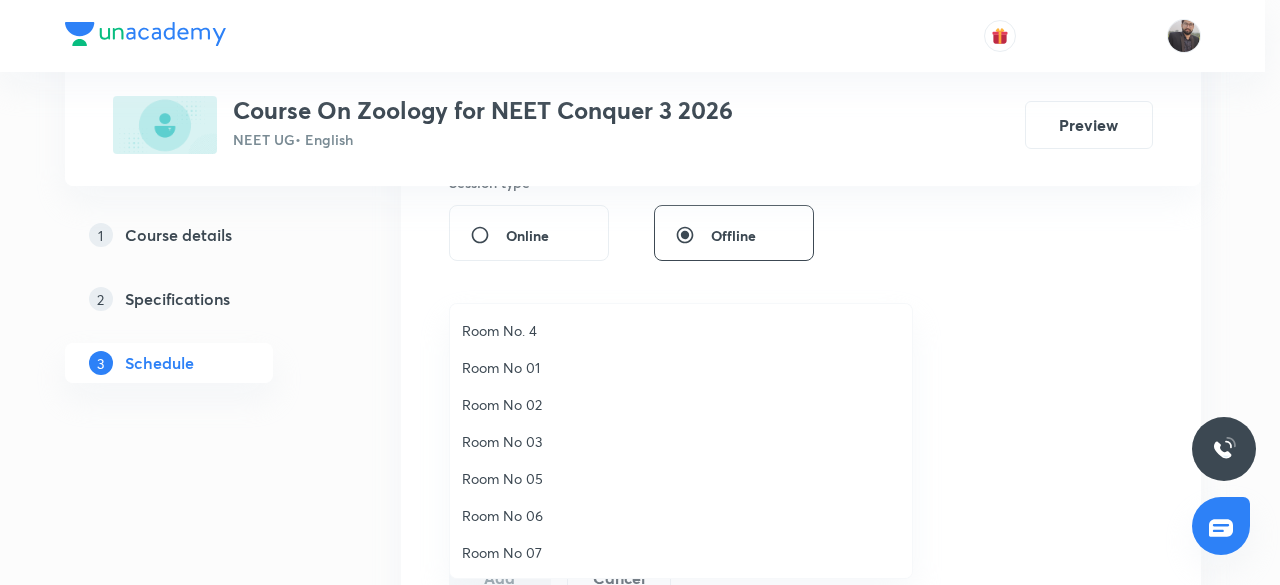 click on "Room No 05" at bounding box center [681, 478] 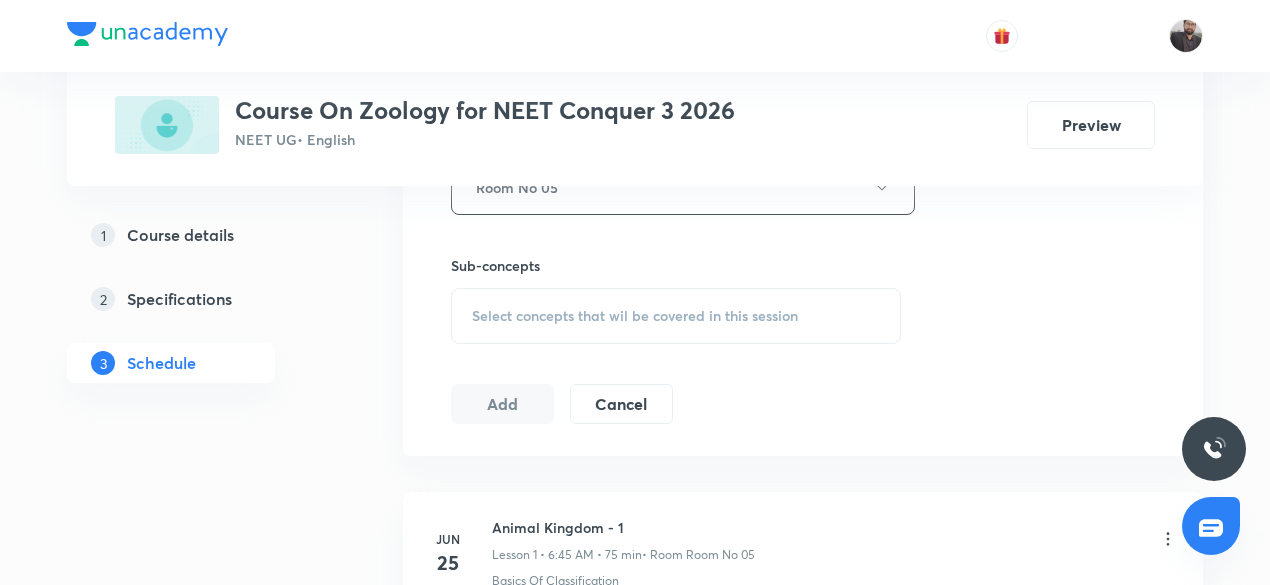 scroll, scrollTop: 950, scrollLeft: 0, axis: vertical 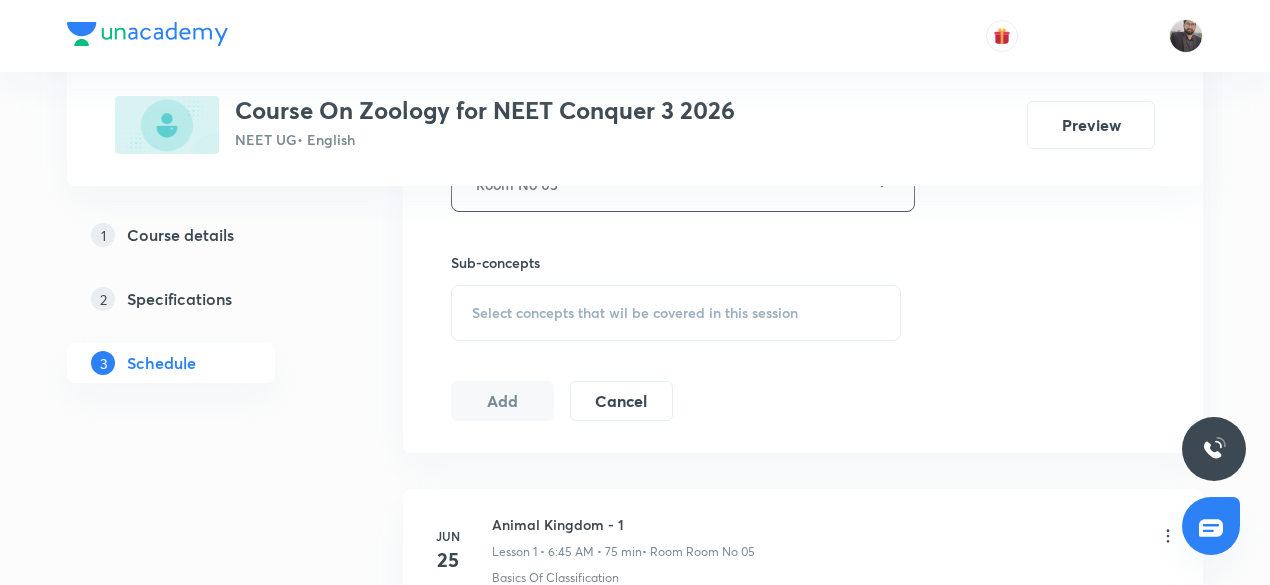 click on "Select concepts that wil be covered in this session" at bounding box center (635, 313) 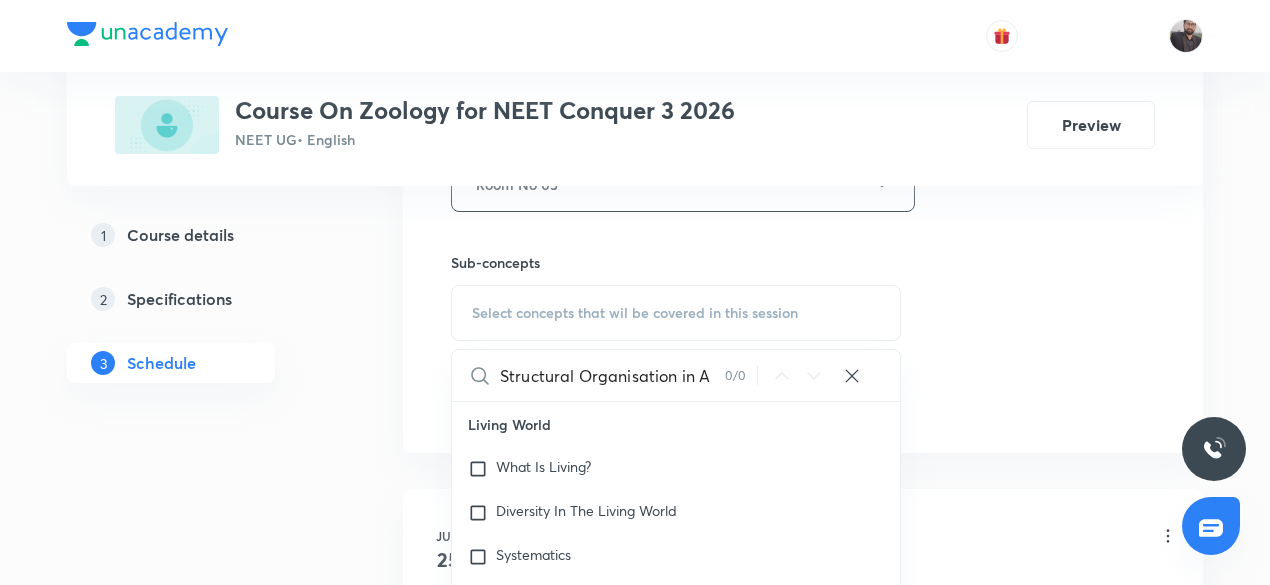 scroll, scrollTop: 0, scrollLeft: 0, axis: both 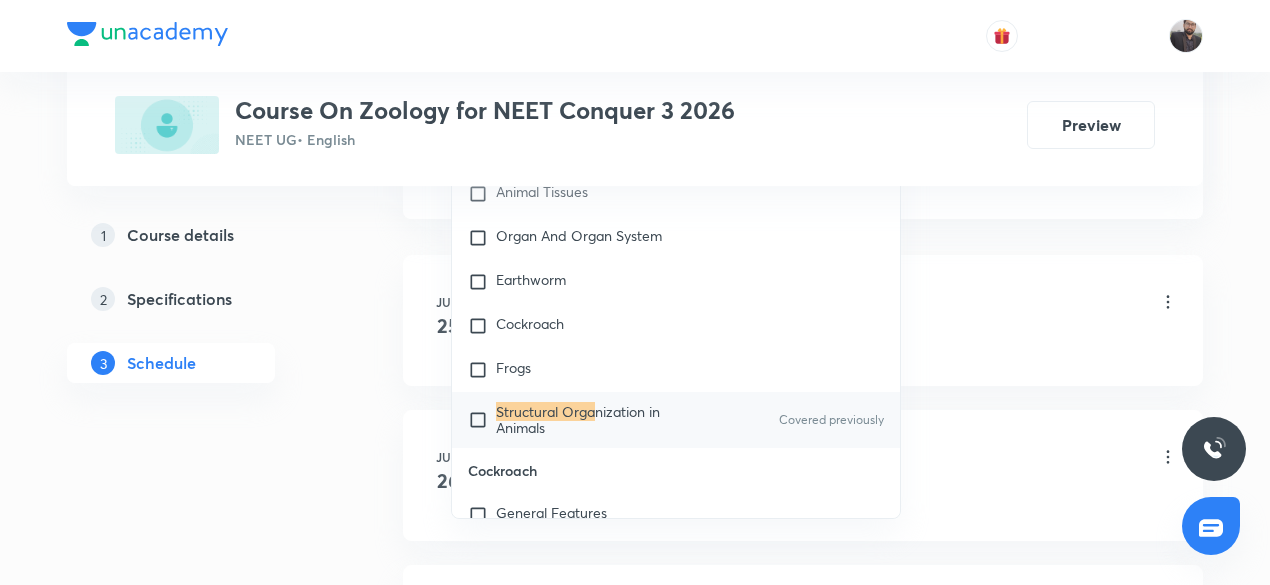 type on "Structural Orga" 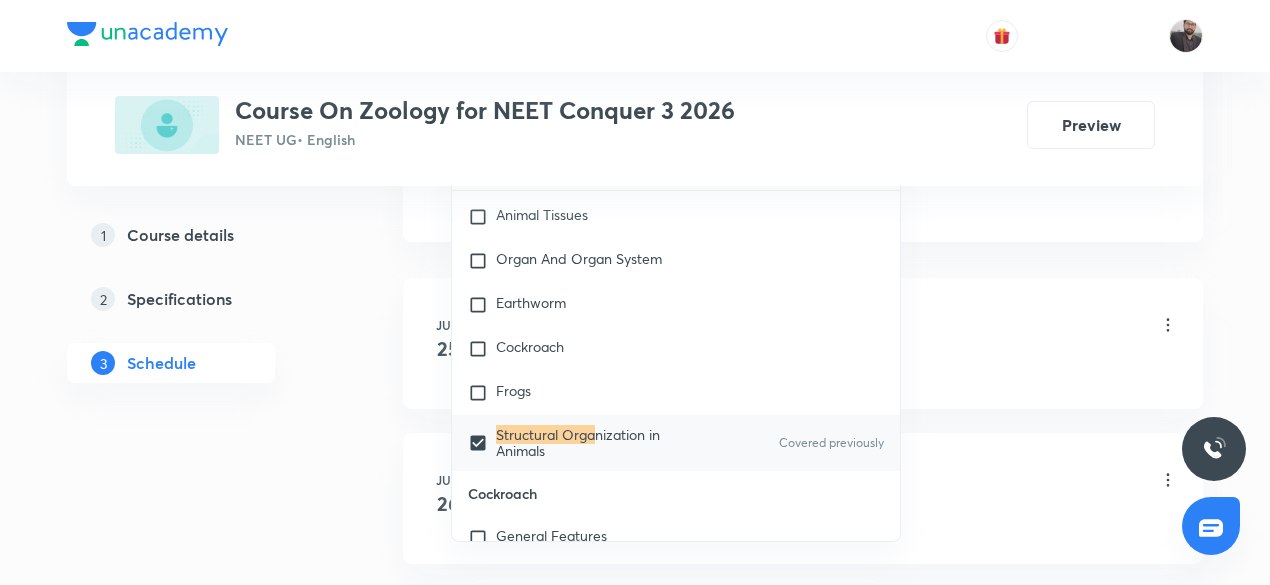 click on "Animal Kingdom - 1 Lesson 1 • 6:45 AM • 75 min  • Room Room No 05" at bounding box center (835, 326) 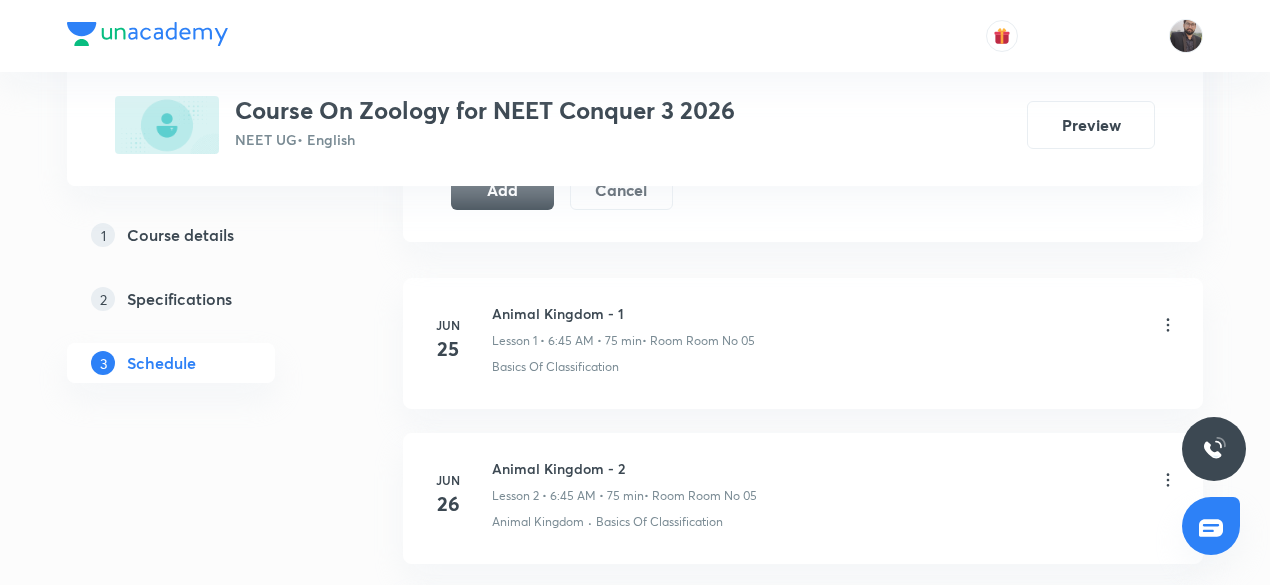 scroll, scrollTop: 957, scrollLeft: 0, axis: vertical 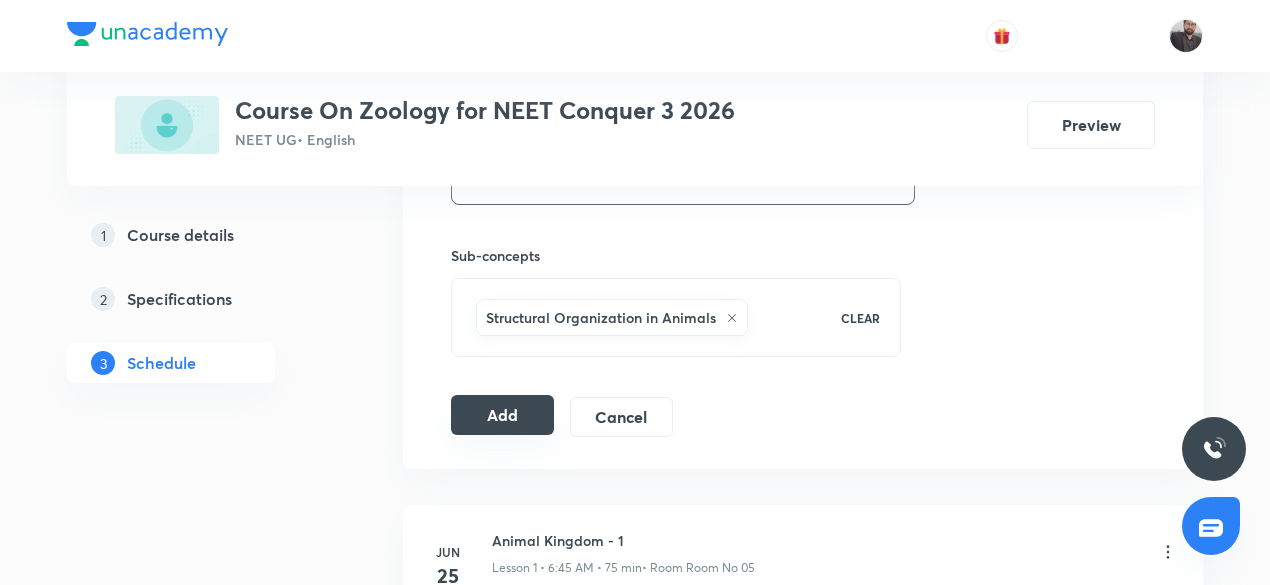 click on "Add" at bounding box center (502, 415) 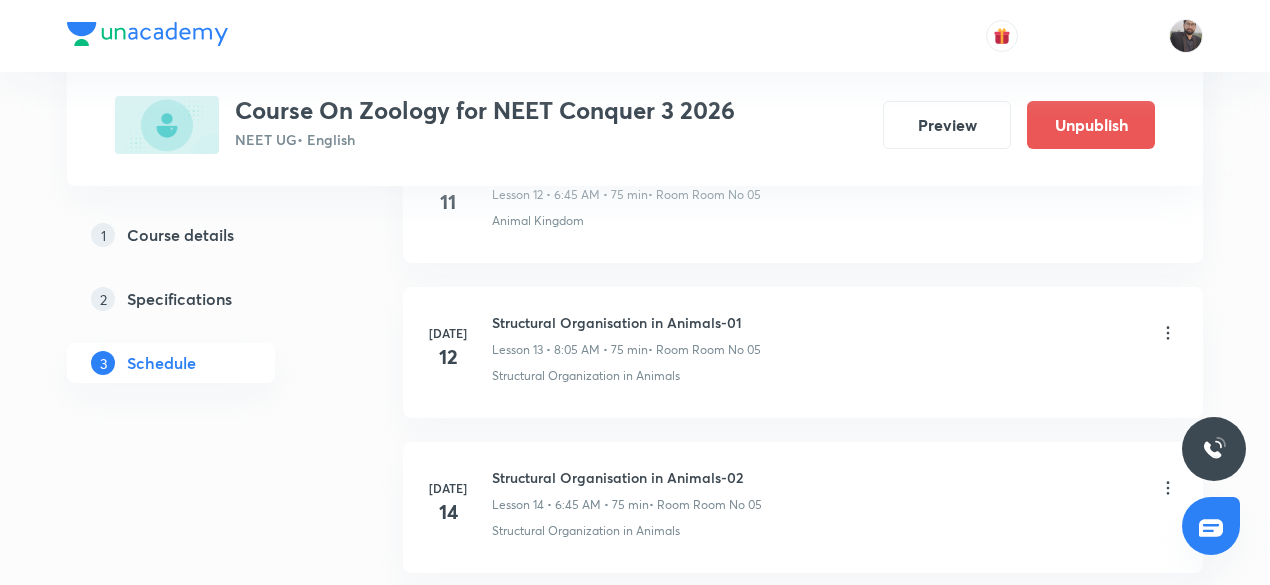 scroll, scrollTop: 2415, scrollLeft: 0, axis: vertical 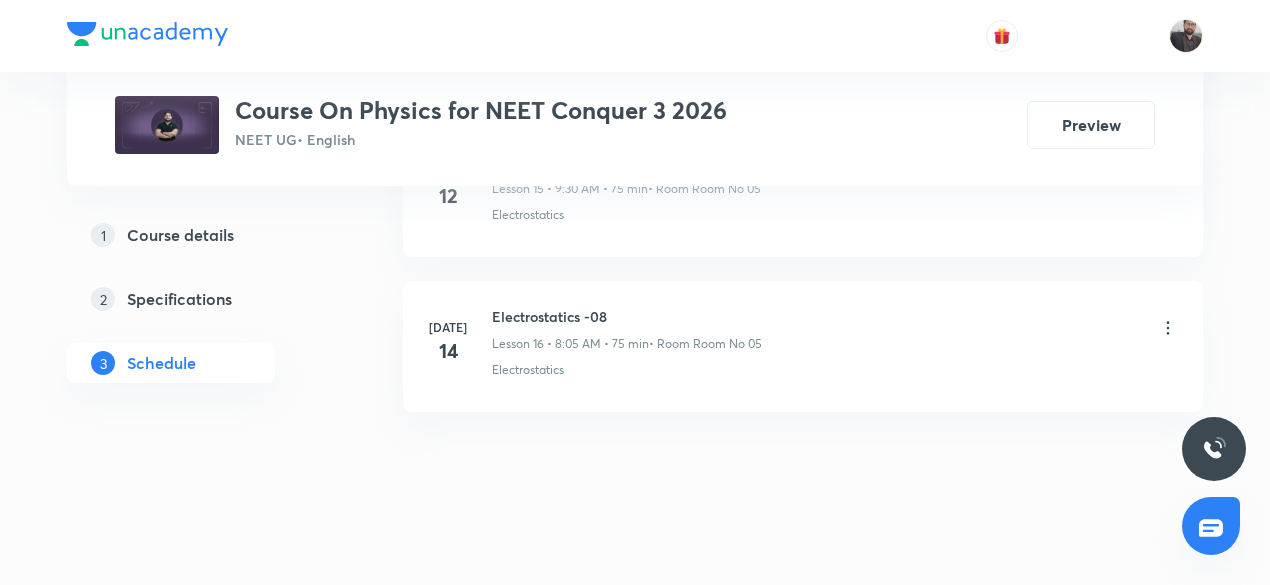 click on "Electrostatics -08" at bounding box center [627, 316] 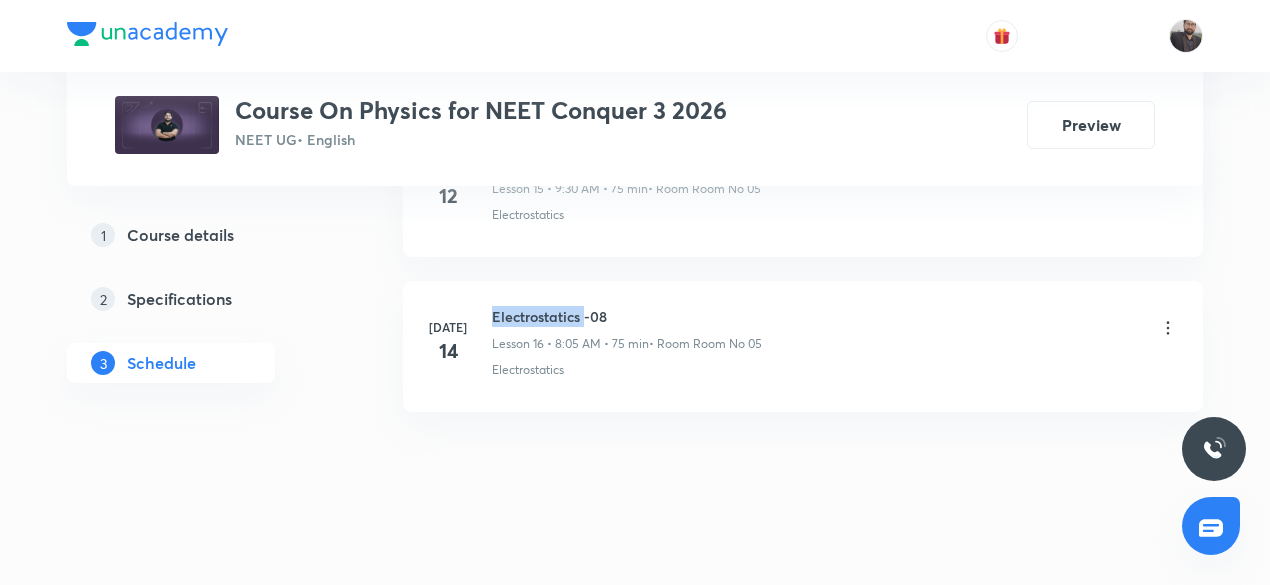 click on "Electrostatics -08" at bounding box center (627, 316) 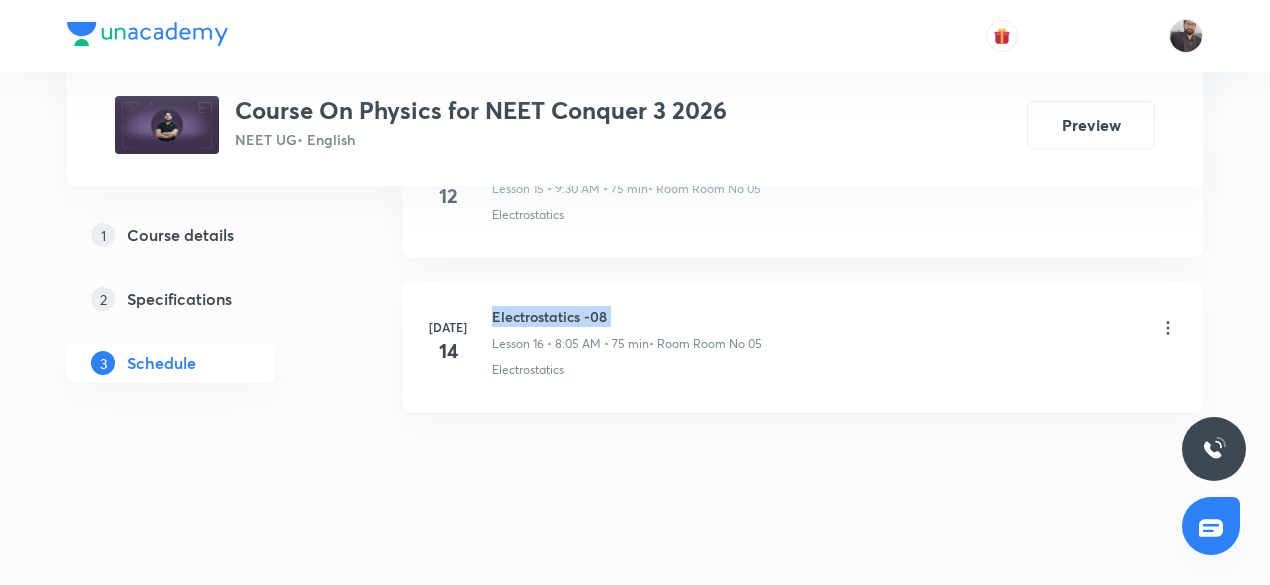click on "Electrostatics -08" at bounding box center (627, 316) 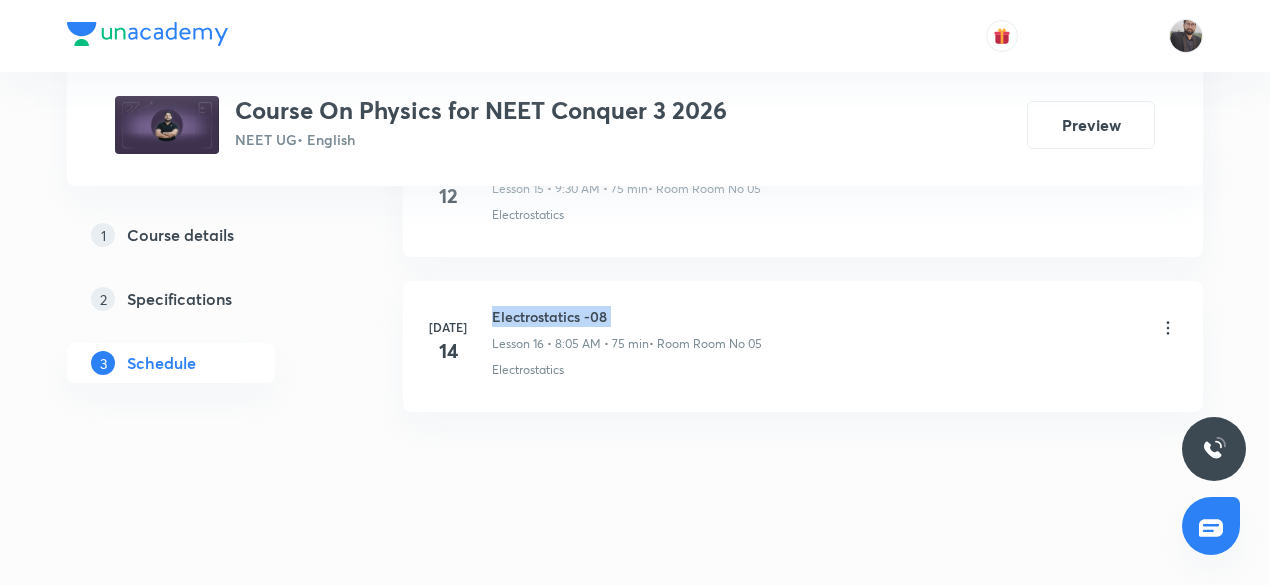copy on "Electrostatics -08" 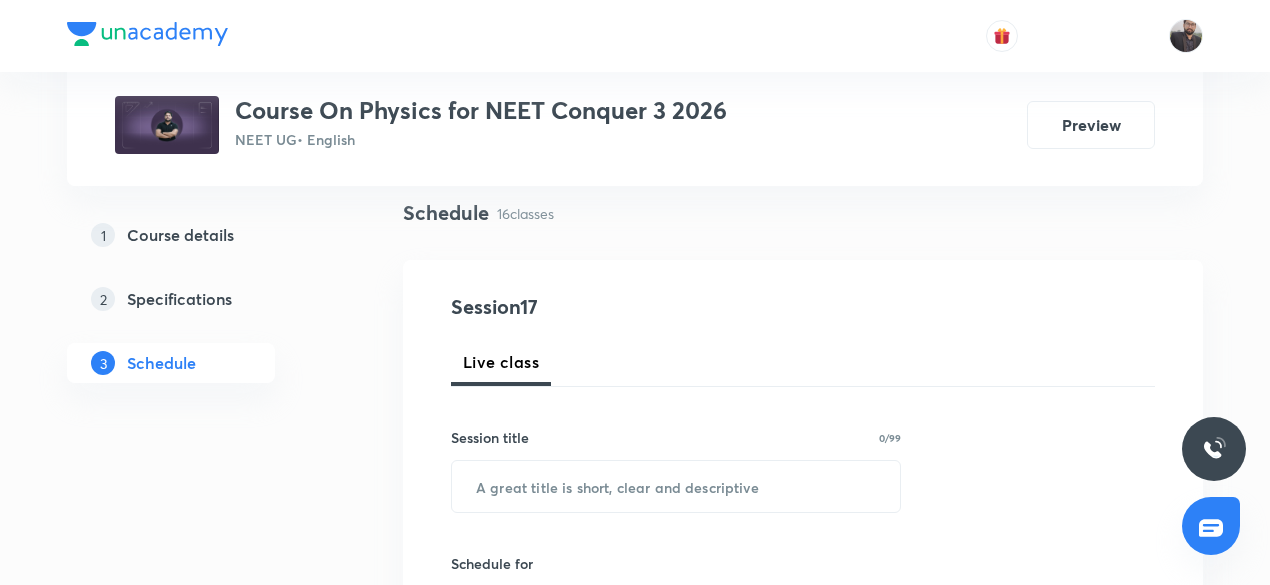 scroll, scrollTop: 150, scrollLeft: 0, axis: vertical 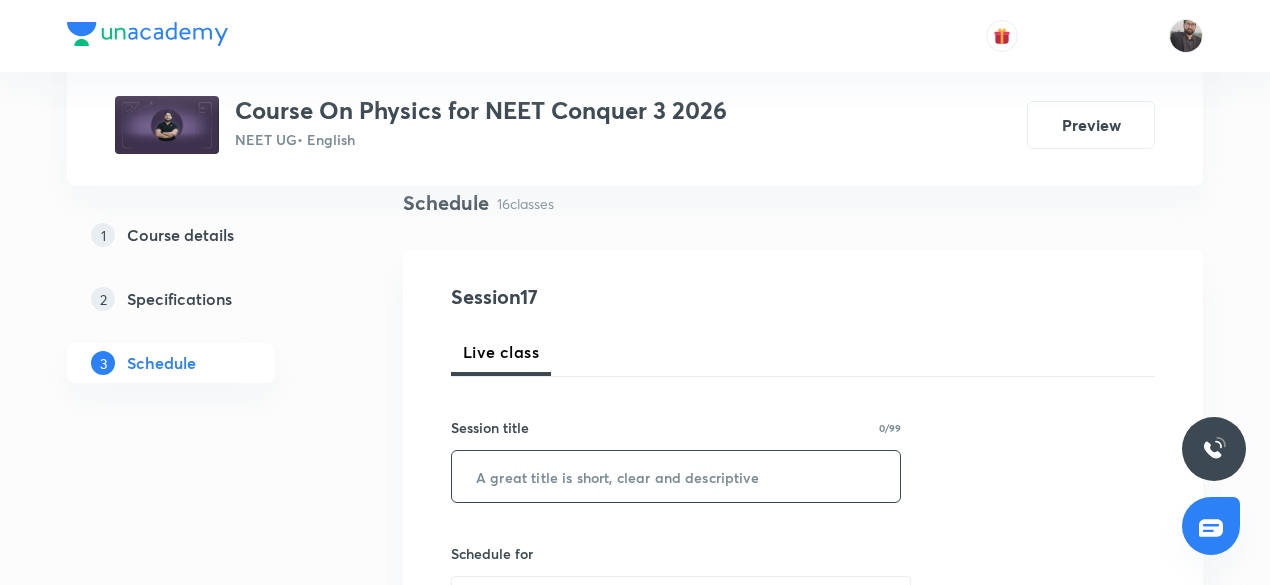 click at bounding box center (676, 476) 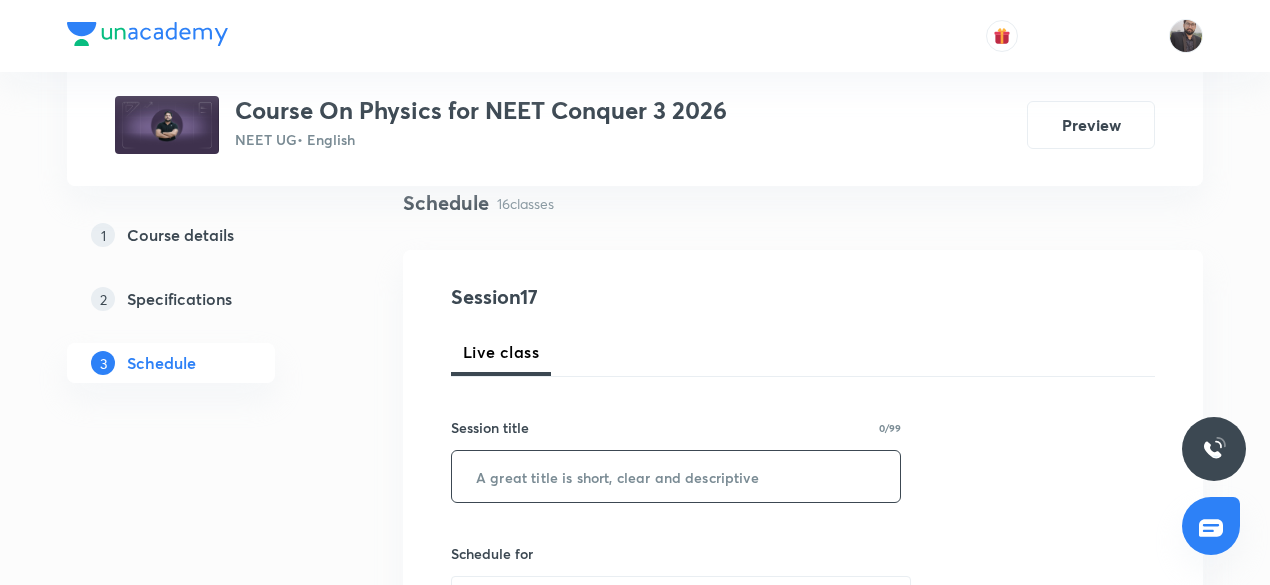 paste on "Electrostatics -08" 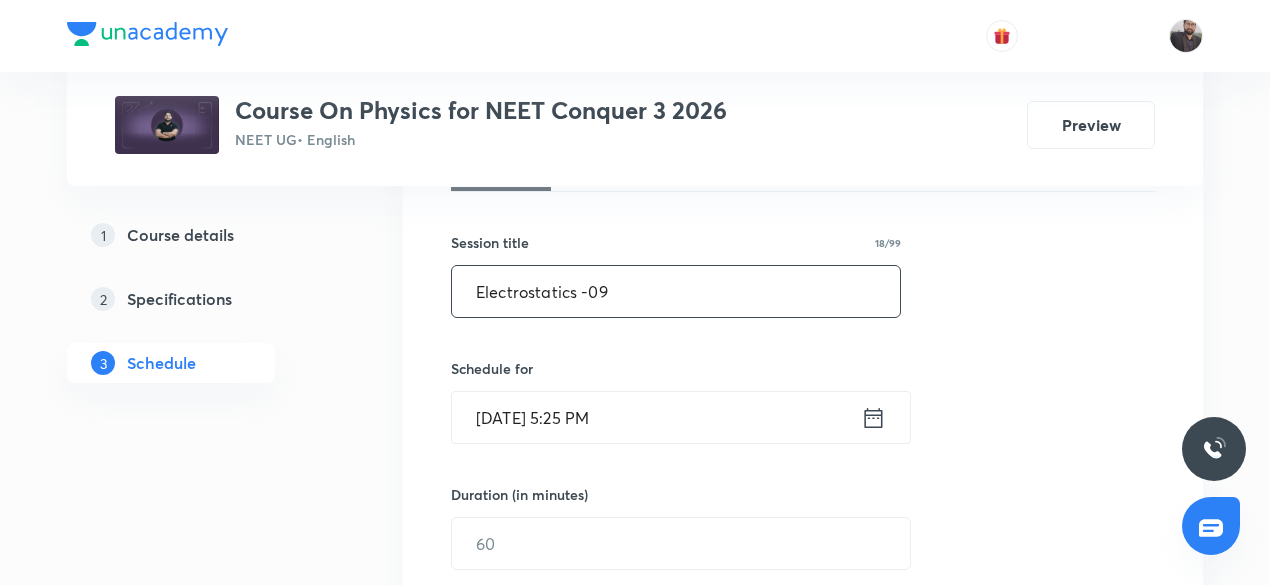 scroll, scrollTop: 338, scrollLeft: 0, axis: vertical 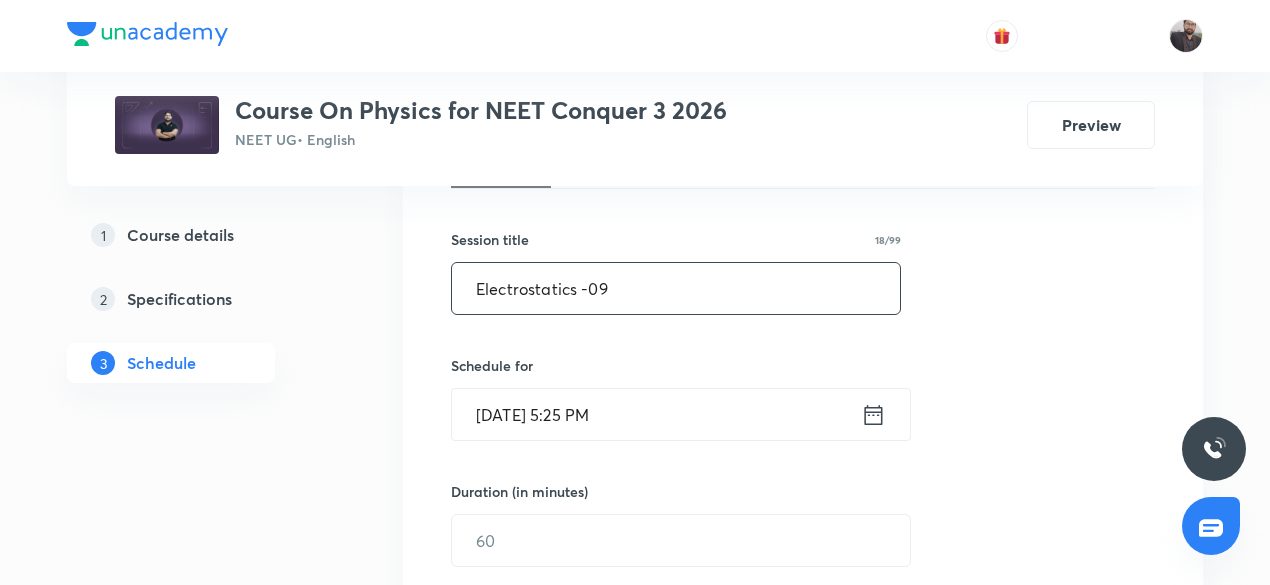 type on "Electrostatics -09" 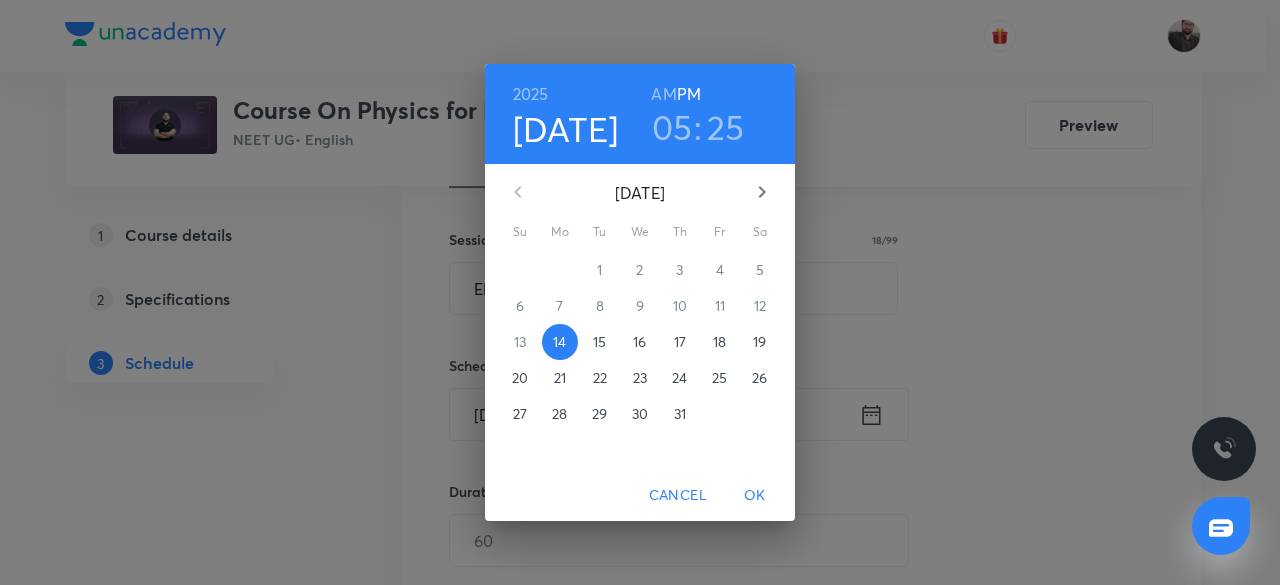 click on "15" at bounding box center [599, 342] 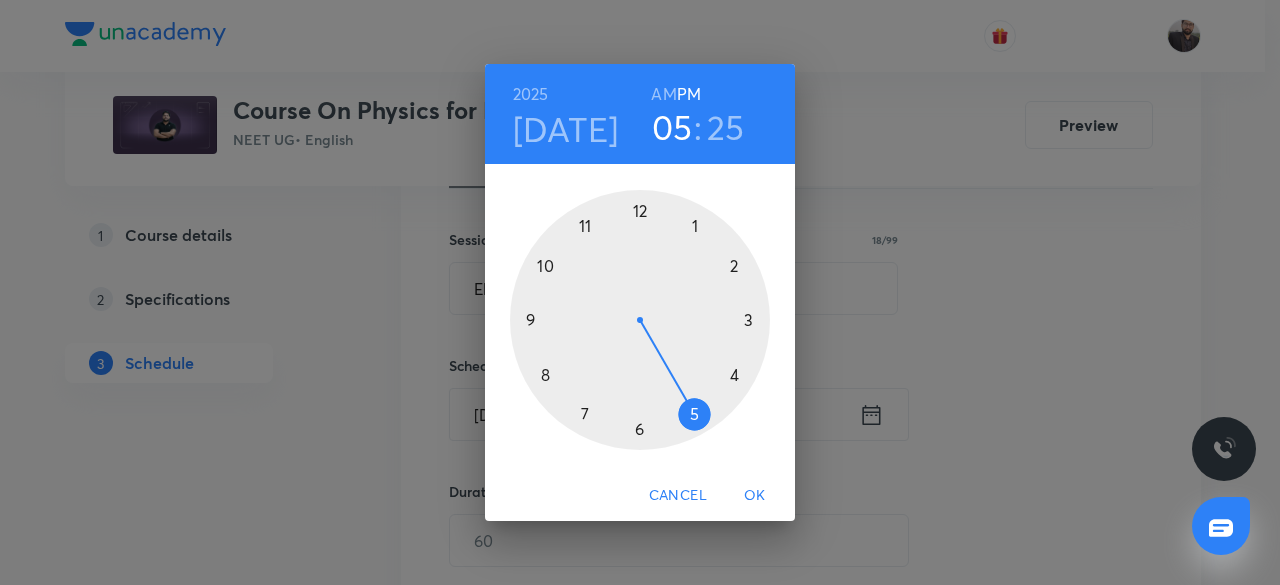 click on "AM" at bounding box center [663, 94] 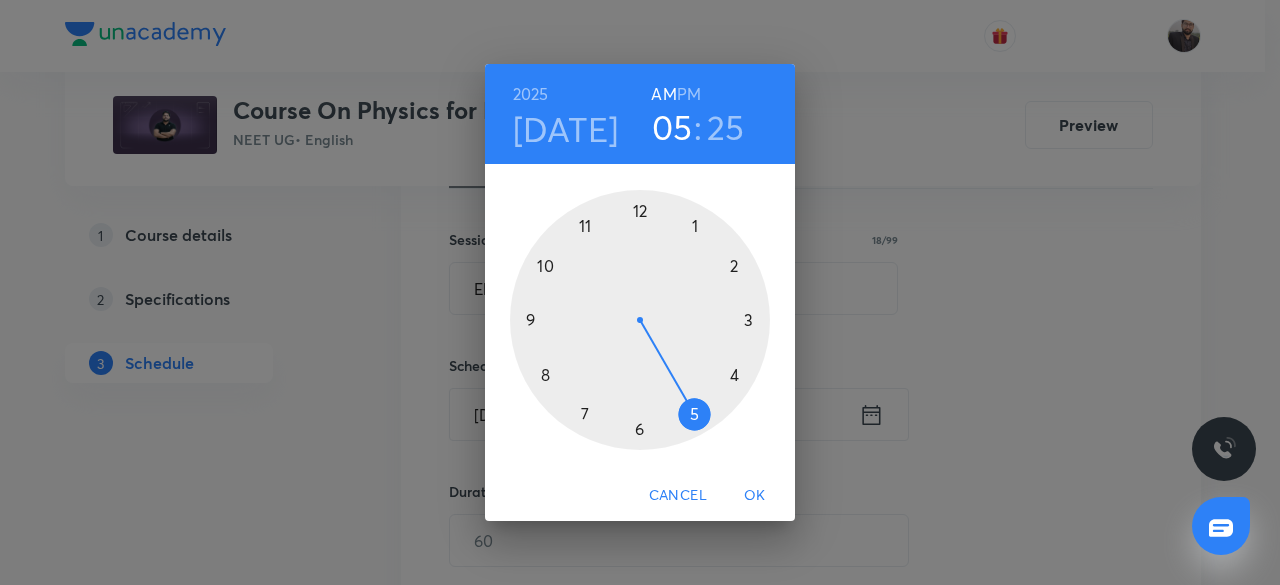 click at bounding box center [640, 320] 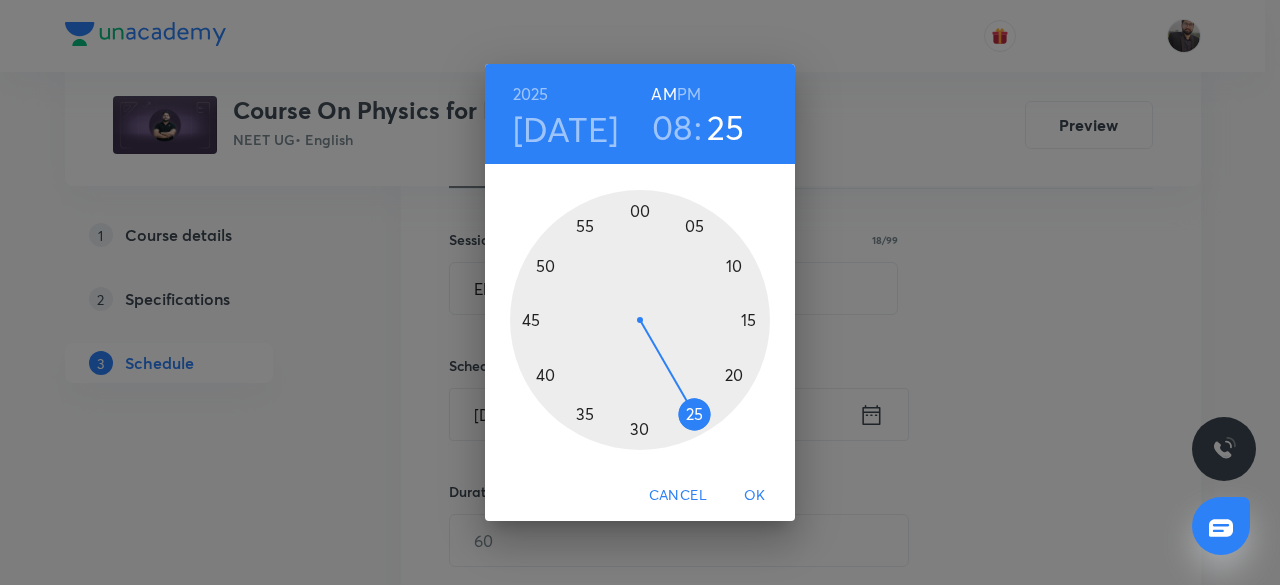 click at bounding box center [640, 320] 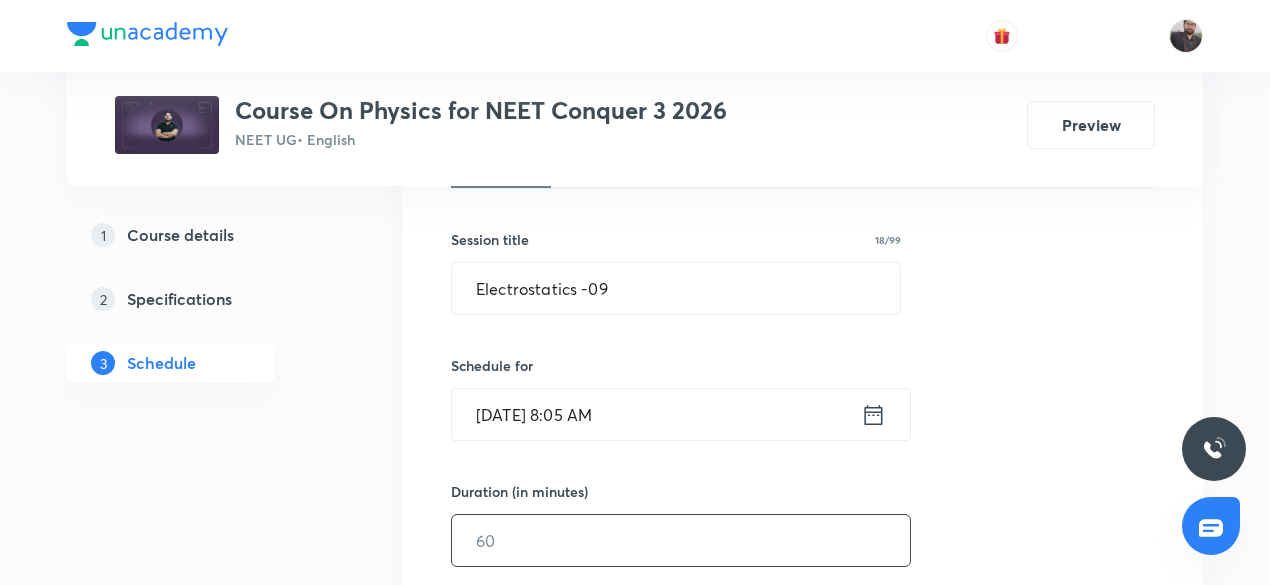 click at bounding box center [681, 540] 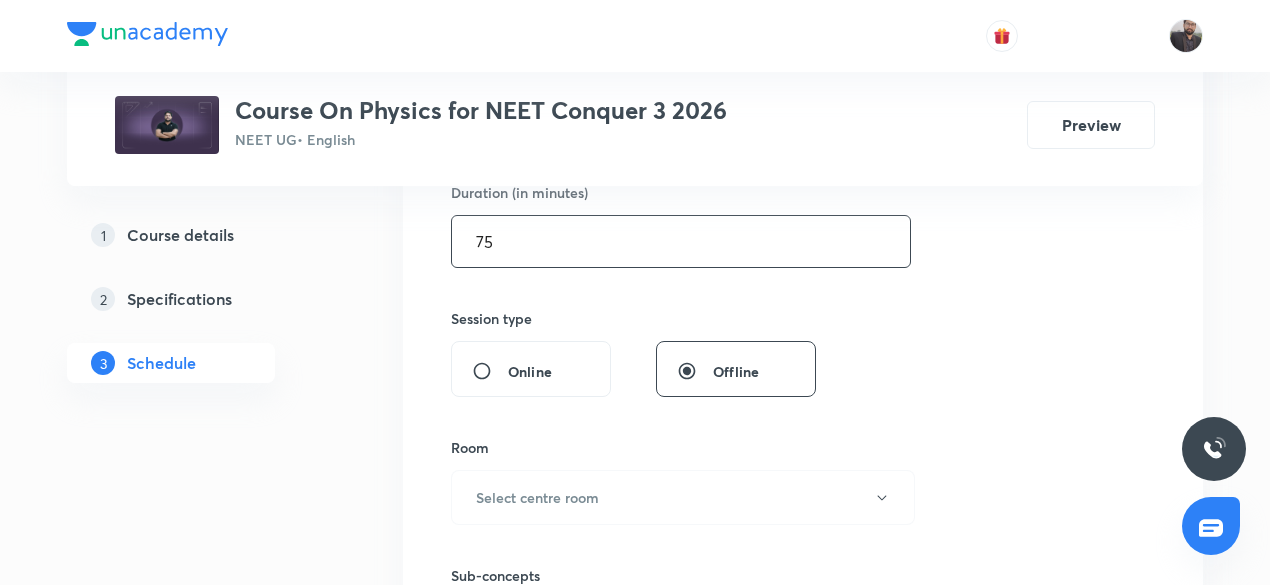 scroll, scrollTop: 648, scrollLeft: 0, axis: vertical 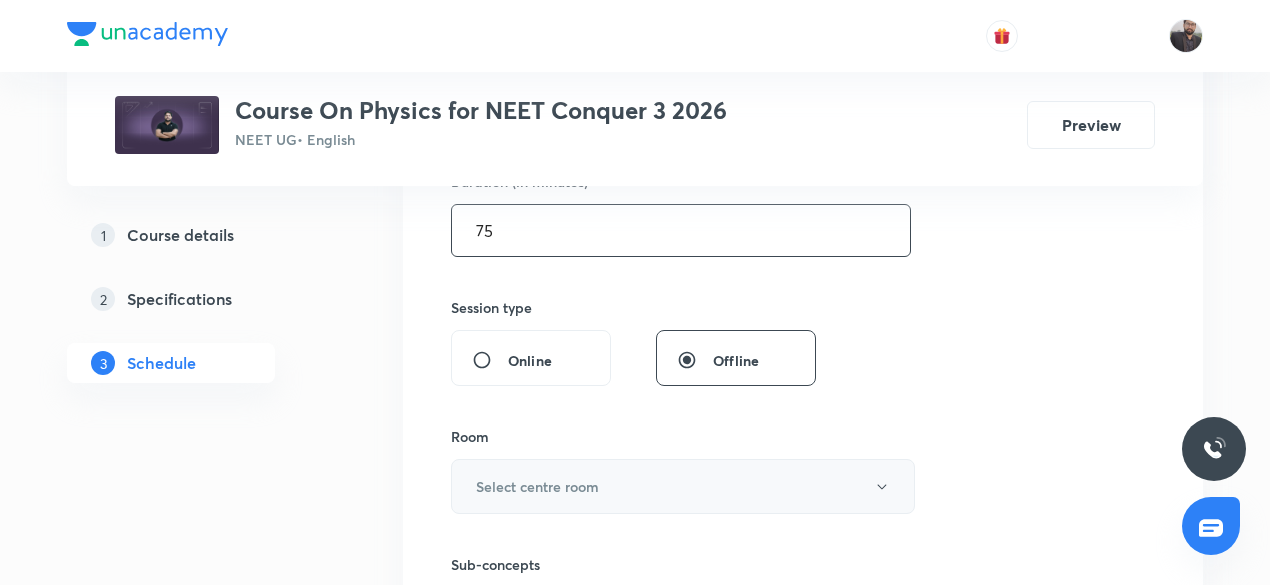 type on "75" 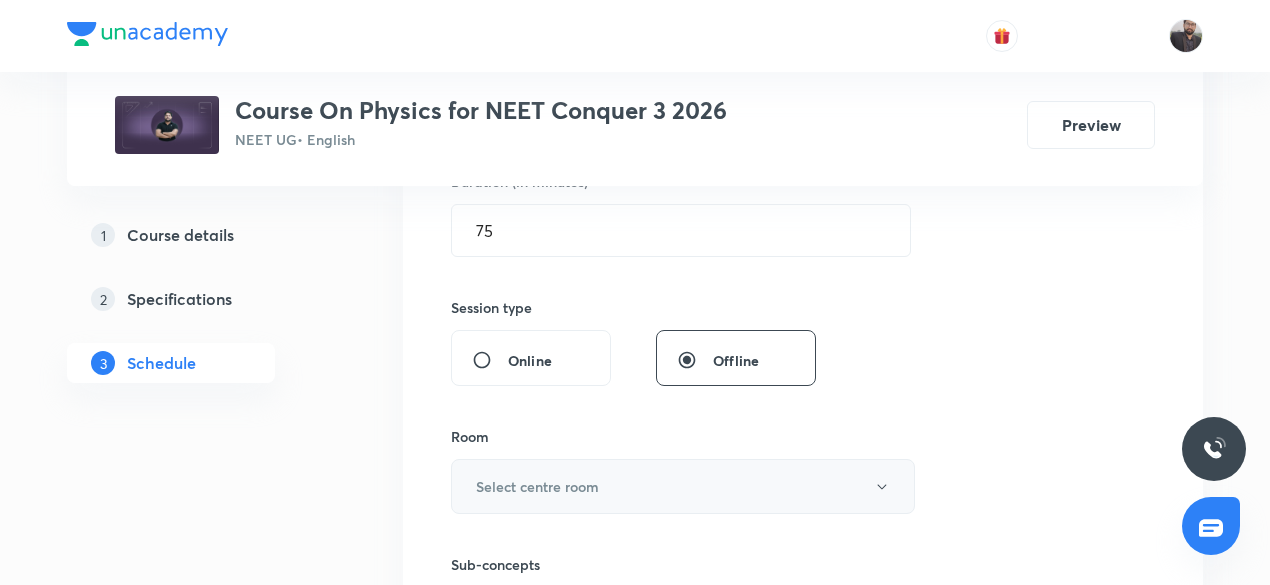 click on "Select centre room" at bounding box center [537, 486] 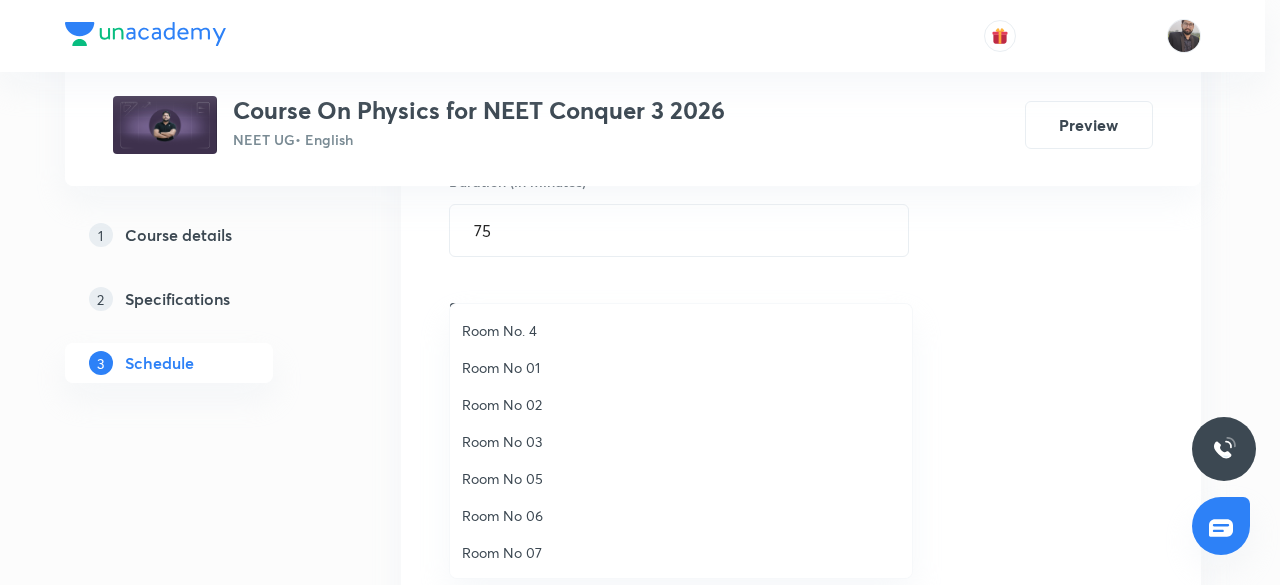click on "Room No 05" at bounding box center [681, 478] 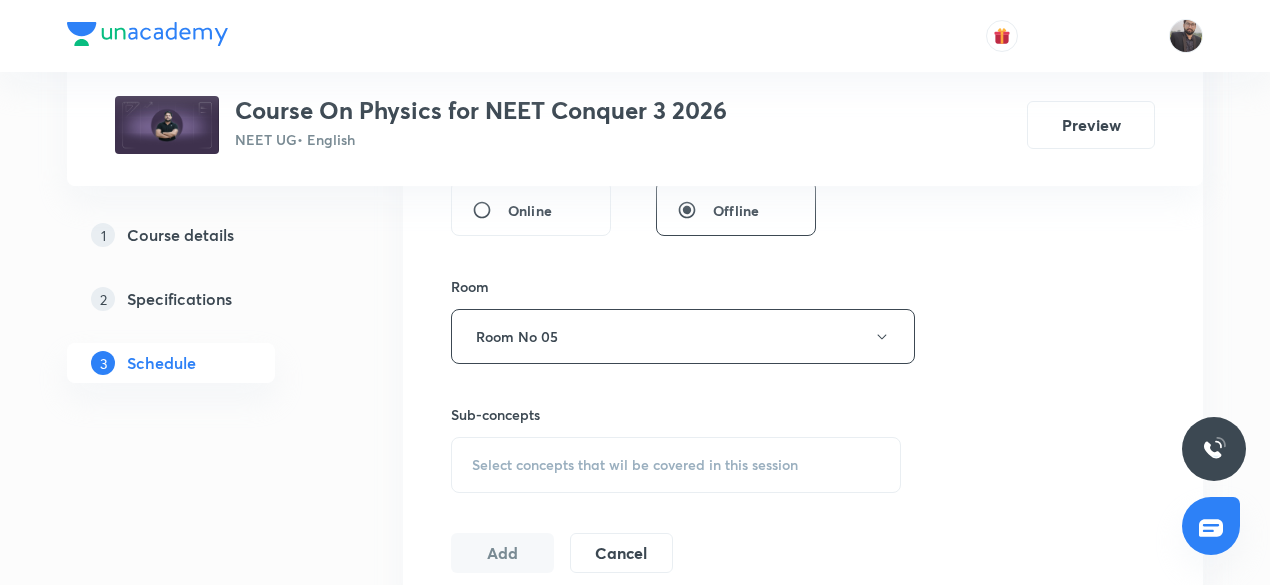 scroll, scrollTop: 801, scrollLeft: 0, axis: vertical 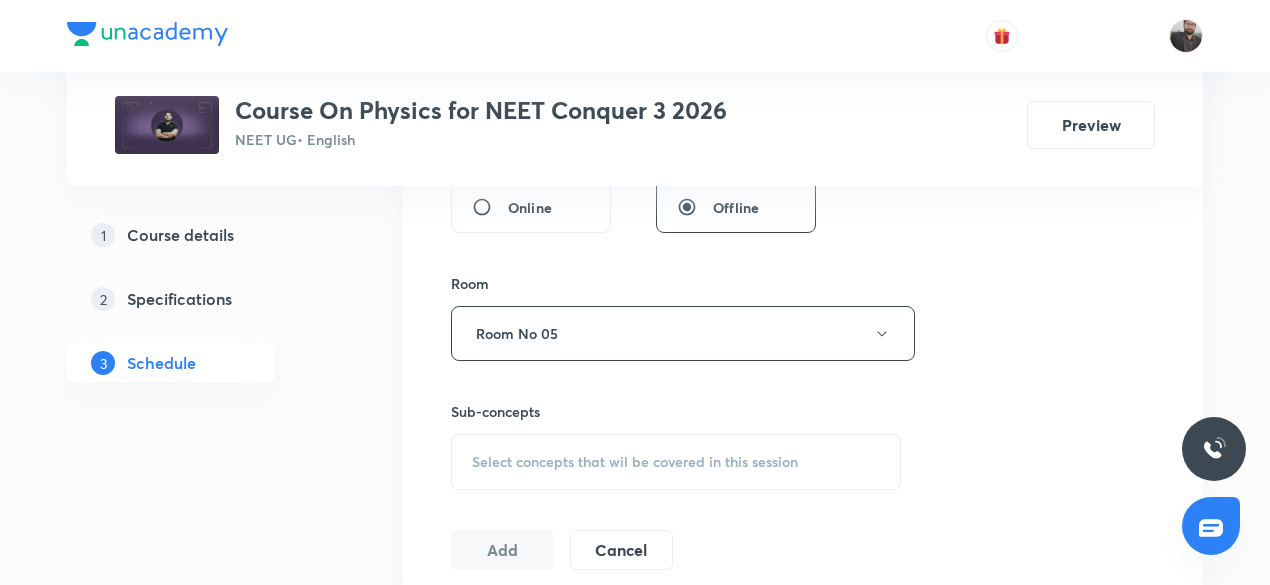 click on "Select concepts that wil be covered in this session" at bounding box center [635, 462] 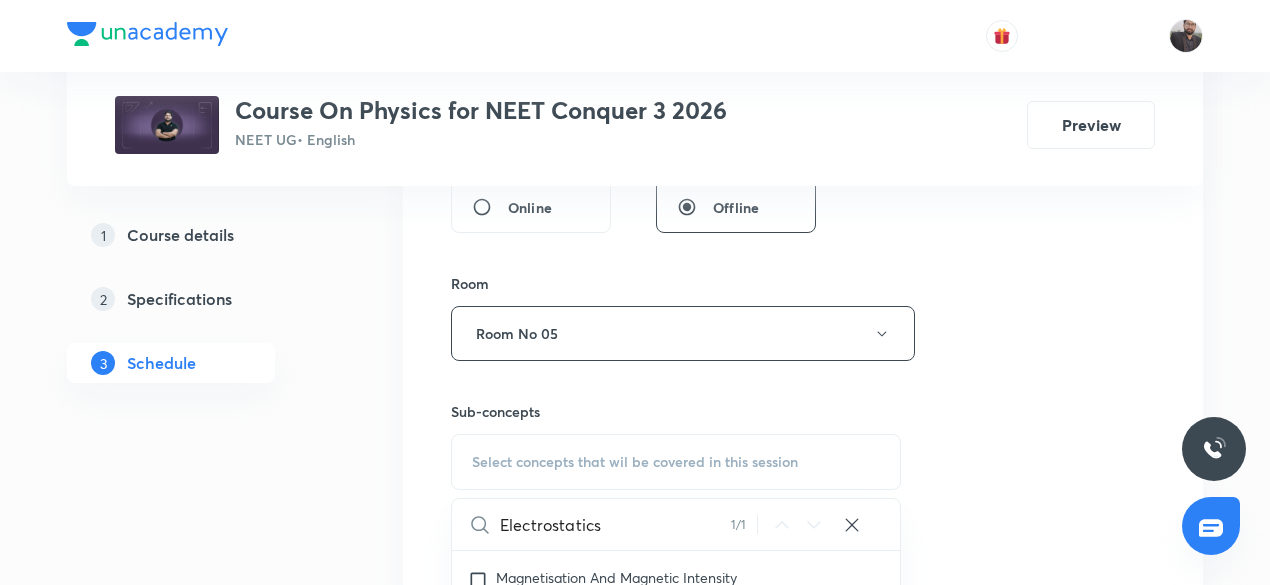 scroll, scrollTop: 19815, scrollLeft: 0, axis: vertical 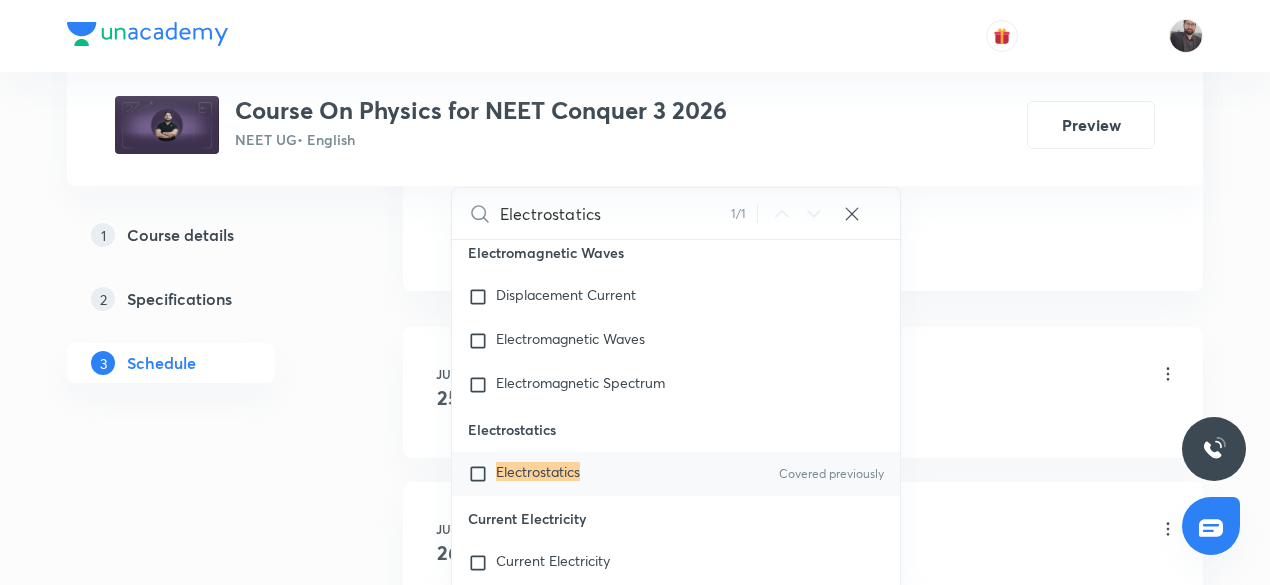 type on "Electrostatics" 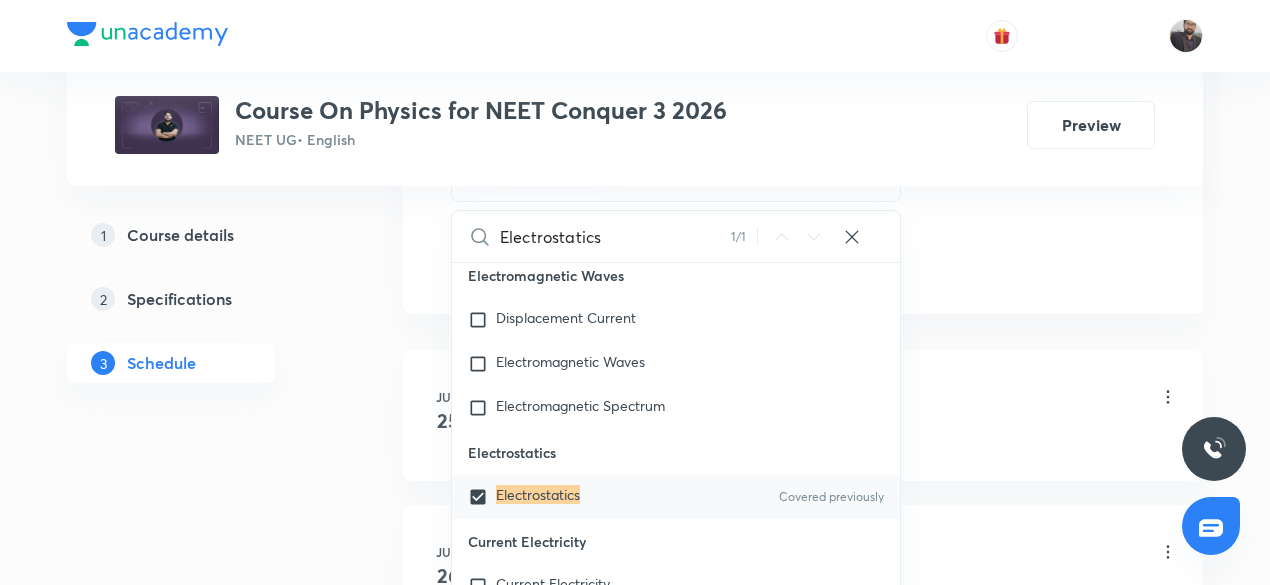 click on "Session  17 Live class Session title 18/99 Electrostatics -09 ​ Schedule for Jul 15, 2025, 8:05 AM ​ Duration (in minutes) 75 ​   Session type Online Offline Room Room No 05 Sub-concepts Electrostatics CLEAR Electrostatics 1 / 1 ​ Units & Dimensions Physical quantity Applications of Dimensional Analysis Significant Figures Units of Physical Quantities System of Units Dimensions of Some Mathematical Functions Unit and Dimension Product of Two Vectors Subtraction of Vectors Cross Product Least Count Analysis Errors of Measurement Vernier Callipers Screw Gauge Zero Error Basic Mathematics Elementary Algebra Elementary Trigonometry Basic Coordinate Geometry Functions Differentiation Integral of a Function Use of Differentiation & Integration in One Dimensional Motion Derivatives of Equations of Motion by Calculus Basic Mathematics Laboratory Experiments Laboratory Experiments Basics & Laboratory Representation of Vector Addition of Vectors Components of a Vector Unit Vectors Displacement Vector Error Heat" at bounding box center (803, -199) 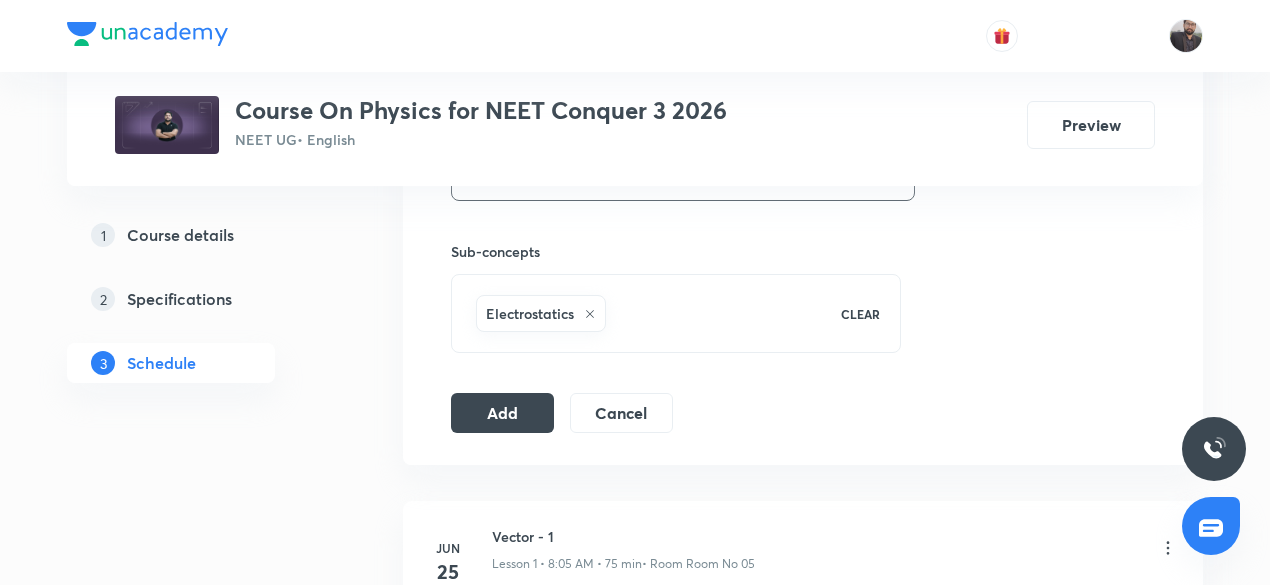 scroll, scrollTop: 960, scrollLeft: 0, axis: vertical 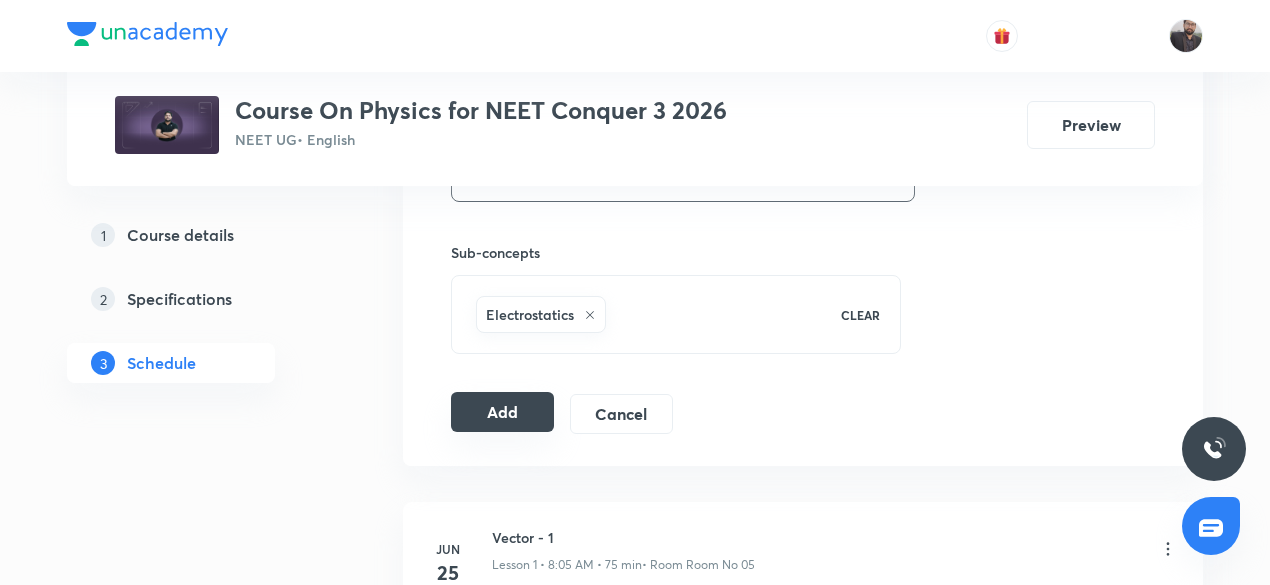 click on "Add" at bounding box center [502, 412] 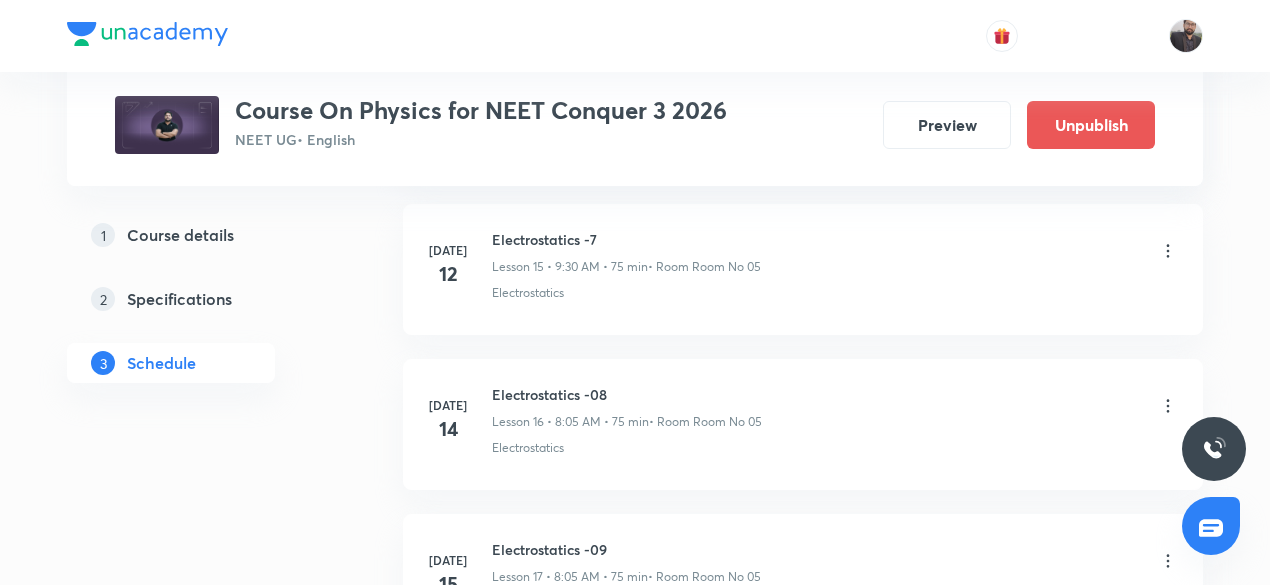 scroll, scrollTop: 2725, scrollLeft: 0, axis: vertical 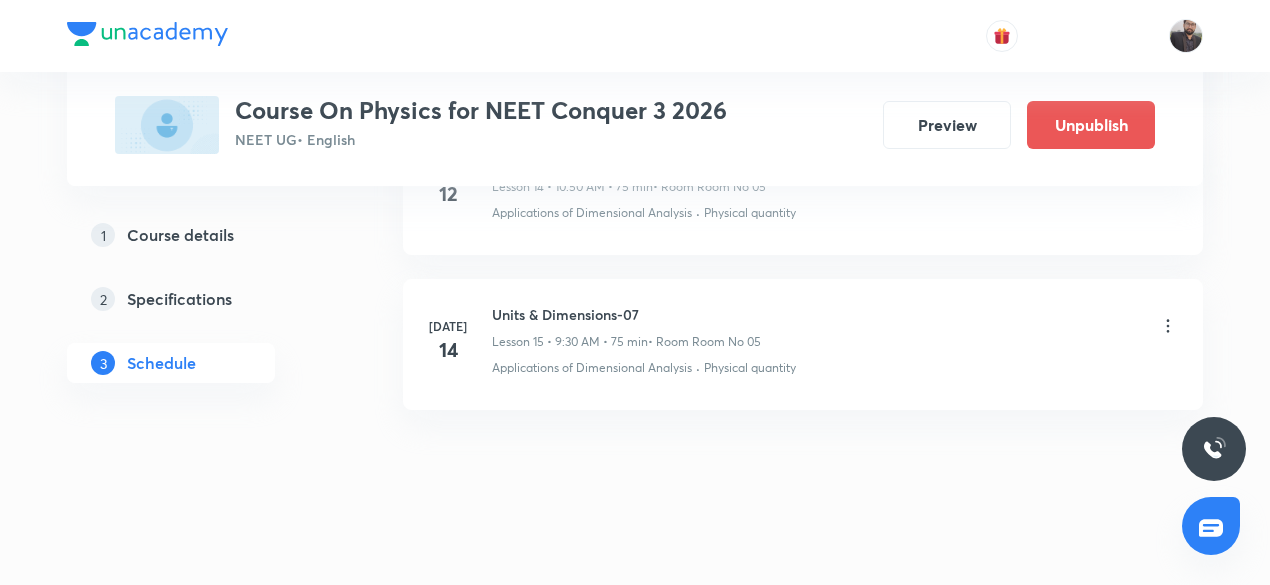 click on "Units & Dimensions-07" at bounding box center [626, 314] 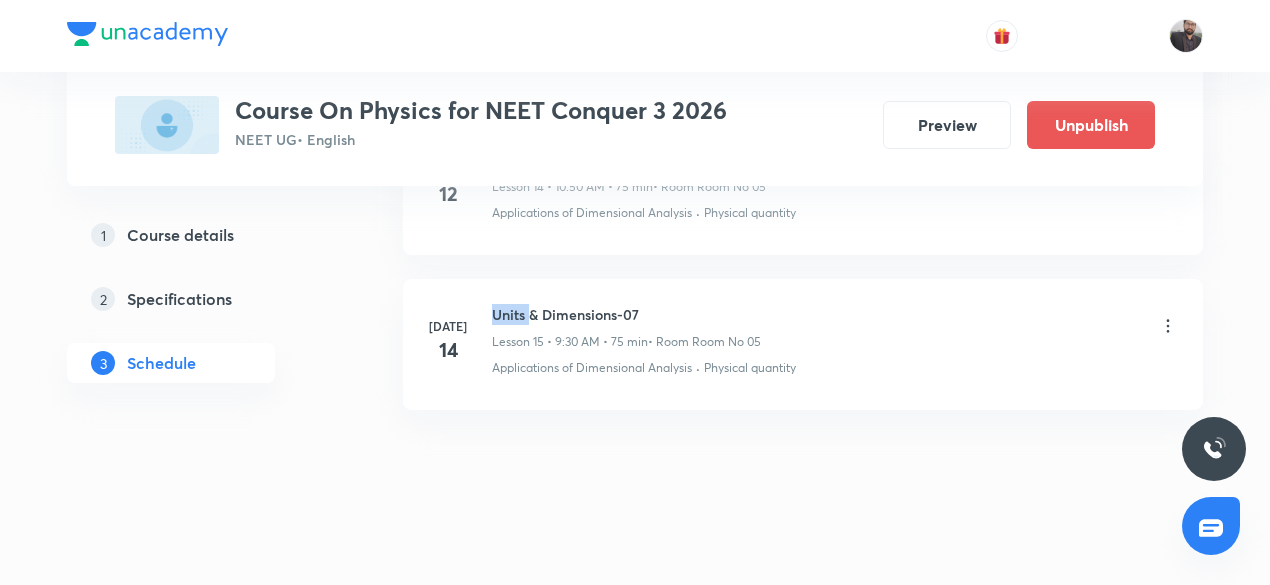click on "Units & Dimensions-07" at bounding box center (626, 314) 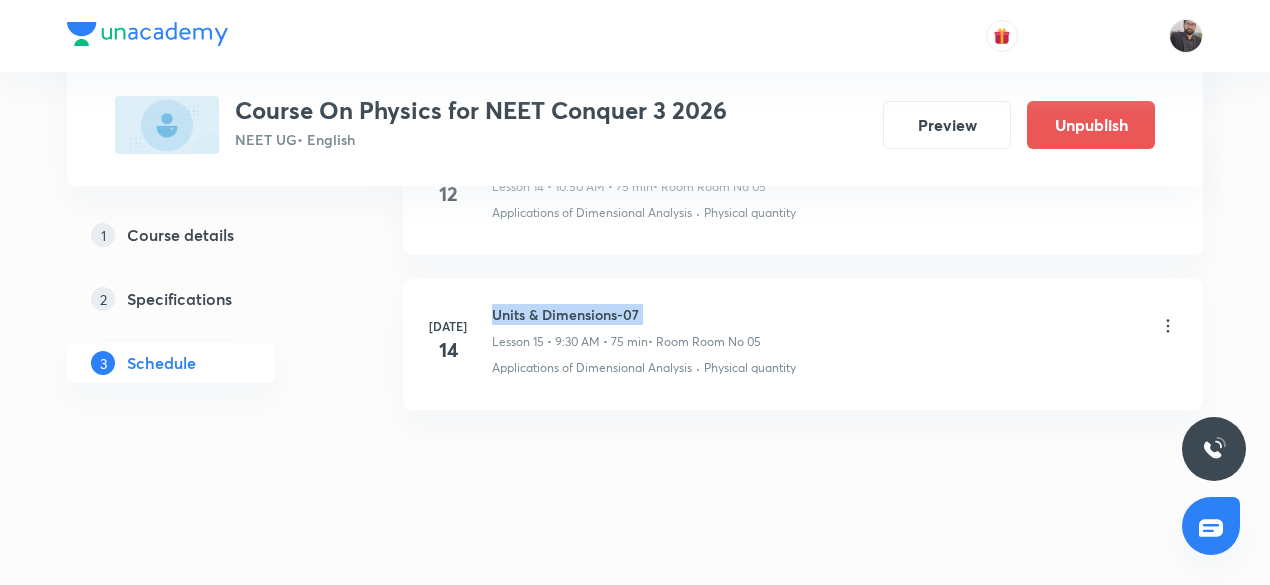 click on "Units & Dimensions-07" at bounding box center (626, 314) 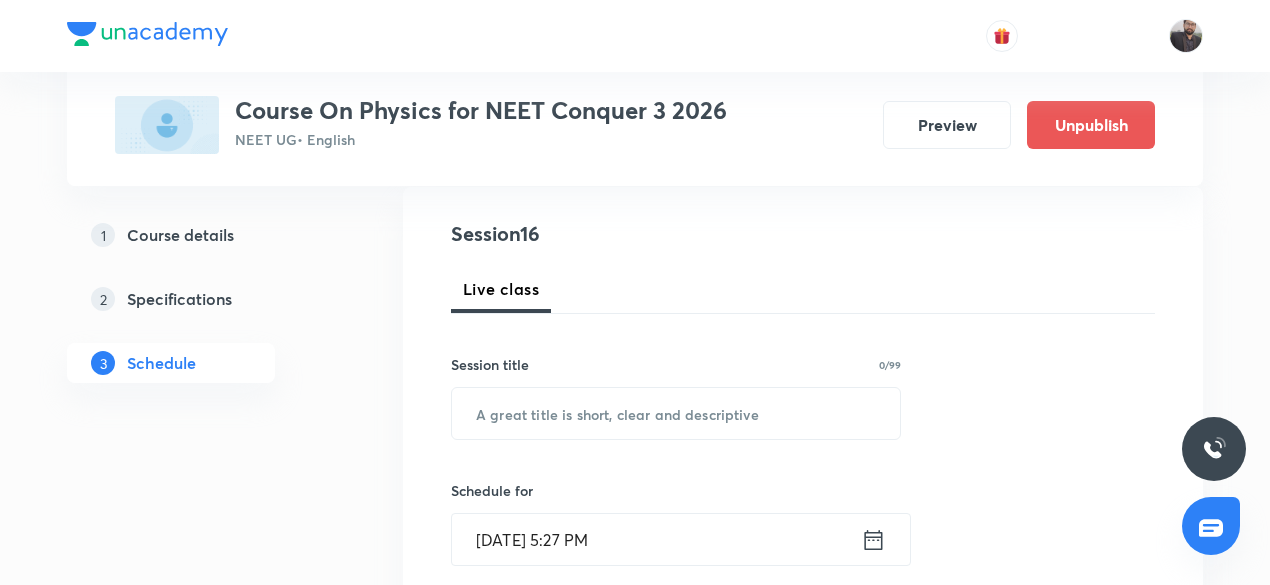 scroll, scrollTop: 214, scrollLeft: 0, axis: vertical 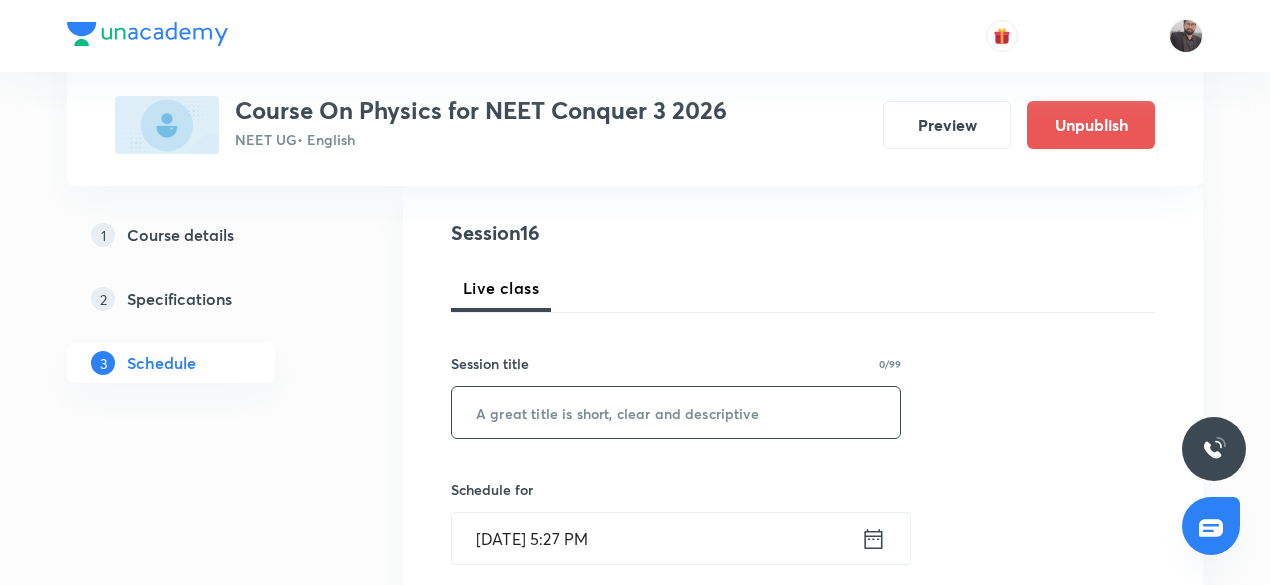 click at bounding box center (676, 412) 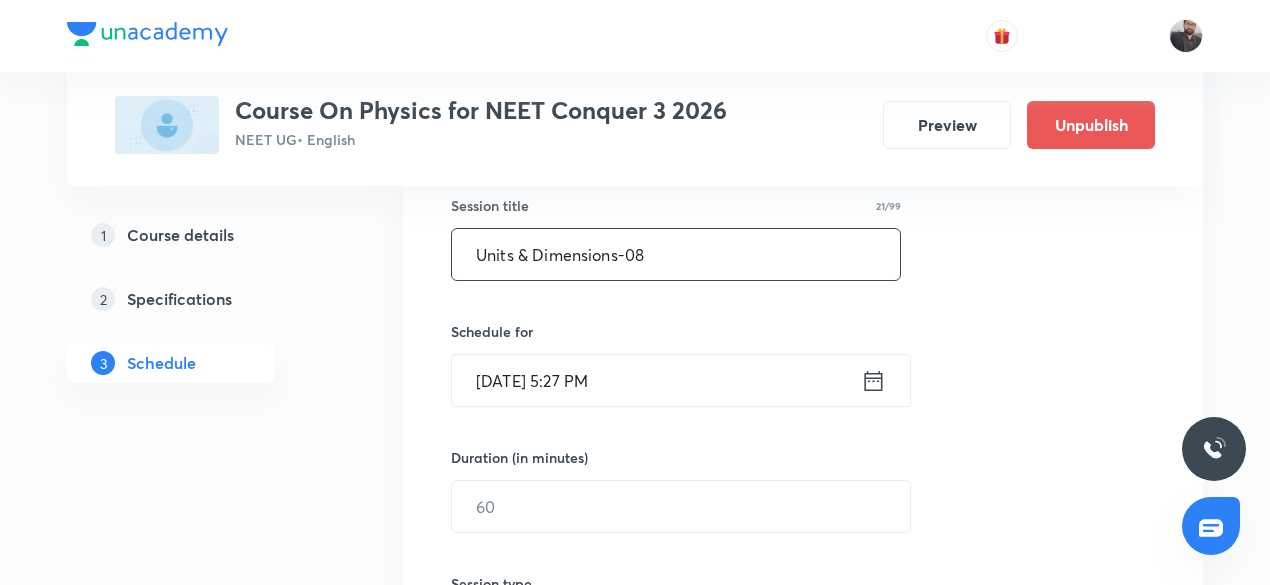 scroll, scrollTop: 378, scrollLeft: 0, axis: vertical 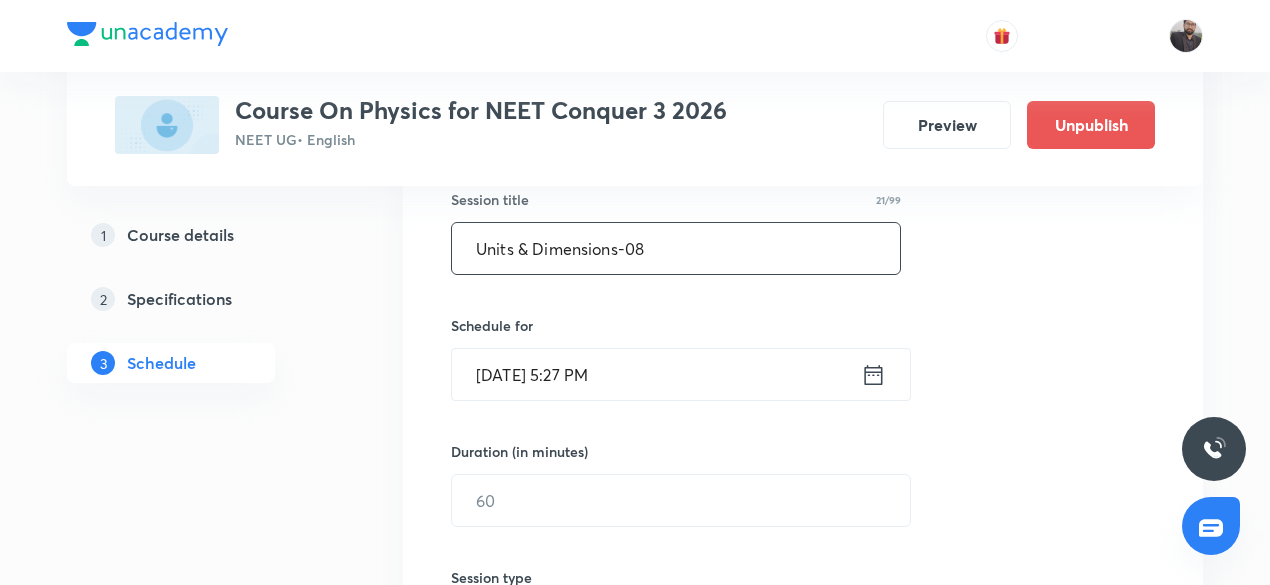 type on "Units & Dimensions-08" 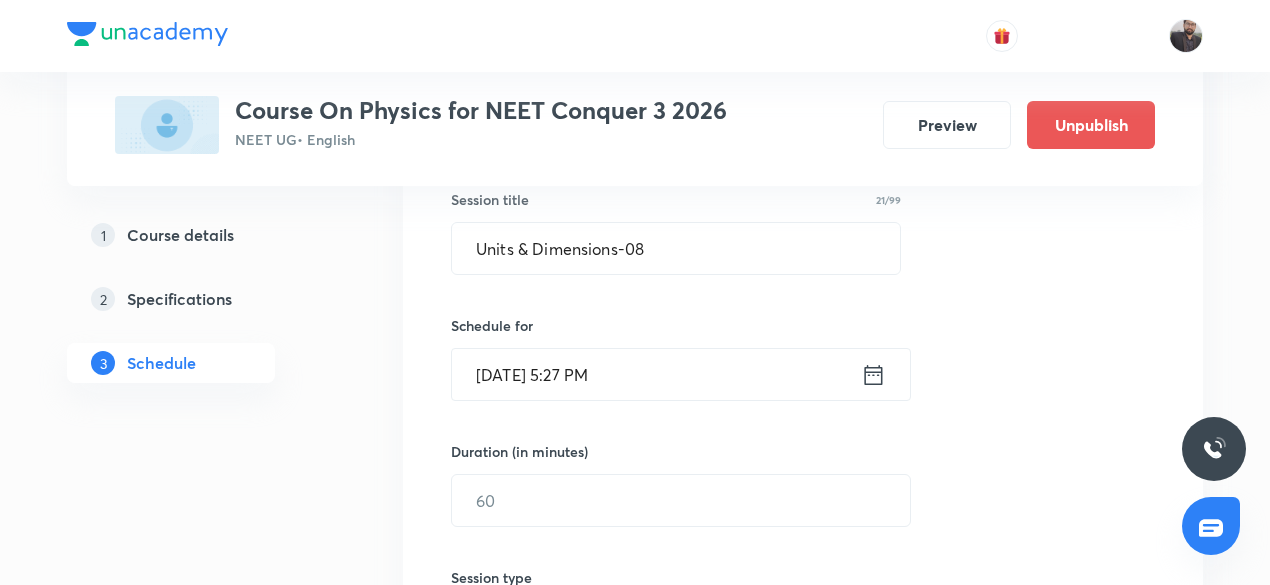 click on "[DATE] 5:27 PM" at bounding box center [656, 374] 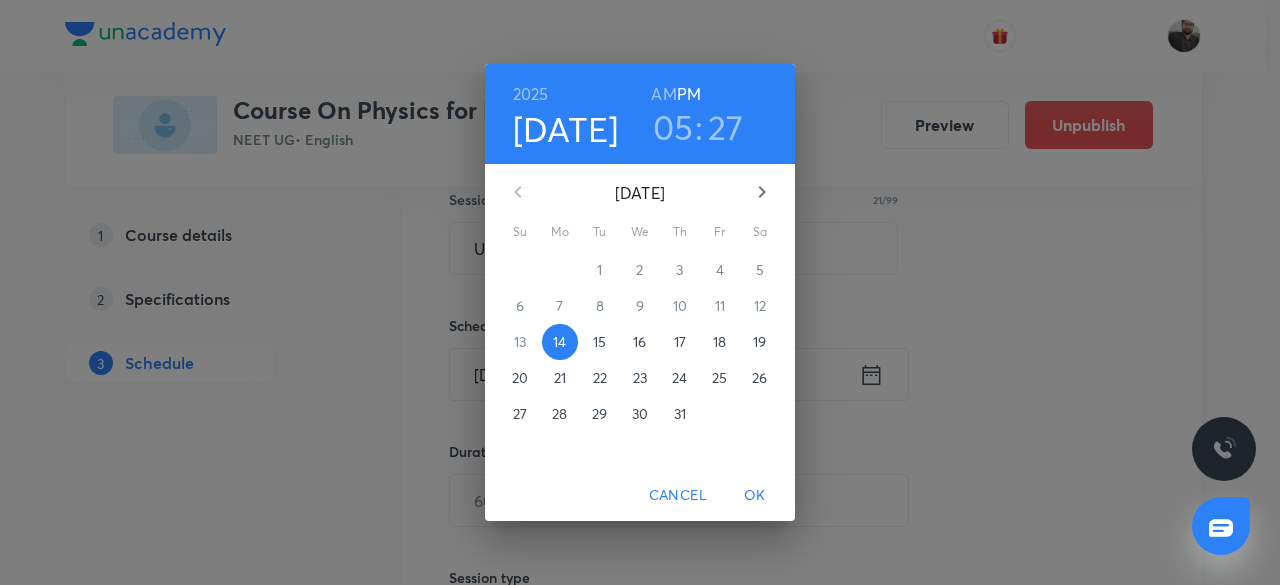 click on "15" at bounding box center [599, 342] 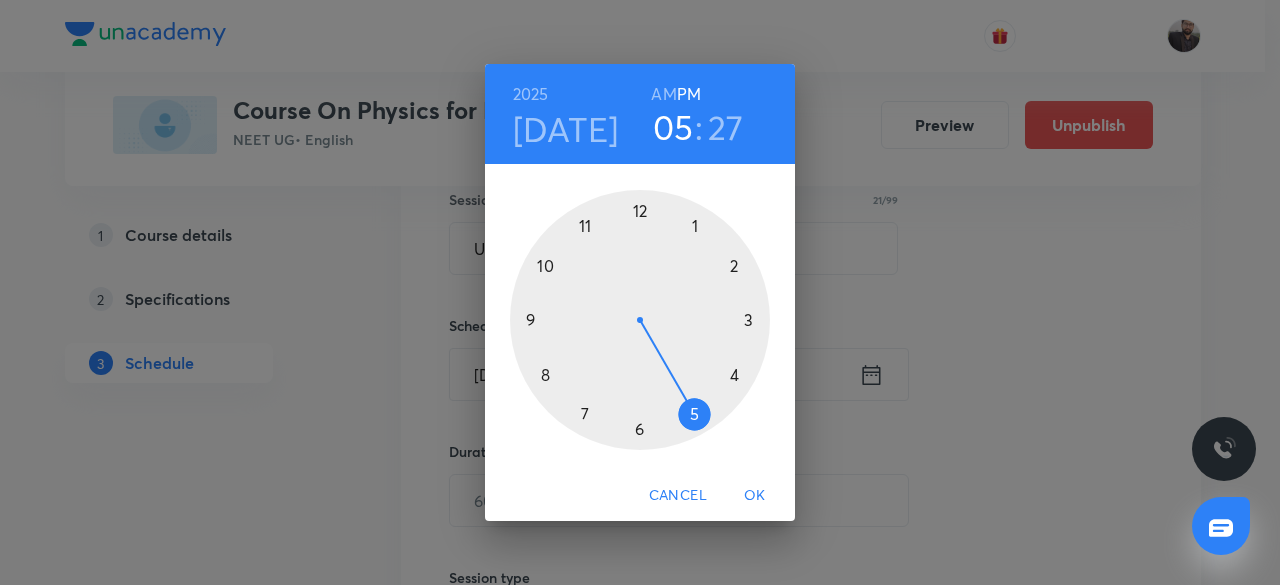 click on "AM" at bounding box center (663, 94) 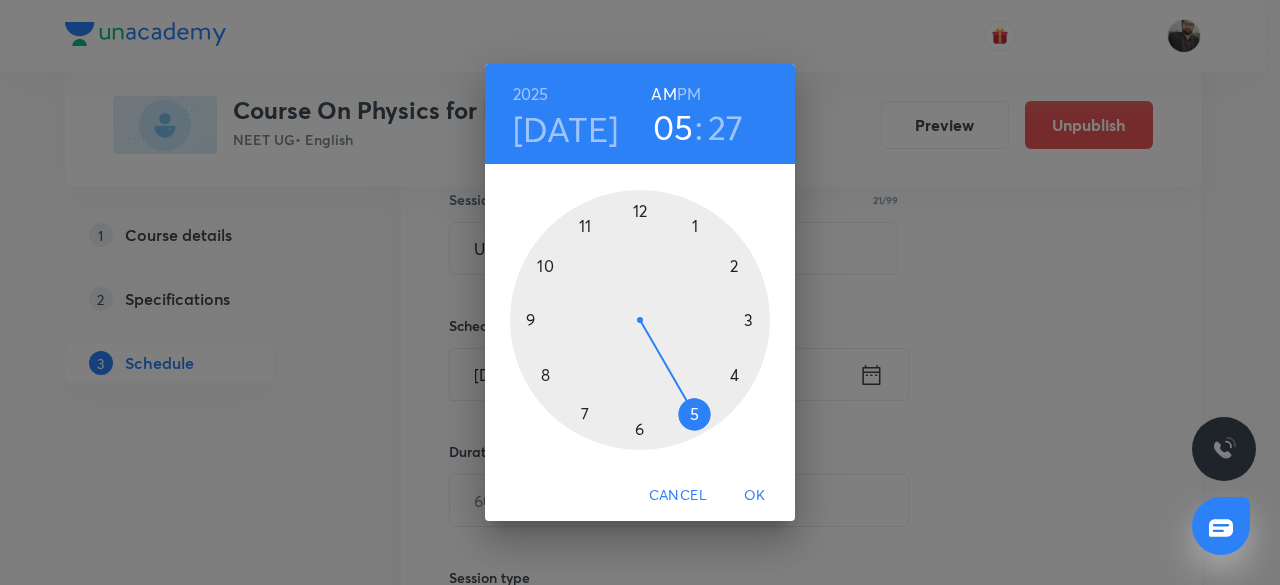 click at bounding box center [640, 320] 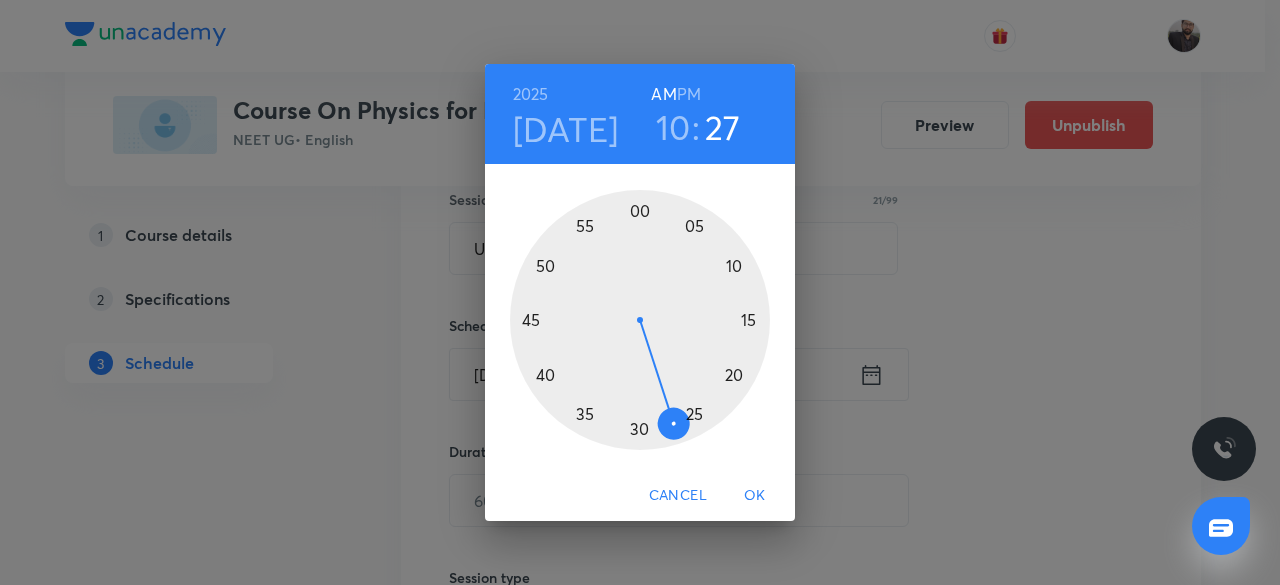 click at bounding box center [640, 320] 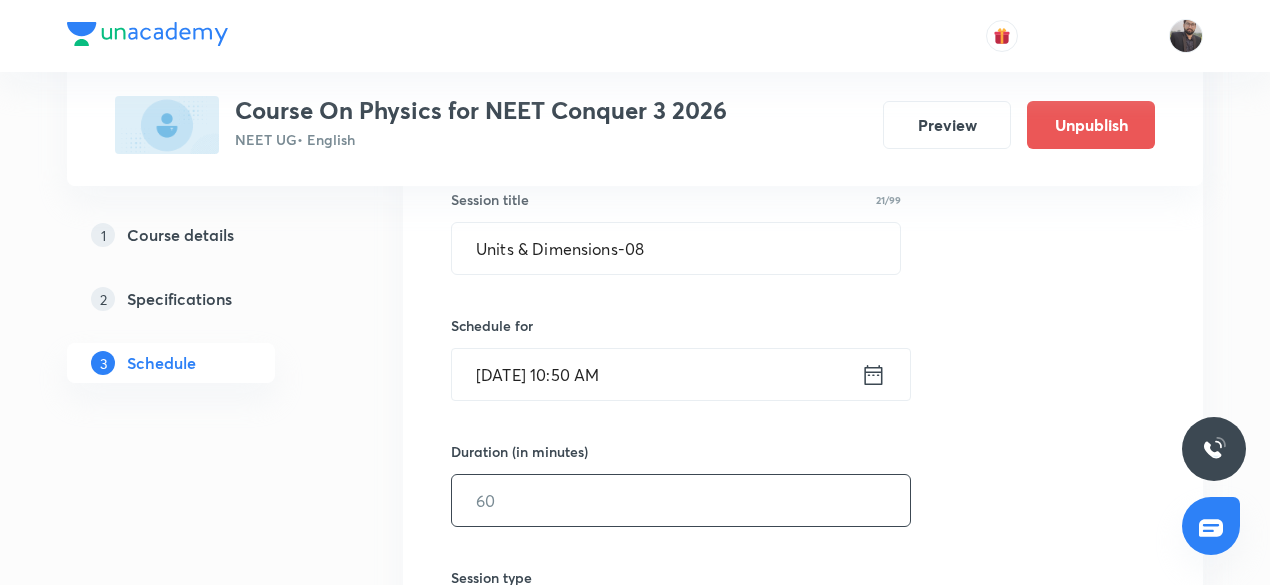 click at bounding box center (681, 500) 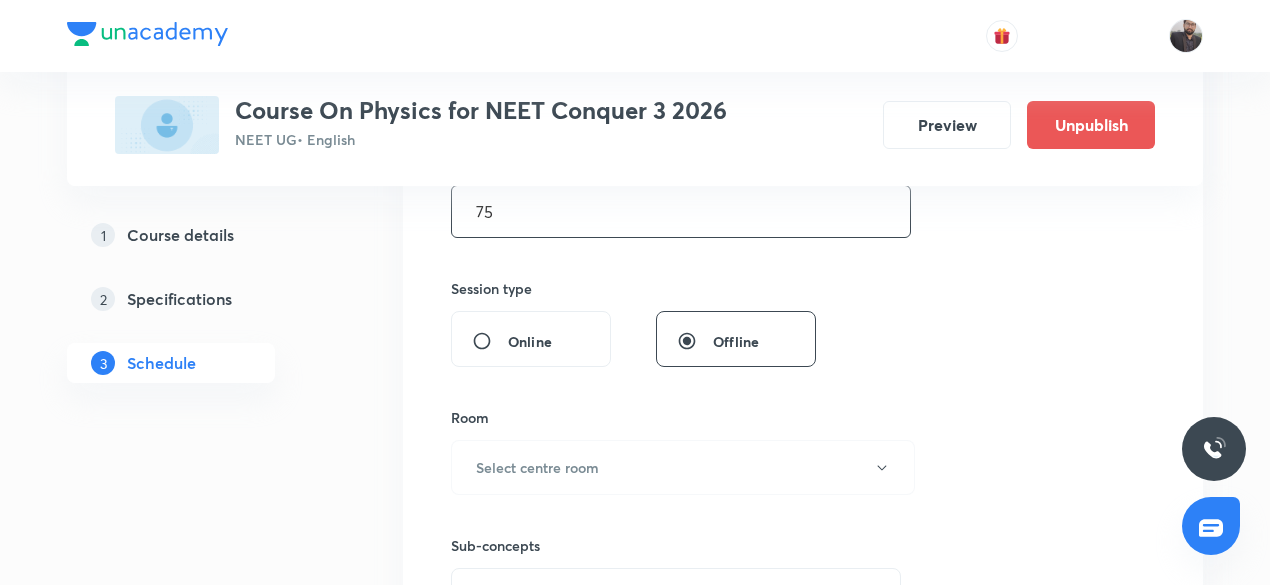 scroll, scrollTop: 668, scrollLeft: 0, axis: vertical 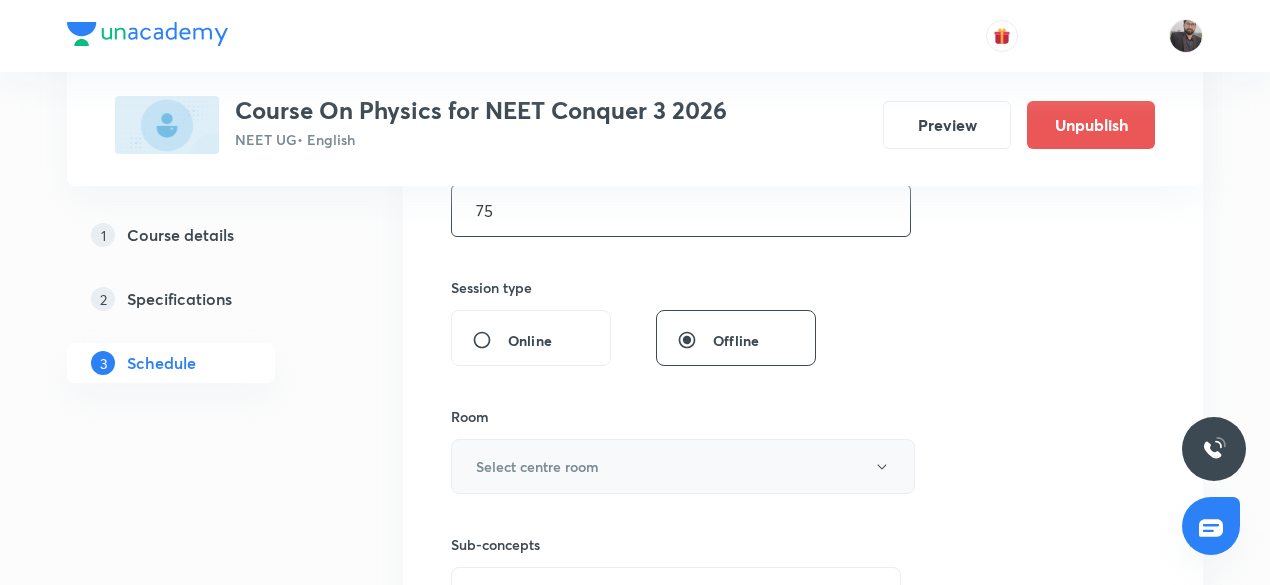 type on "75" 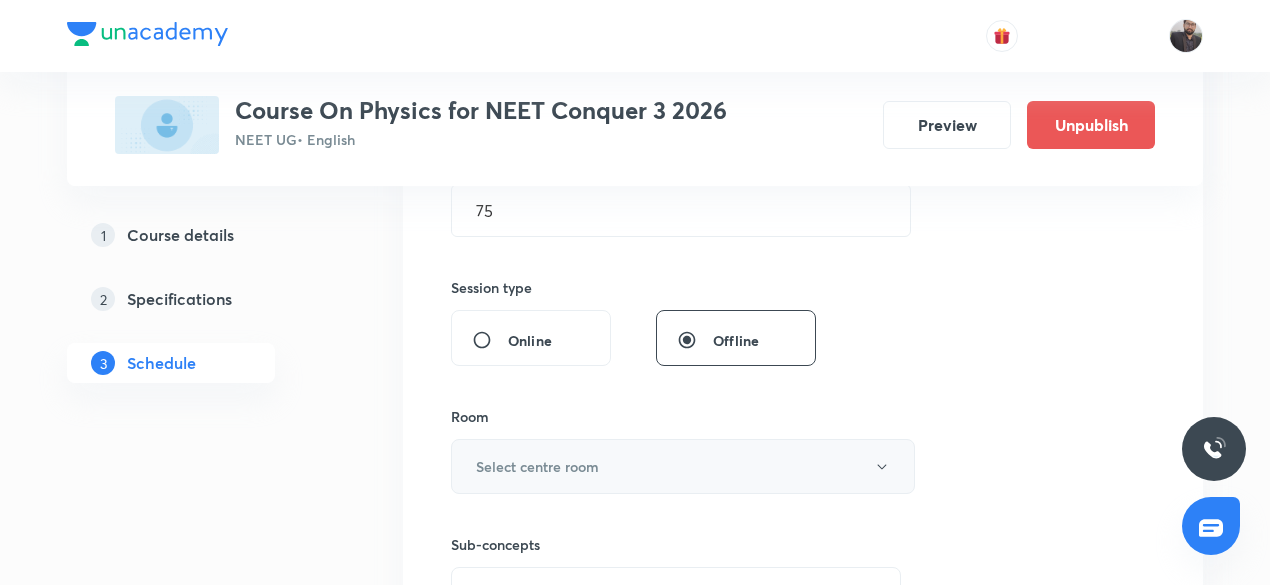 click on "Select centre room" at bounding box center (683, 466) 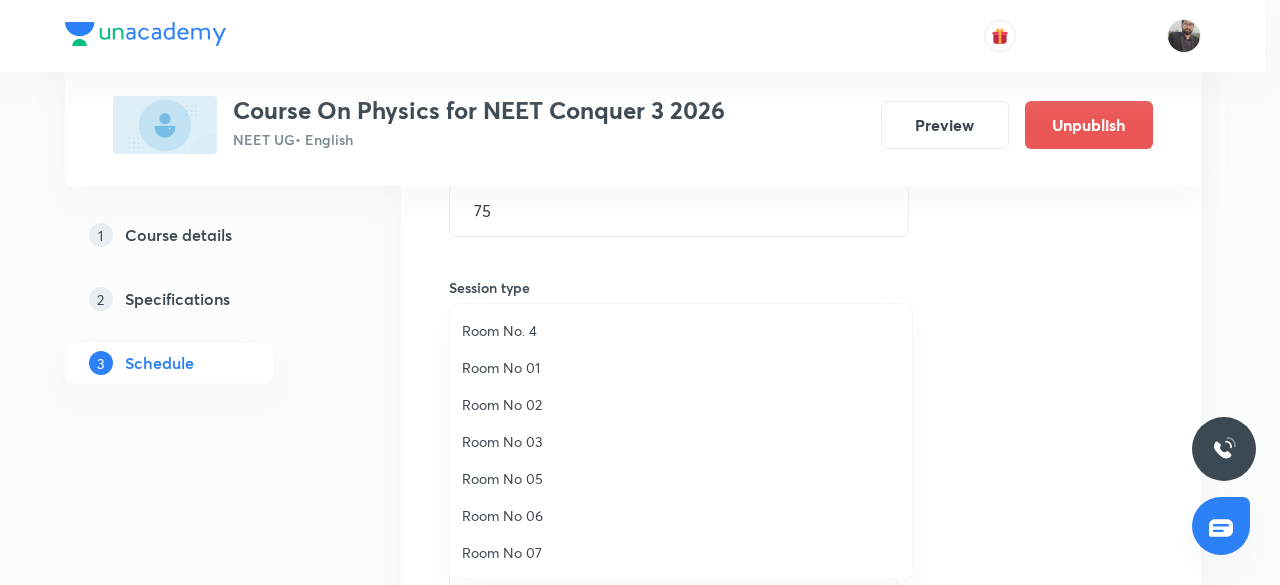 click on "Room No 05" at bounding box center [681, 478] 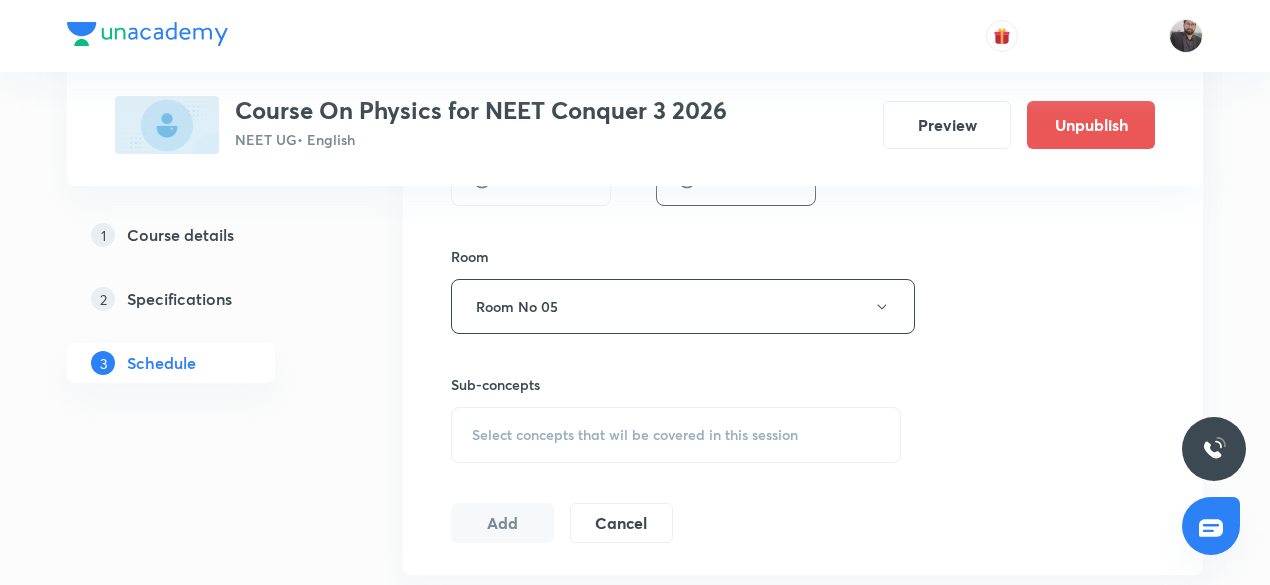 scroll, scrollTop: 830, scrollLeft: 0, axis: vertical 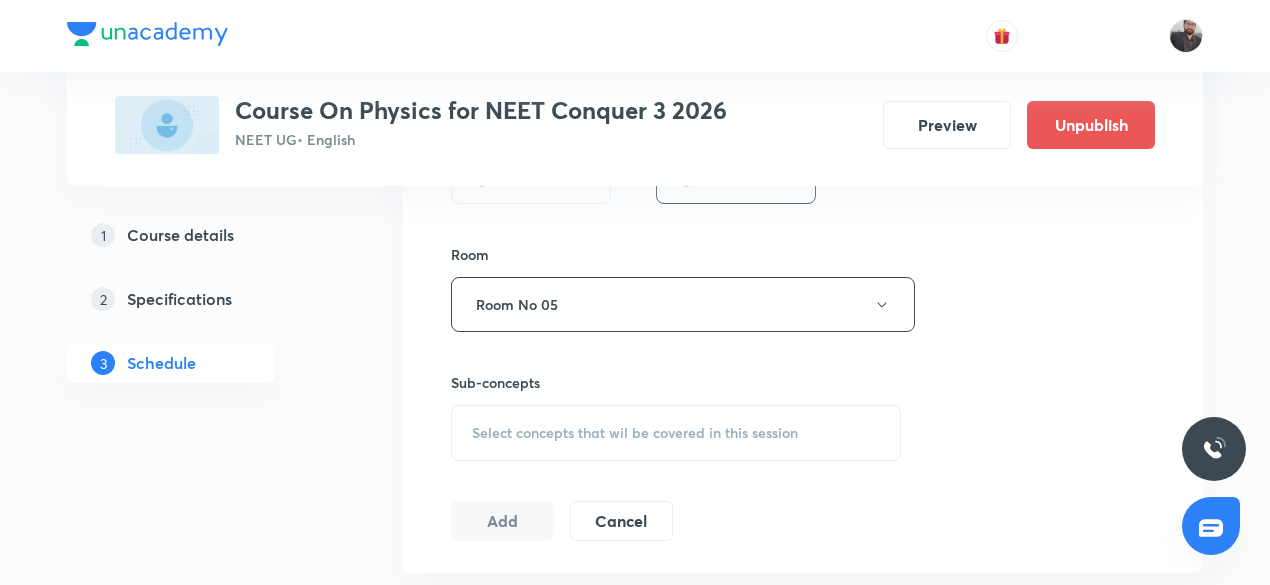 click on "Select concepts that wil be covered in this session" at bounding box center [676, 433] 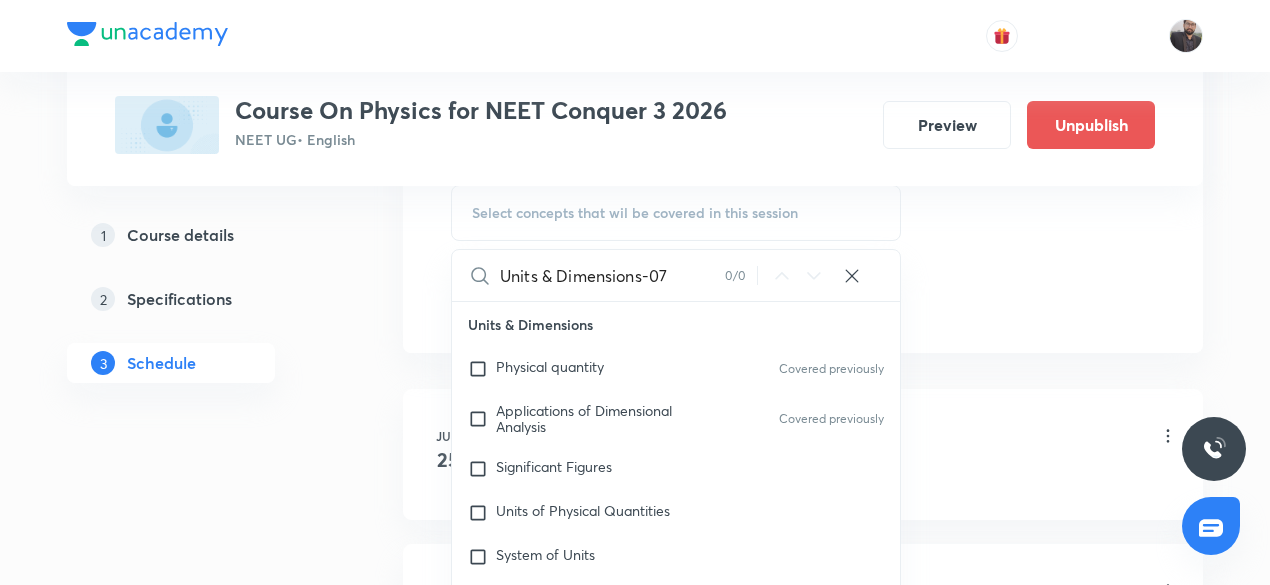 scroll, scrollTop: 1056, scrollLeft: 0, axis: vertical 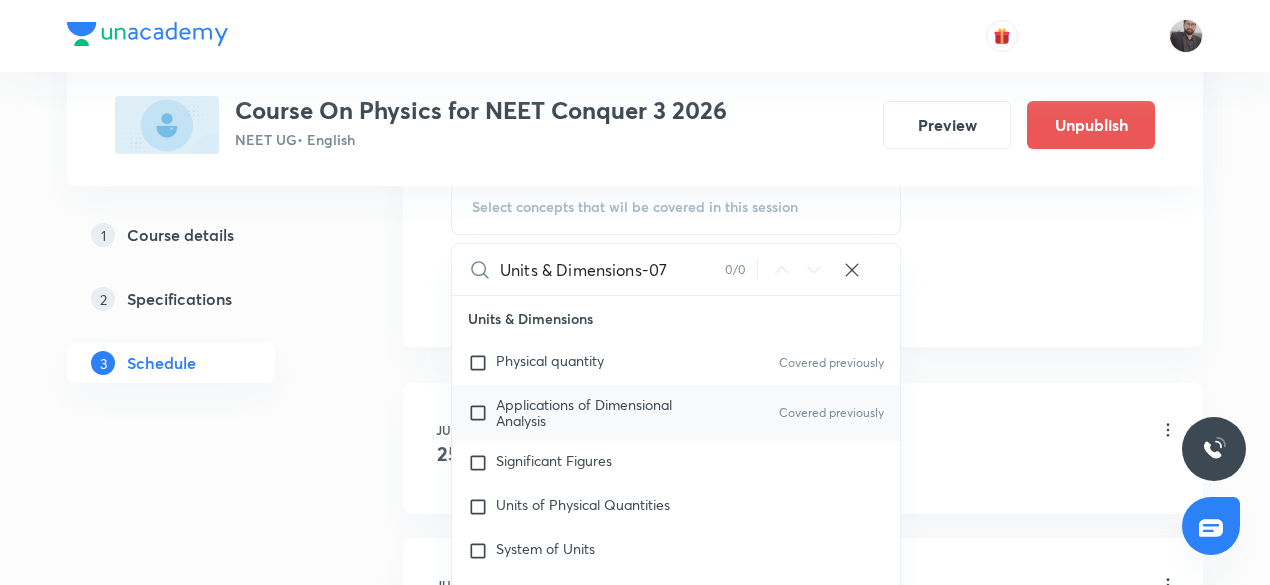type on "Units & Dimensions-07" 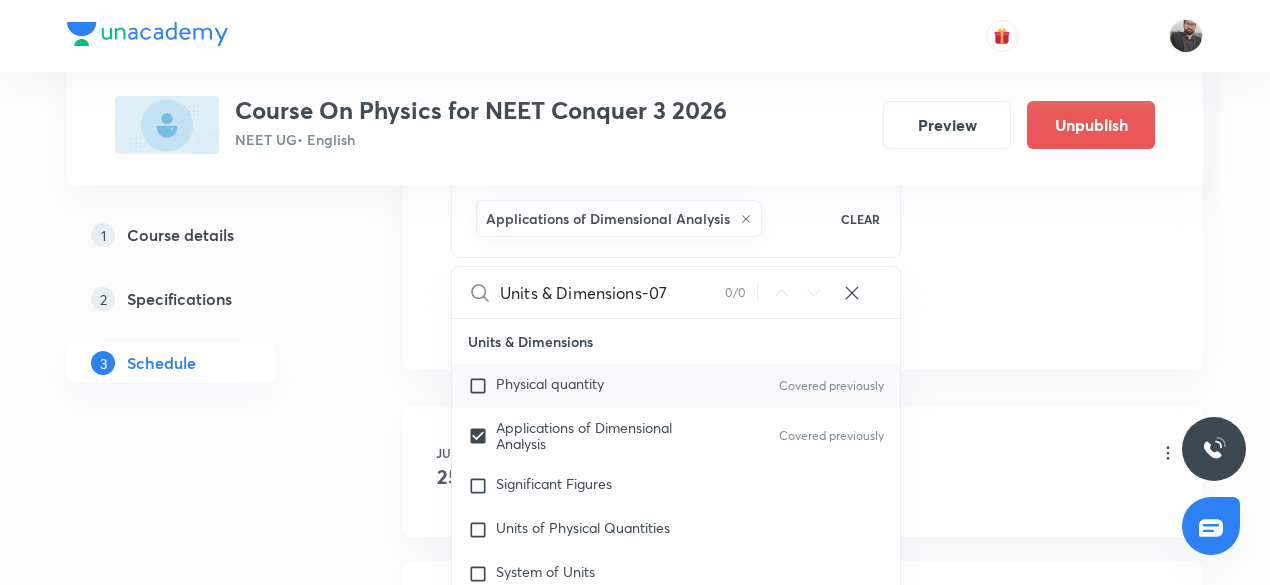 click on "Physical quantity" at bounding box center (550, 386) 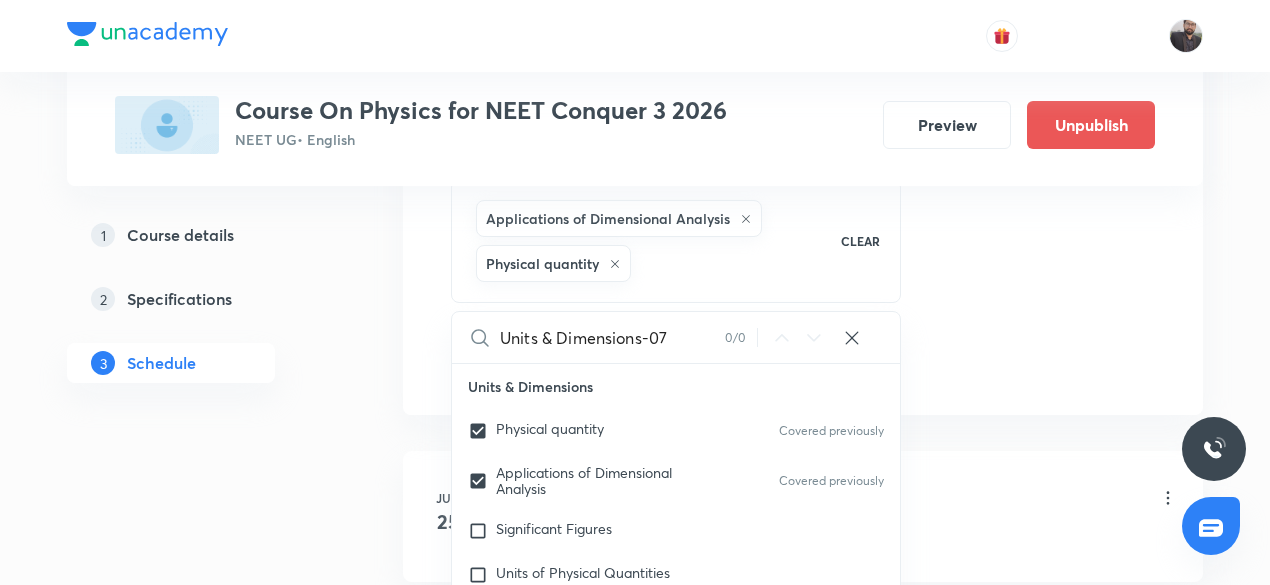 click on "Session  16 Live class Session title 21/99 Units & Dimensions-08 ​ Schedule for Jul 15, 2025, 10:50 AM ​ Duration (in minutes) 75 ​   Session type Online Offline Room Room No 05 Sub-concepts Applications of Dimensional Analysis Physical quantity CLEAR Units & Dimensions-07 0 / 0 ​ Units & Dimensions Physical quantity Covered previously Applications of Dimensional Analysis Covered previously Significant Figures Units of Physical Quantities System of Units Dimensions of Some Mathematical Functions Unit and Dimension Covered previously Product of Two Vectors Subtraction of Vectors Cross Product Least Count Analysis Errors of Measurement Vernier Callipers Screw Gauge Zero Error Basic Mathematics Elementary Algebra Covered previously Elementary Trigonometry Basic Coordinate Geometry Functions Differentiation Integral of a Function Use of Differentiation & Integration in One Dimensional Motion Derivatives of Equations of Motion by Calculus Basic Mathematics Covered previously Laboratory Experiments Error" at bounding box center (803, -121) 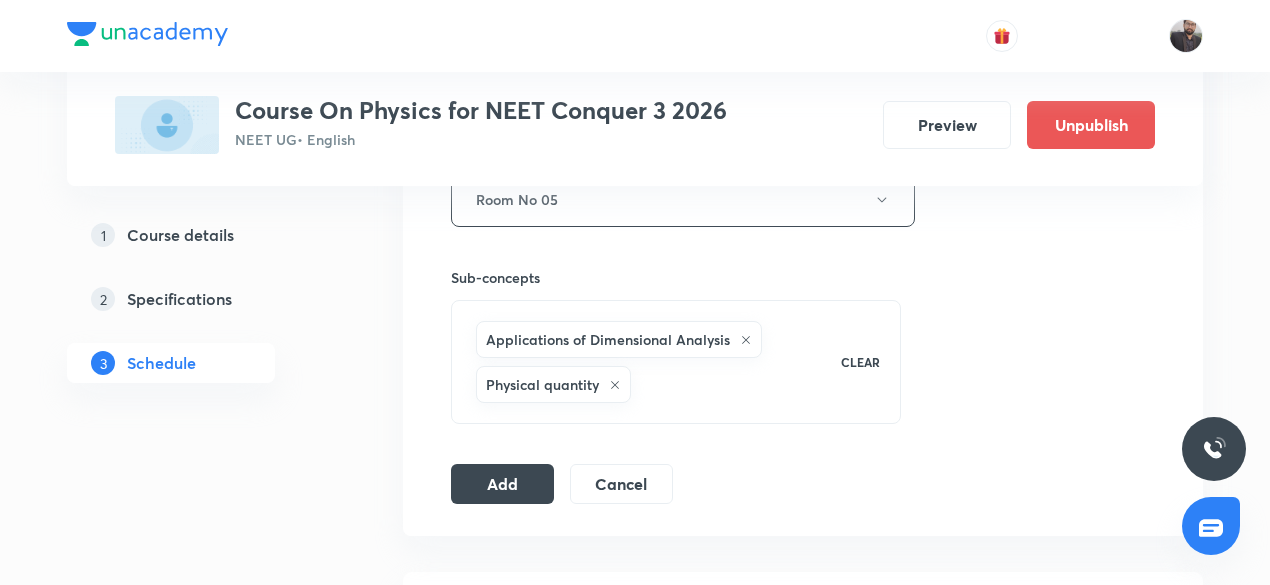 scroll, scrollTop: 926, scrollLeft: 0, axis: vertical 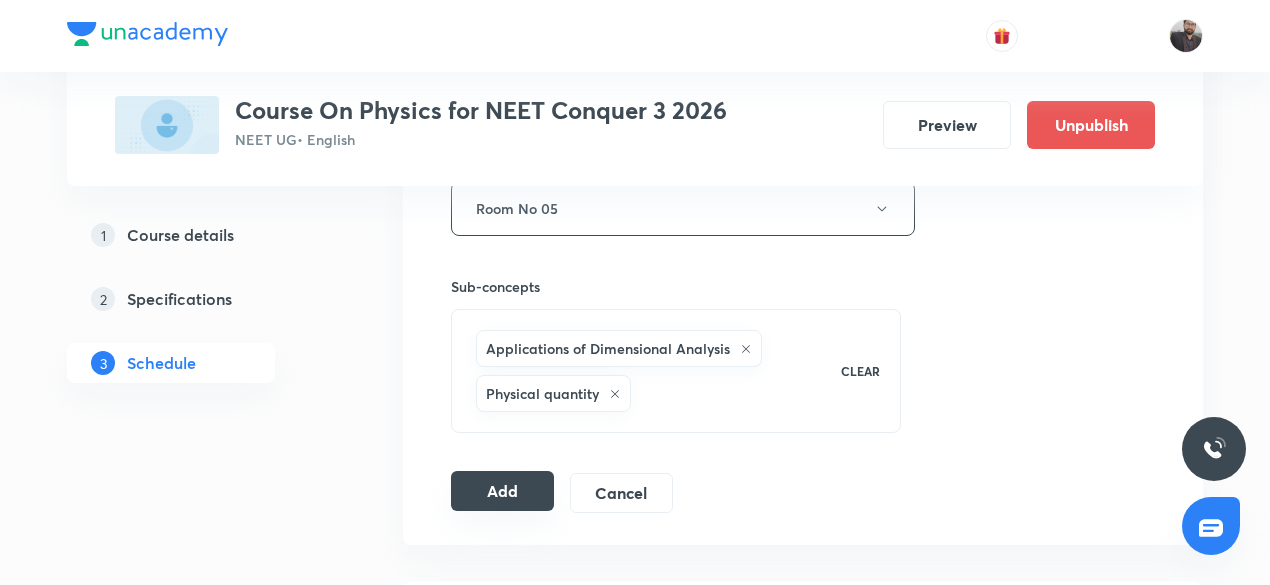 click on "Add" at bounding box center [502, 491] 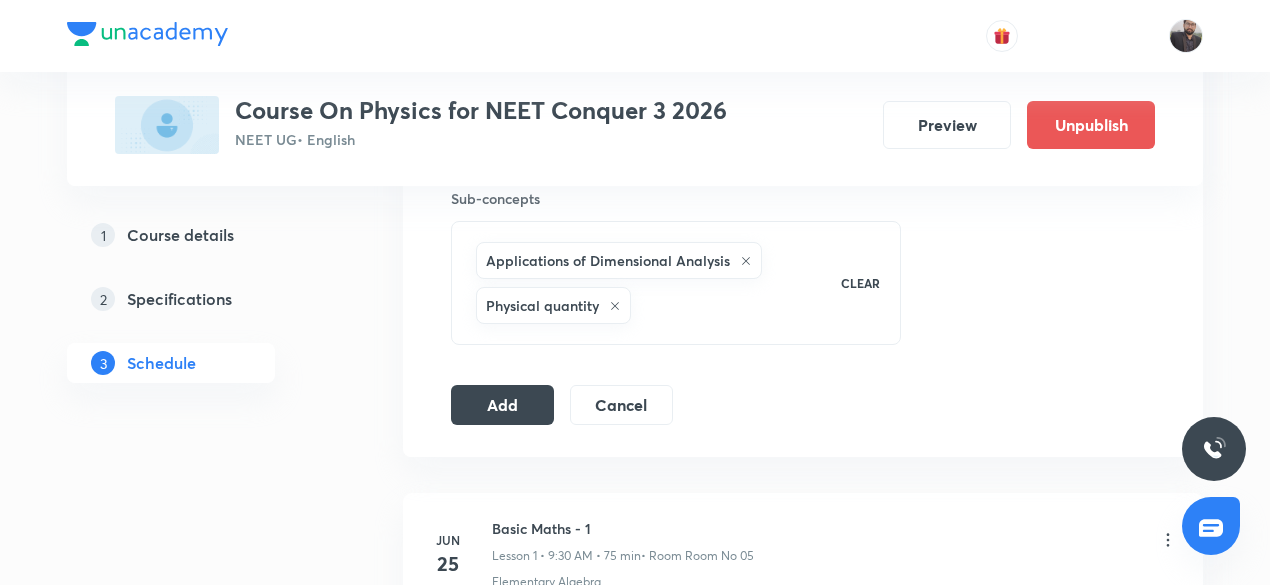 scroll, scrollTop: 1016, scrollLeft: 0, axis: vertical 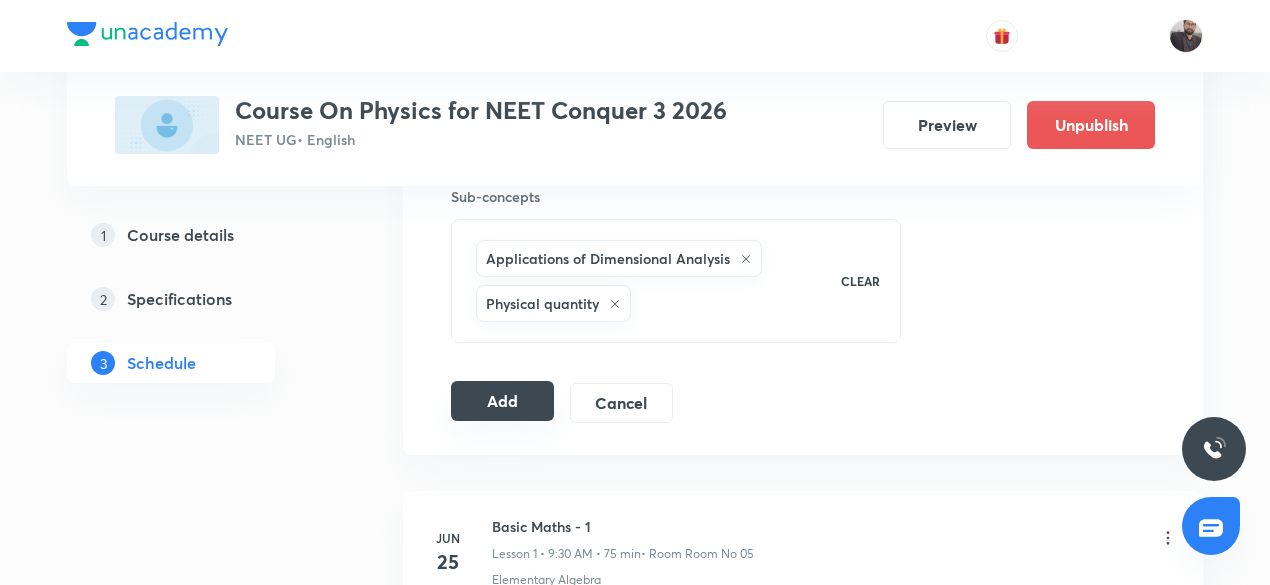 click on "Add" at bounding box center (502, 401) 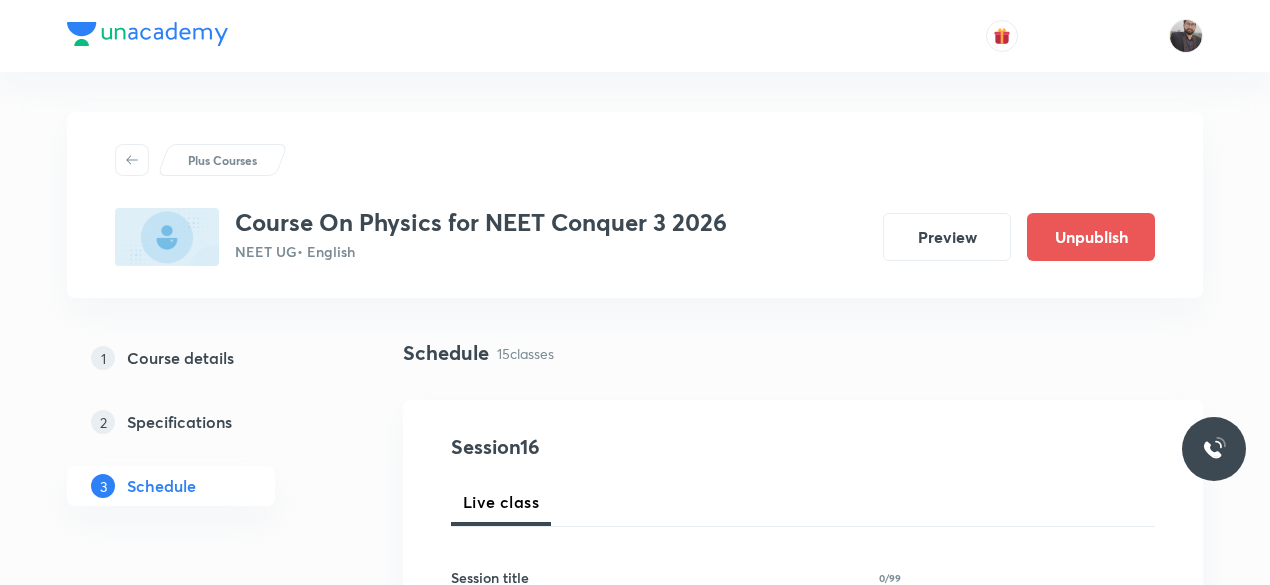 scroll, scrollTop: 3332, scrollLeft: 0, axis: vertical 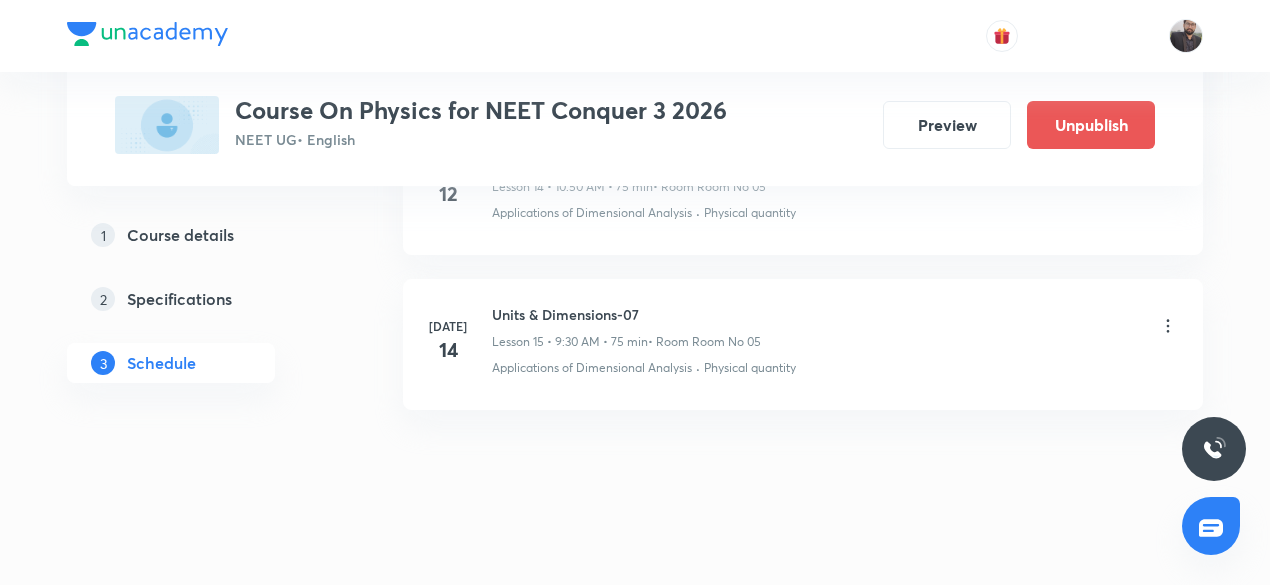 click on "[DATE] Units & Dimensions-07 Lesson 15 • 9:30 AM • 75 min  • Room Room No 05 Applications of Dimensional Analysis · Physical quantity" at bounding box center [803, 340] 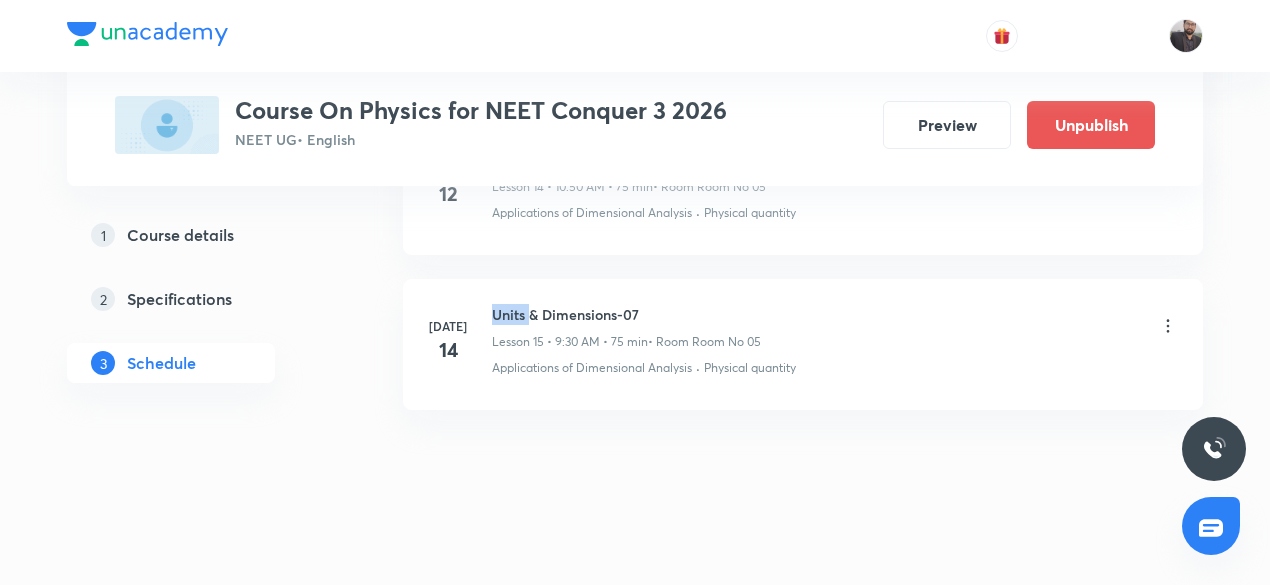 click on "[DATE] Units & Dimensions-07 Lesson 15 • 9:30 AM • 75 min  • Room Room No 05 Applications of Dimensional Analysis · Physical quantity" at bounding box center [803, 340] 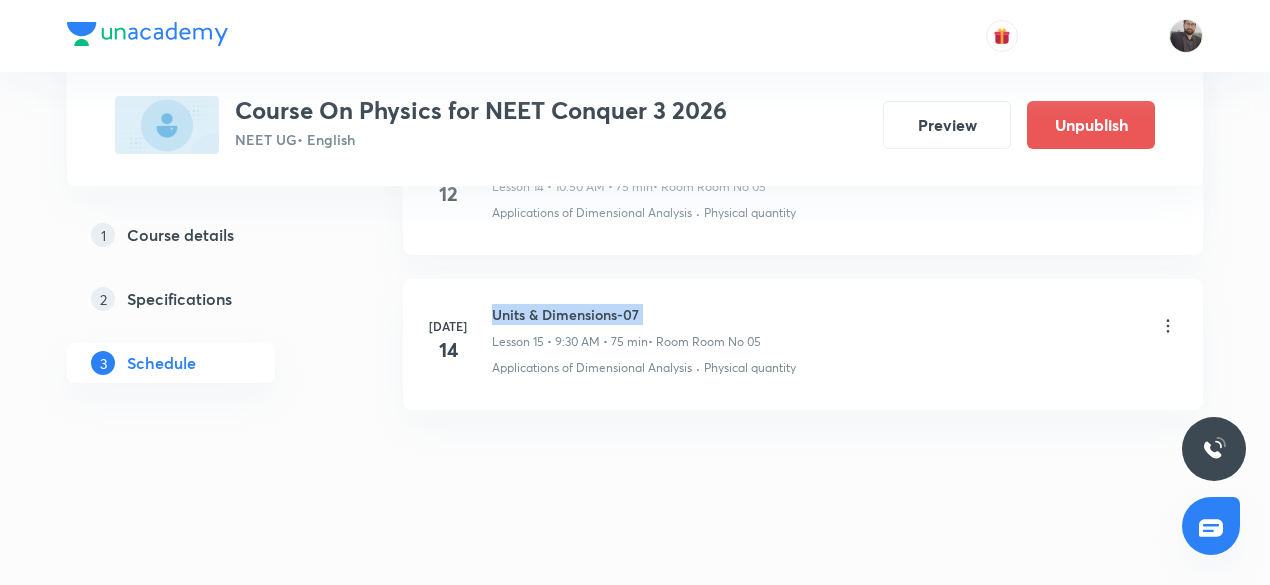 click on "[DATE] Units & Dimensions-07 Lesson 15 • 9:30 AM • 75 min  • Room Room No 05 Applications of Dimensional Analysis · Physical quantity" at bounding box center [803, 340] 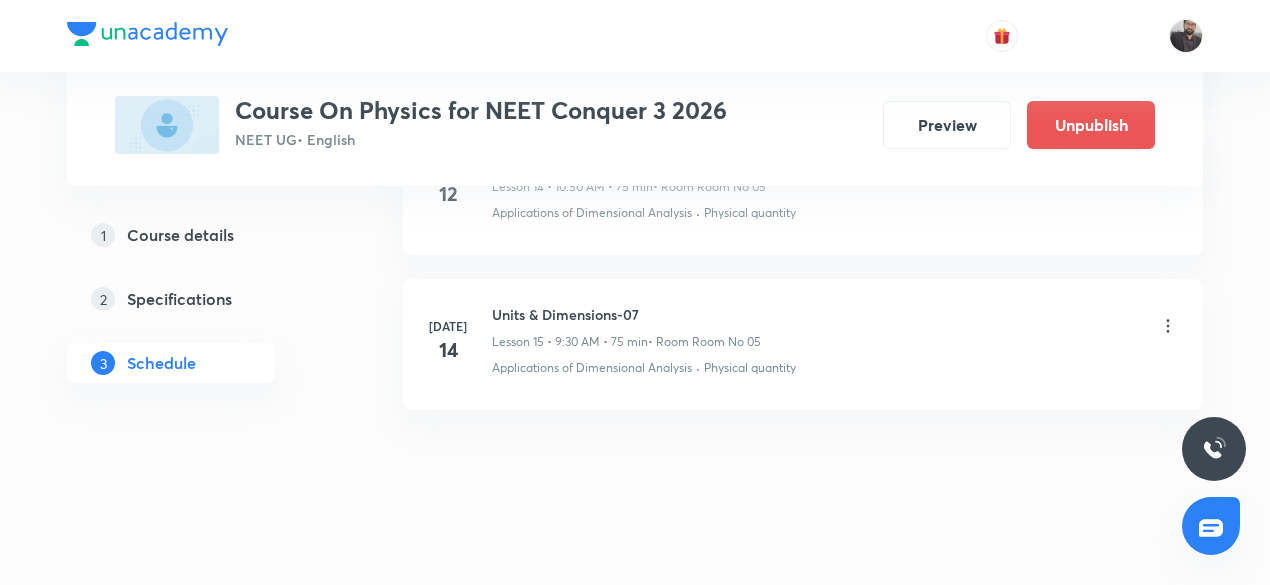 click on "Units & Dimensions-07" at bounding box center [626, 314] 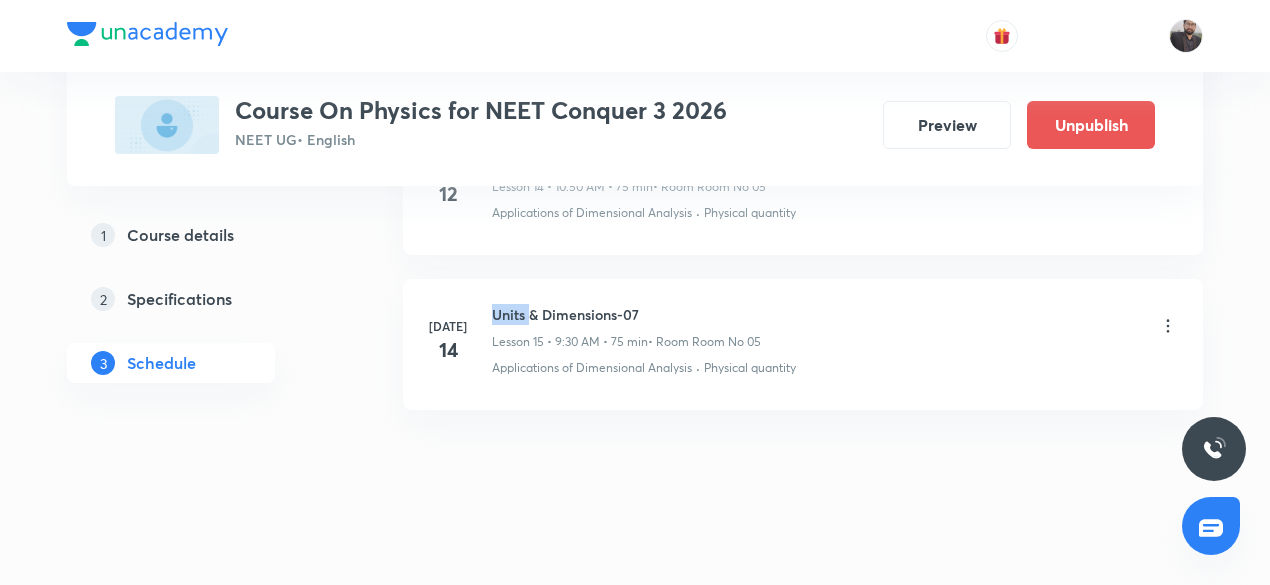 click on "Units & Dimensions-07" at bounding box center [626, 314] 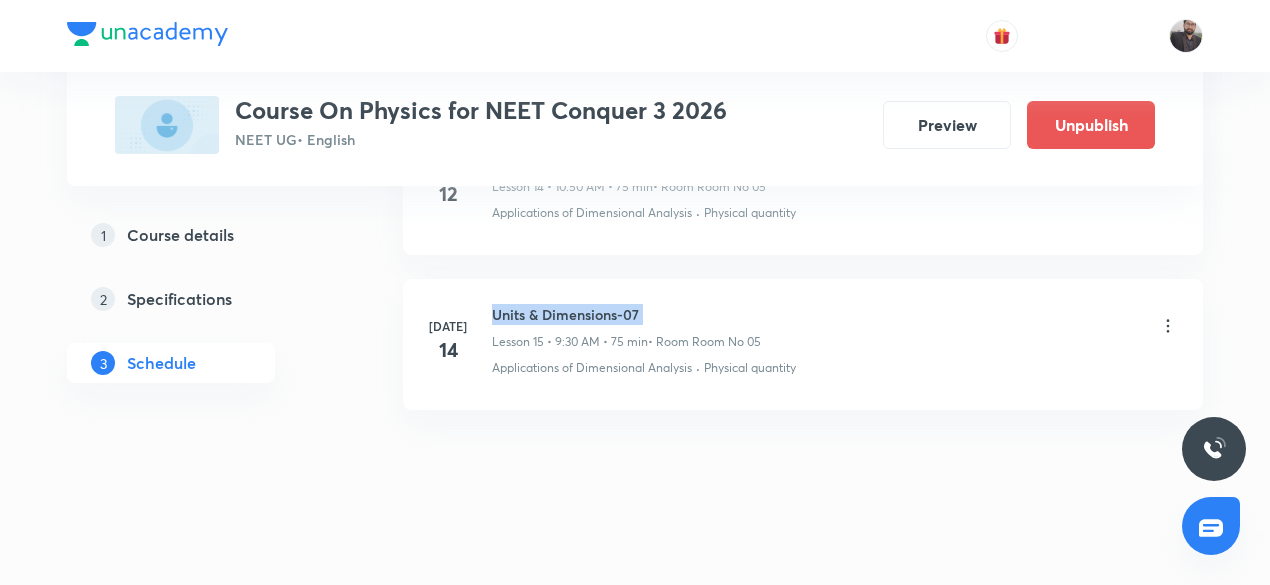 click on "Units & Dimensions-07" at bounding box center [626, 314] 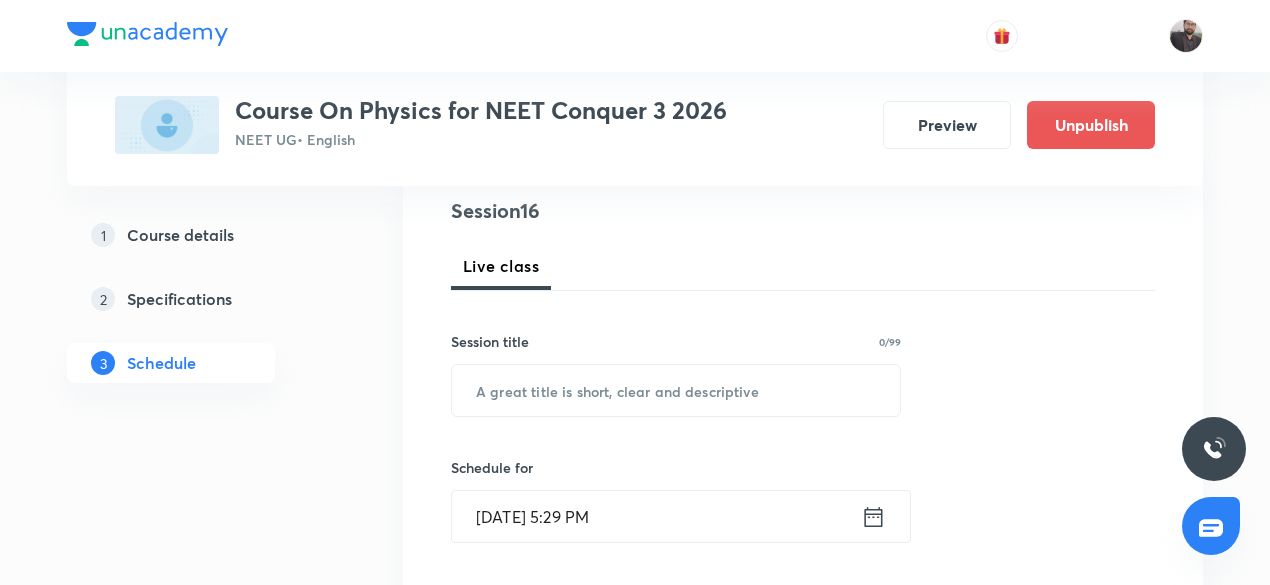 scroll, scrollTop: 237, scrollLeft: 0, axis: vertical 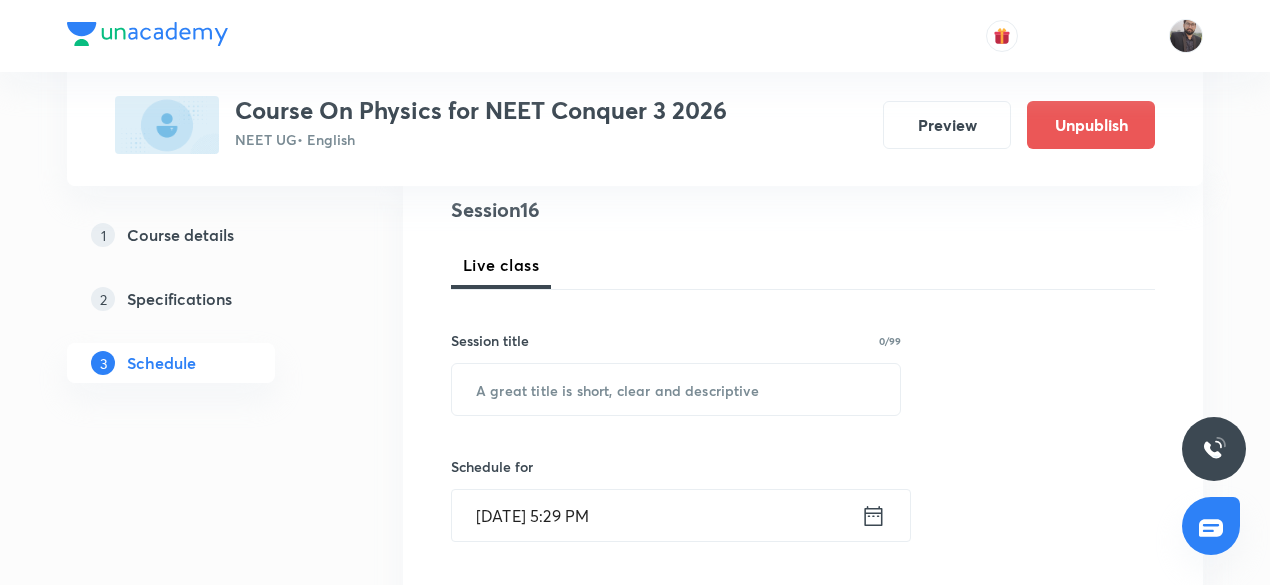 click on "Session title 0/99 ​" at bounding box center (676, 373) 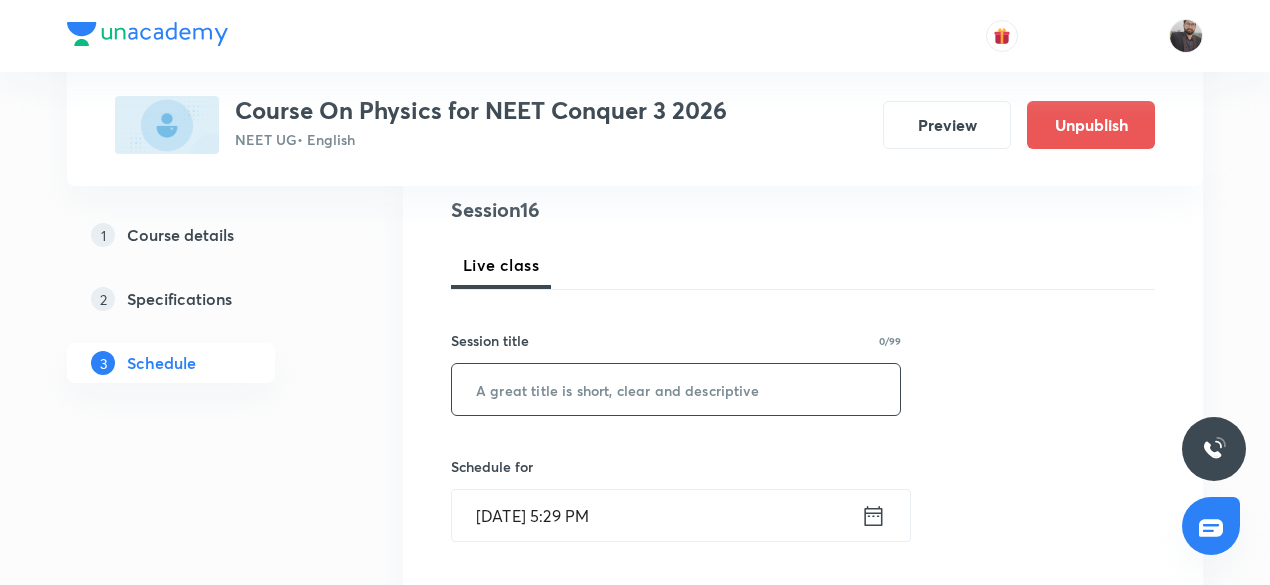 click at bounding box center [676, 389] 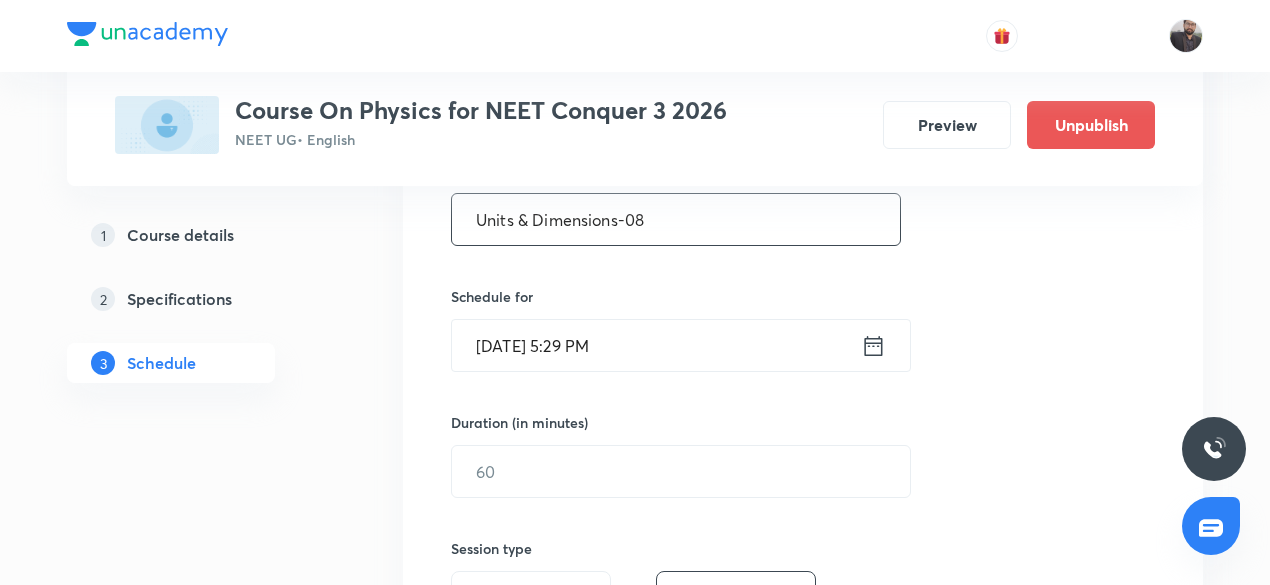 scroll, scrollTop: 453, scrollLeft: 0, axis: vertical 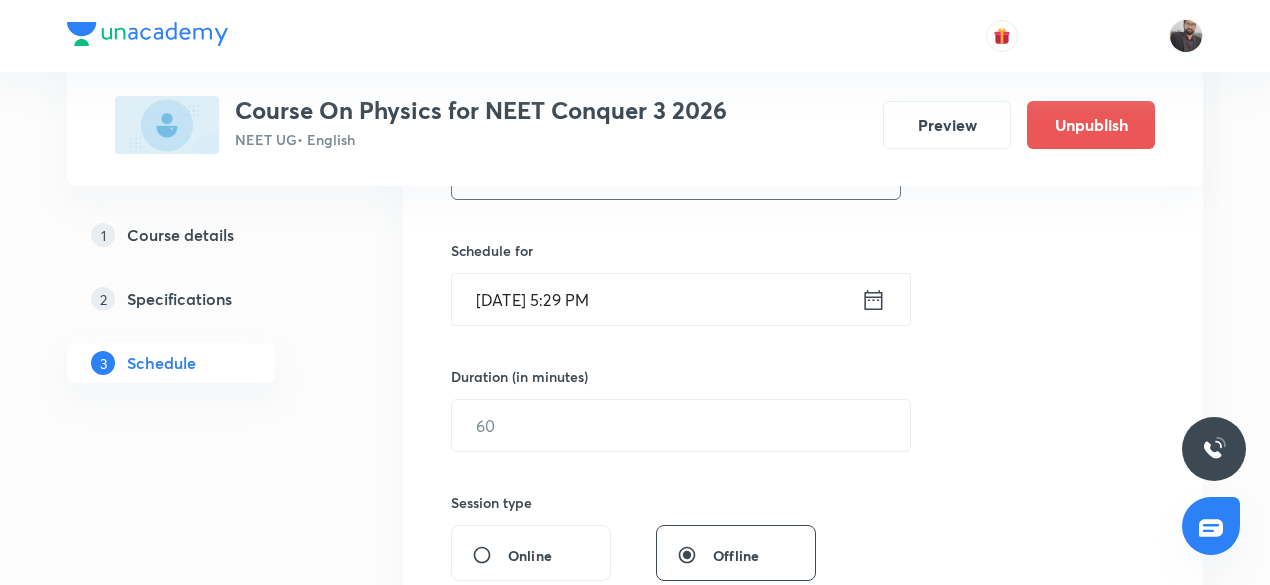 type on "Units & Dimensions-08" 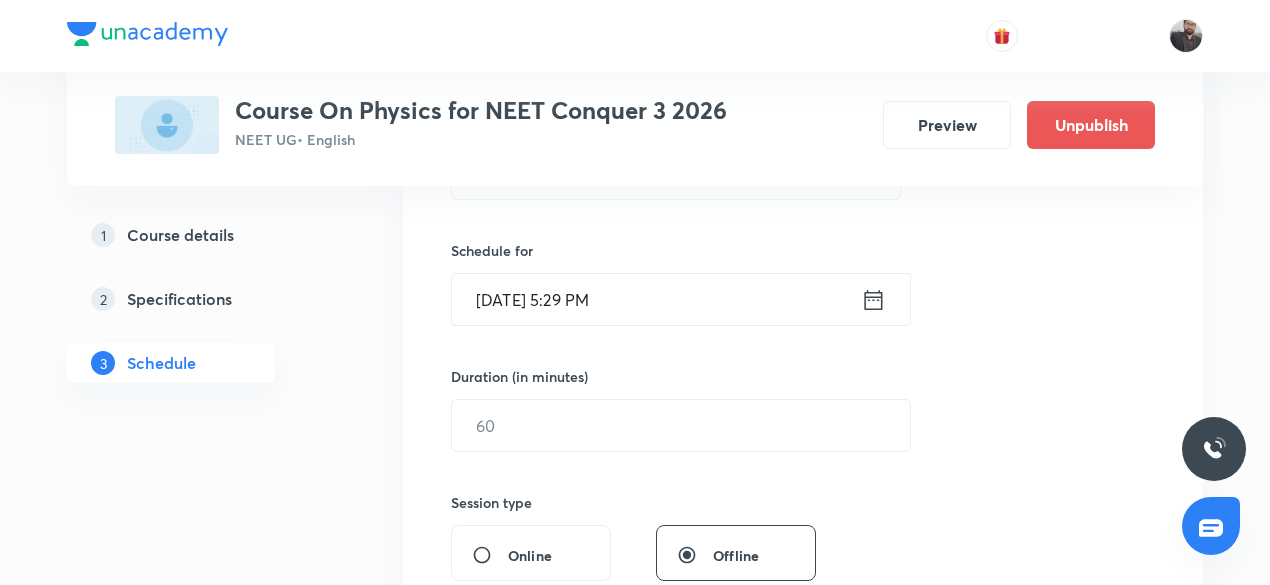 click on "[DATE] 5:29 PM" at bounding box center (656, 299) 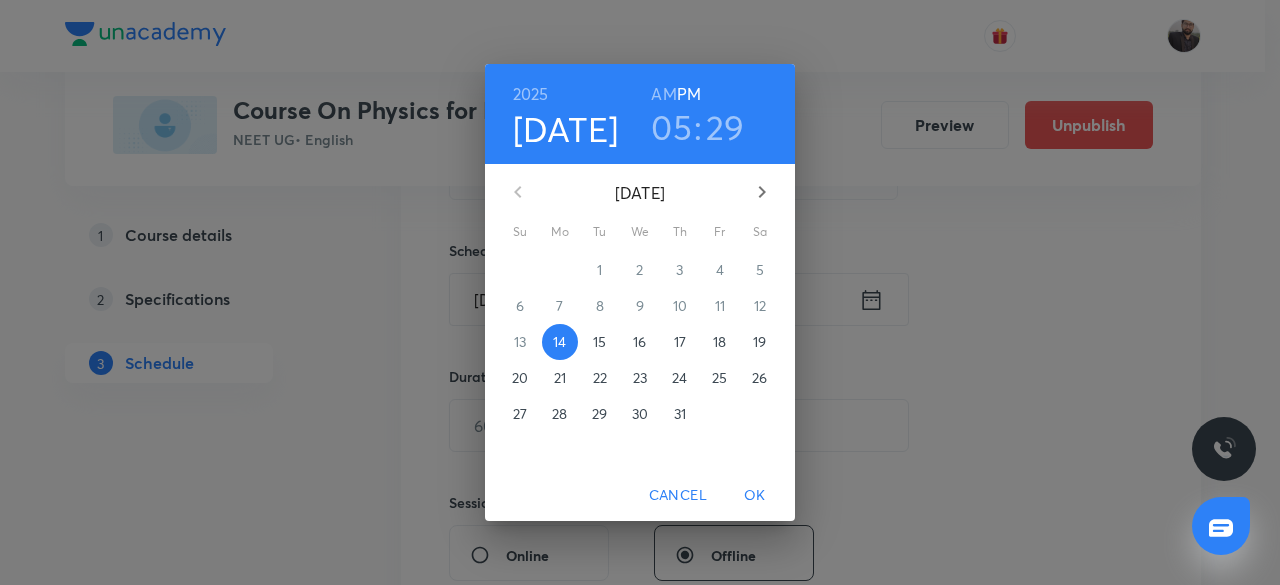 click on "15" at bounding box center (599, 342) 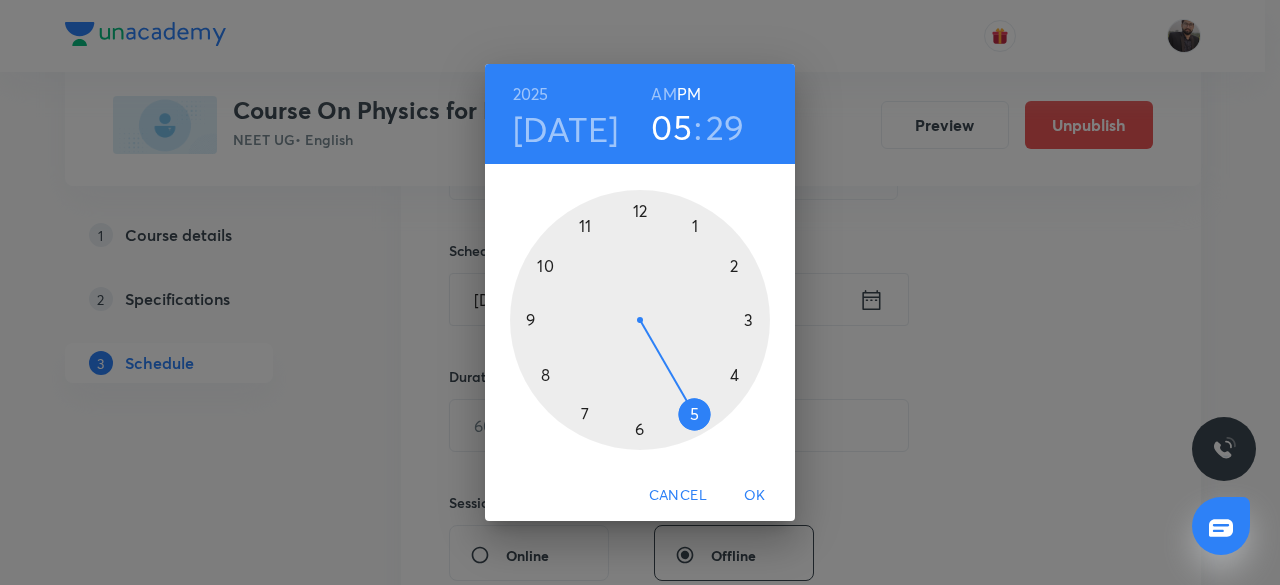 click on "AM" at bounding box center [663, 94] 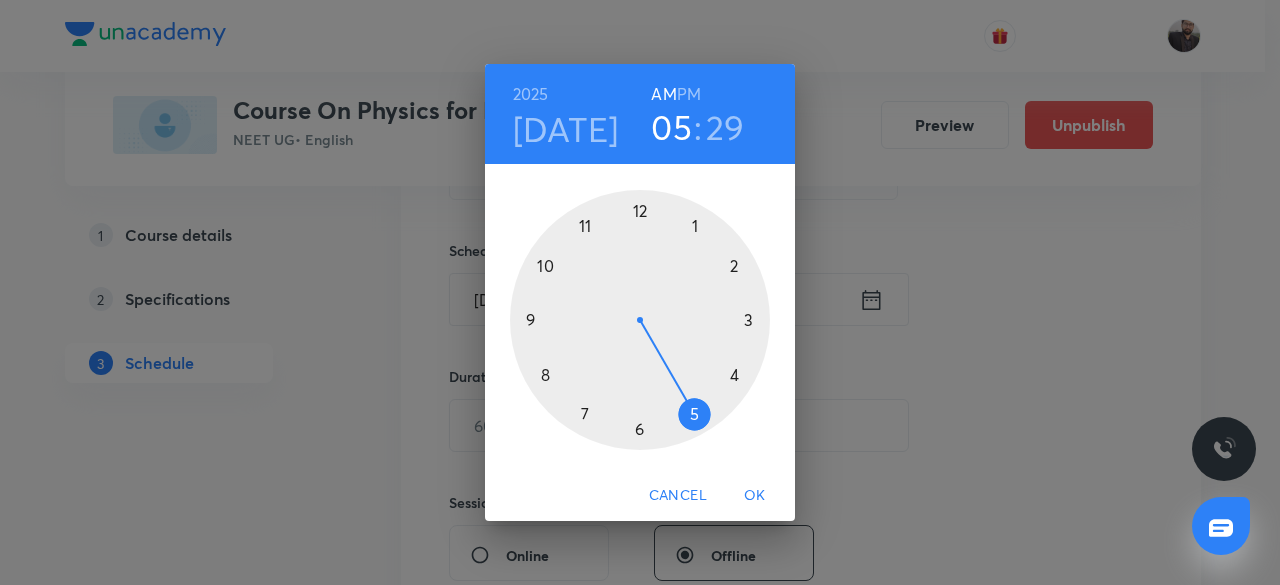 click at bounding box center (640, 320) 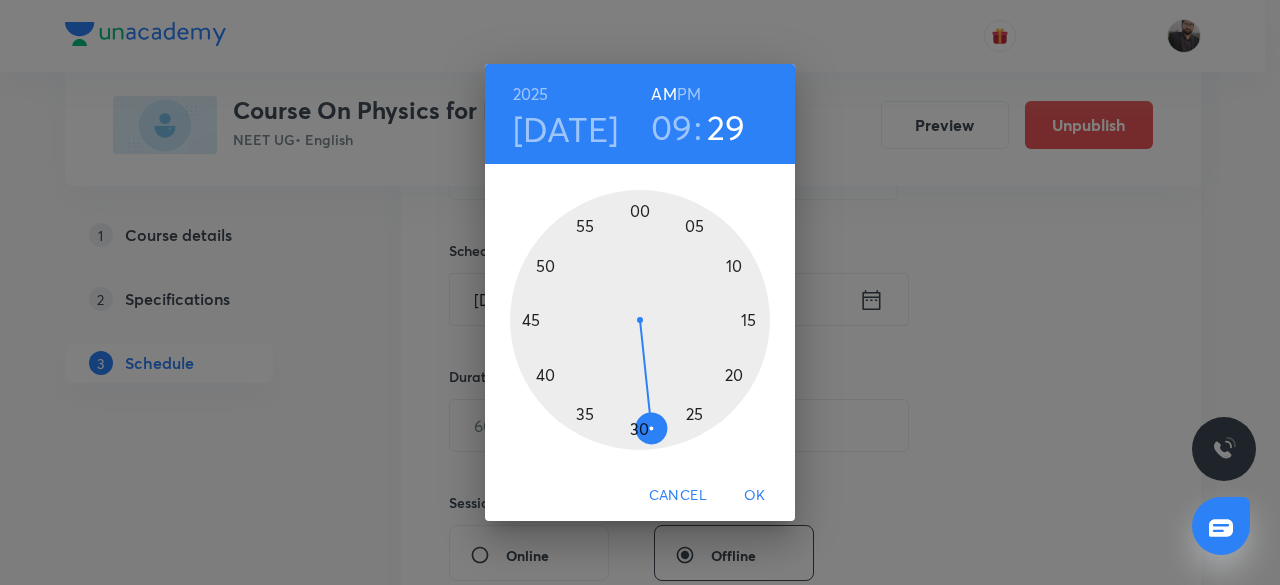 click at bounding box center [640, 320] 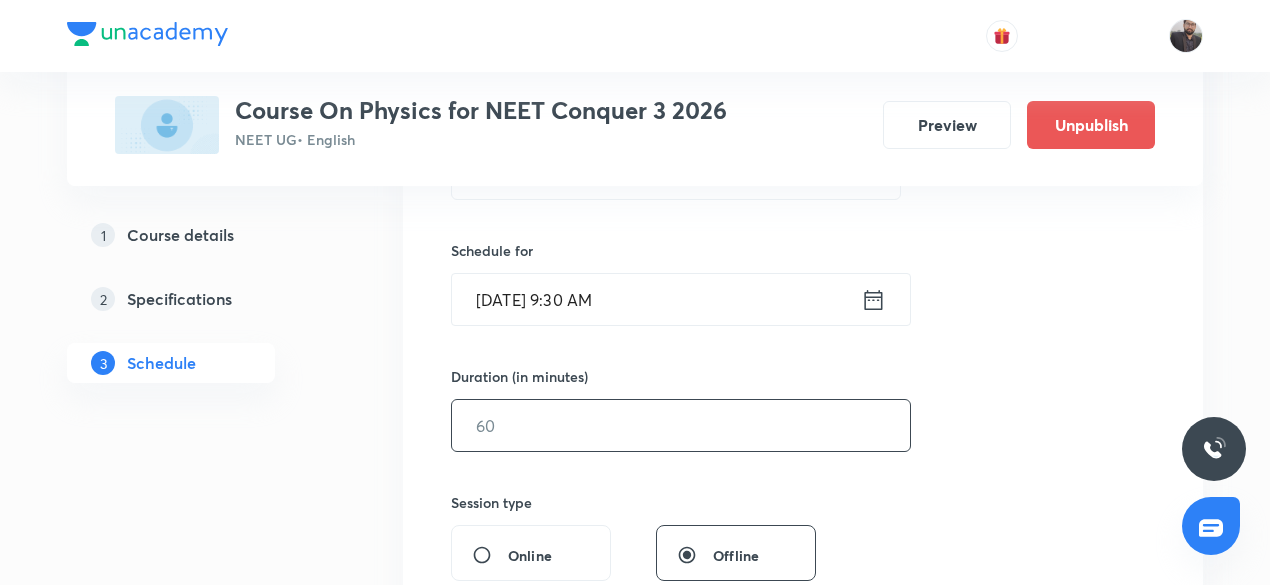 click at bounding box center [681, 425] 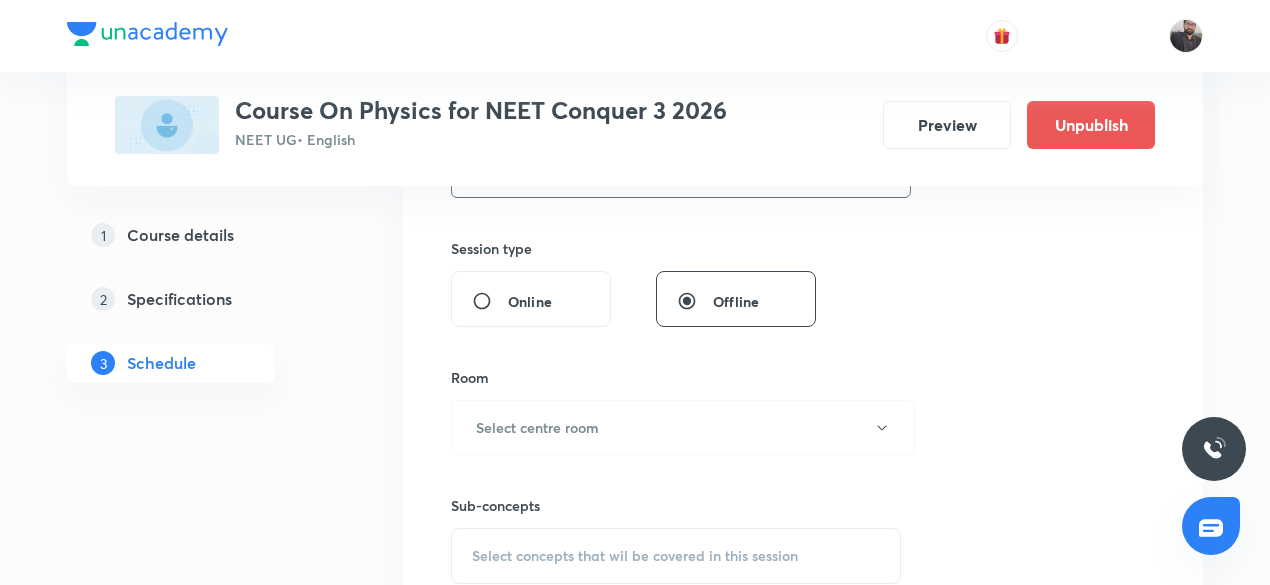 scroll, scrollTop: 716, scrollLeft: 0, axis: vertical 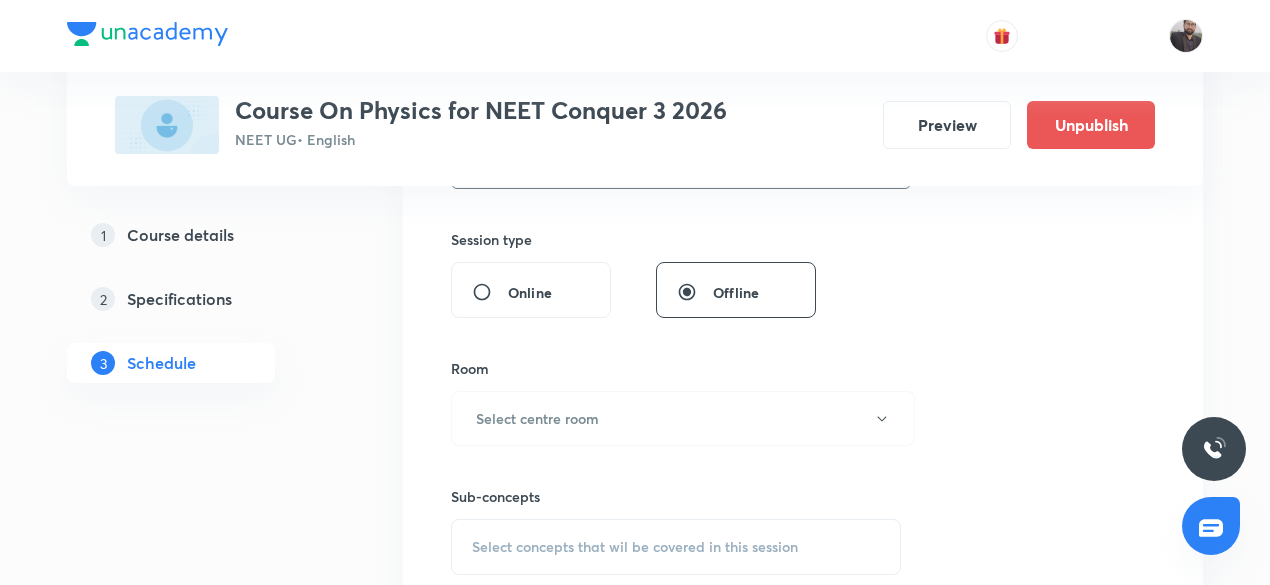 type on "75" 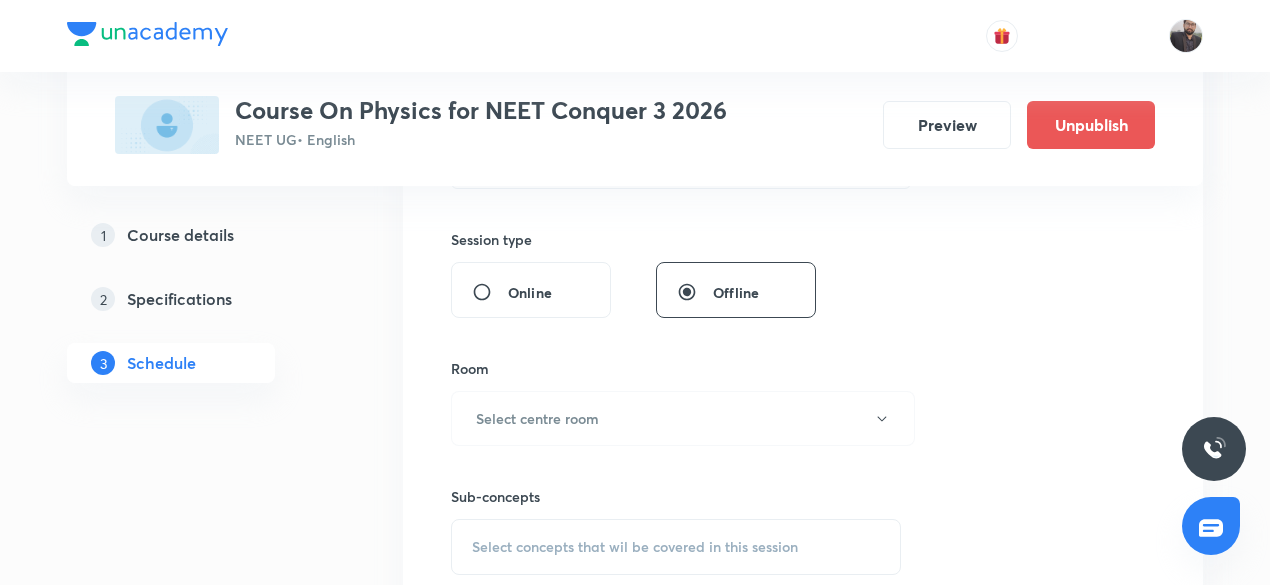 click on "Select centre room" at bounding box center (683, 418) 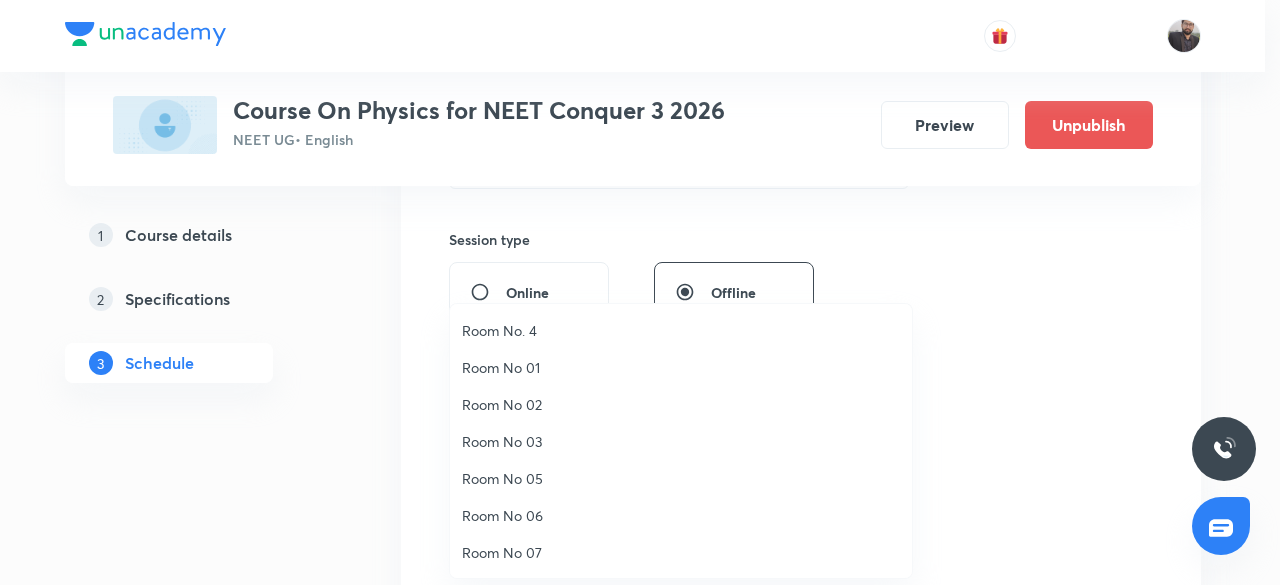 click on "Room No 05" at bounding box center (681, 478) 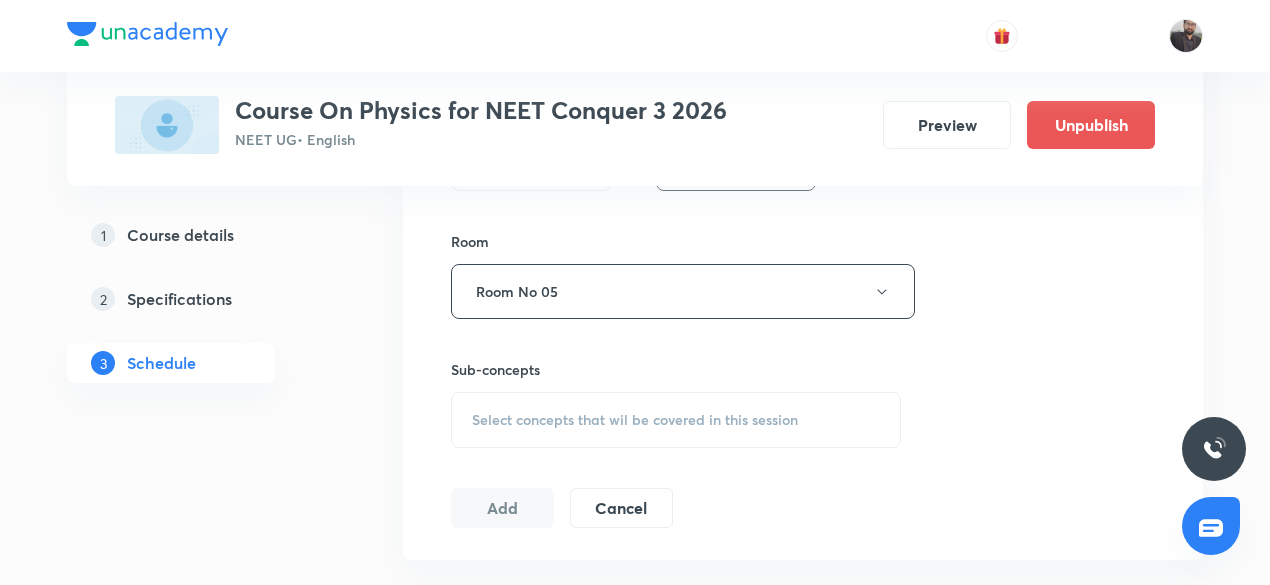 scroll, scrollTop: 844, scrollLeft: 0, axis: vertical 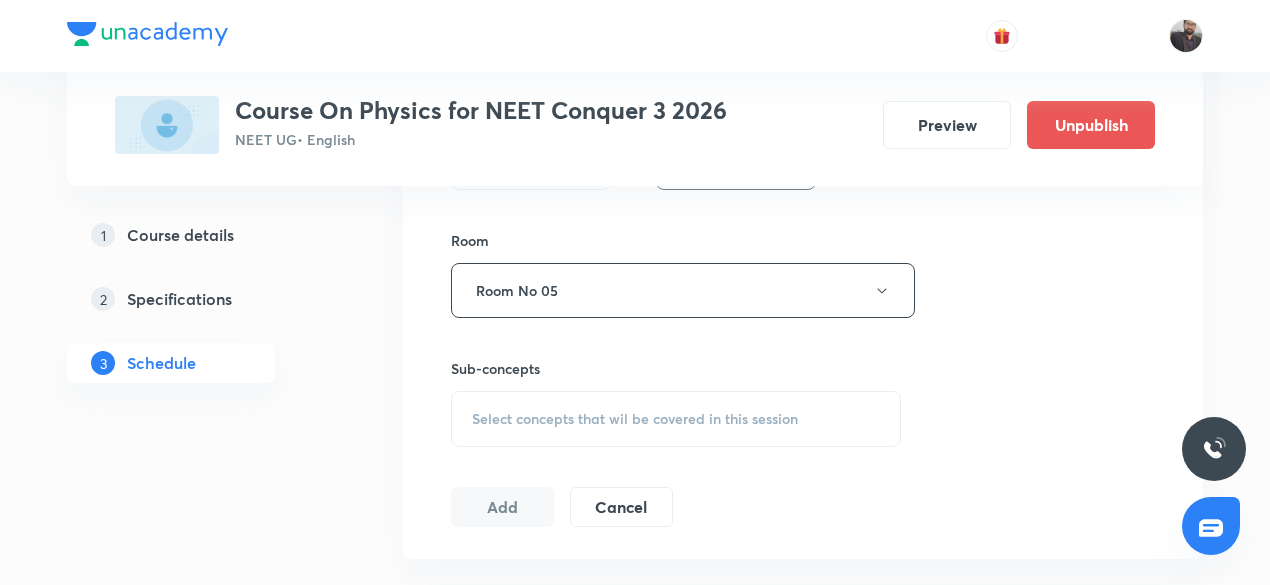 click on "Select concepts that wil be covered in this session" at bounding box center [676, 419] 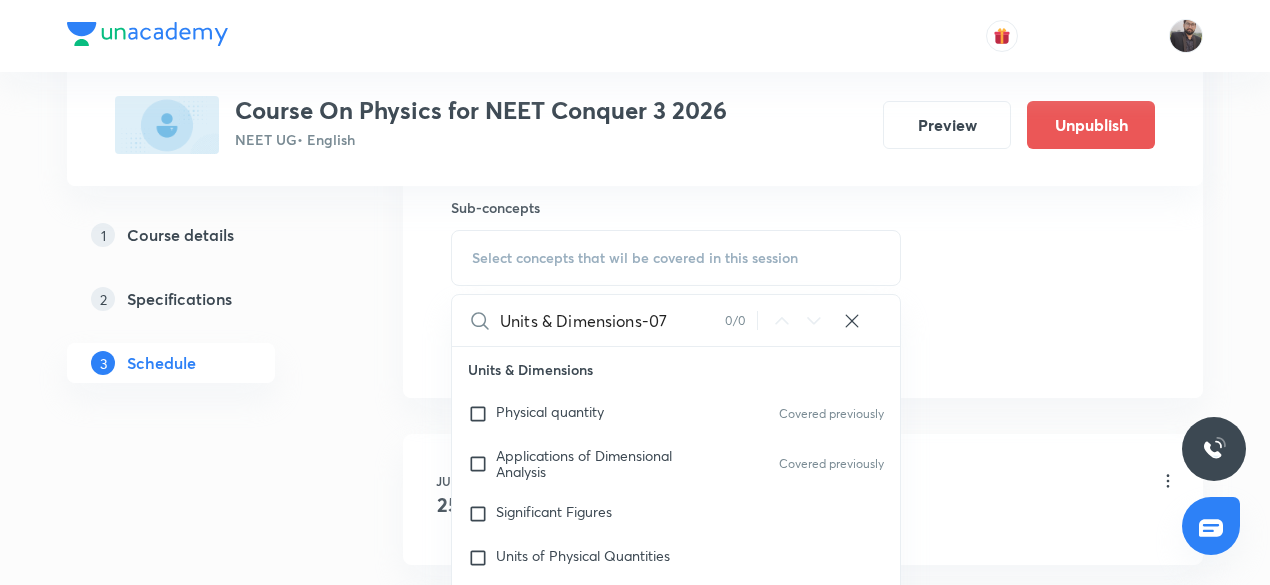 scroll, scrollTop: 1006, scrollLeft: 0, axis: vertical 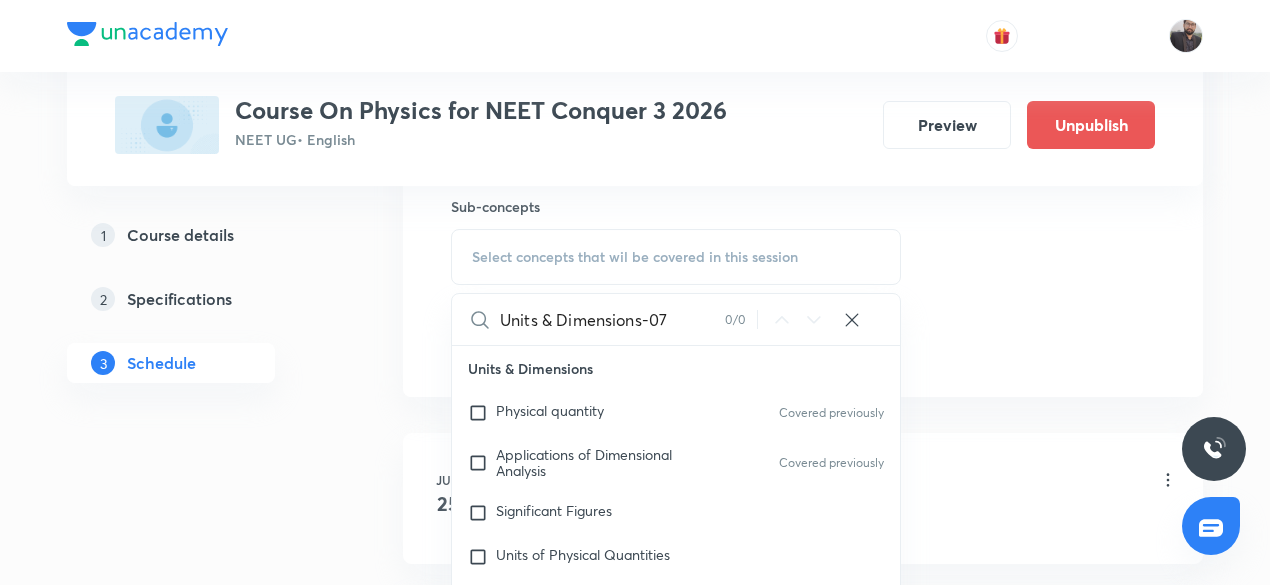 type on "Units & Dimensions-07" 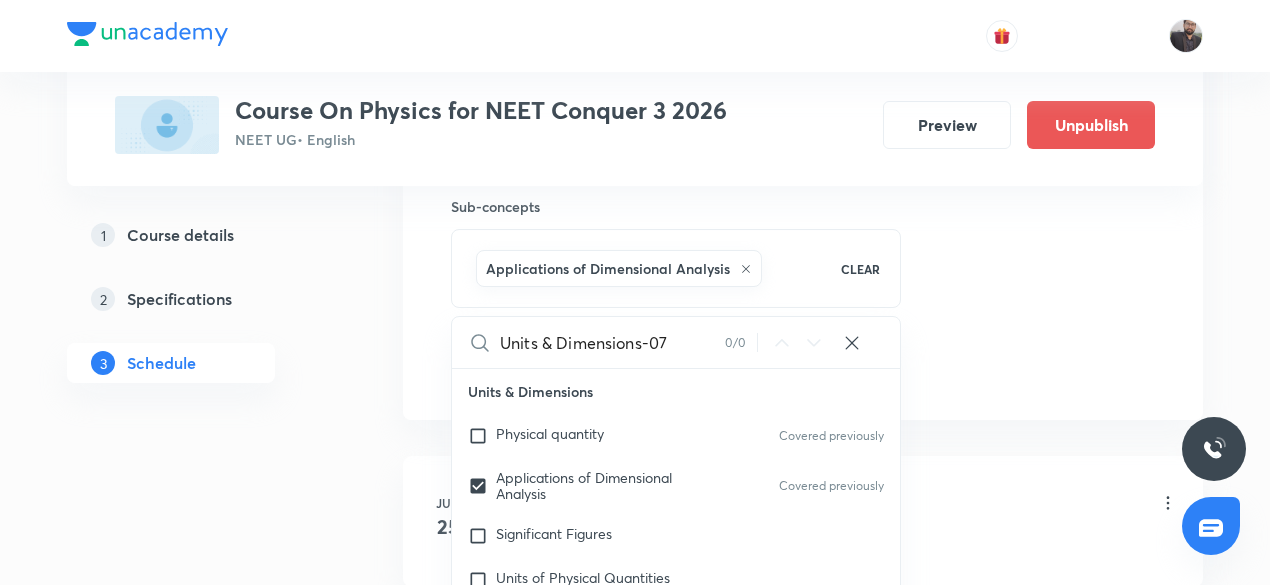 click on "Physical quantity" at bounding box center (550, 433) 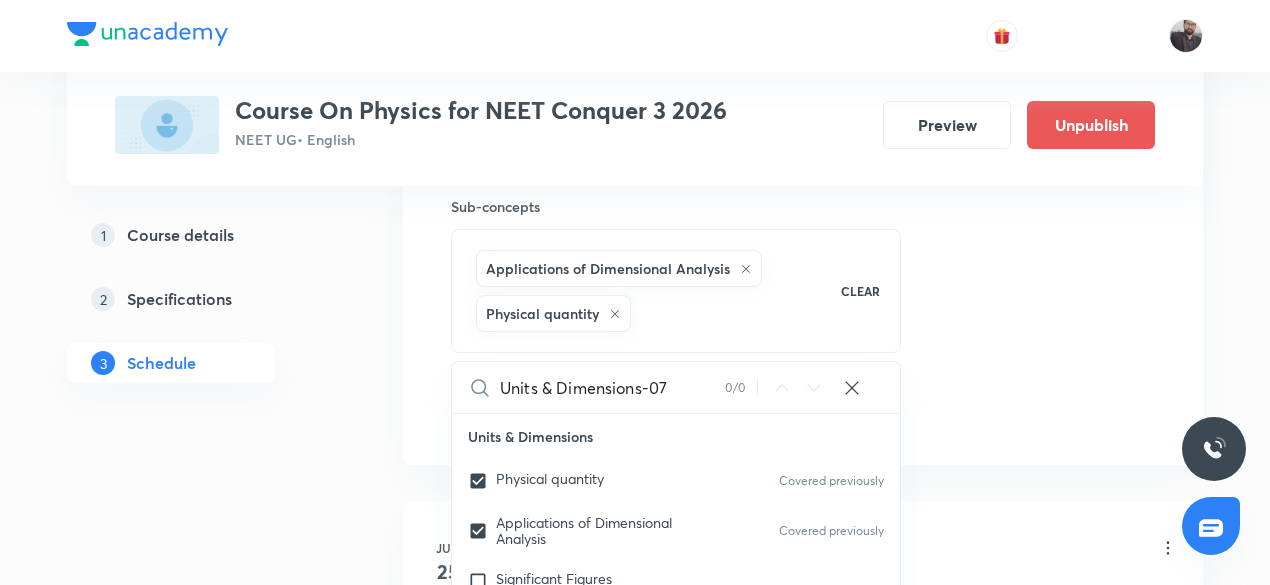 click on "Units & Dimensions" at bounding box center [676, 436] 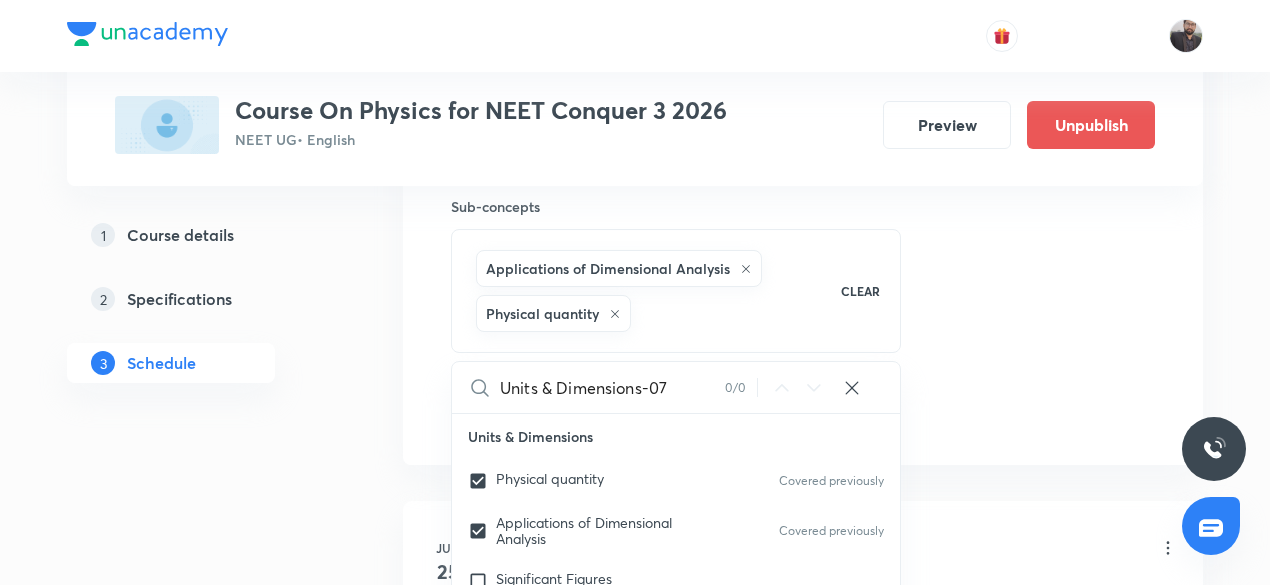 click on "Session  16 Live class Session title 21/99 Units & Dimensions-08 ​ Schedule for [DATE] 9:30 AM ​ Duration (in minutes) 75 ​   Session type Online Offline Room Room No 05 Sub-concepts Applications of Dimensional Analysis Physical quantity CLEAR Units & Dimensions-07 0 / 0 ​ Units & Dimensions Physical quantity Covered previously Applications of Dimensional Analysis Covered previously Significant Figures Units of Physical Quantities System of Units Dimensions of Some Mathematical Functions Unit and Dimension Covered previously Product of Two Vectors Subtraction of Vectors Cross Product Least Count Analysis Errors of Measurement Vernier Callipers Screw Gauge Zero Error Basic Mathematics Elementary Algebra Covered previously Elementary Trigonometry Basic Coordinate Geometry Functions Differentiation Integral of a Function Use of Differentiation & Integration in One Dimensional Motion Derivatives of Equations of Motion by Calculus Basic Mathematics Covered previously Laboratory Experiments Error Add" at bounding box center [803, -71] 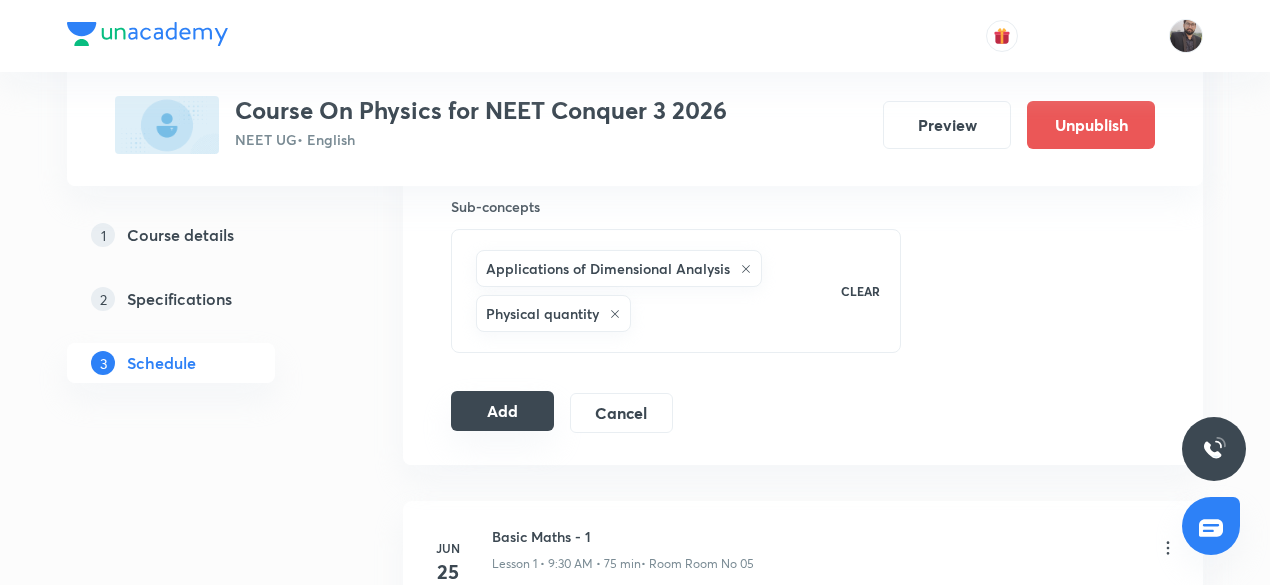 click on "Add" at bounding box center [502, 411] 